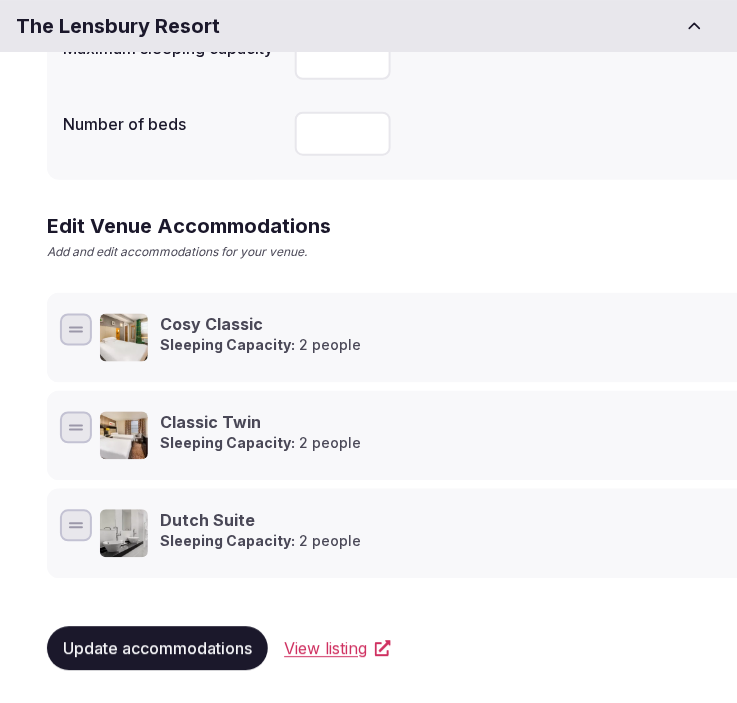 scroll, scrollTop: 191, scrollLeft: 0, axis: vertical 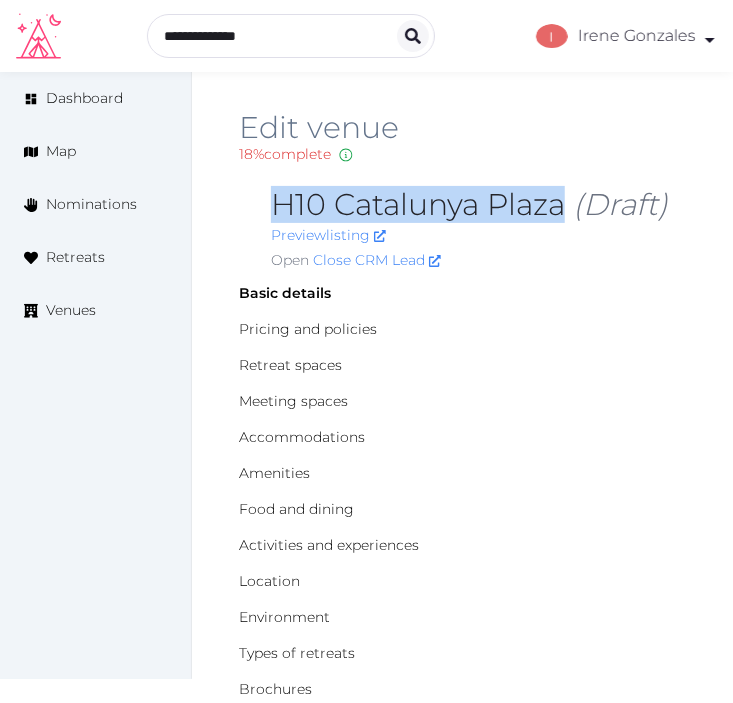 drag, startPoint x: 571, startPoint y: 206, endPoint x: 262, endPoint y: 202, distance: 309.02588 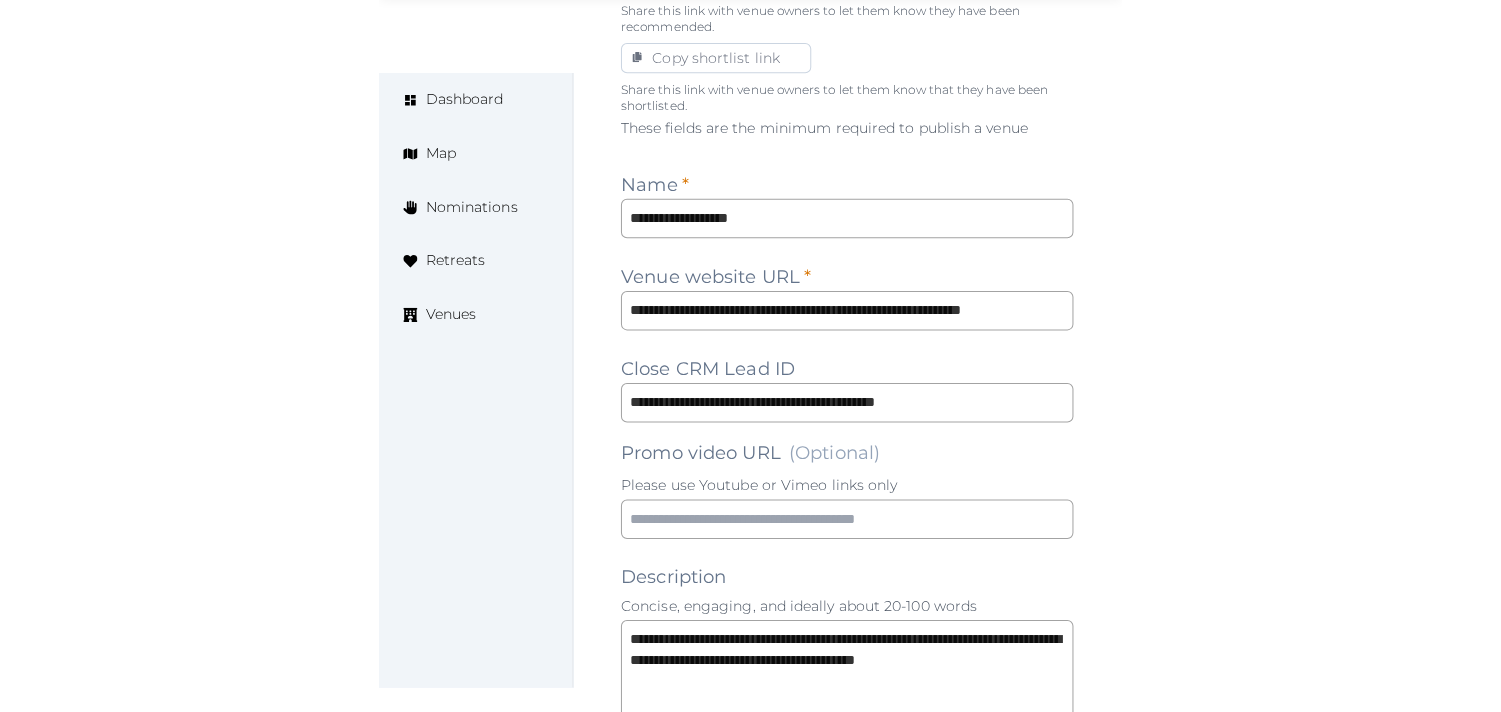 scroll, scrollTop: 1444, scrollLeft: 0, axis: vertical 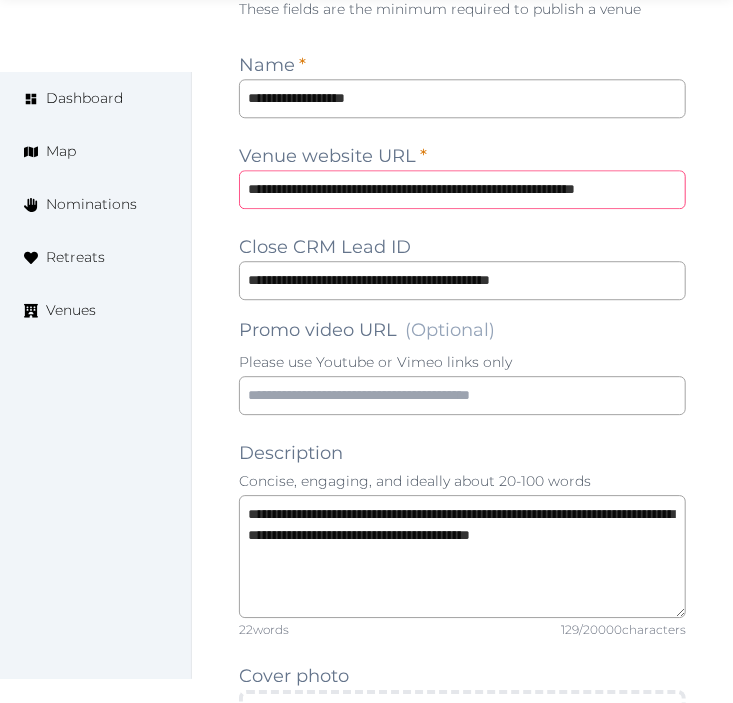 click on "**********" at bounding box center [462, 189] 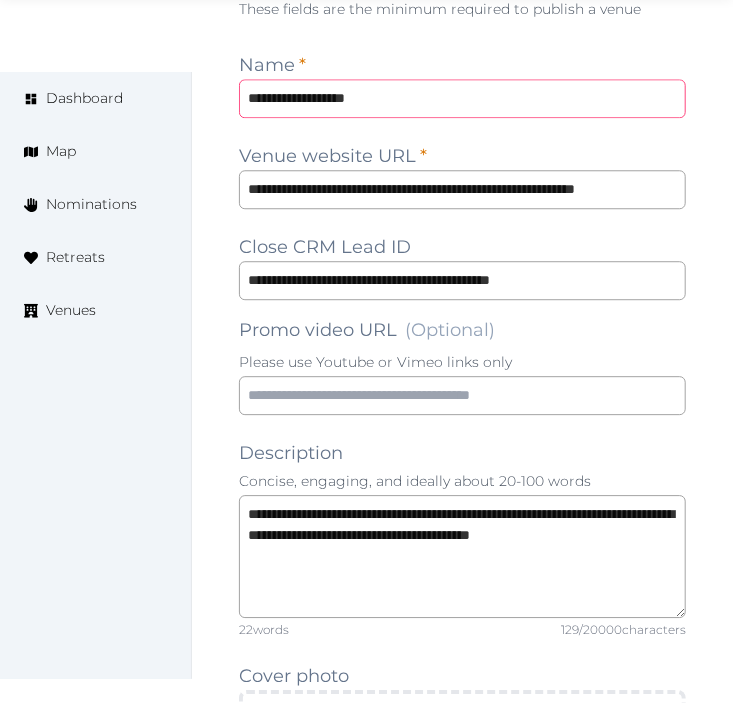 click on "**********" at bounding box center (462, 98) 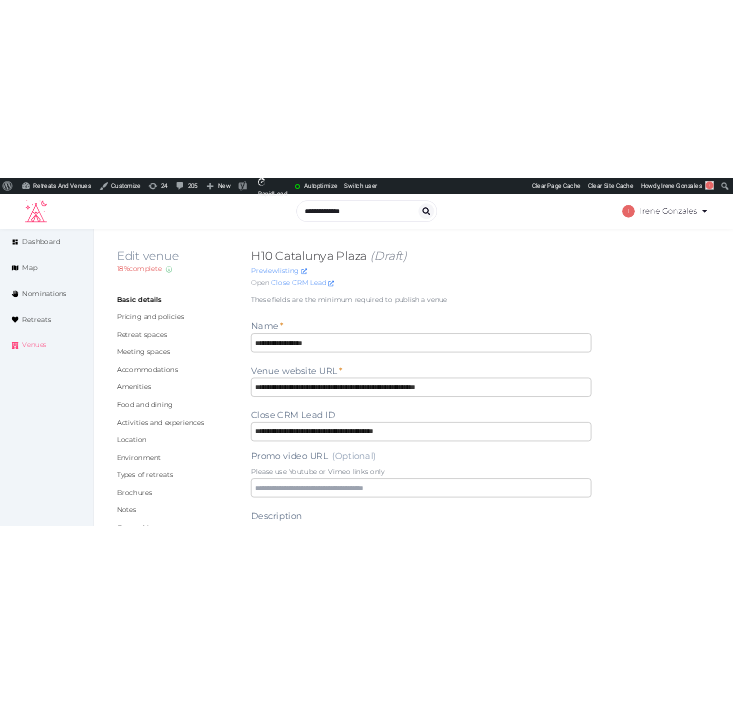 scroll, scrollTop: 0, scrollLeft: 0, axis: both 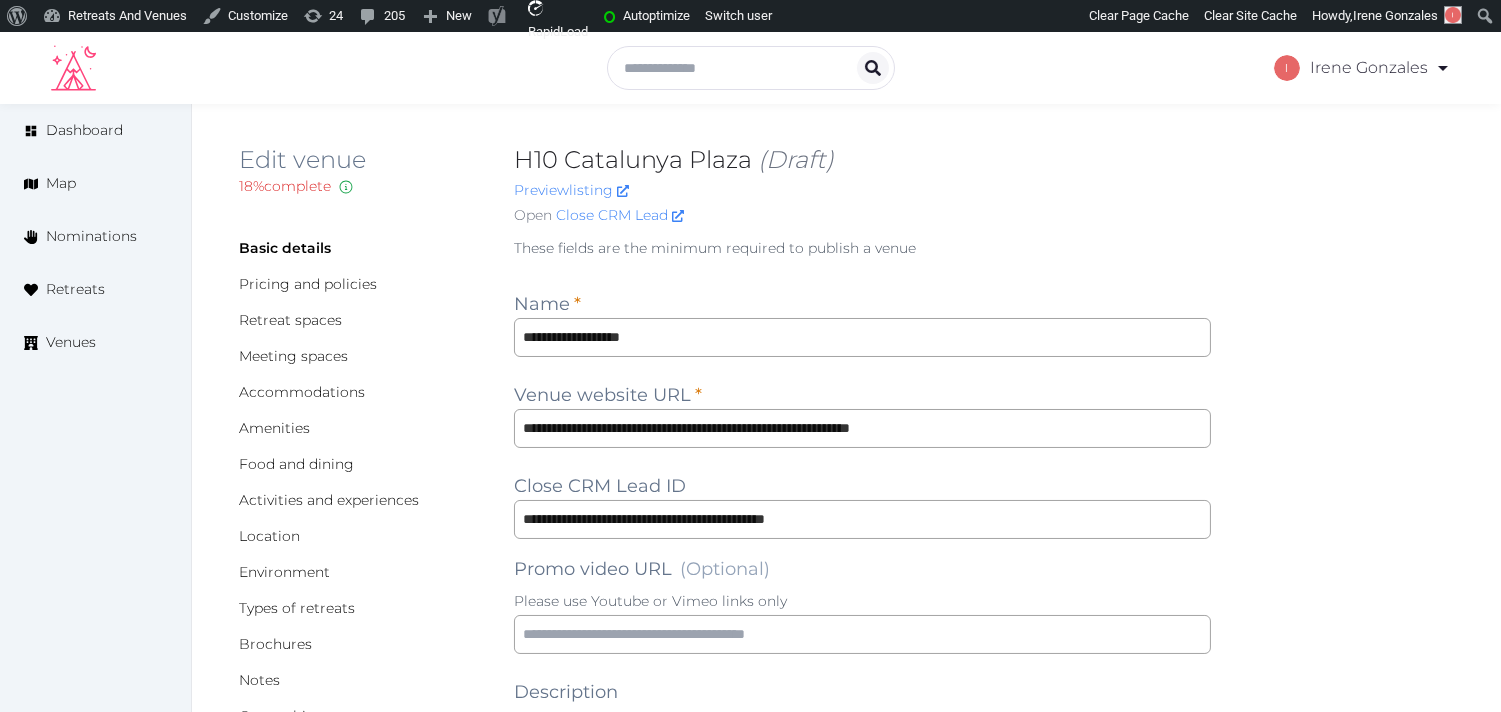 click on "H10 Catalunya Plaza   (Draft)" at bounding box center [862, 160] 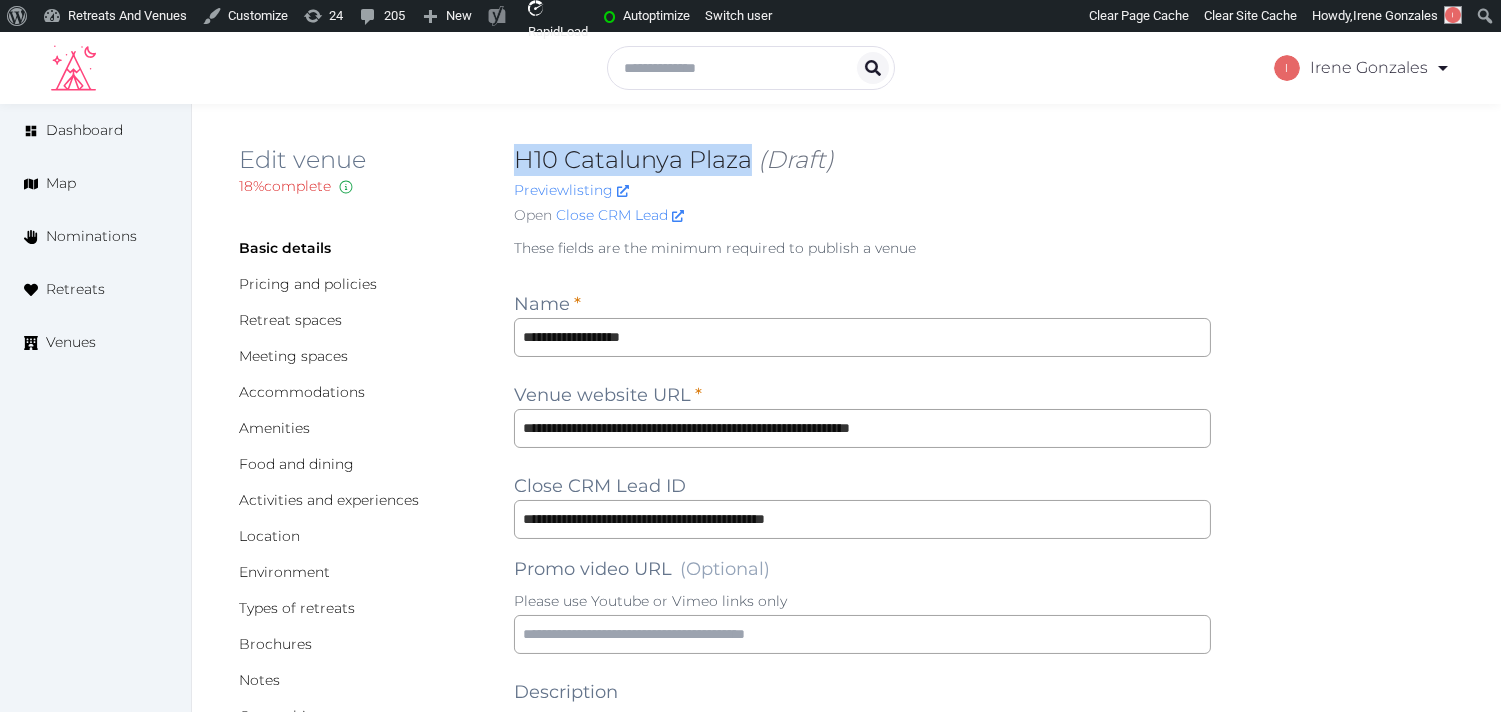 drag, startPoint x: 753, startPoint y: 154, endPoint x: 520, endPoint y: 147, distance: 233.10513 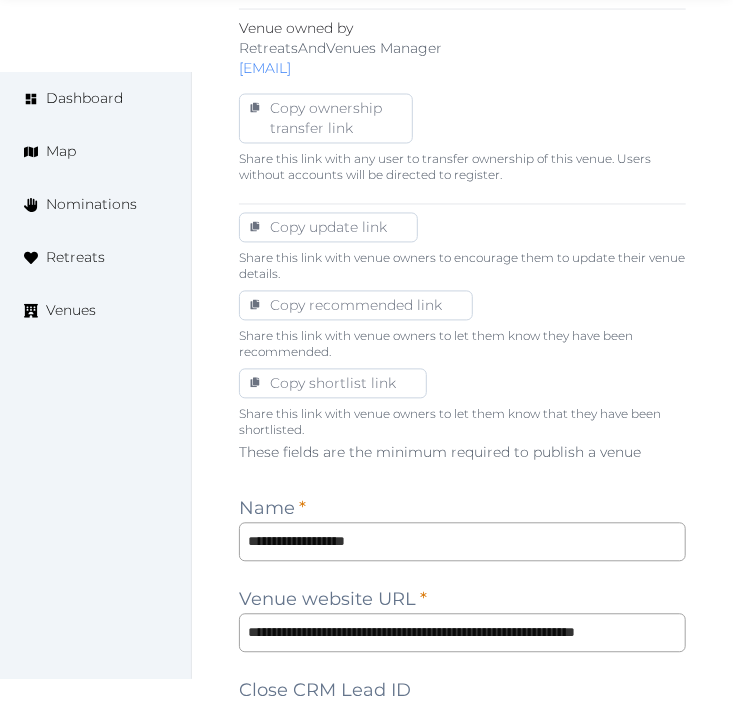 scroll, scrollTop: 1222, scrollLeft: 0, axis: vertical 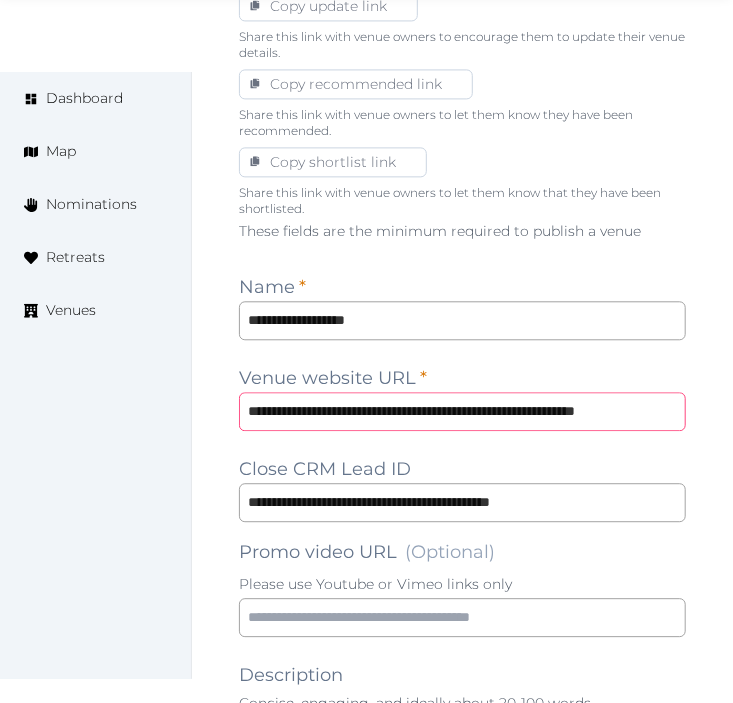 click on "**********" at bounding box center (462, 411) 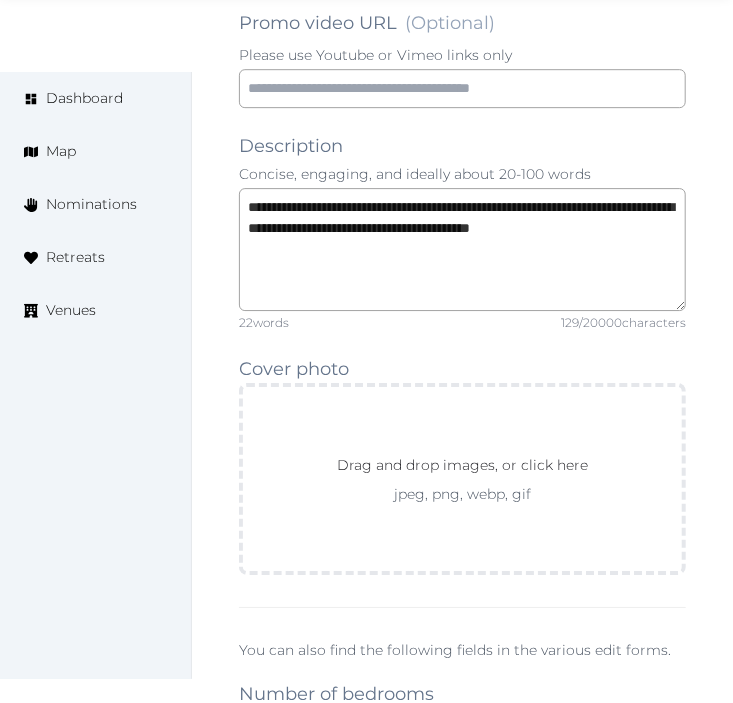 scroll, scrollTop: 1888, scrollLeft: 0, axis: vertical 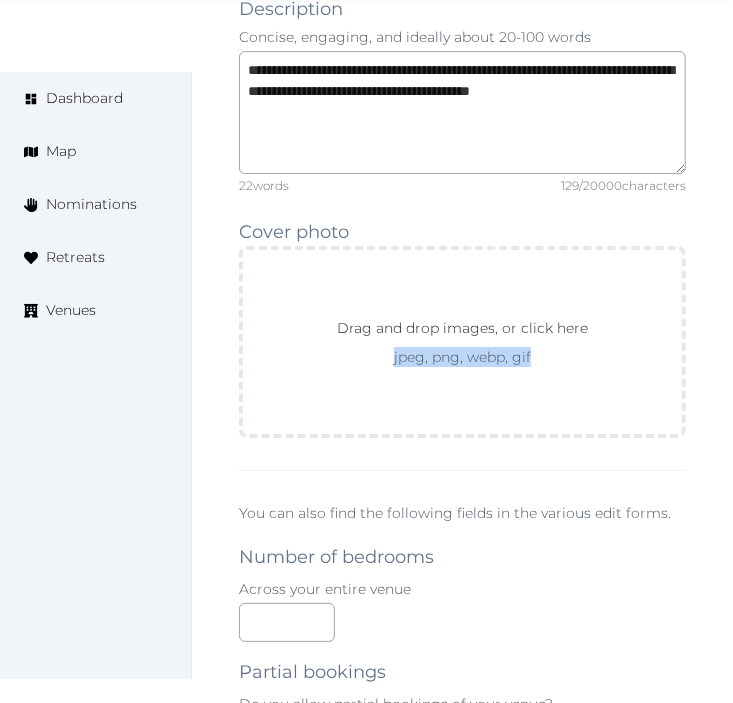 drag, startPoint x: 572, startPoint y: 367, endPoint x: 923, endPoint y: 331, distance: 352.84134 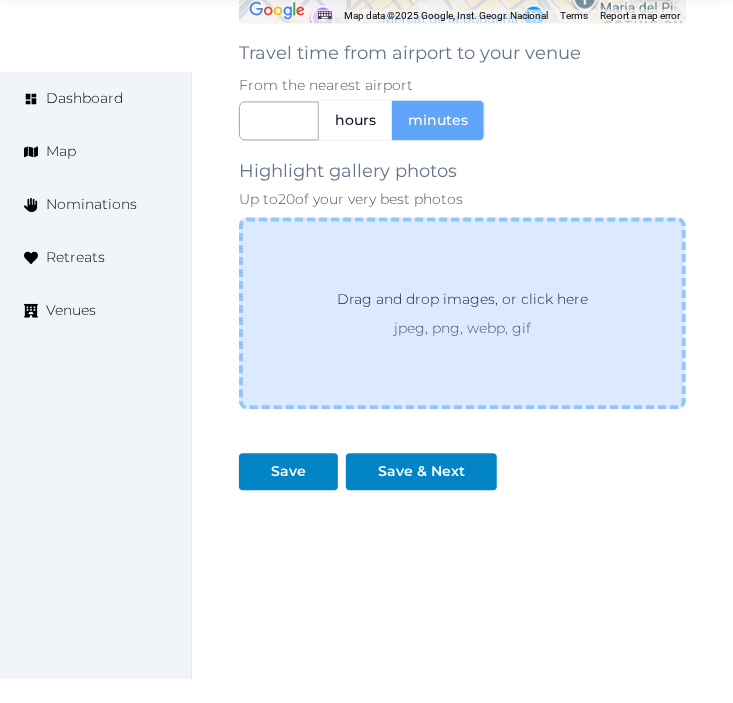 scroll, scrollTop: 3298, scrollLeft: 0, axis: vertical 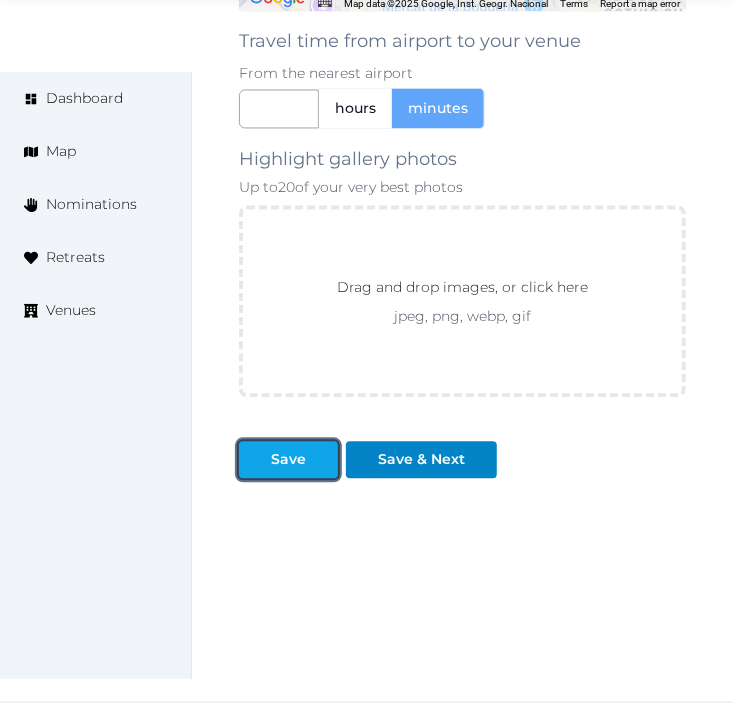 click on "Save" at bounding box center [288, 460] 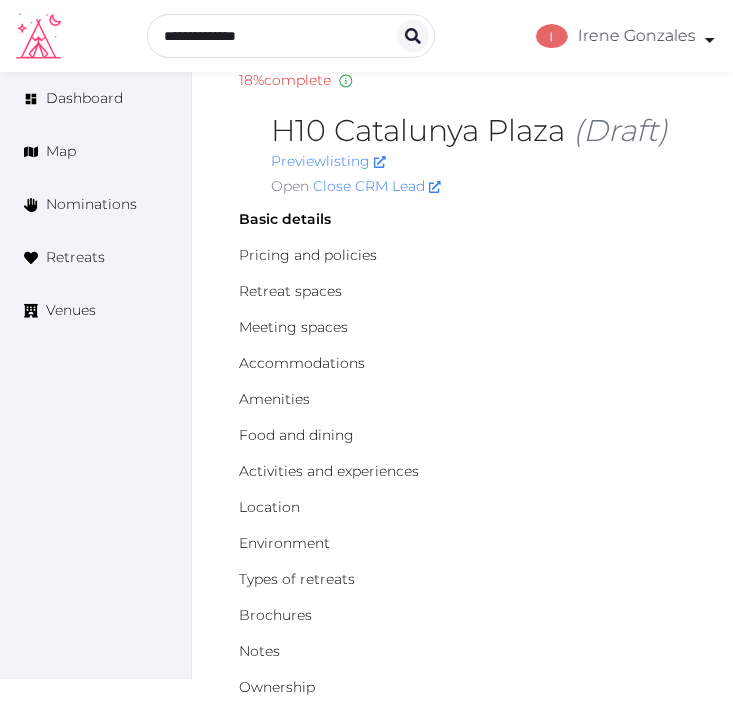 scroll, scrollTop: 111, scrollLeft: 0, axis: vertical 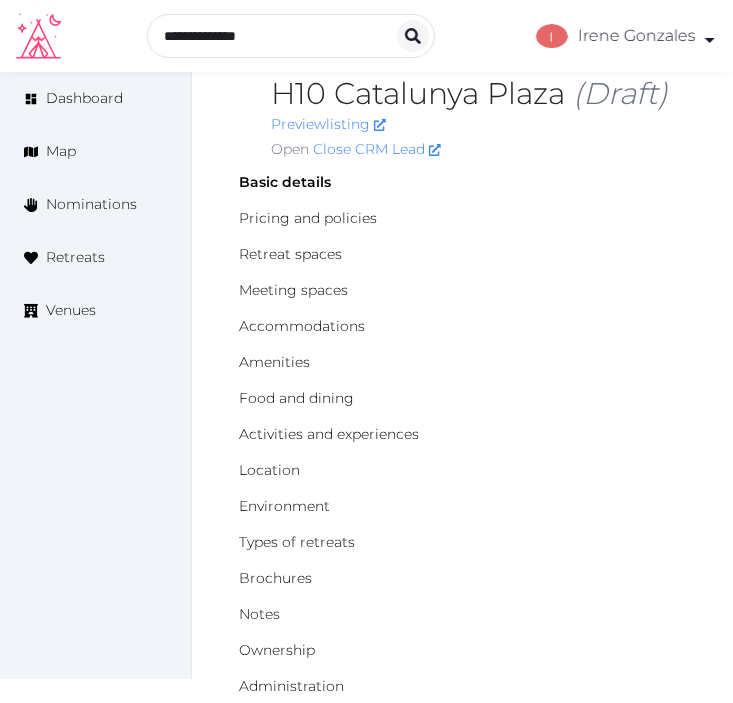 click on "Retreat spaces" at bounding box center [462, 254] 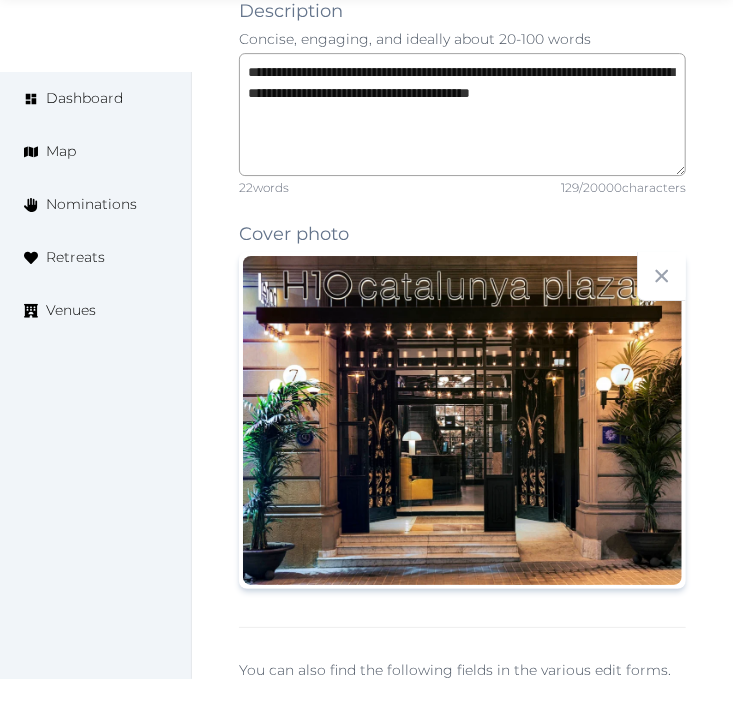 scroll, scrollTop: 1888, scrollLeft: 0, axis: vertical 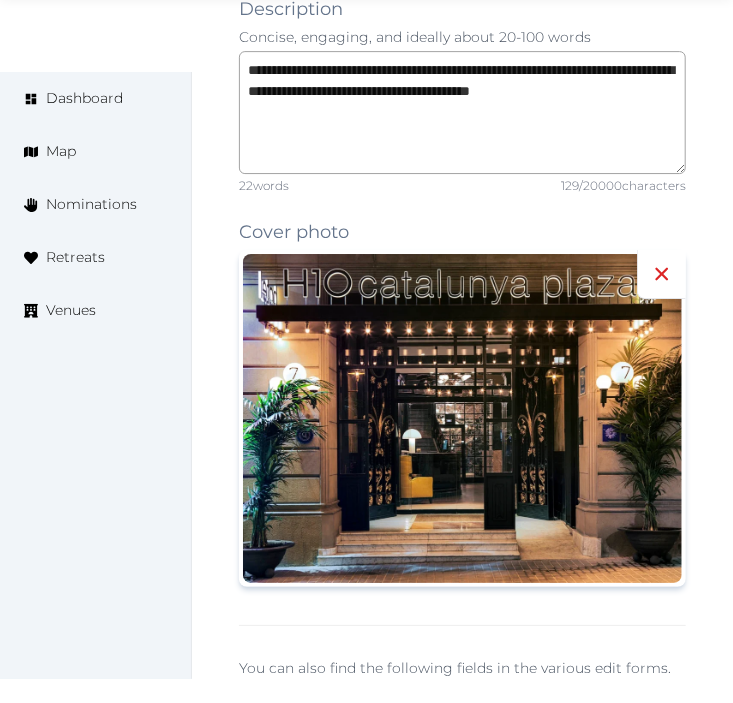click 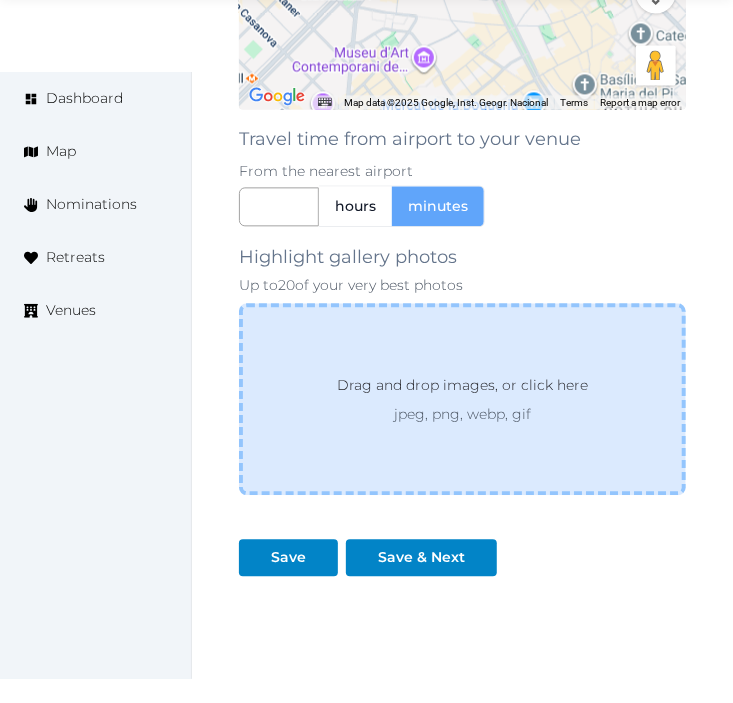 scroll, scrollTop: 3444, scrollLeft: 0, axis: vertical 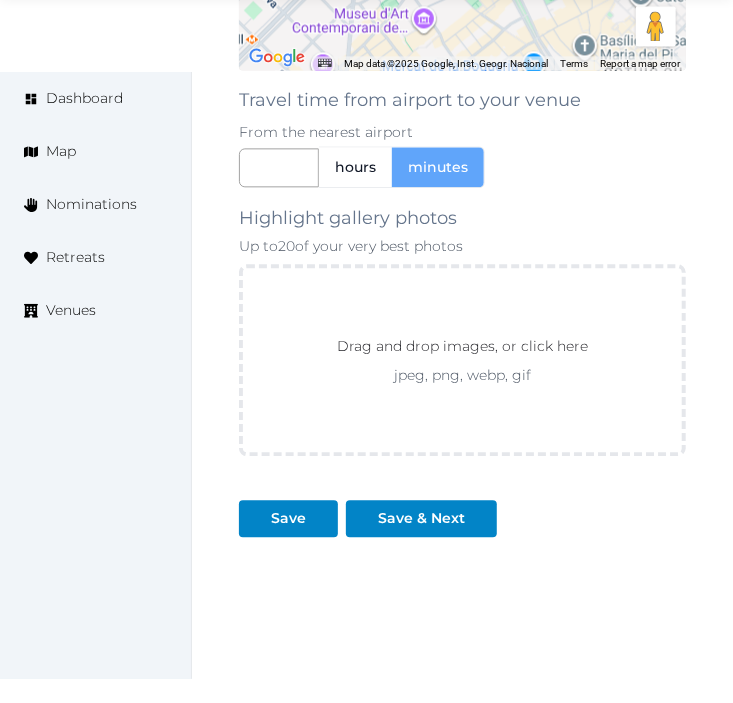 click on "Dashboard Map Nominations Retreats Venues Edit venue 18 %  complete Fill out all the fields in your listing to increase its completion percentage.   A higher completion percentage will make your listing more attractive and result in better matches. H10 Catalunya Plaza   (Draft) Preview  listing   Open    Close CRM Lead Basic details Pricing and policies Retreat spaces Meeting spaces Accommodations Amenities Food and dining Activities and experiences Location Environment Types of retreats Brochures Notes Ownership Administration Activity Publish Archive Venue owned by RetreatsAndVenues Manager c.o.r.e.y.sanford@retreatsandvenues.com Copy ownership transfer link Share this link with any user to transfer ownership of this venue. Users without accounts will be directed to register. Copy update link Share this link with venue owners to encourage them to update their venue details. Copy recommended link Share this link with venue owners to let them know they have been recommended. Copy shortlist link Name * * 22 /" at bounding box center (366, -1306) 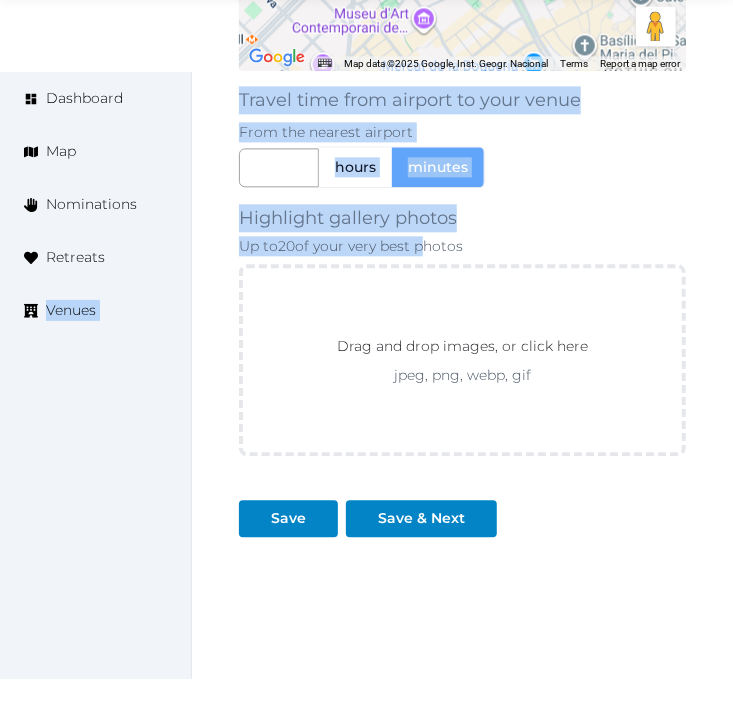 click on "**********" at bounding box center [462, -732] 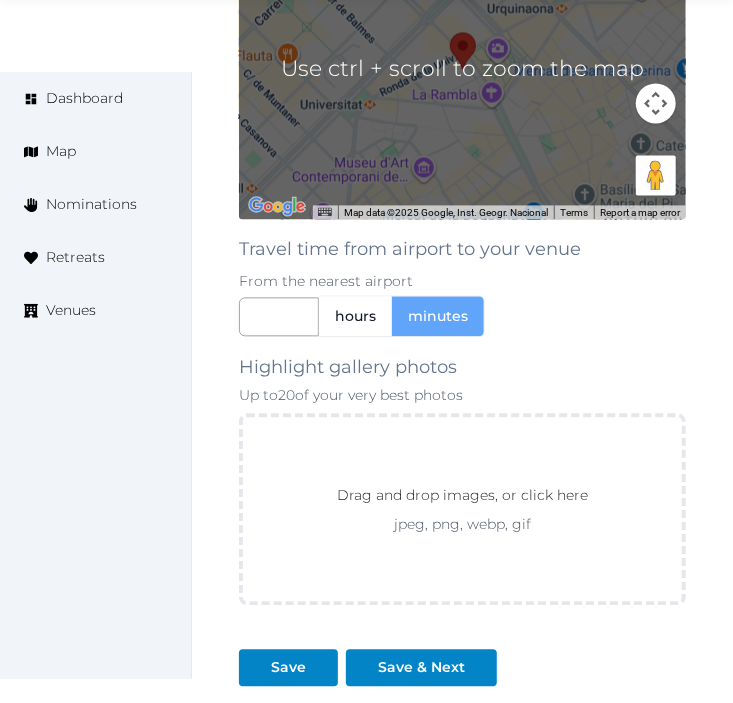 scroll, scrollTop: 3444, scrollLeft: 0, axis: vertical 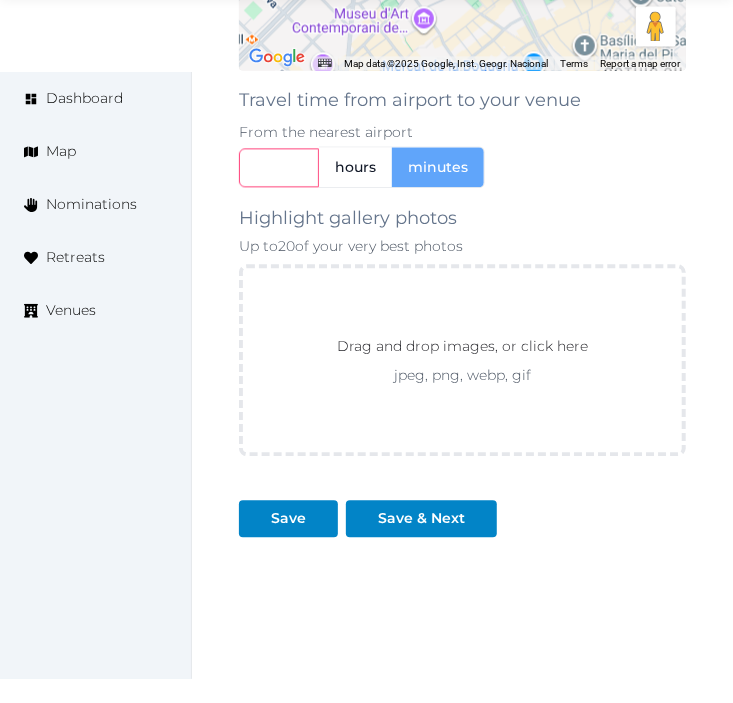 click at bounding box center [279, 167] 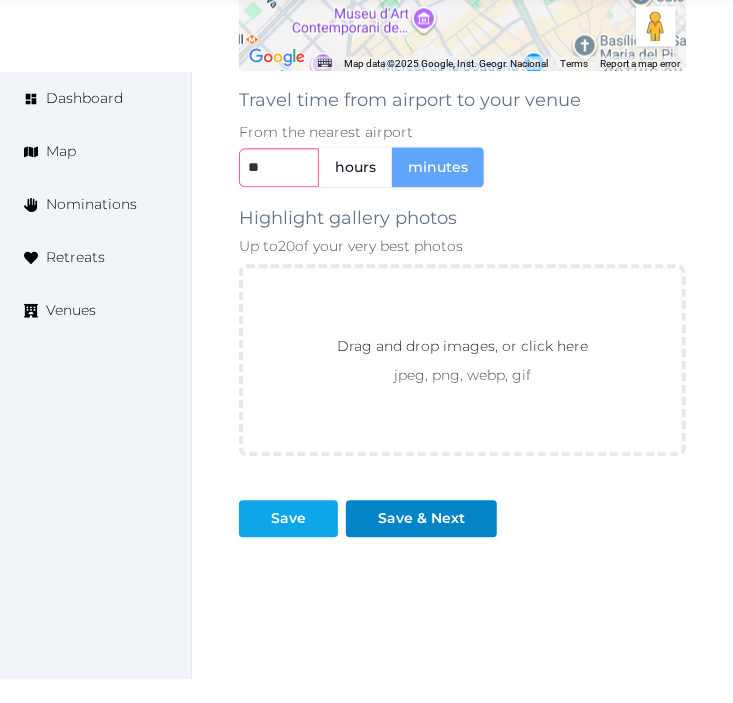 type on "**" 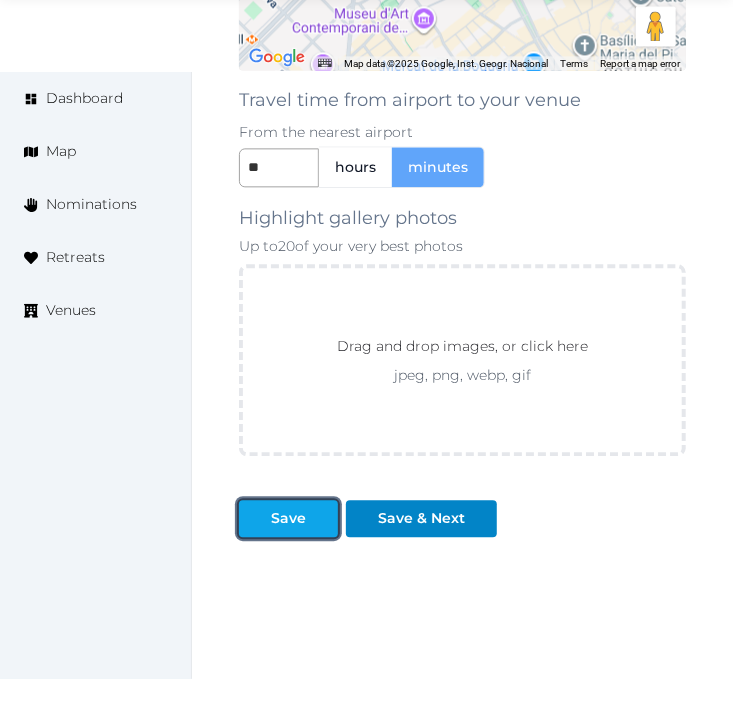 click on "Save" at bounding box center [288, 518] 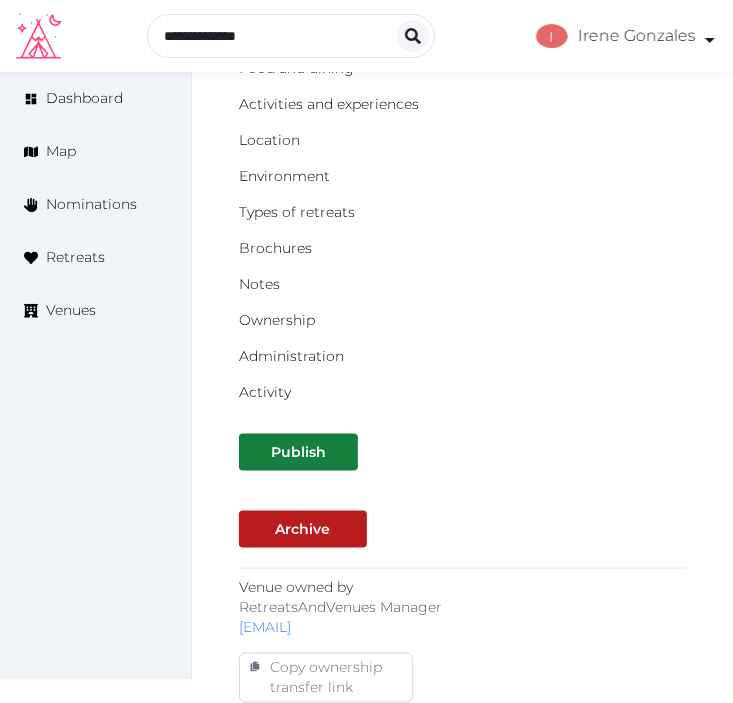 scroll, scrollTop: 444, scrollLeft: 0, axis: vertical 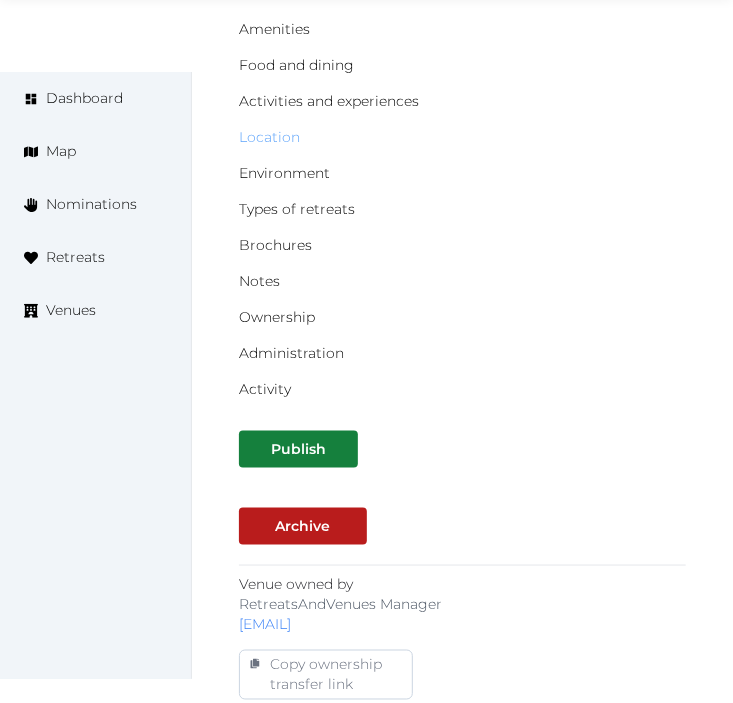 click on "Location" at bounding box center [269, 137] 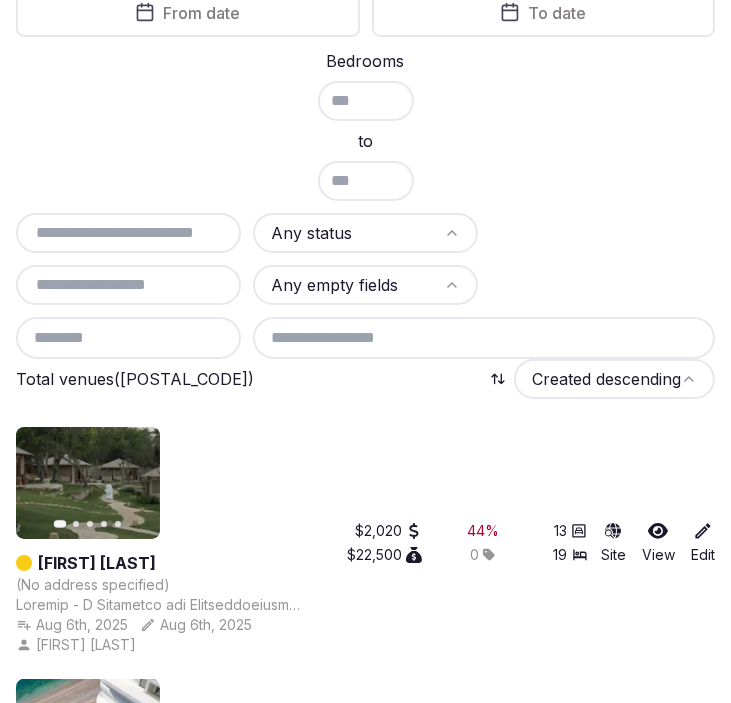 scroll, scrollTop: 222, scrollLeft: 0, axis: vertical 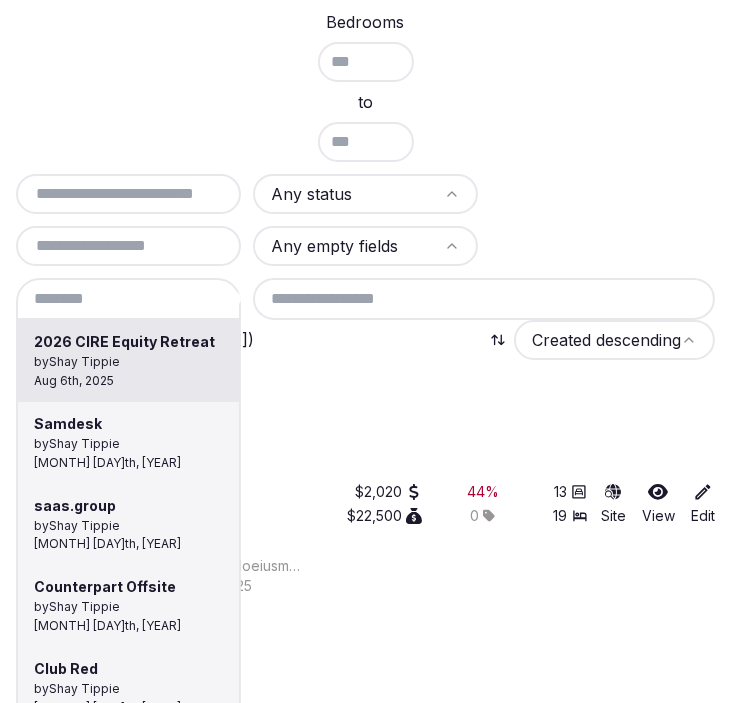 click at bounding box center (128, 299) 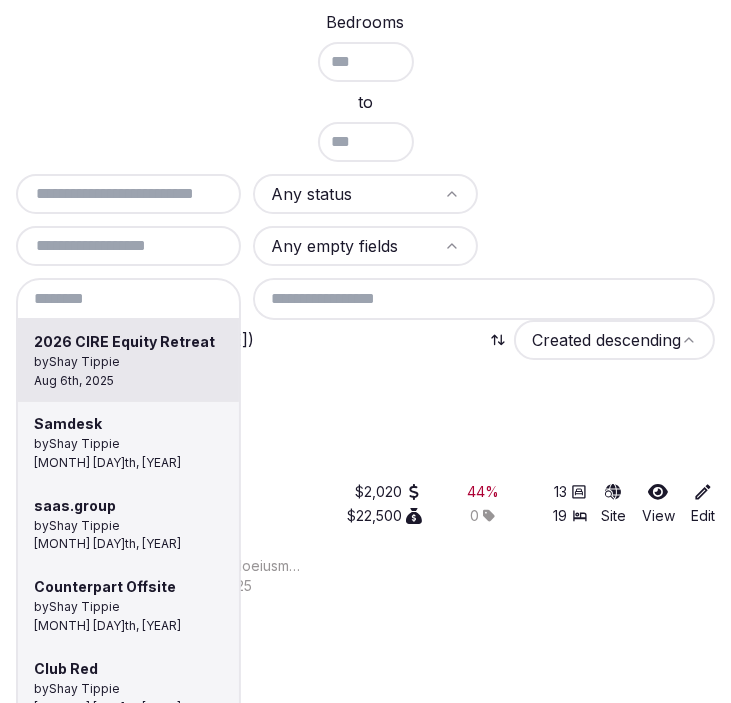 paste on "**********" 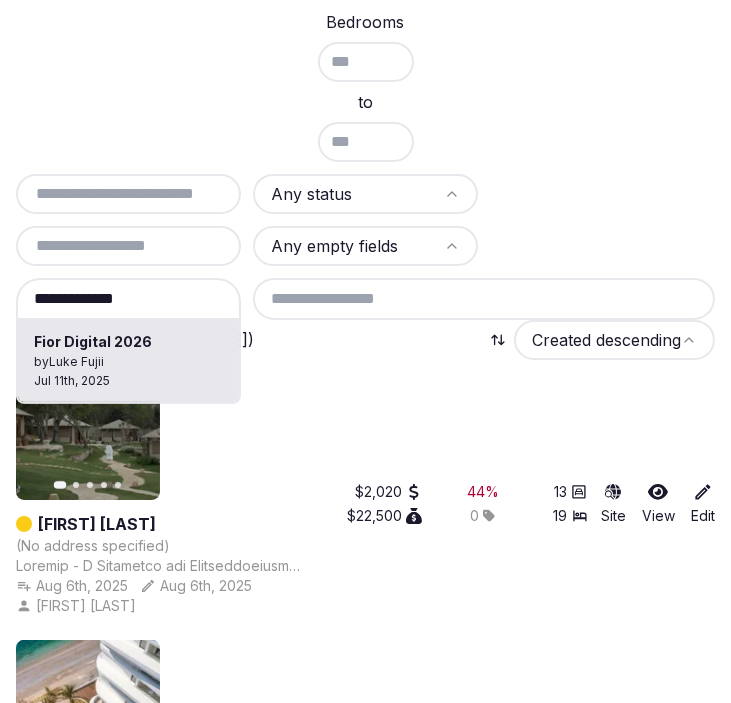 type on "**********" 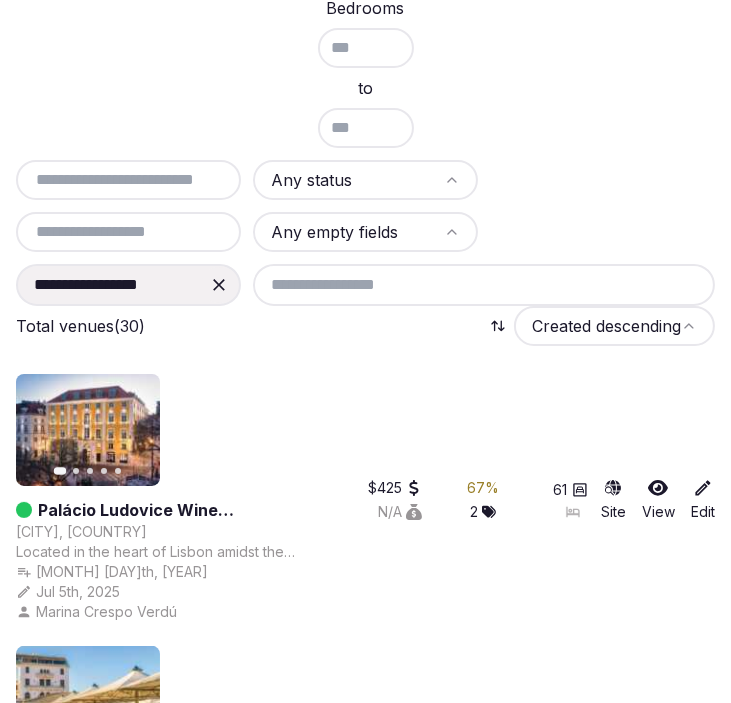 scroll, scrollTop: 333, scrollLeft: 0, axis: vertical 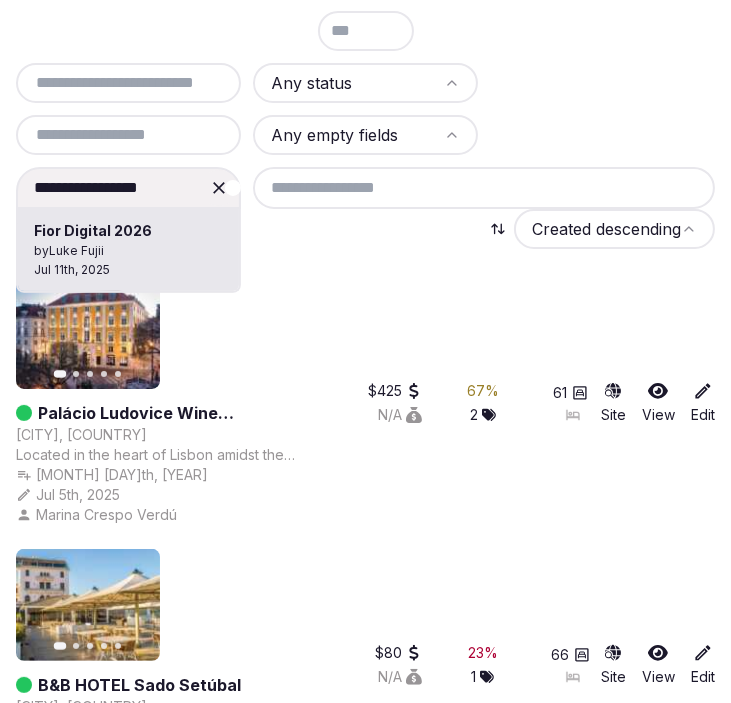 click on "**********" at bounding box center [128, 188] 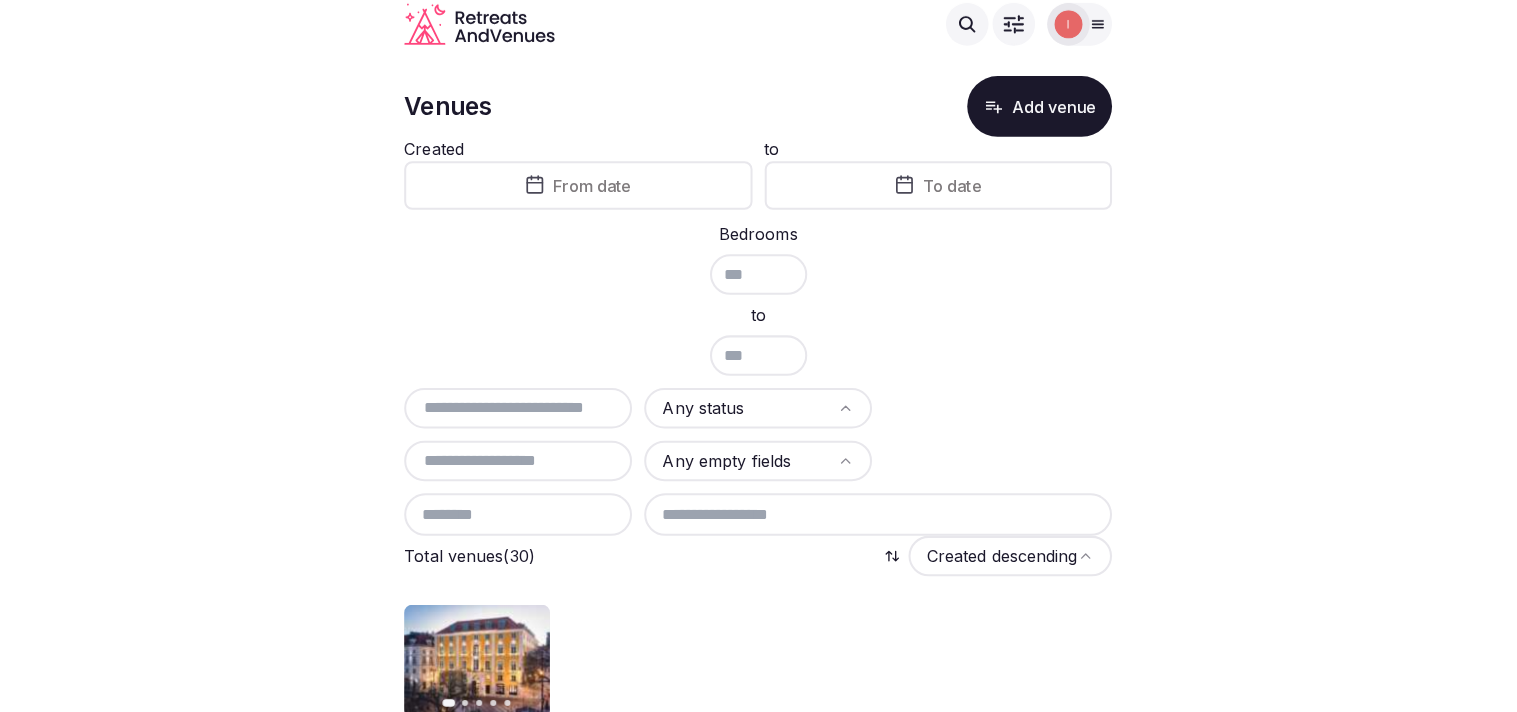 scroll, scrollTop: 0, scrollLeft: 0, axis: both 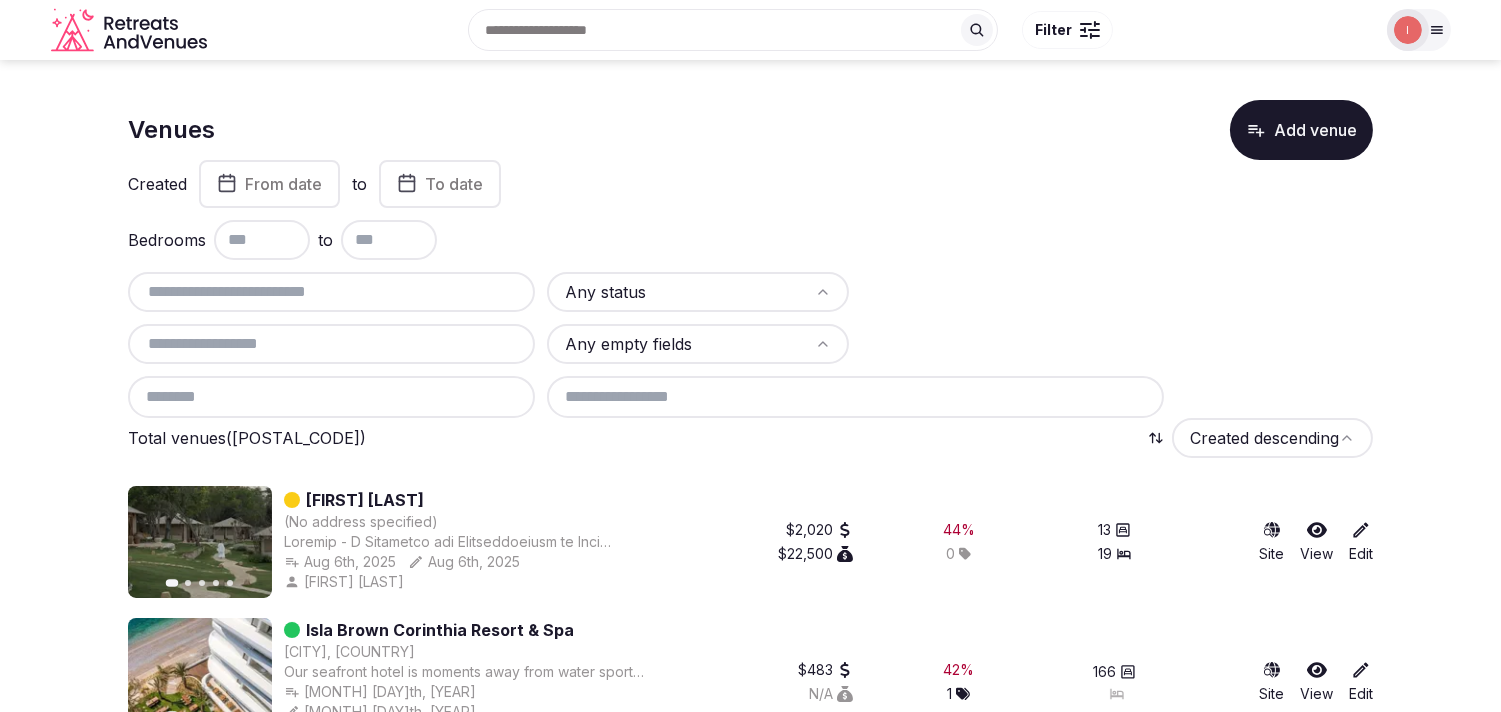 click at bounding box center (1083, 30) 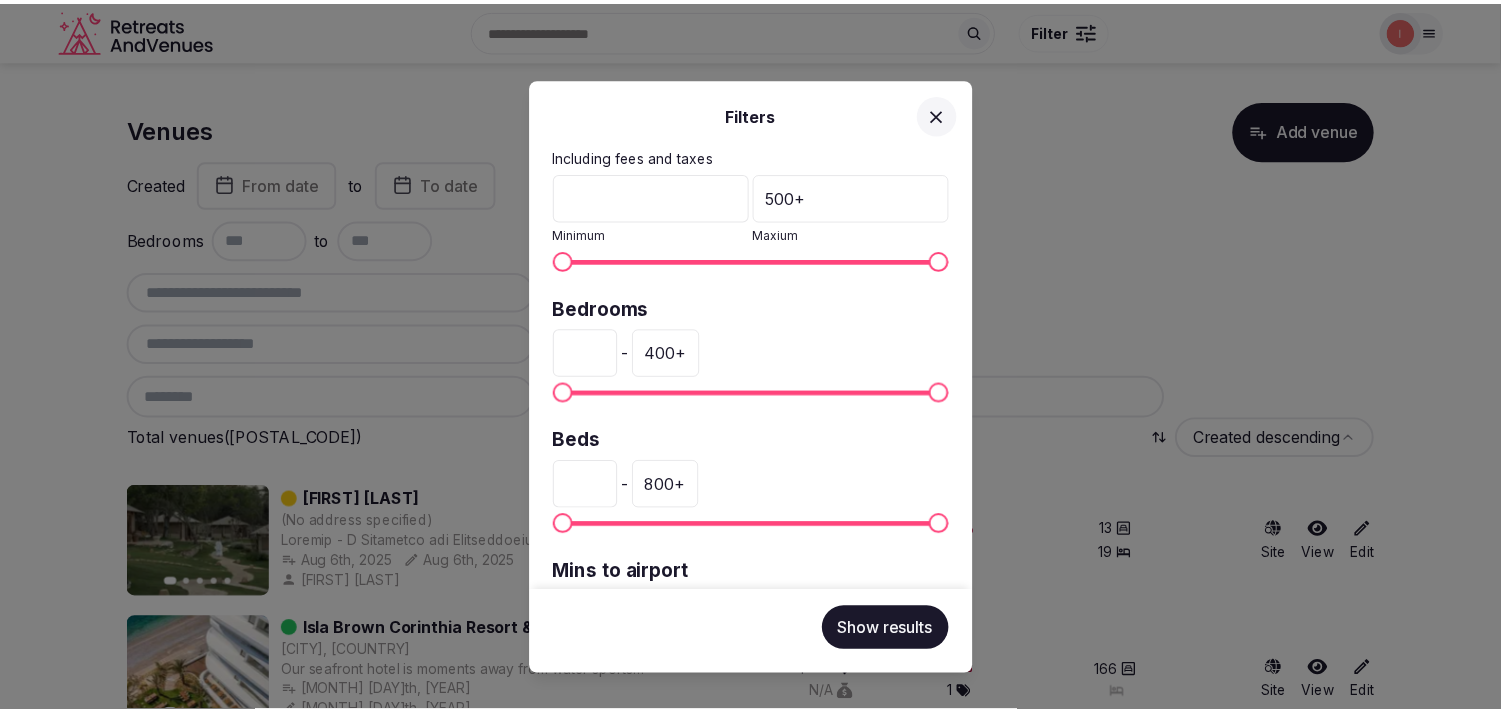 scroll, scrollTop: 574, scrollLeft: 0, axis: vertical 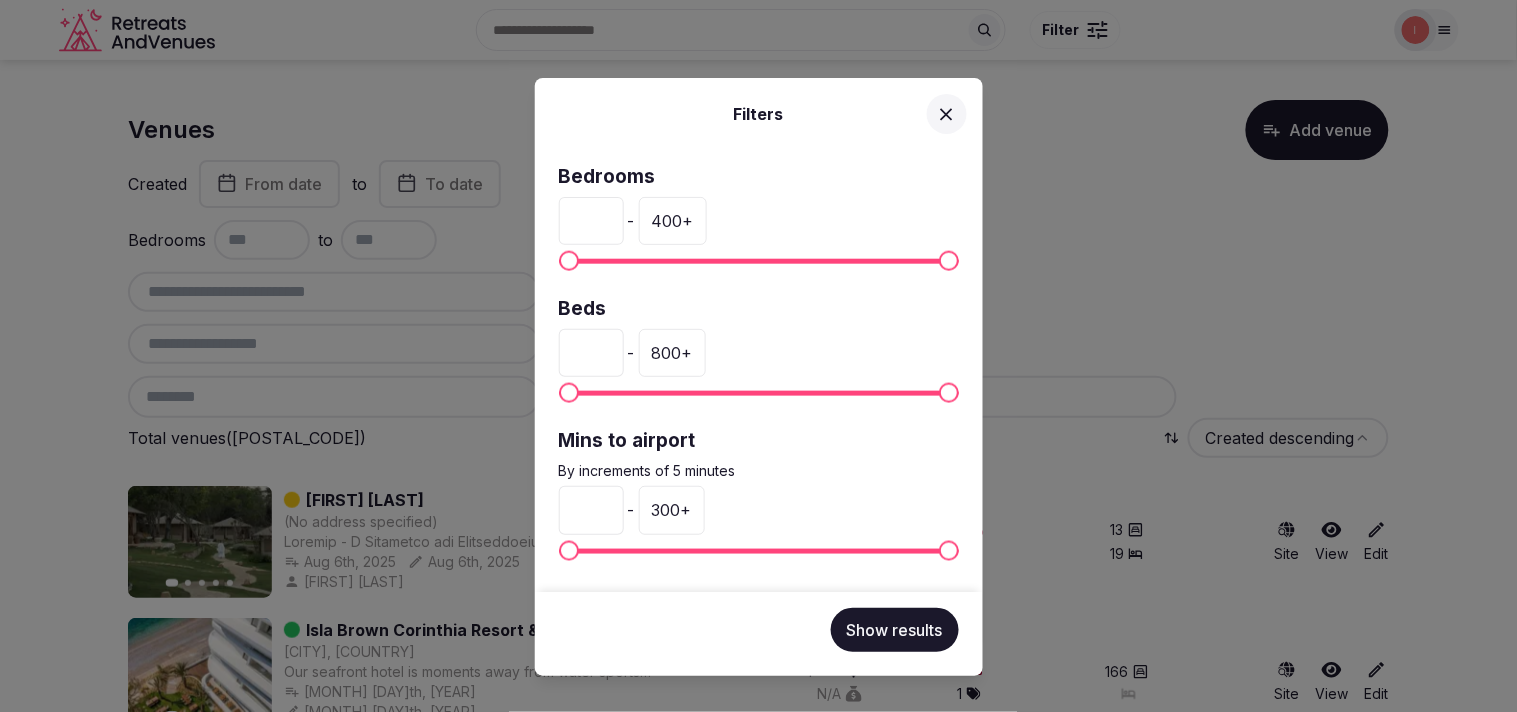 click on "Filters Venue name Status All Published Draft Rating Any Indoor meeting spaces * - 20  + Price per room Including fees and taxes * Minimum 500  + Maxium Bedrooms * - 400  + Beds * - 800  + Mins to airport By increments of 5 minutes * - 300  + Show results" at bounding box center (758, 356) 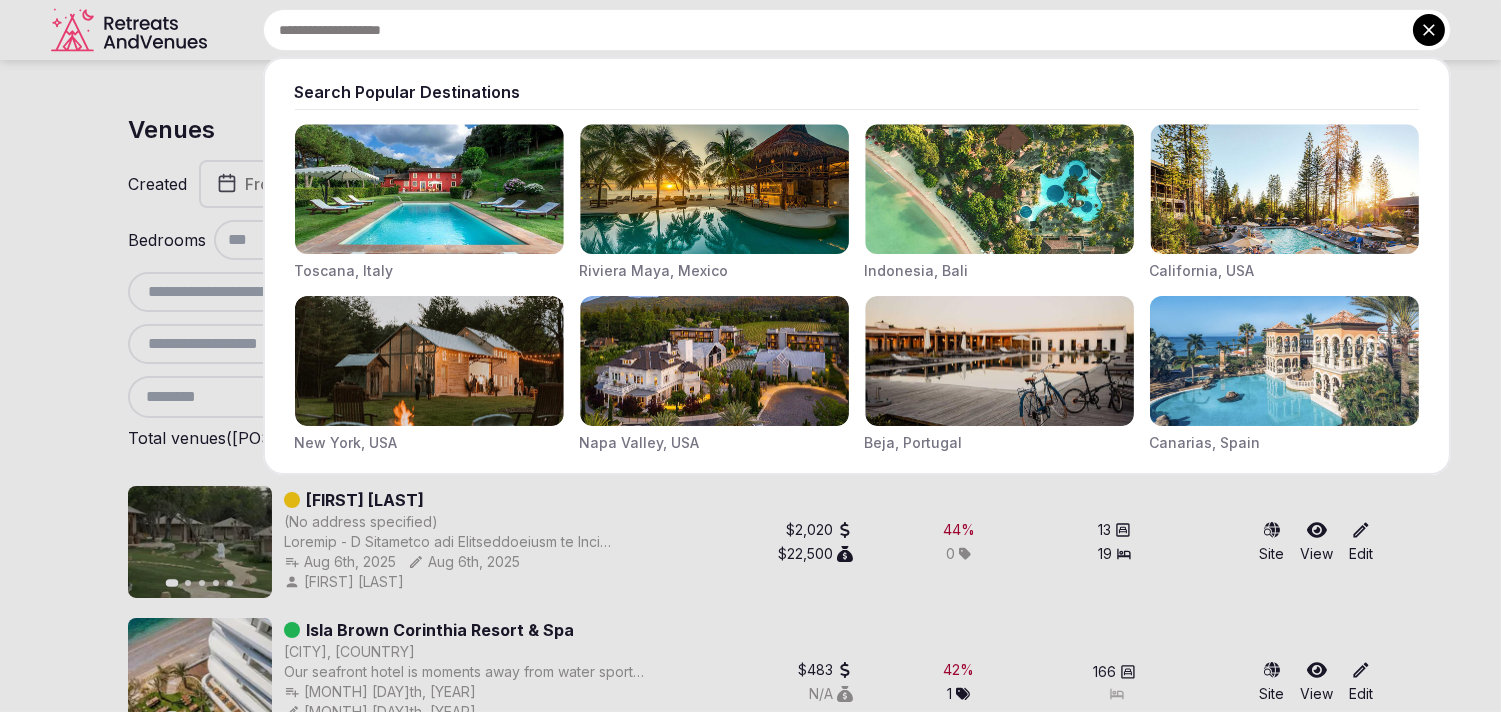 click at bounding box center [857, 30] 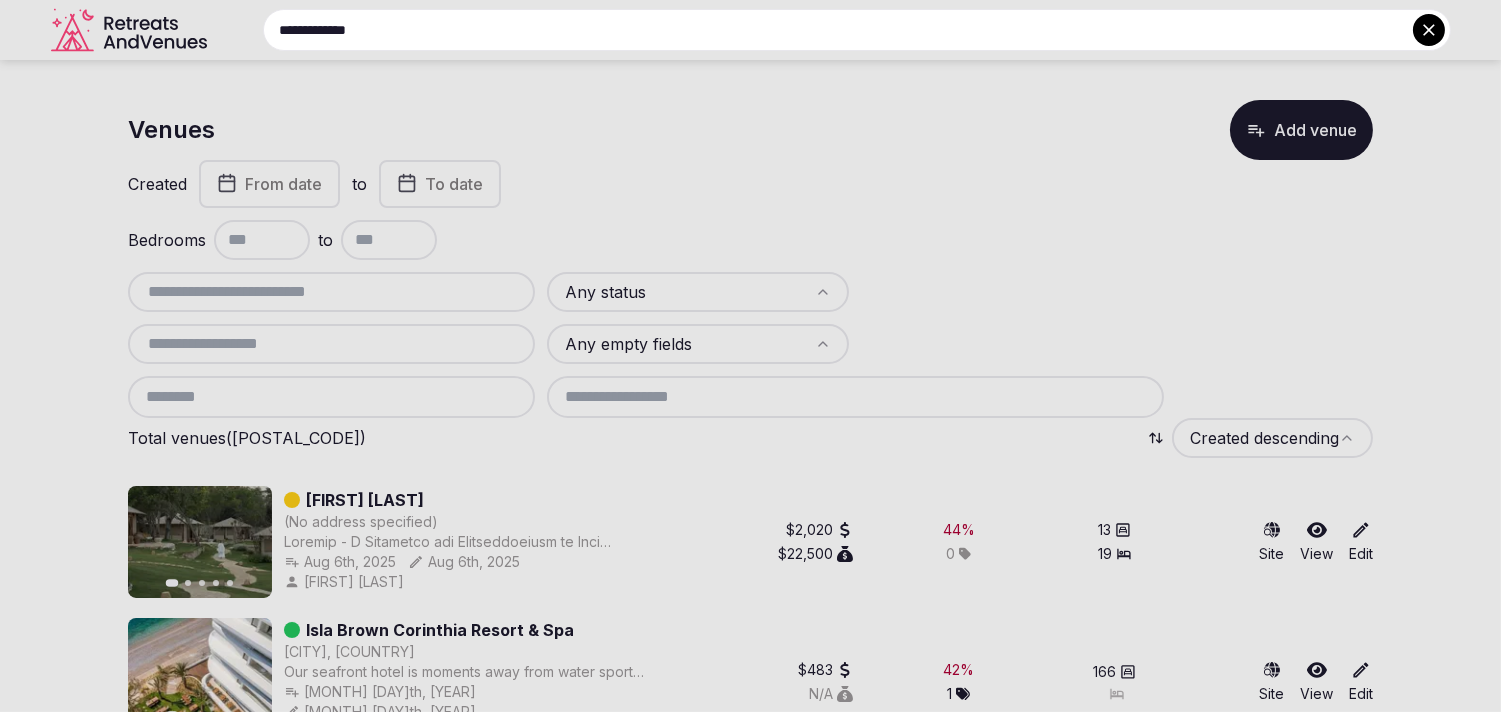 type on "**********" 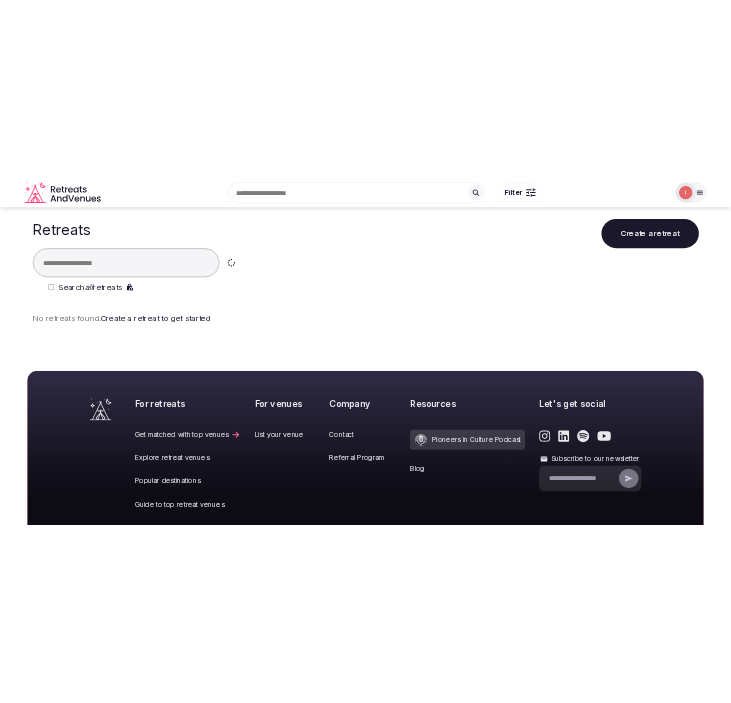 scroll, scrollTop: 0, scrollLeft: 0, axis: both 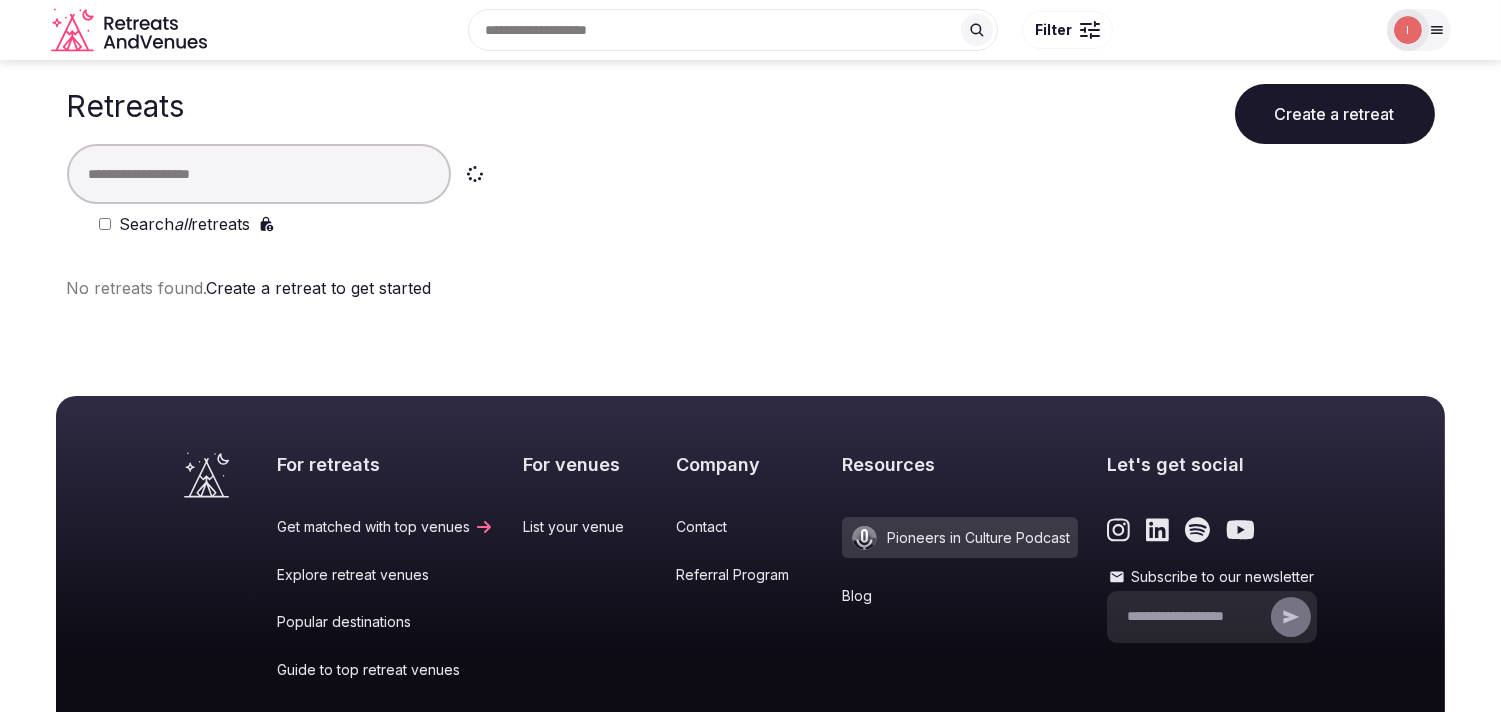 click at bounding box center (259, 174) 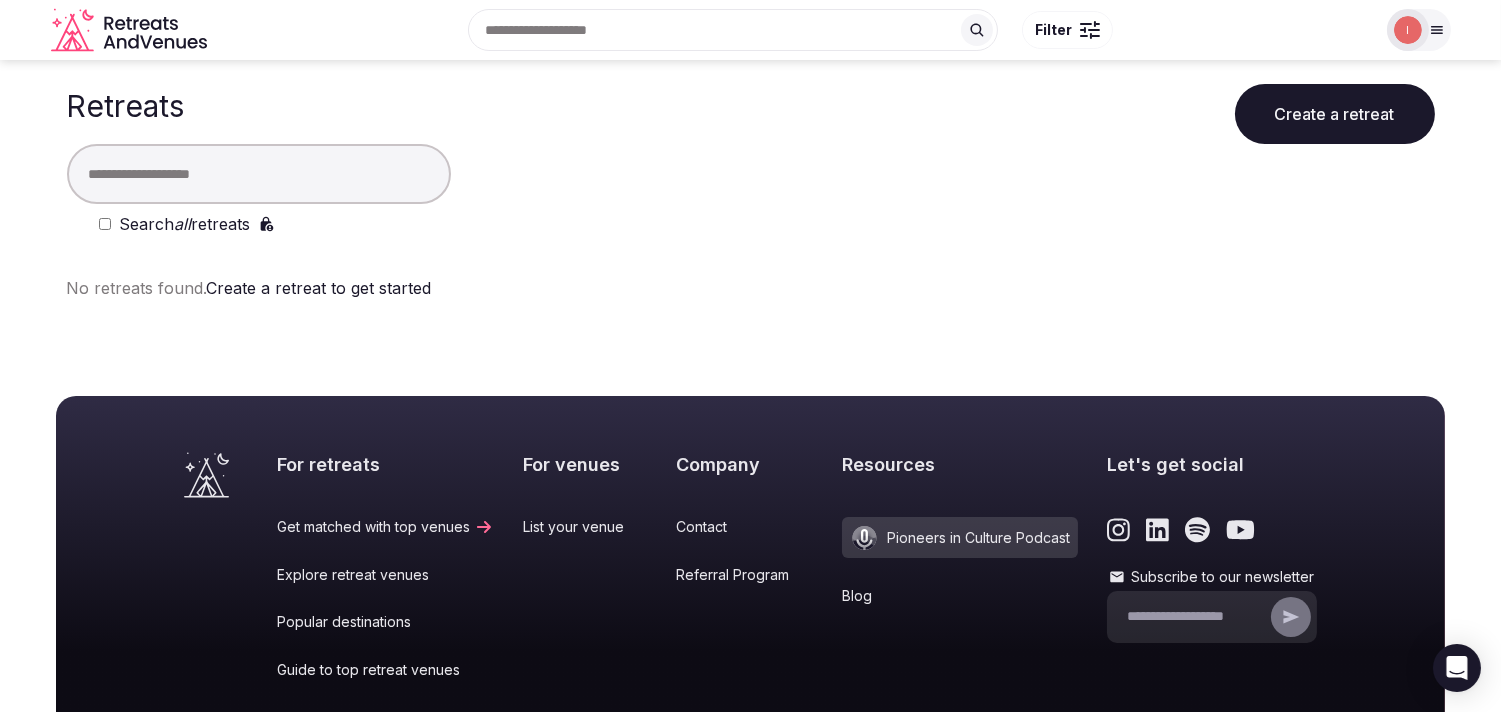 paste on "**********" 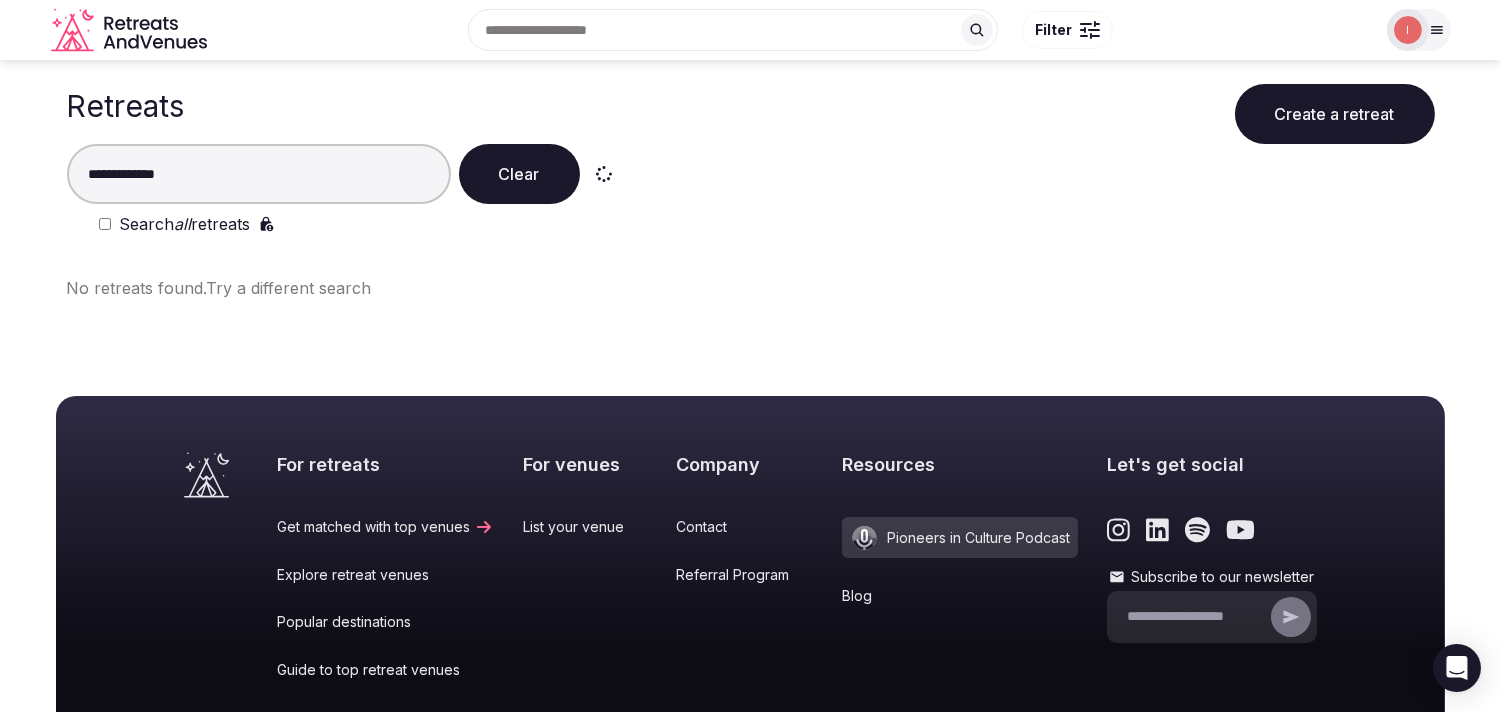 type on "**********" 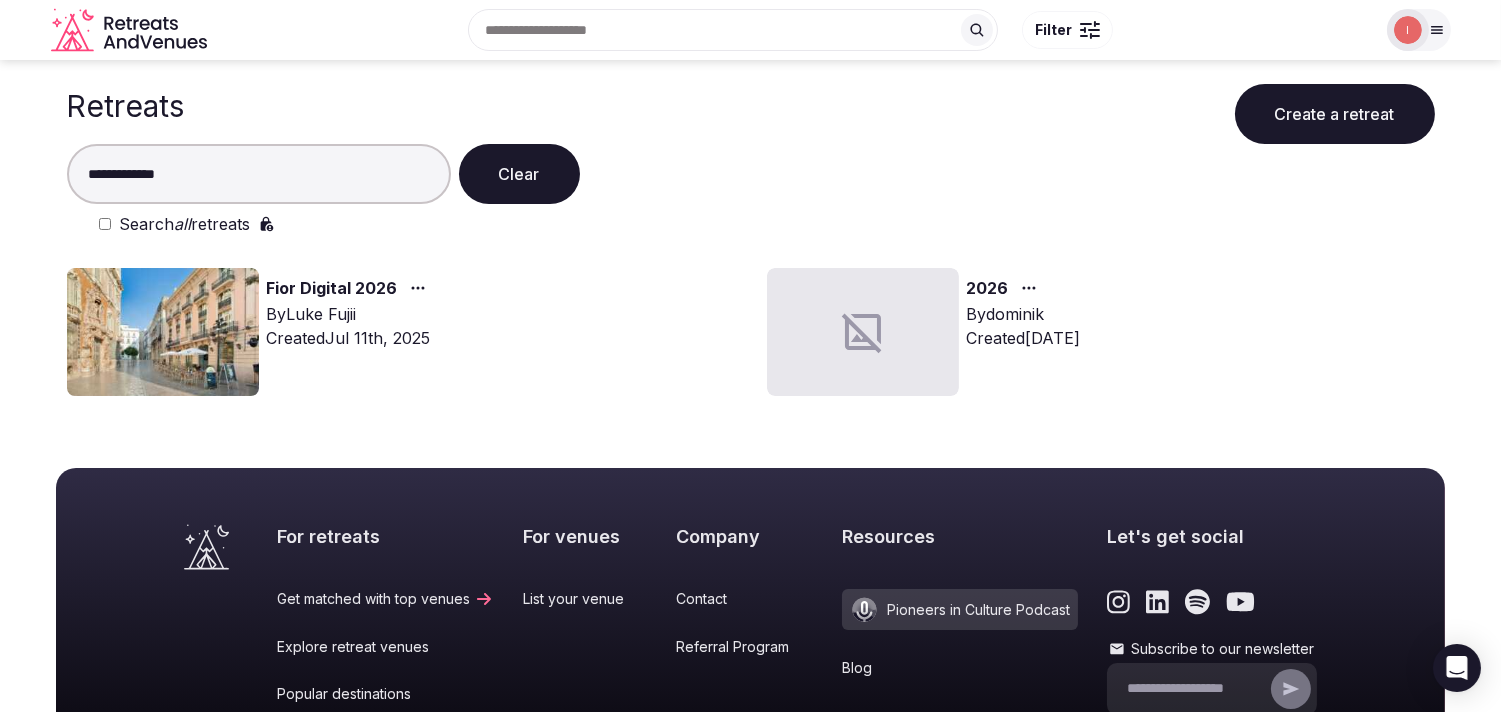 click on "Fior Digital 2026" at bounding box center (332, 289) 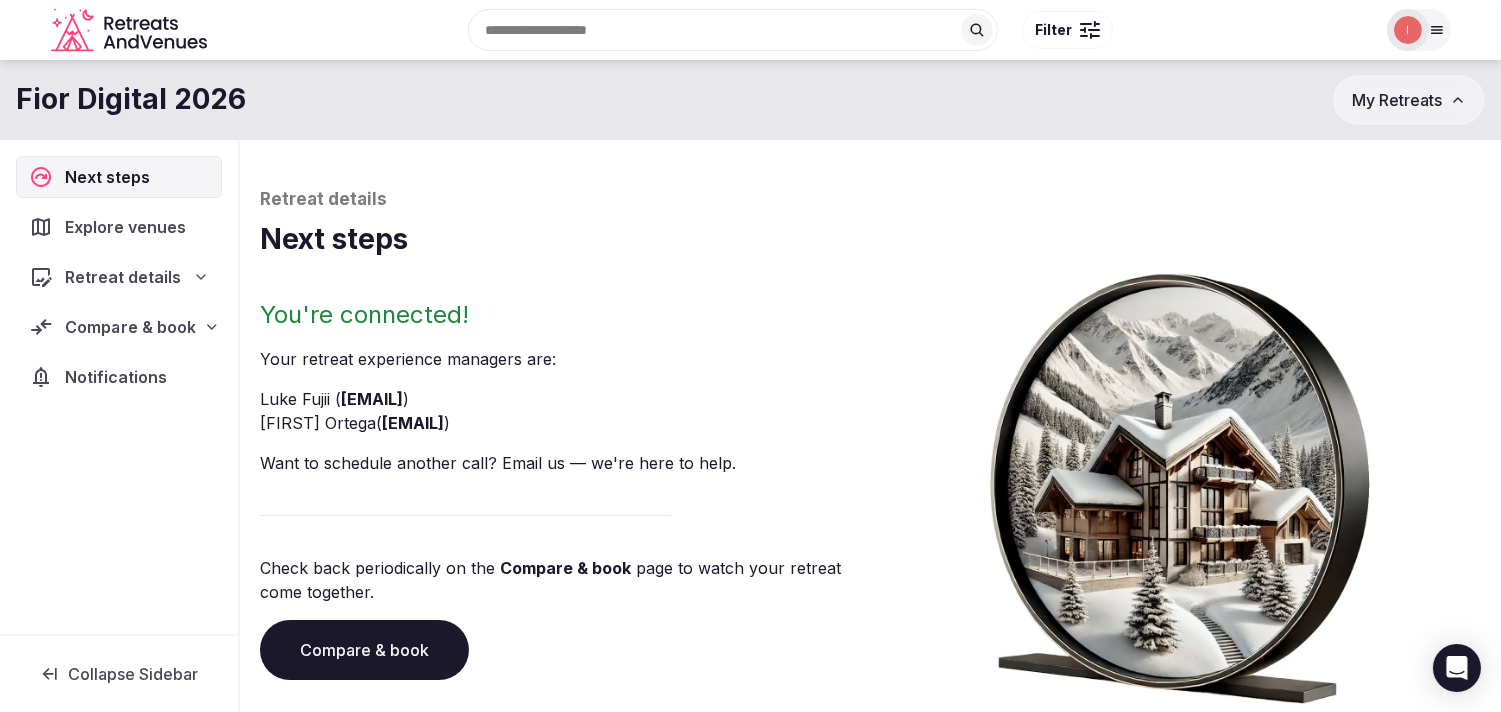 click on "Compare & book" at bounding box center [130, 327] 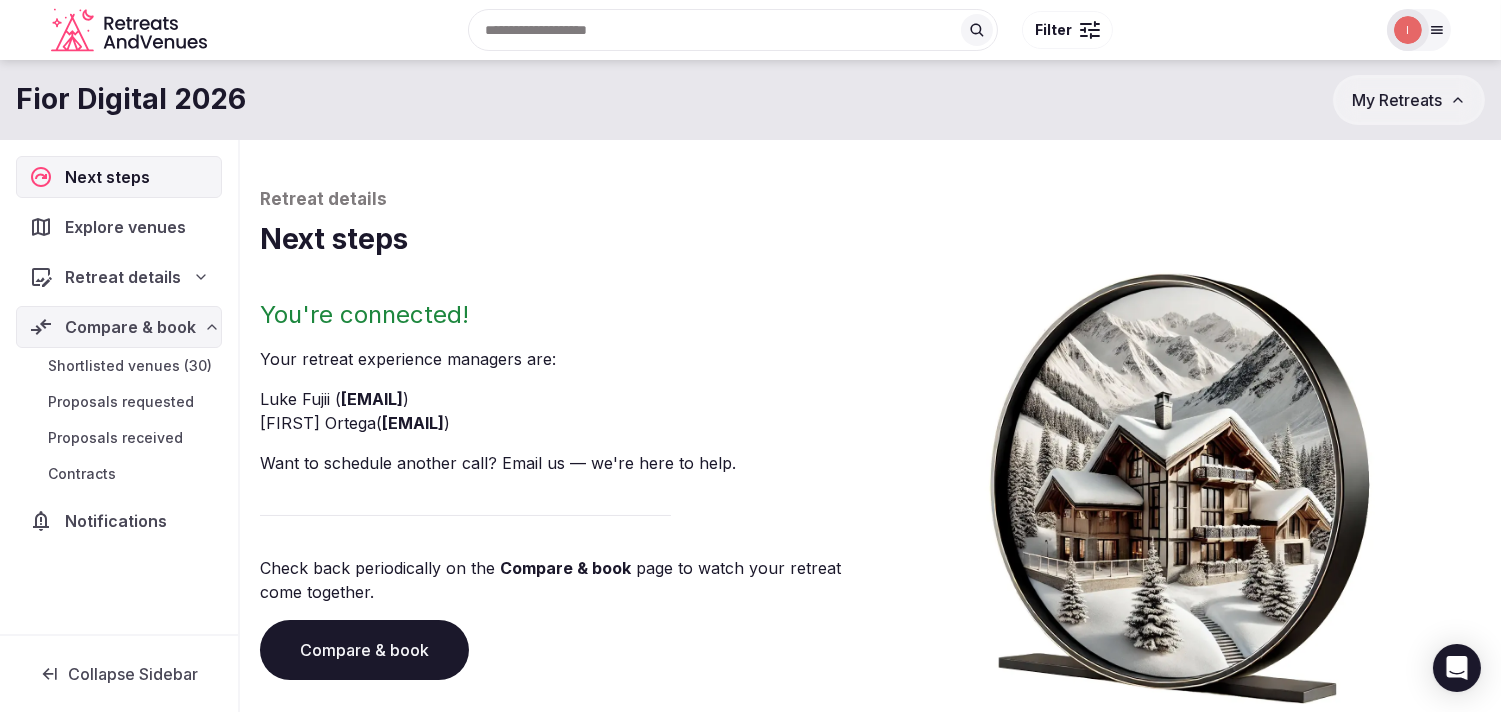 click on "Shortlisted venues (30)" at bounding box center [130, 366] 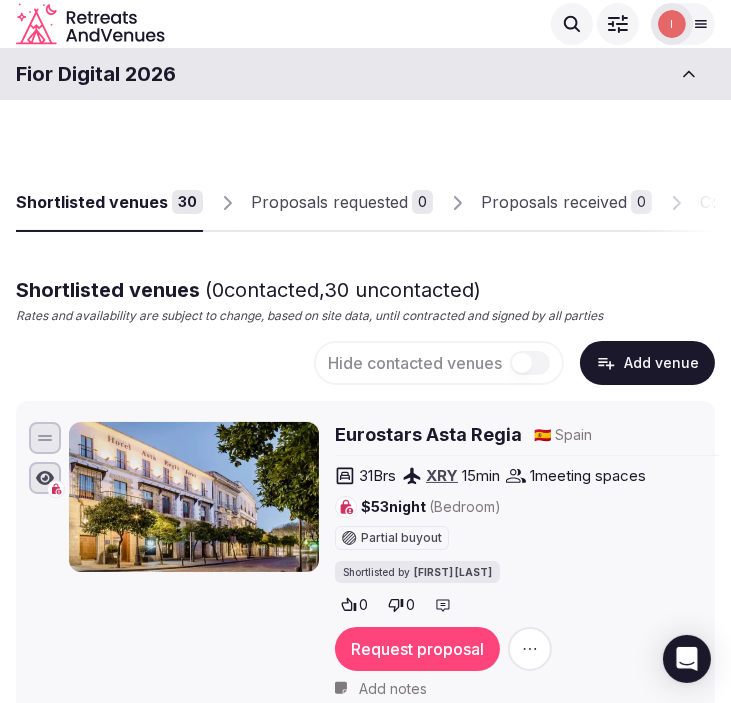 click on "Add venue" at bounding box center (647, 363) 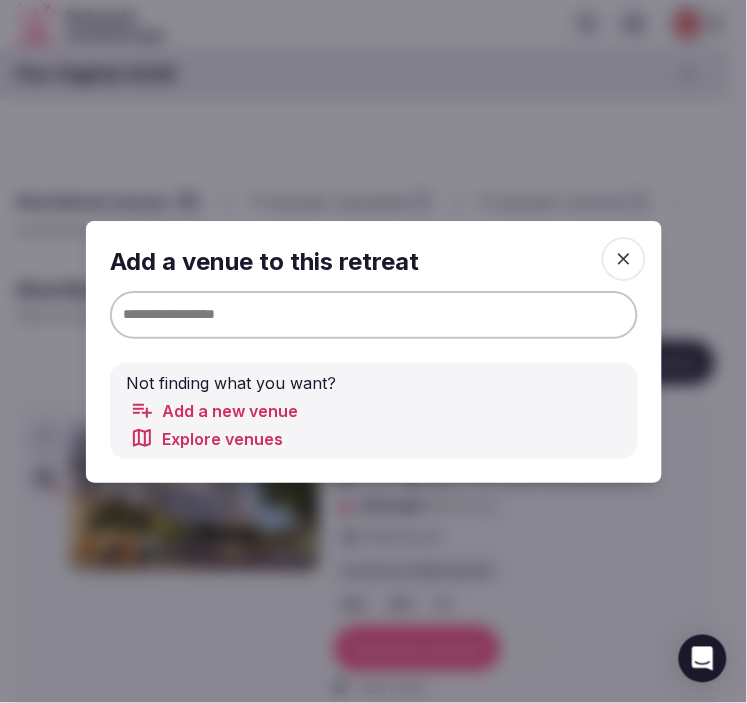click at bounding box center [374, 314] 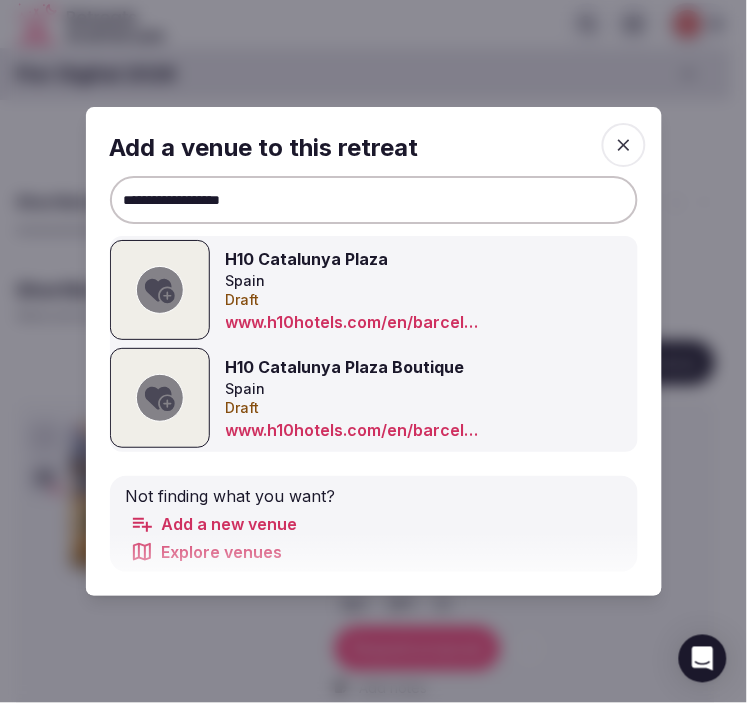 click on "H10 Catalunya Plaza" at bounding box center (386, 259) 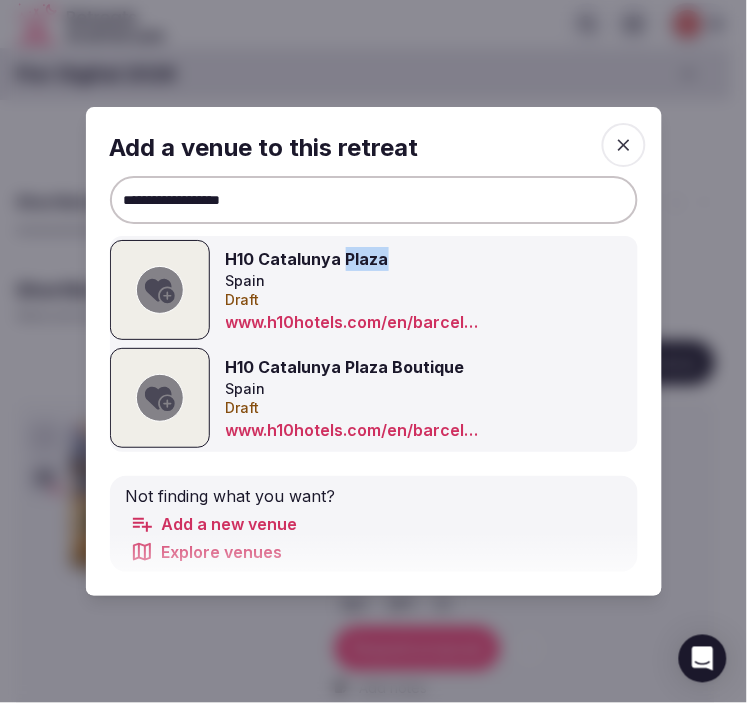 click on "H10 Catalunya Plaza" at bounding box center (386, 259) 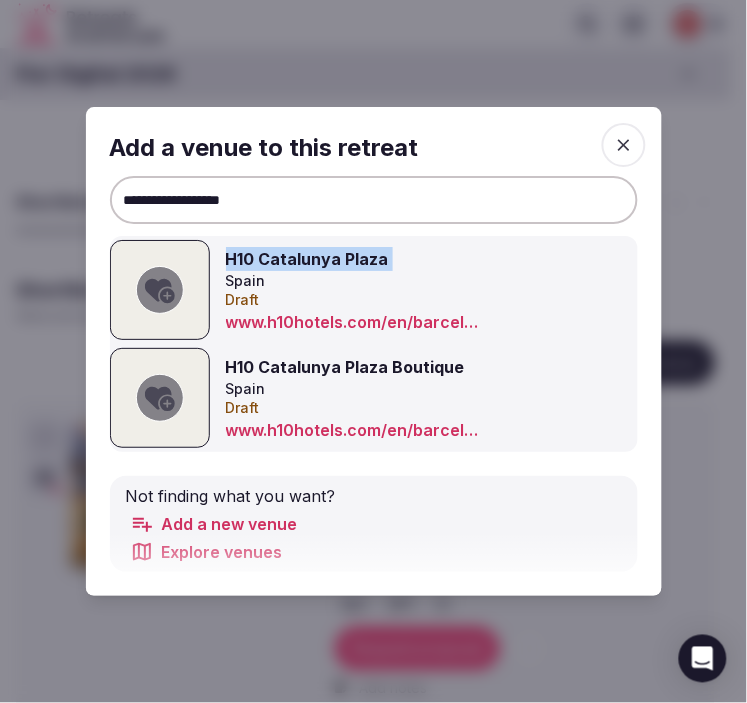 click on "H10 Catalunya Plaza" at bounding box center [386, 259] 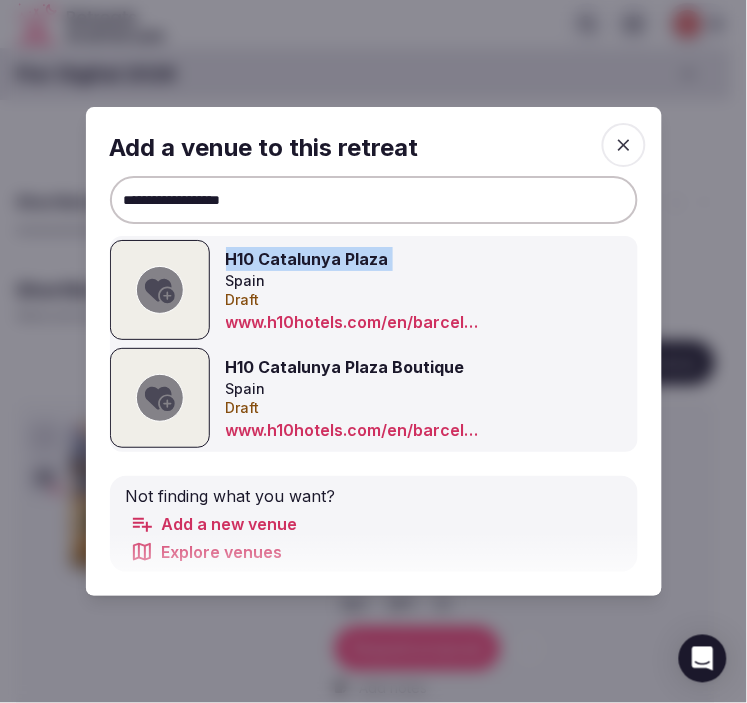 copy on "H10 Catalunya Plaza" 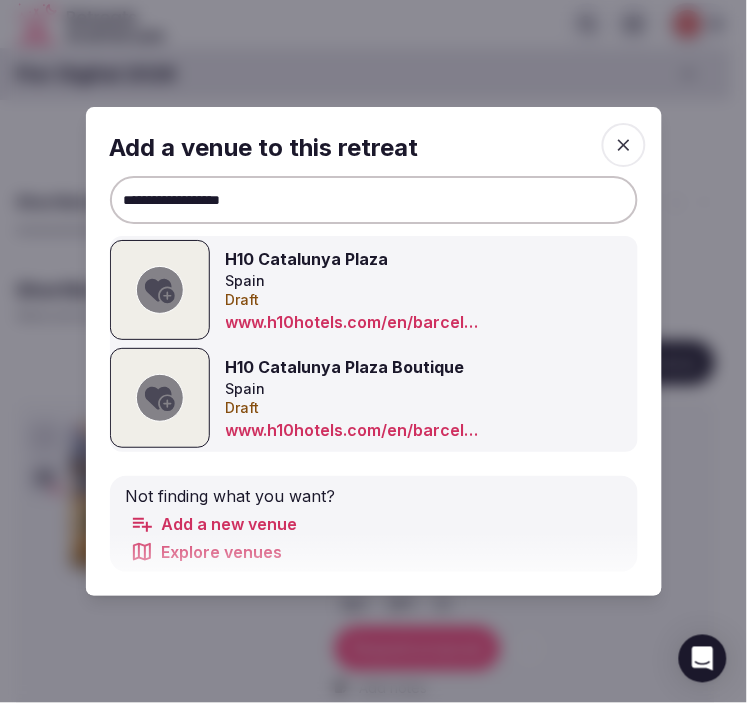 click on "**********" at bounding box center [374, 200] 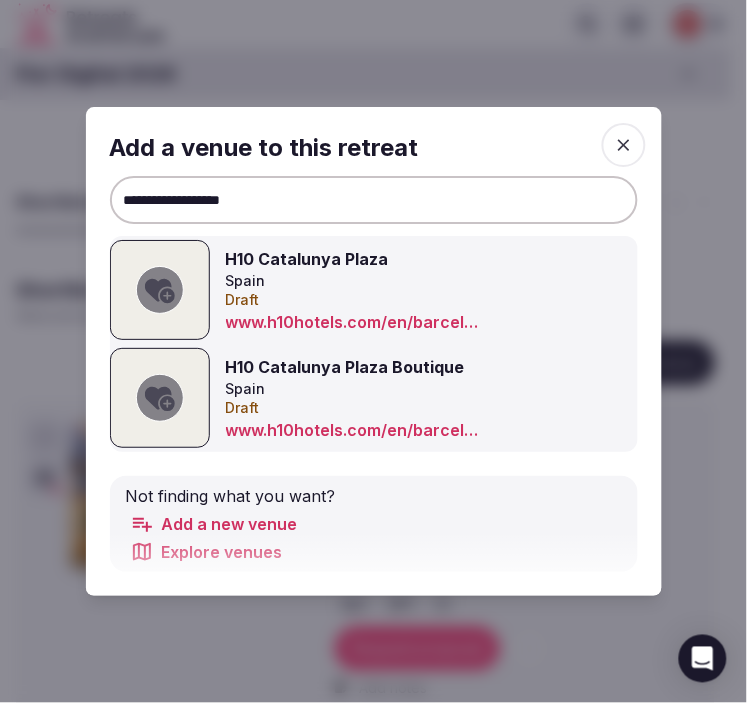 drag, startPoint x: 336, startPoint y: 212, endPoint x: -32, endPoint y: 230, distance: 368.43994 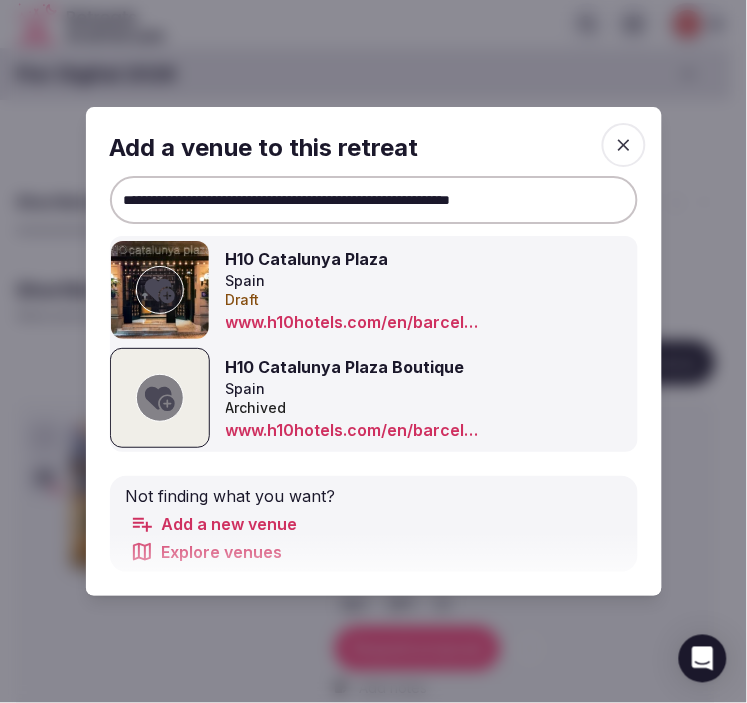 type on "**********" 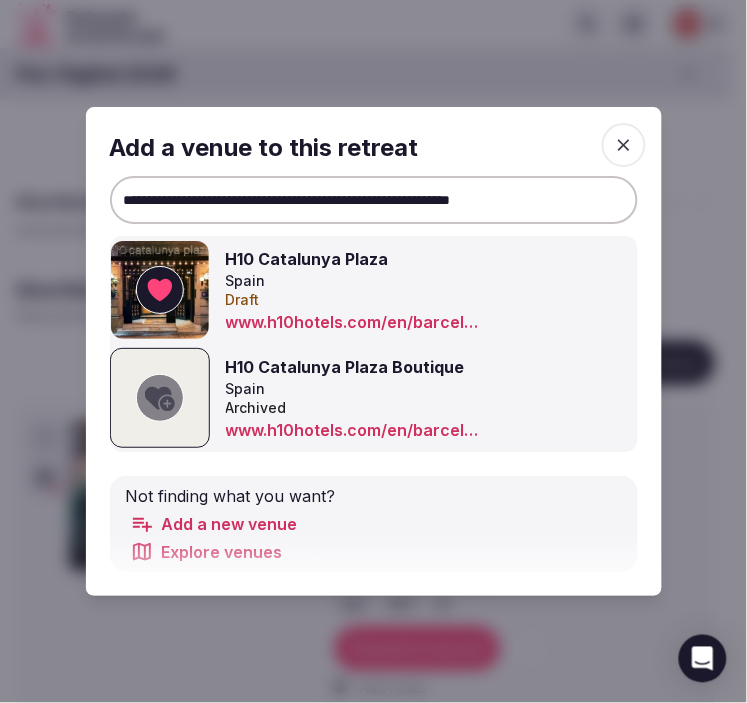 click at bounding box center [624, 145] 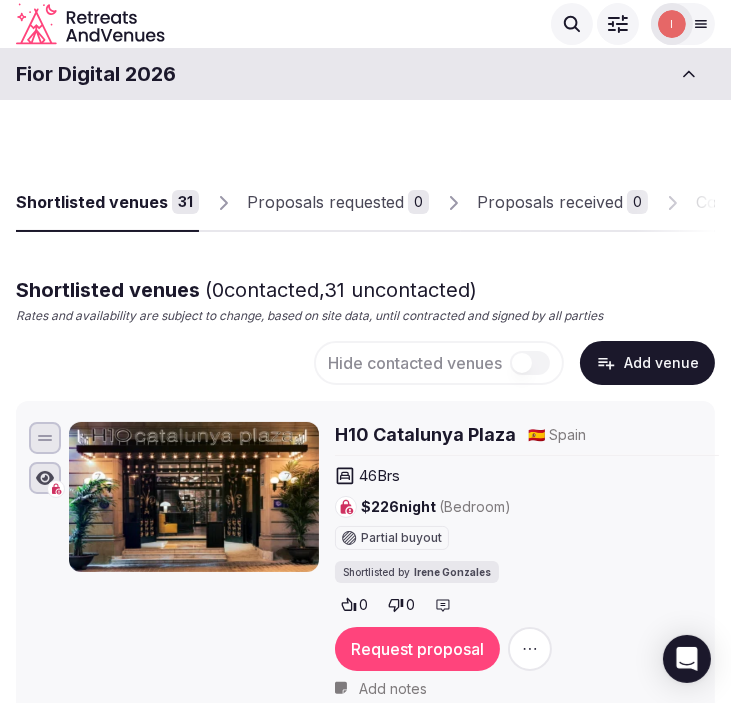 click on "Fior Digital 2026" at bounding box center [96, 74] 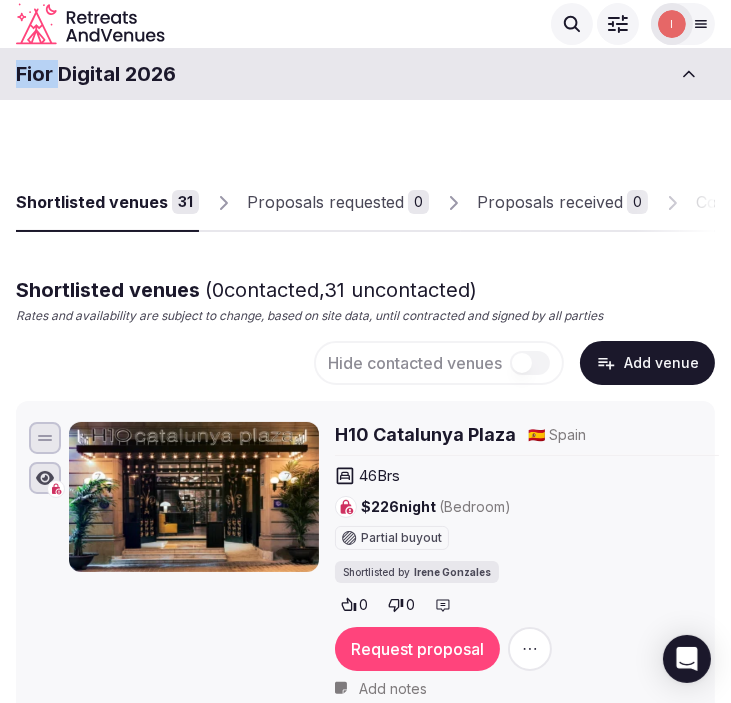 click on "Fior Digital 2026" at bounding box center (96, 74) 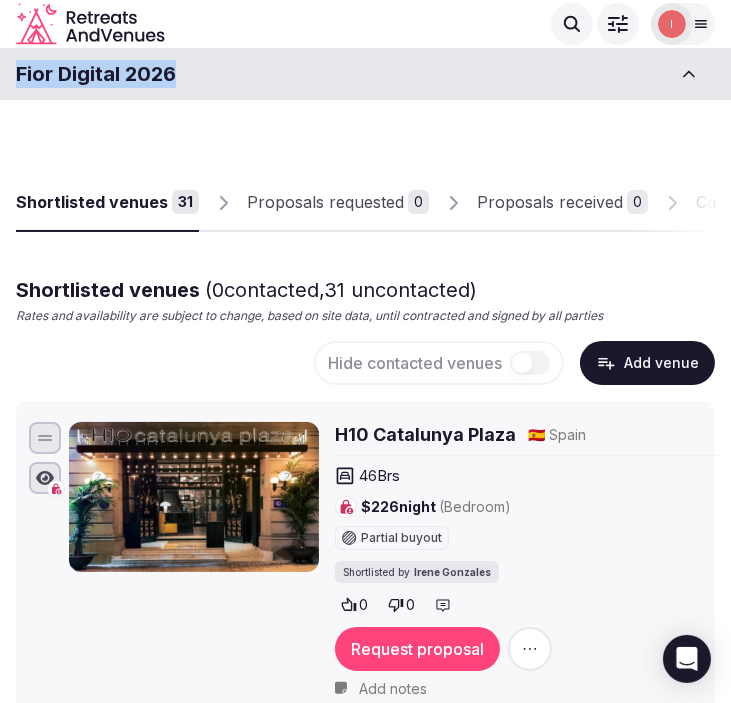 click on "Fior Digital 2026" at bounding box center [96, 74] 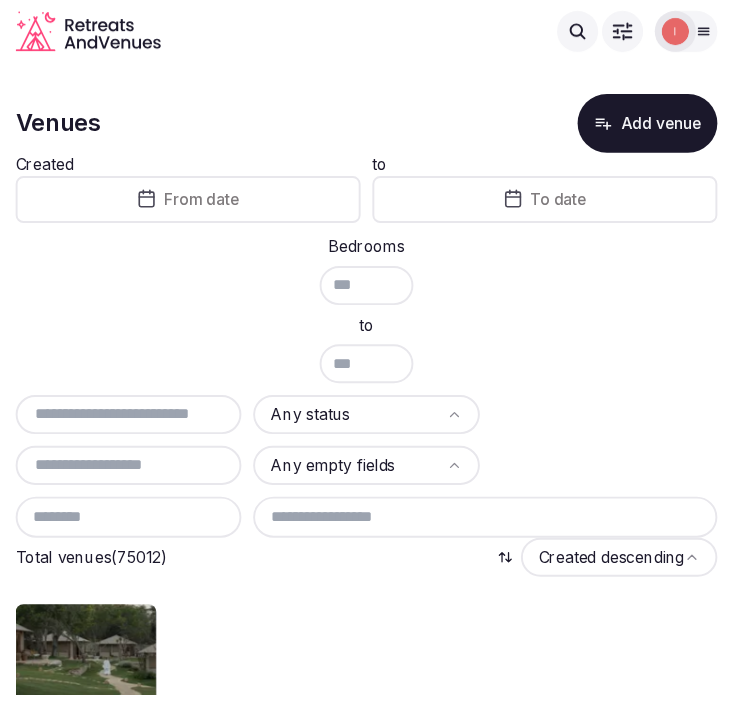 scroll, scrollTop: 0, scrollLeft: 0, axis: both 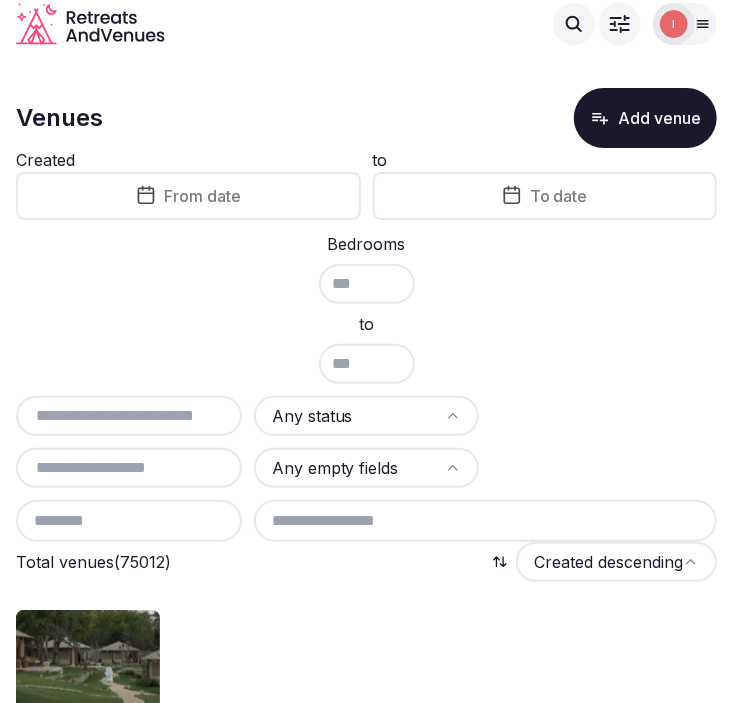 click at bounding box center [129, 416] 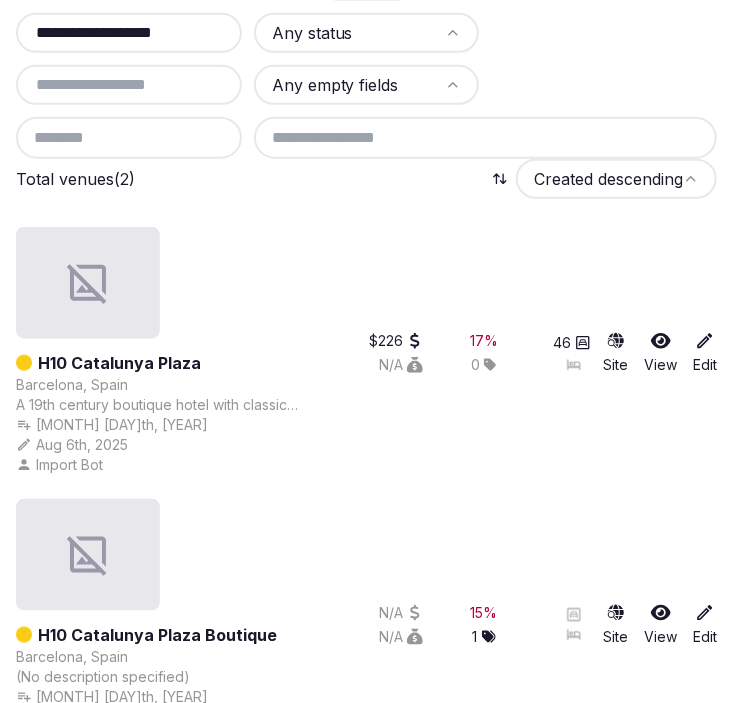 scroll, scrollTop: 410, scrollLeft: 0, axis: vertical 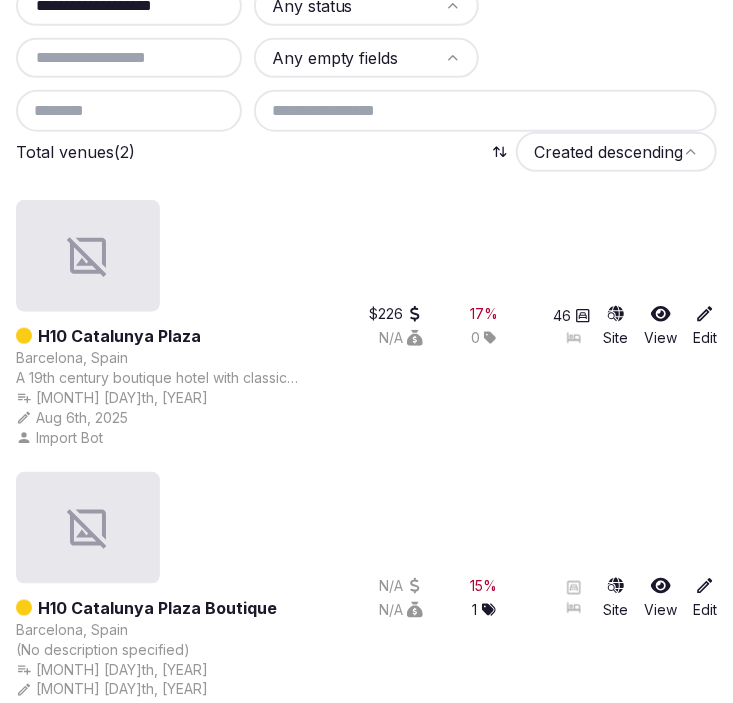 type on "**********" 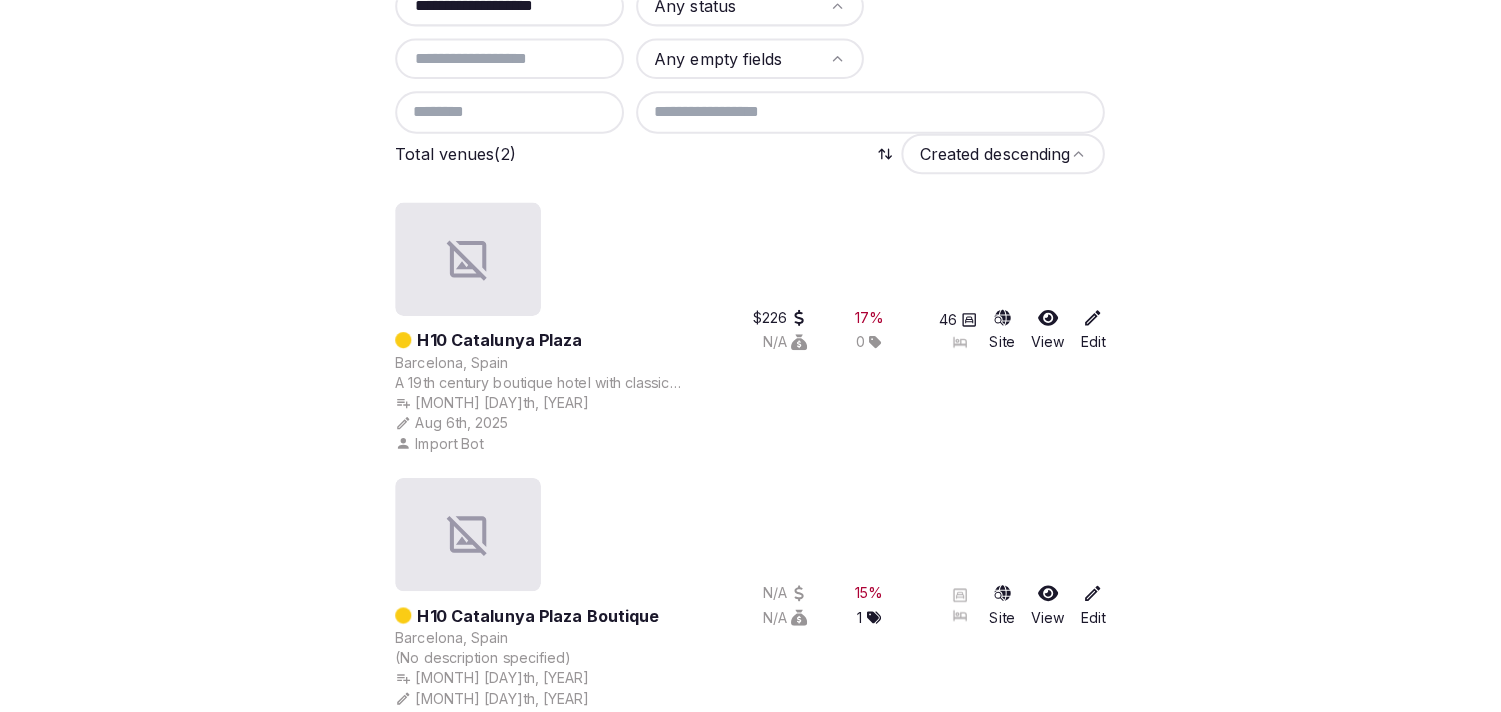 scroll, scrollTop: 38, scrollLeft: 0, axis: vertical 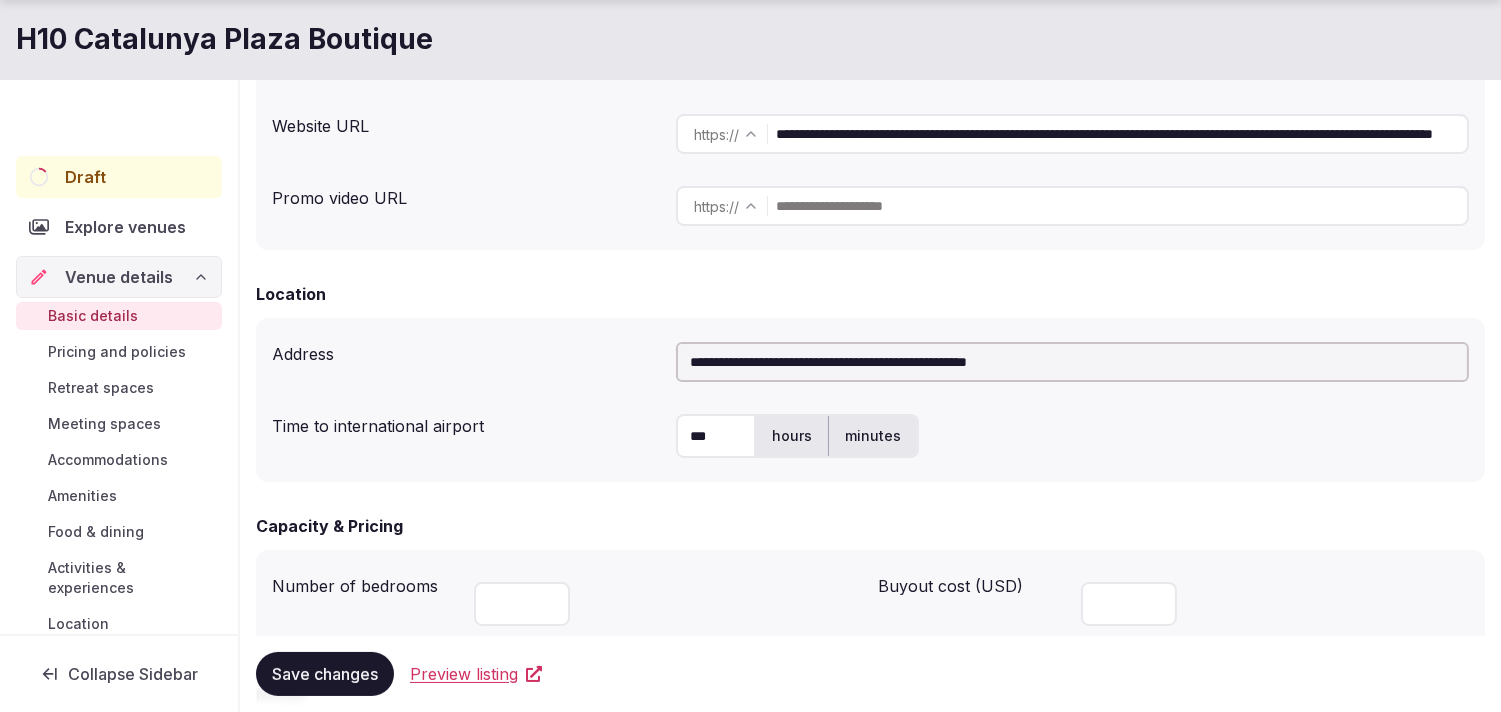 click on "Draft" at bounding box center [119, 177] 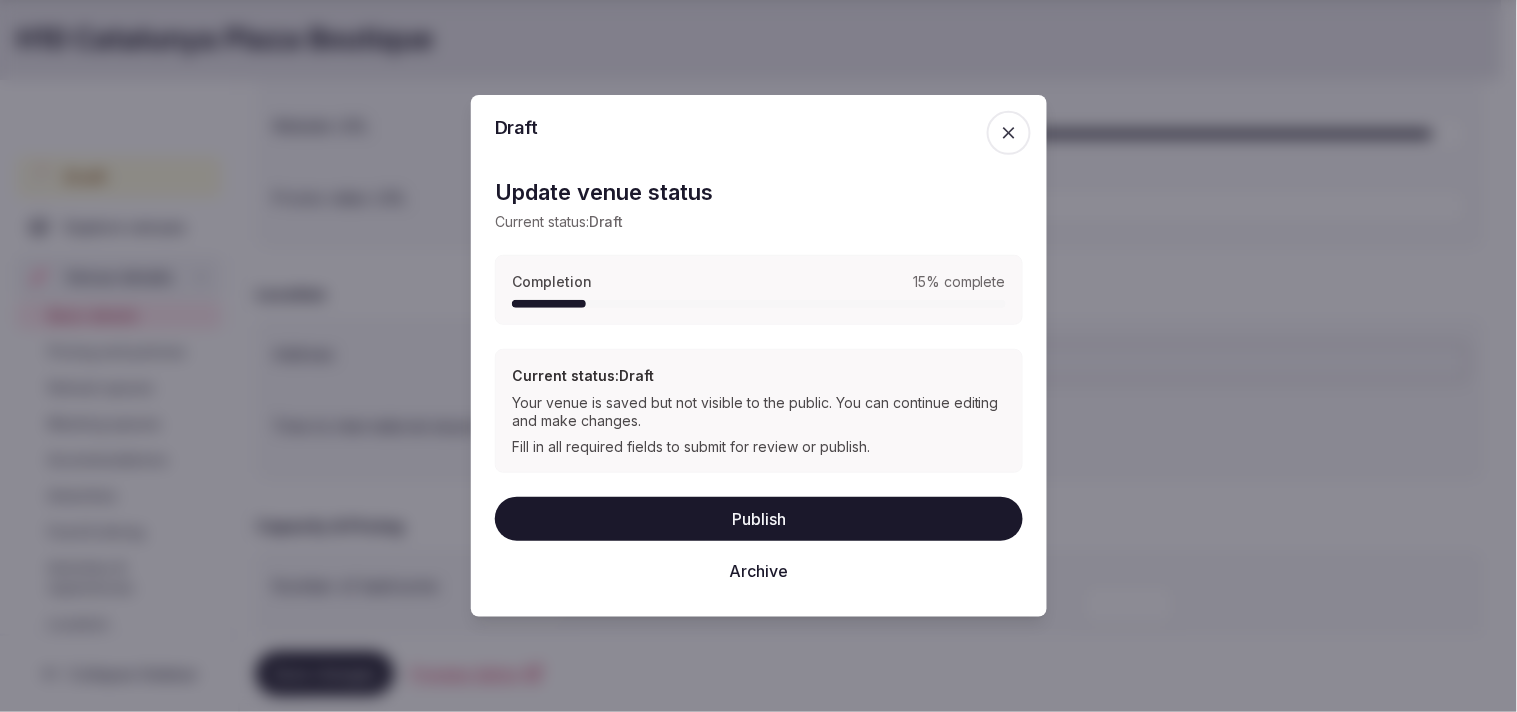 click at bounding box center (758, 356) 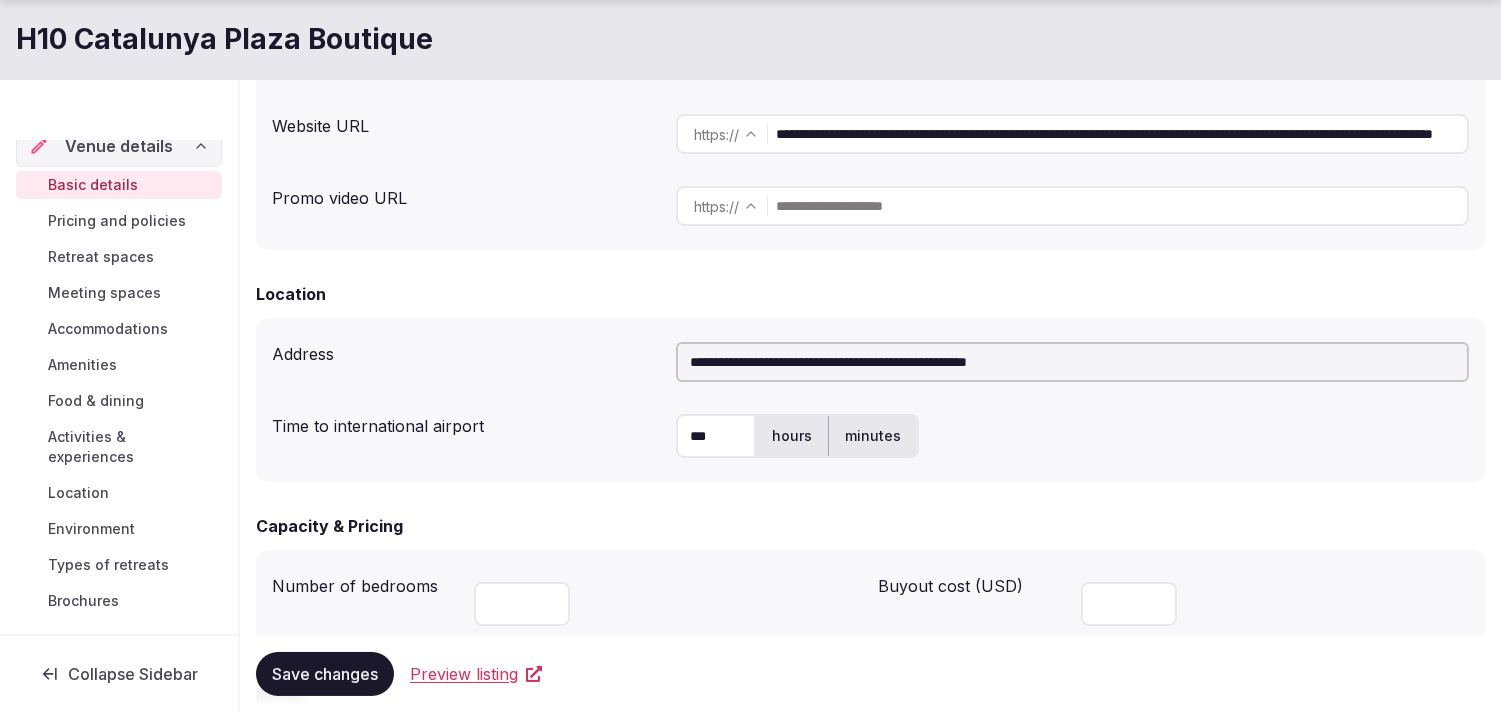 scroll, scrollTop: 281, scrollLeft: 0, axis: vertical 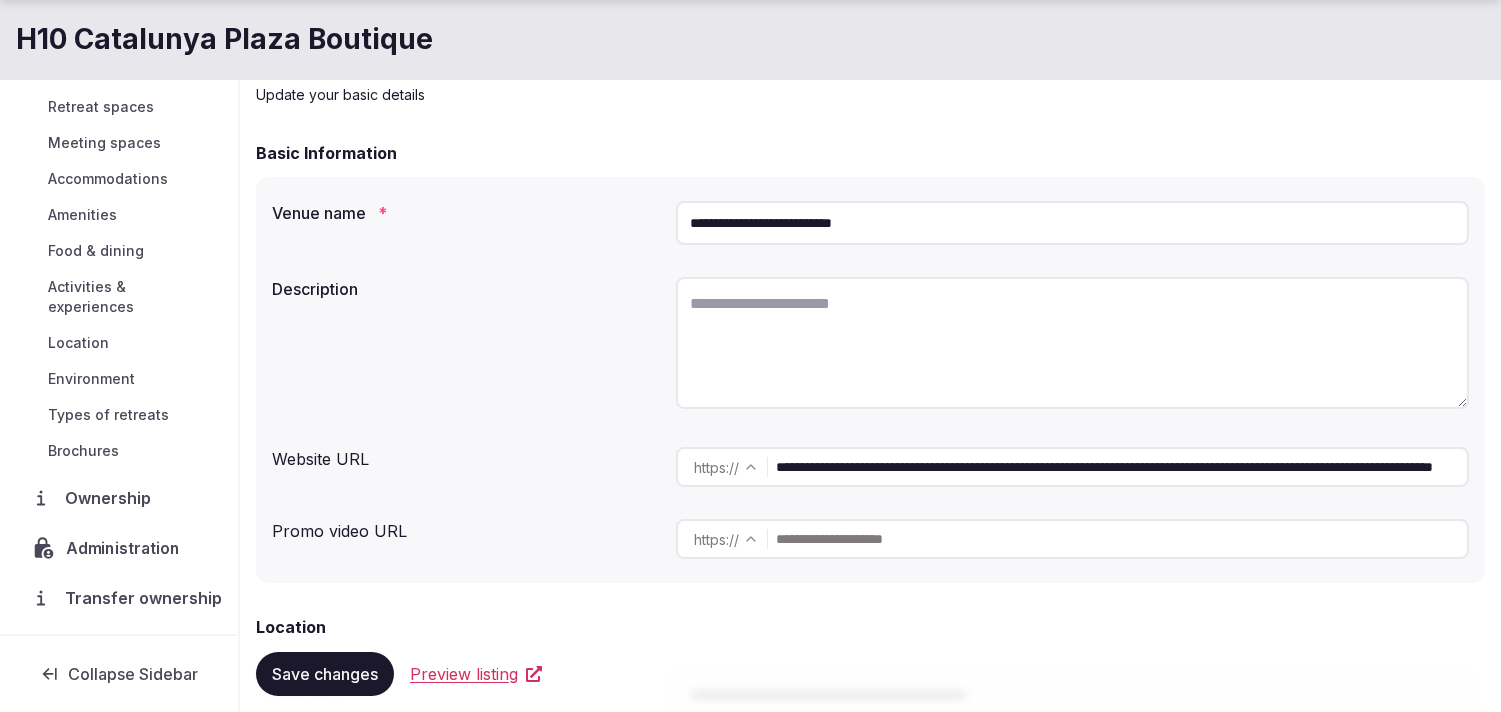 click on "Administration" at bounding box center (127, 548) 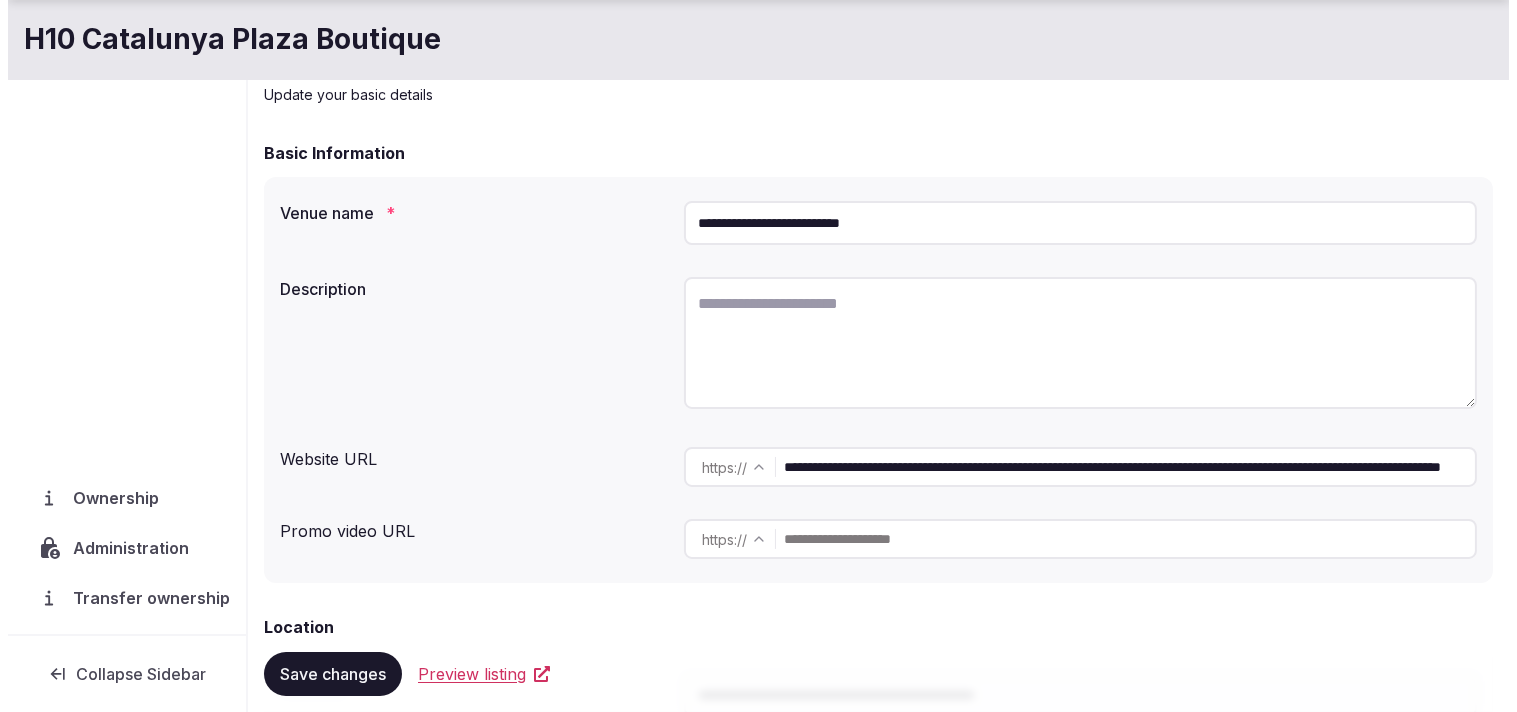 scroll, scrollTop: 0, scrollLeft: 0, axis: both 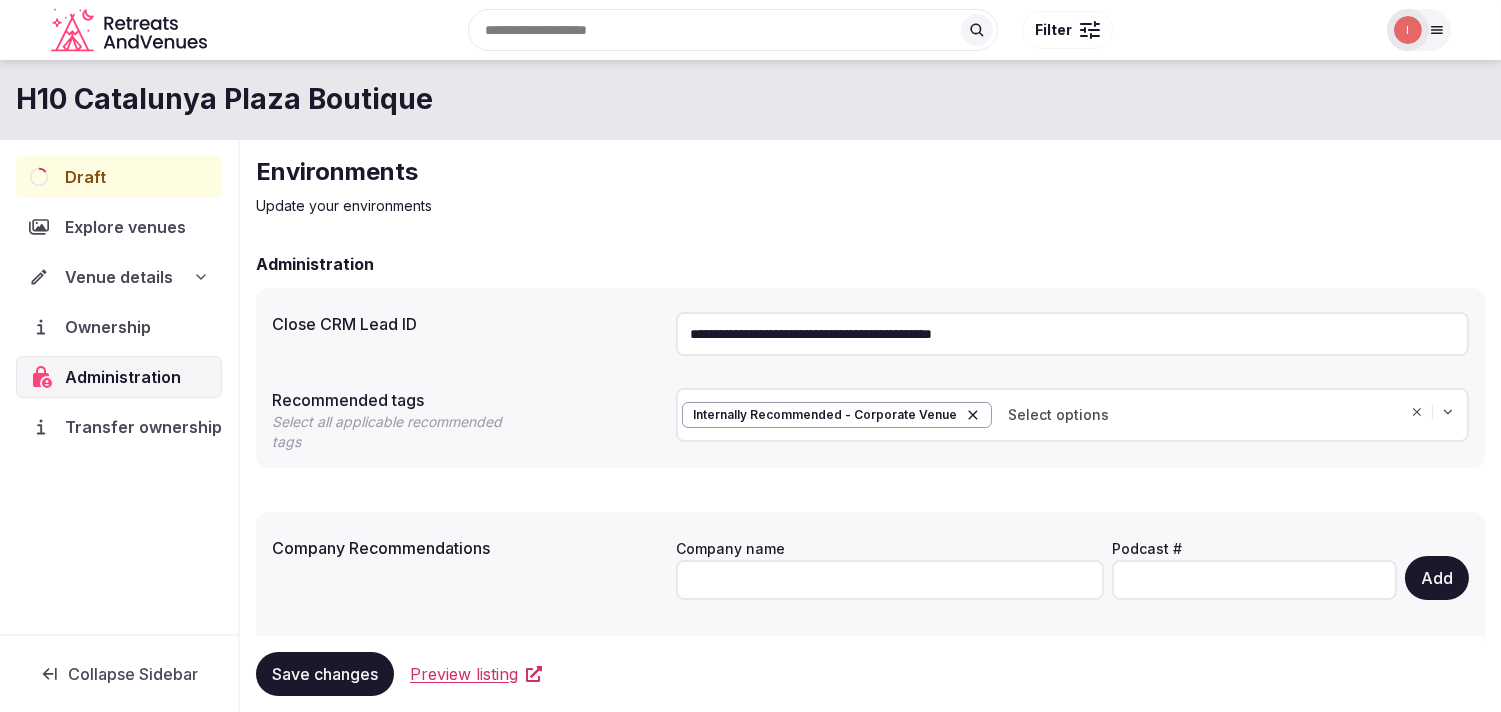click on "**********" at bounding box center [1072, 334] 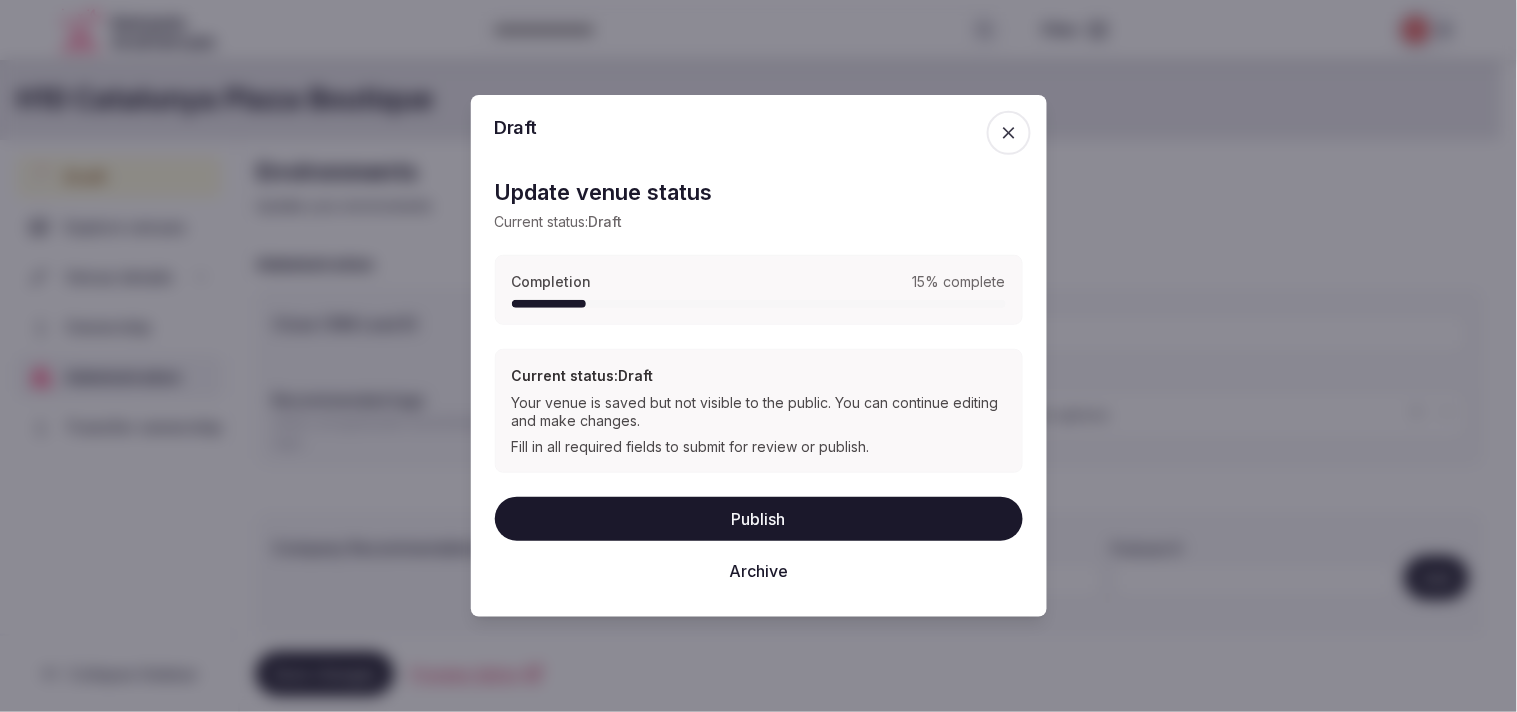 click on "Archive" at bounding box center [759, 571] 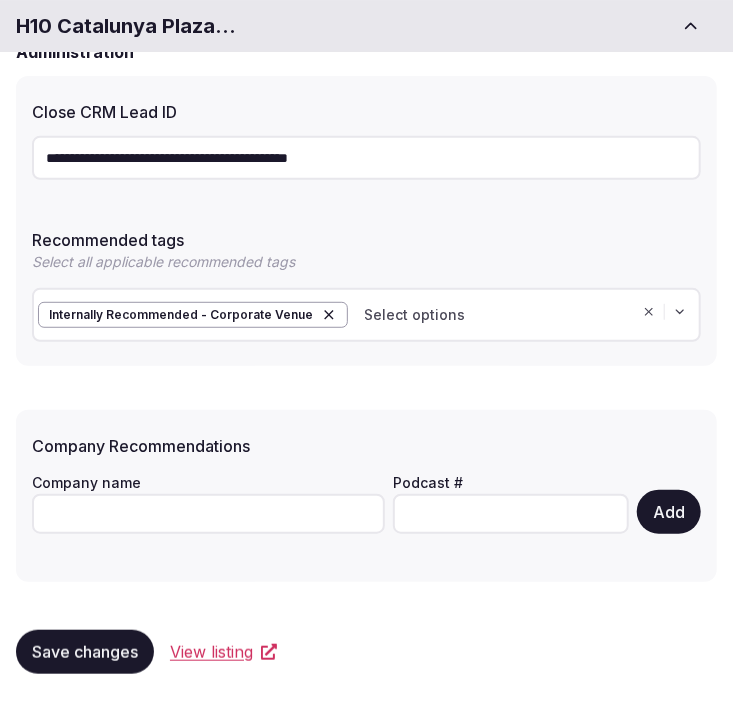 scroll, scrollTop: 173, scrollLeft: 0, axis: vertical 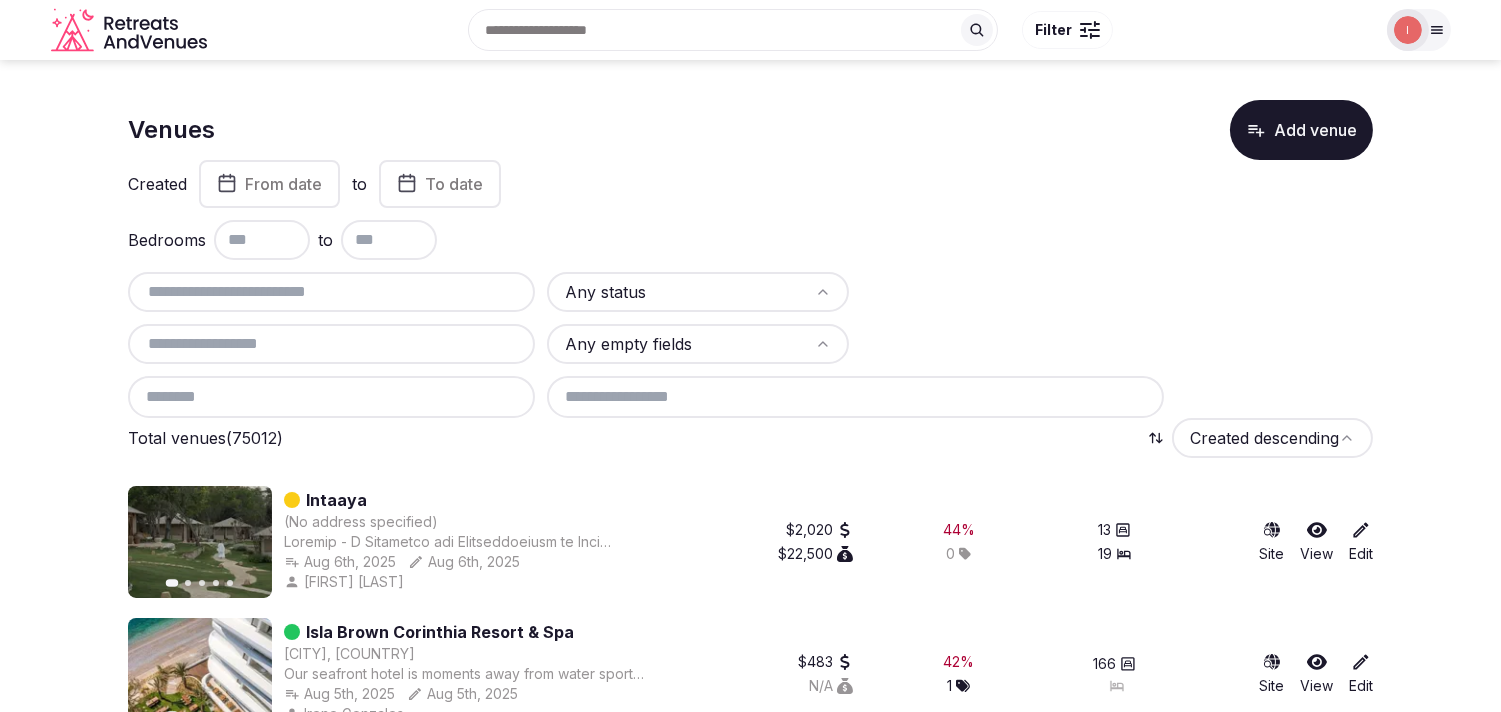 click at bounding box center [331, 292] 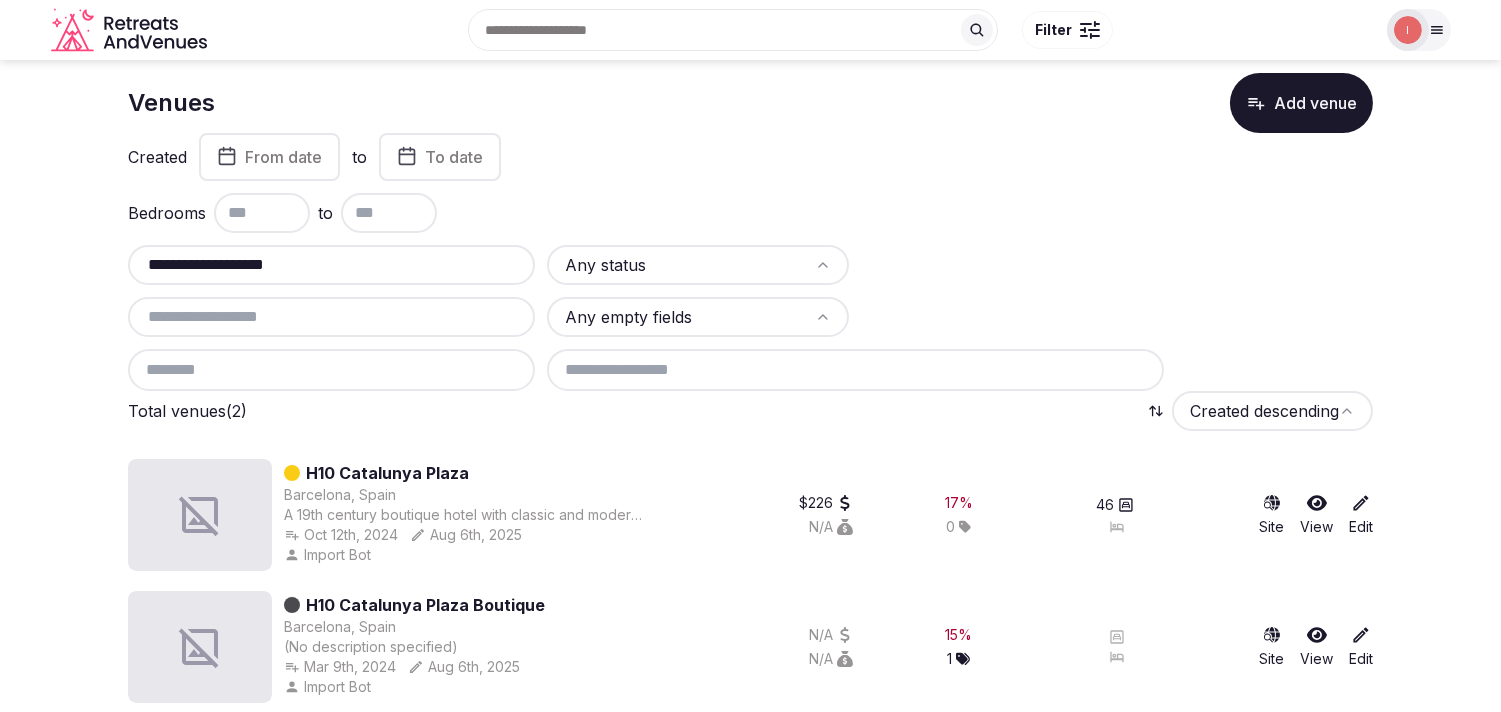 scroll, scrollTop: 38, scrollLeft: 0, axis: vertical 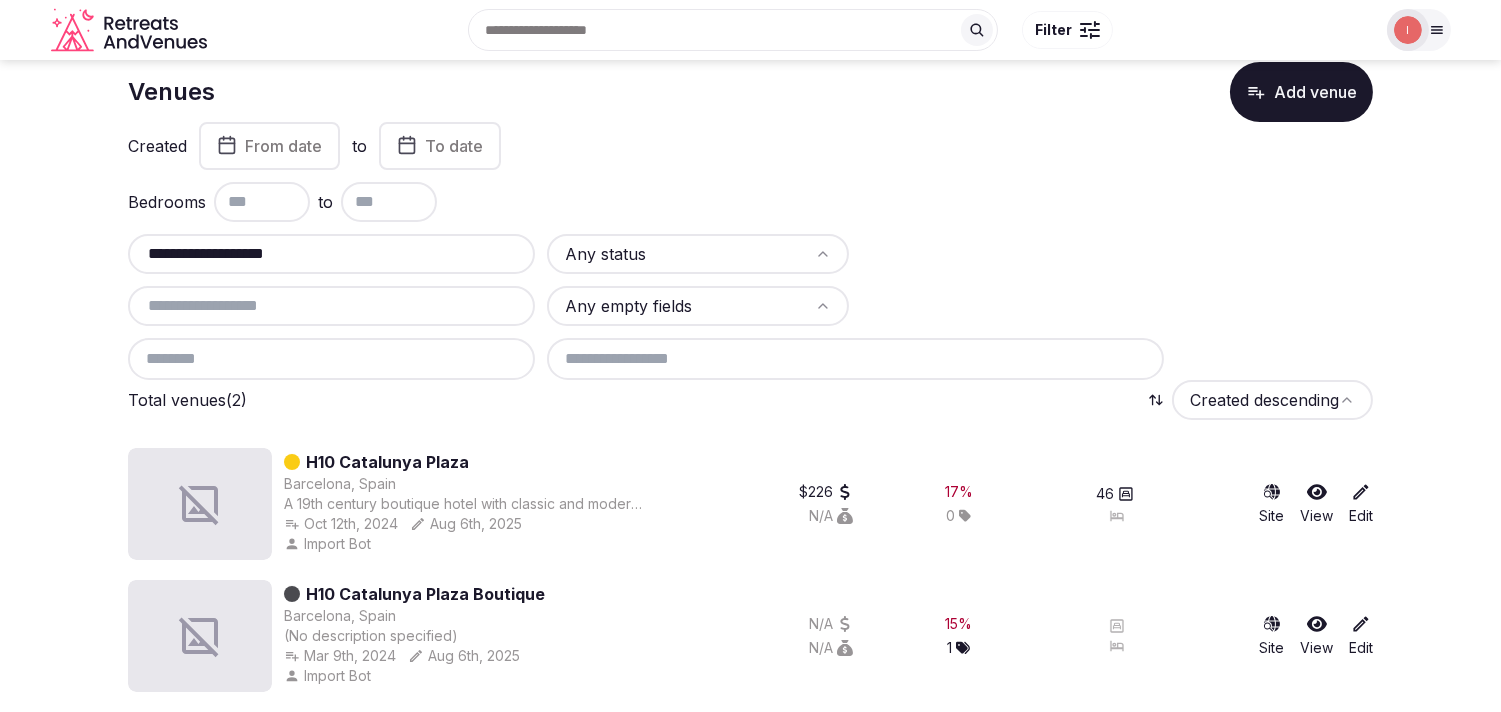 type on "**********" 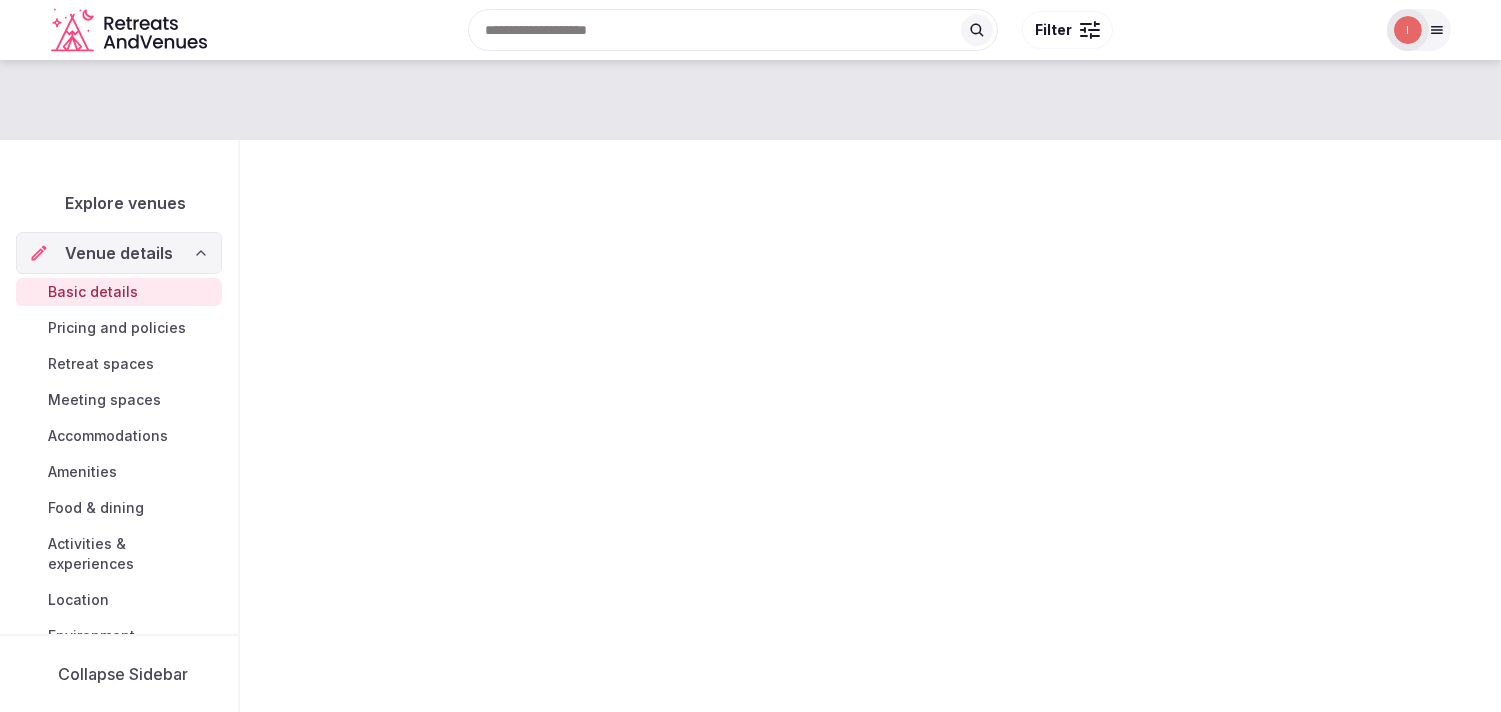 scroll, scrollTop: 0, scrollLeft: 0, axis: both 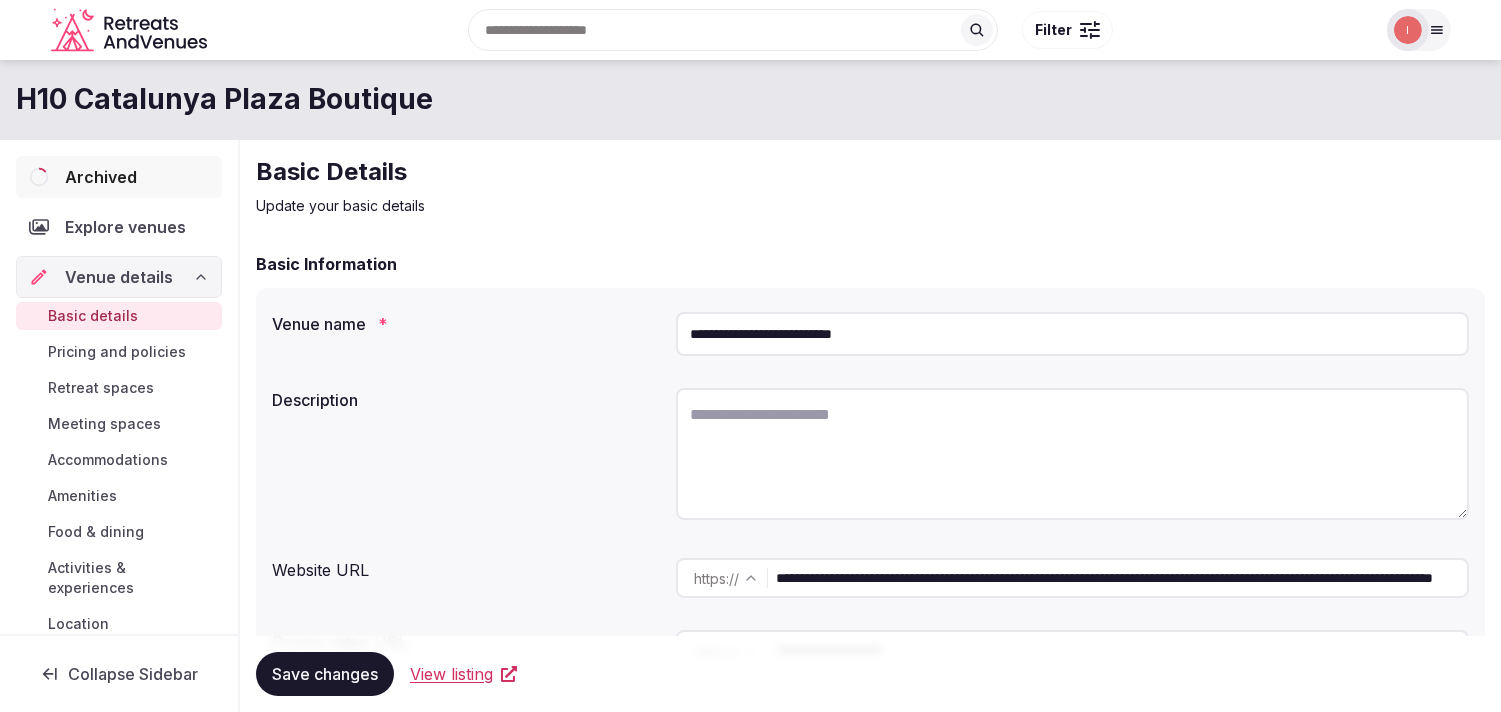 click on "Archived" at bounding box center [101, 177] 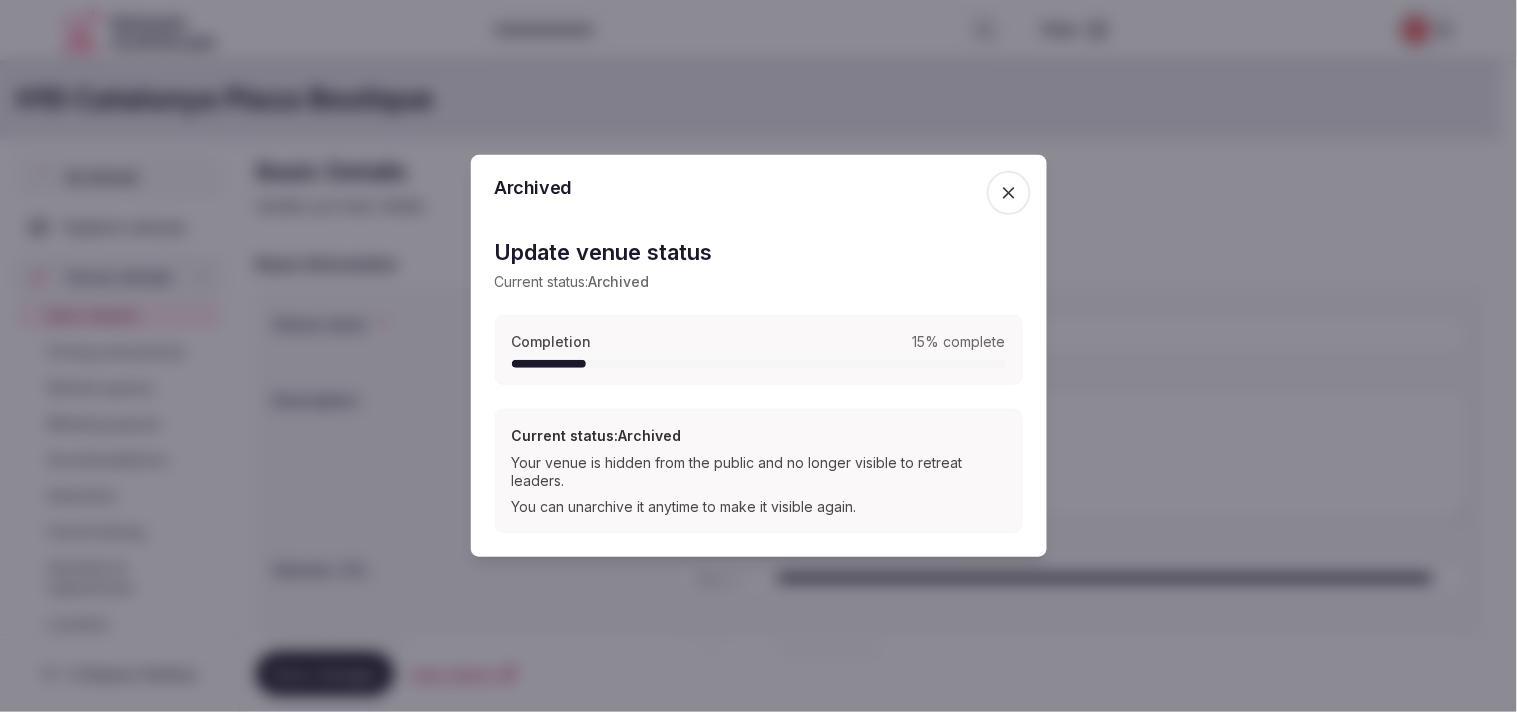 click 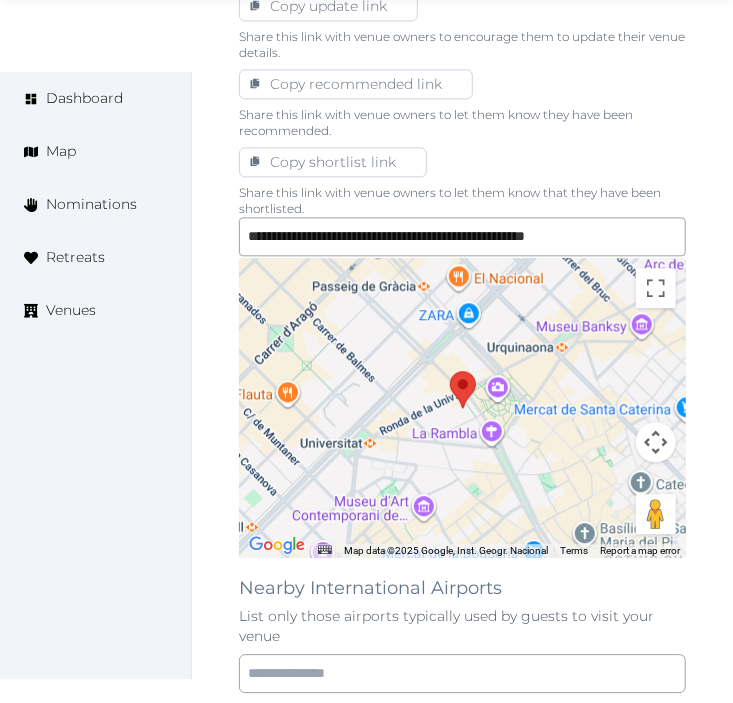 scroll, scrollTop: 1666, scrollLeft: 0, axis: vertical 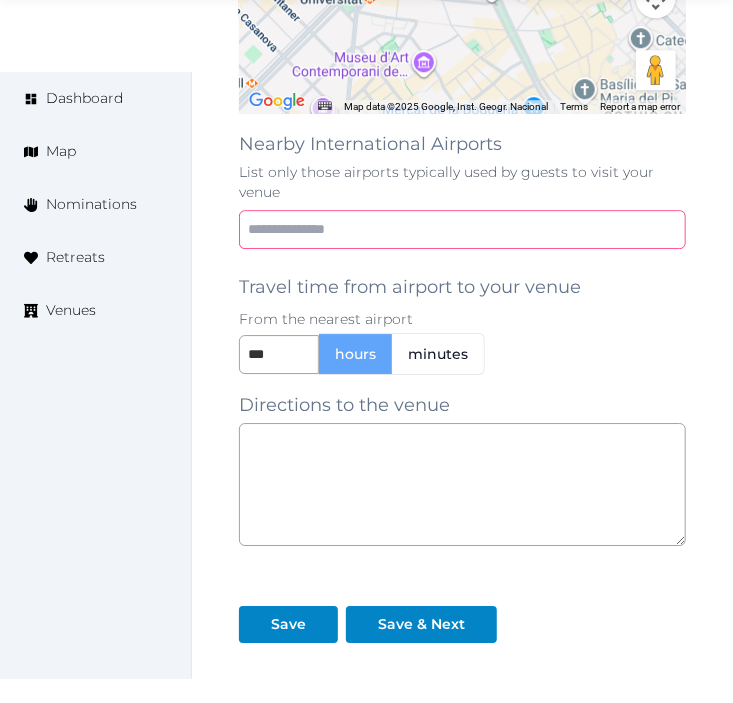 click at bounding box center (462, 229) 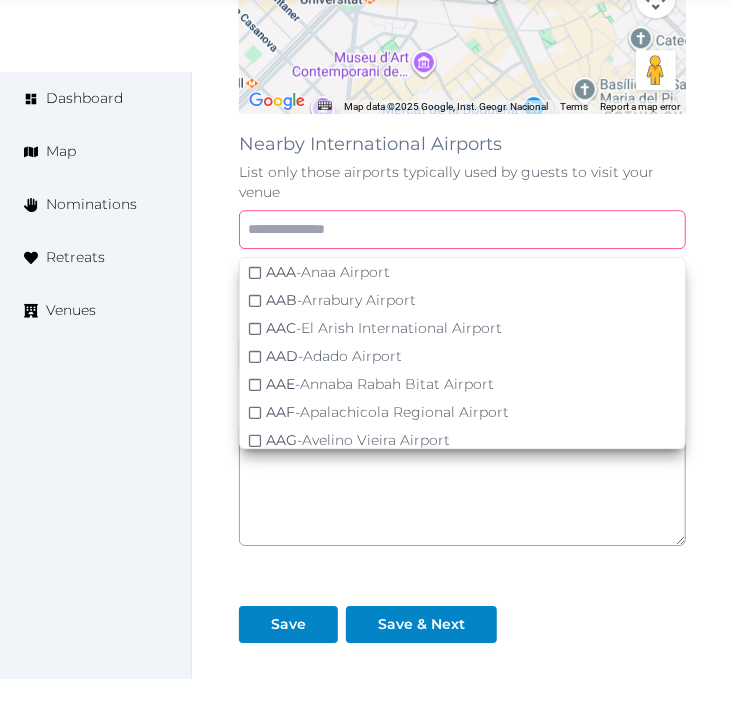 paste on "***" 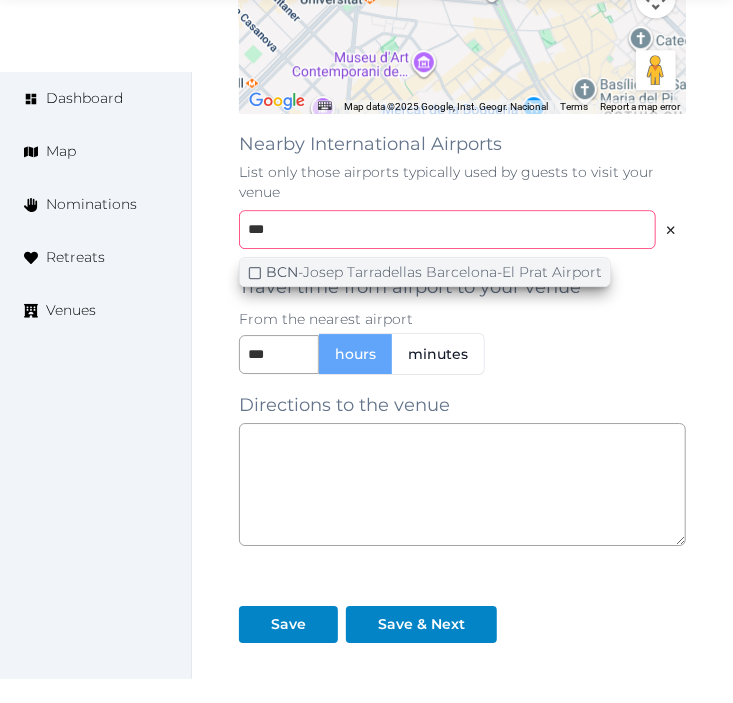 type on "***" 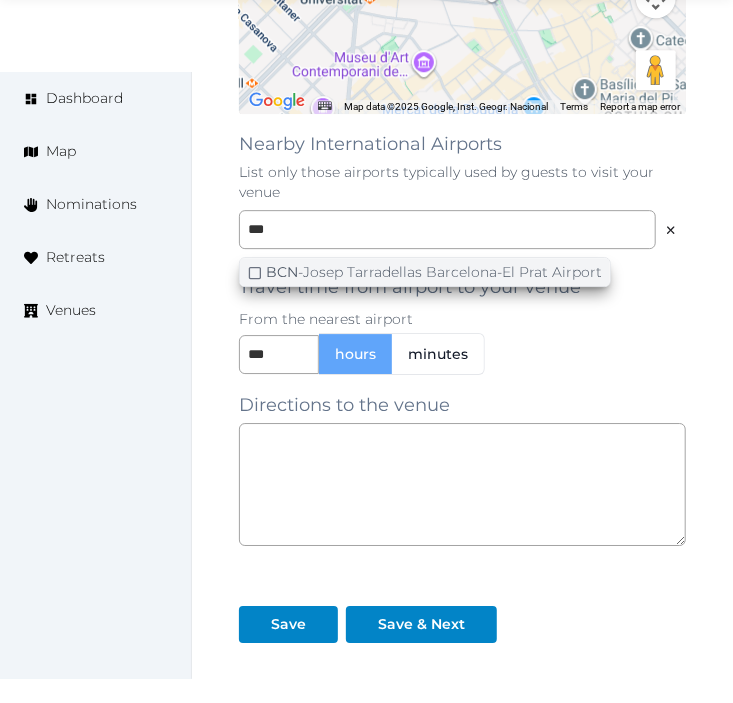 click 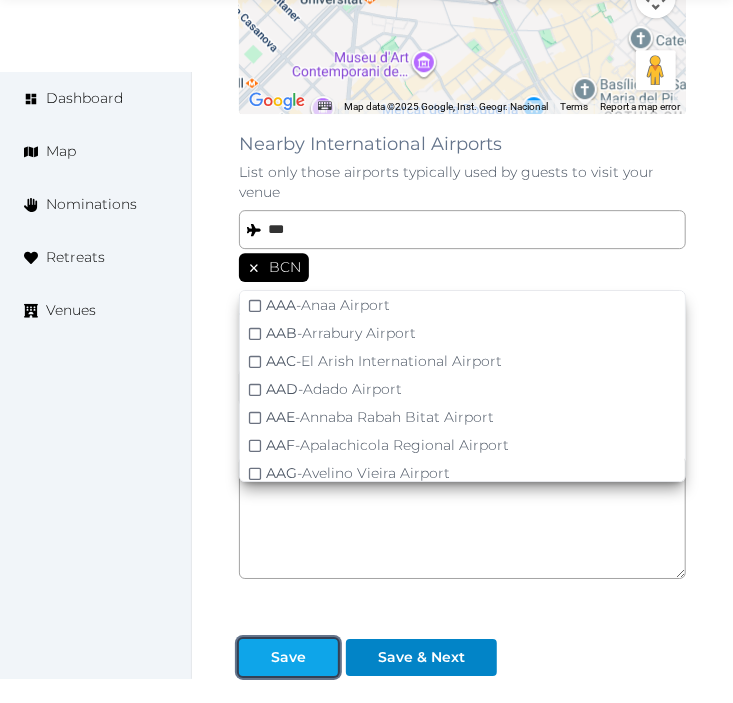 click on "Save" at bounding box center [288, 657] 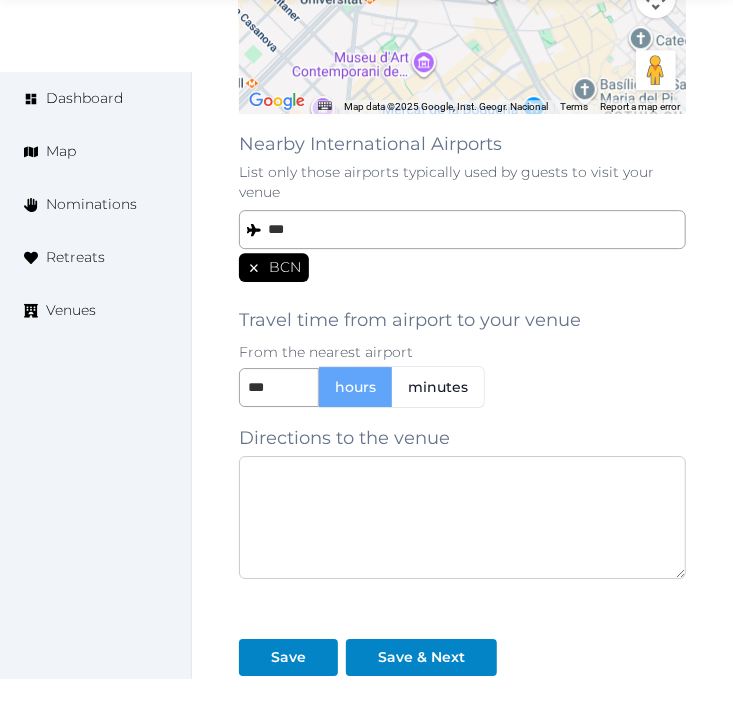 click at bounding box center (462, 517) 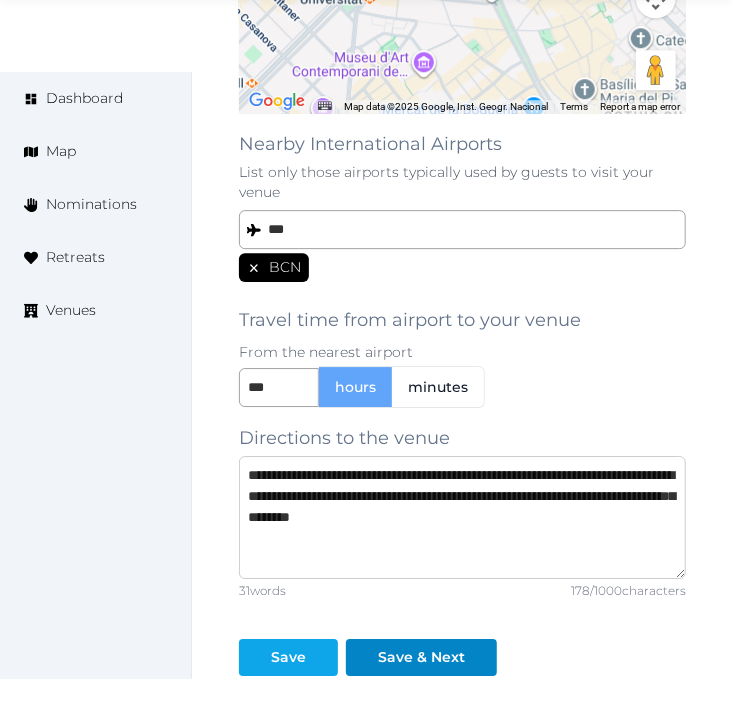type on "**********" 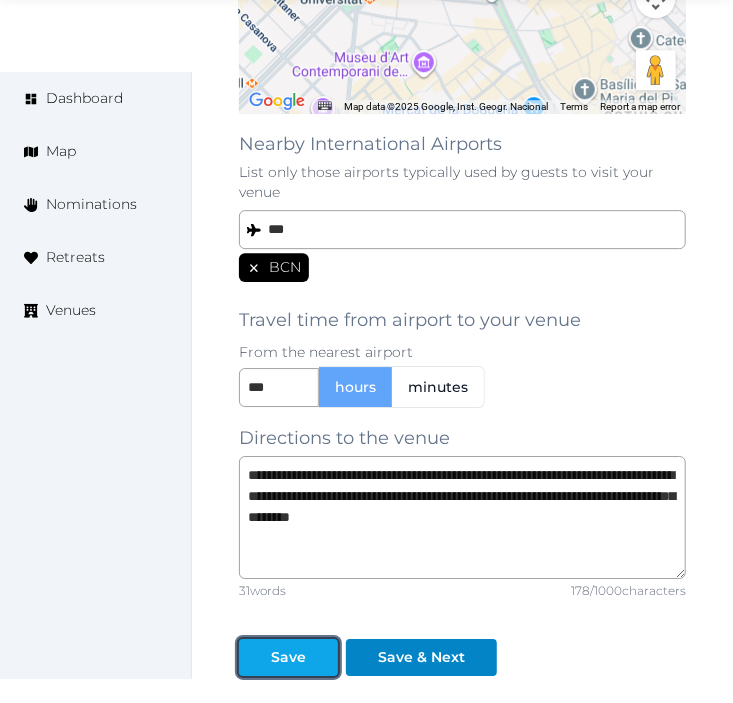 click at bounding box center [255, 657] 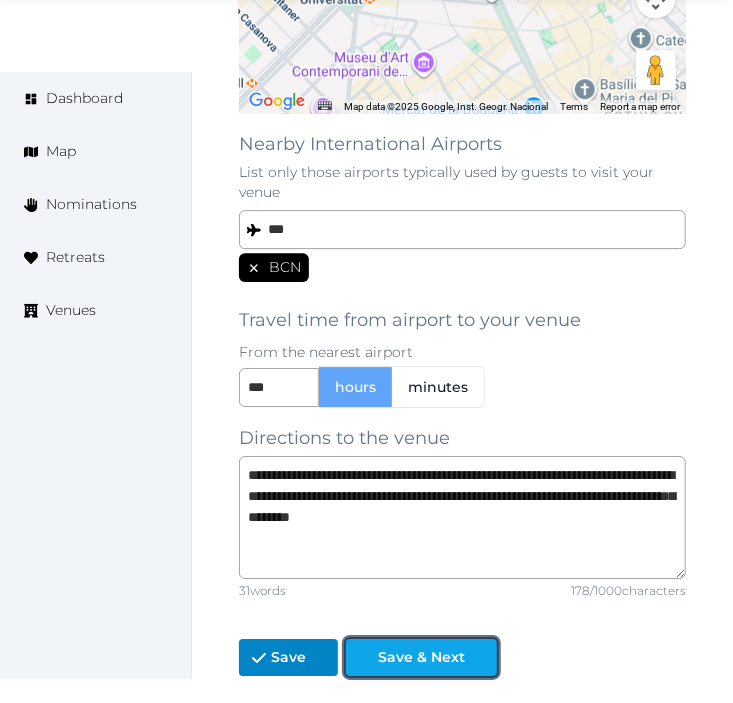 click on "Save & Next" at bounding box center [421, 657] 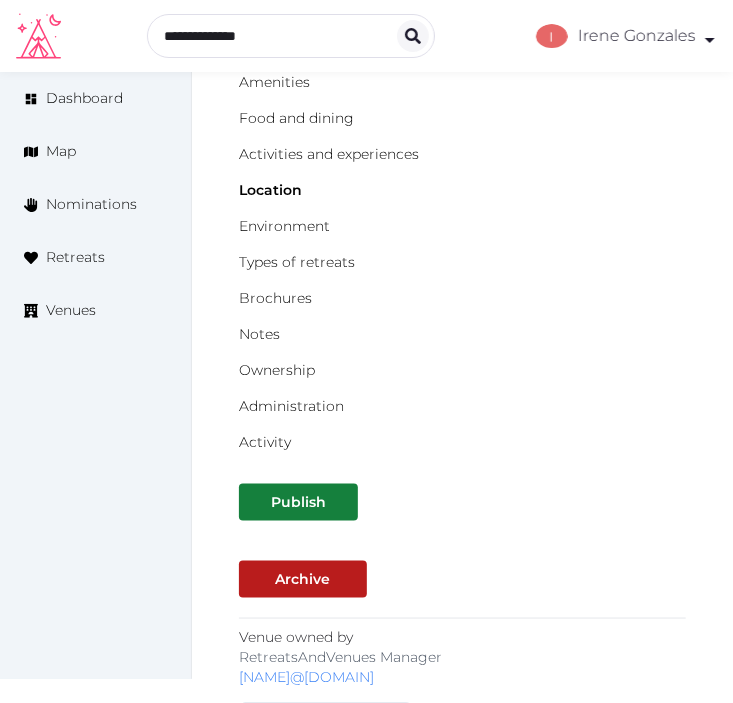scroll, scrollTop: 555, scrollLeft: 0, axis: vertical 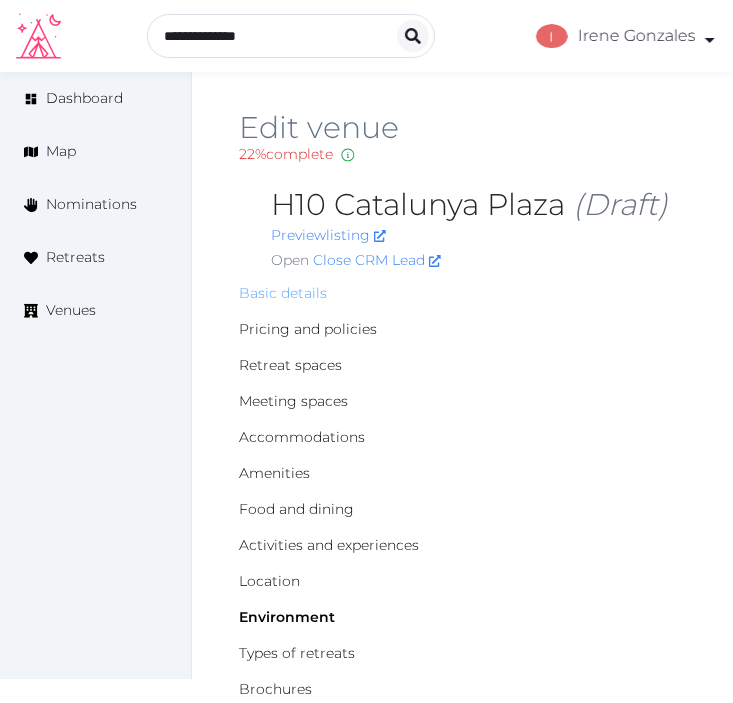 click on "Basic details" at bounding box center (283, 293) 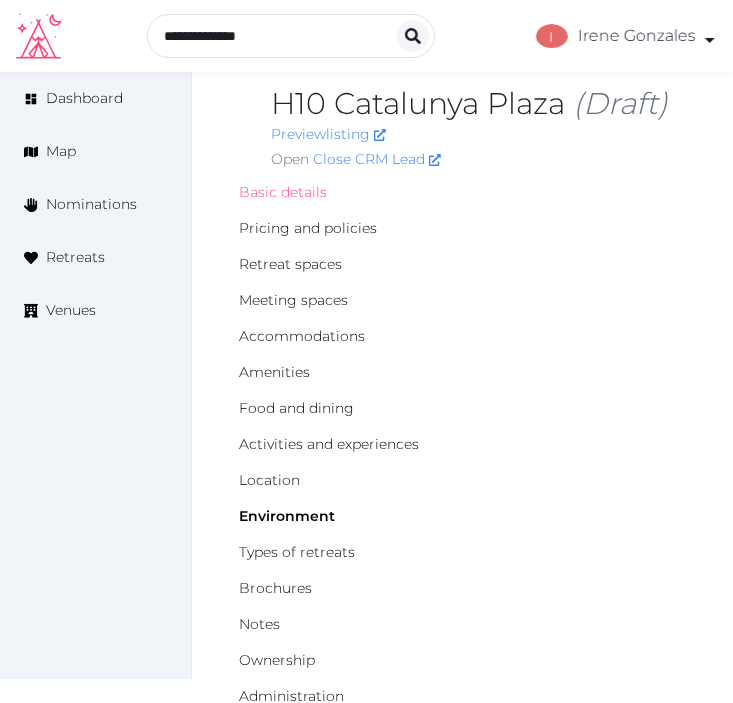 scroll, scrollTop: 303, scrollLeft: 0, axis: vertical 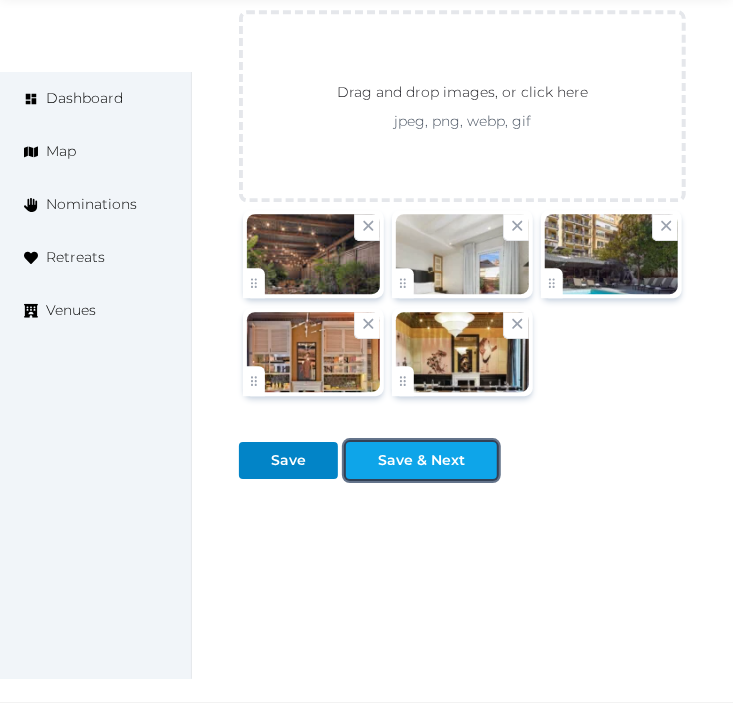 click at bounding box center [481, 460] 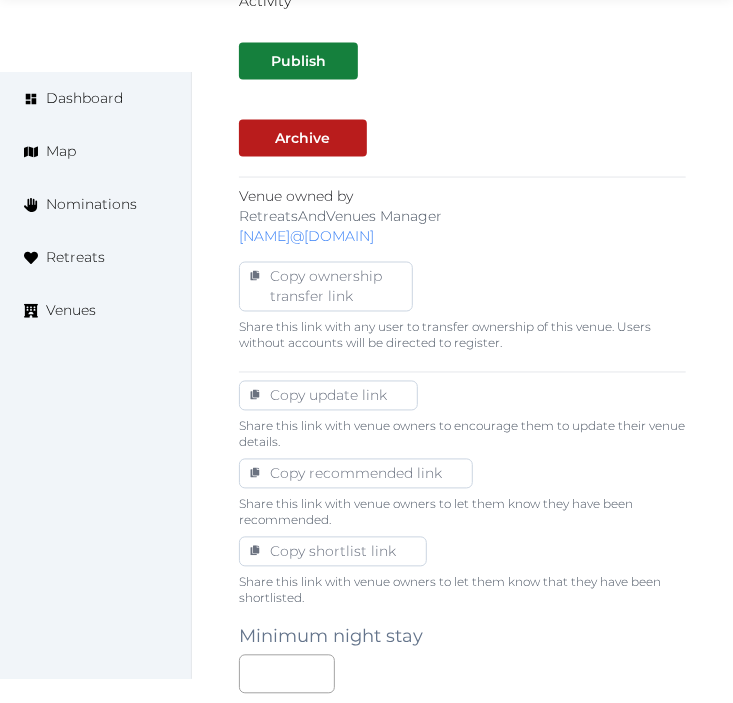 scroll, scrollTop: 777, scrollLeft: 0, axis: vertical 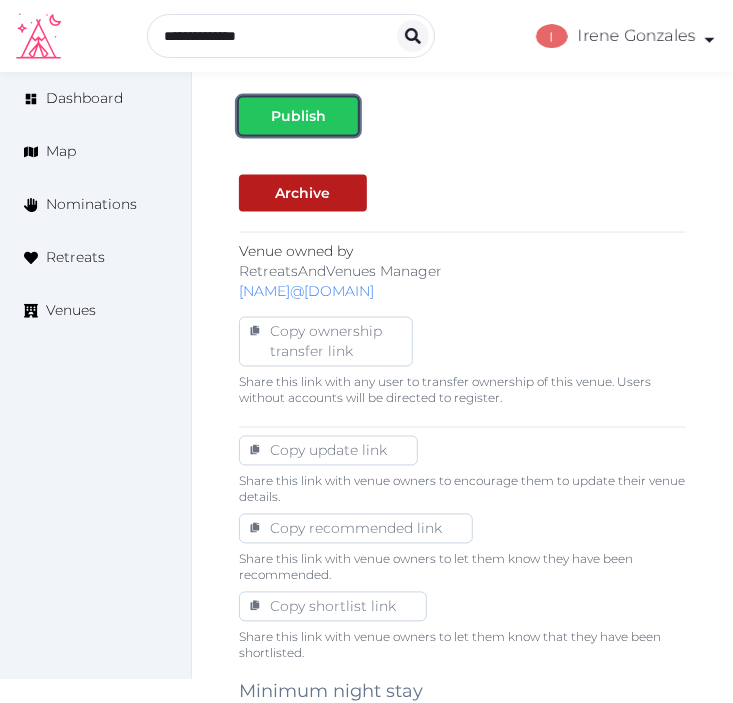 click at bounding box center [342, 116] 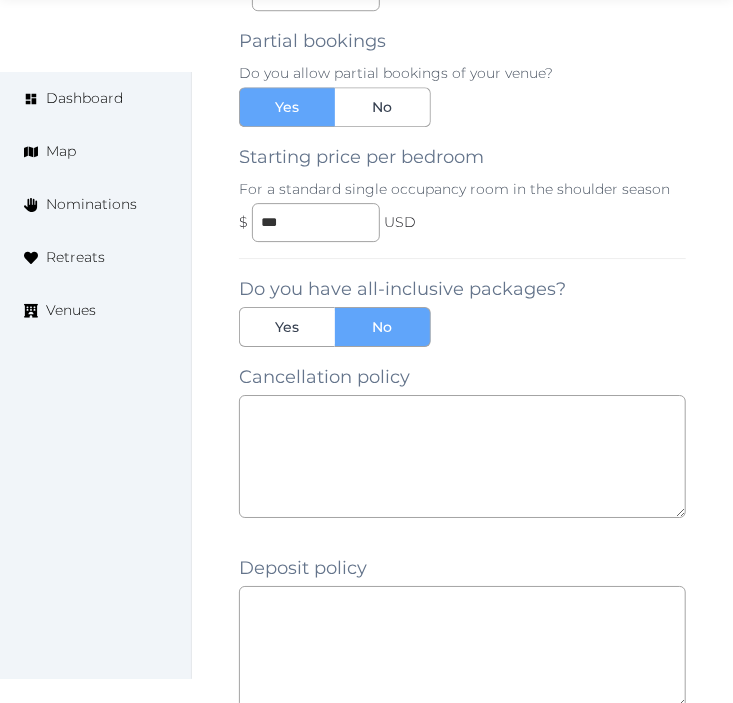 scroll, scrollTop: 1938, scrollLeft: 0, axis: vertical 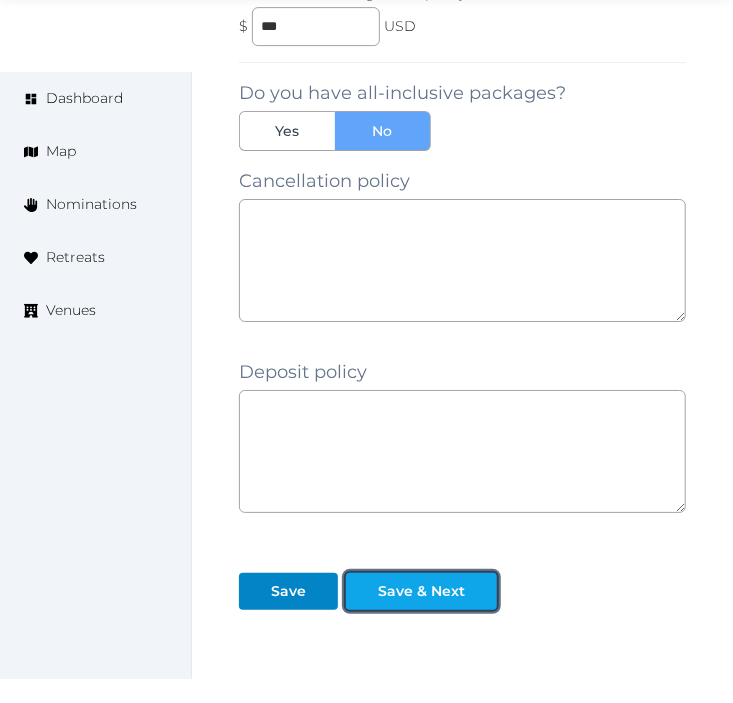 click on "Save & Next" at bounding box center (421, 591) 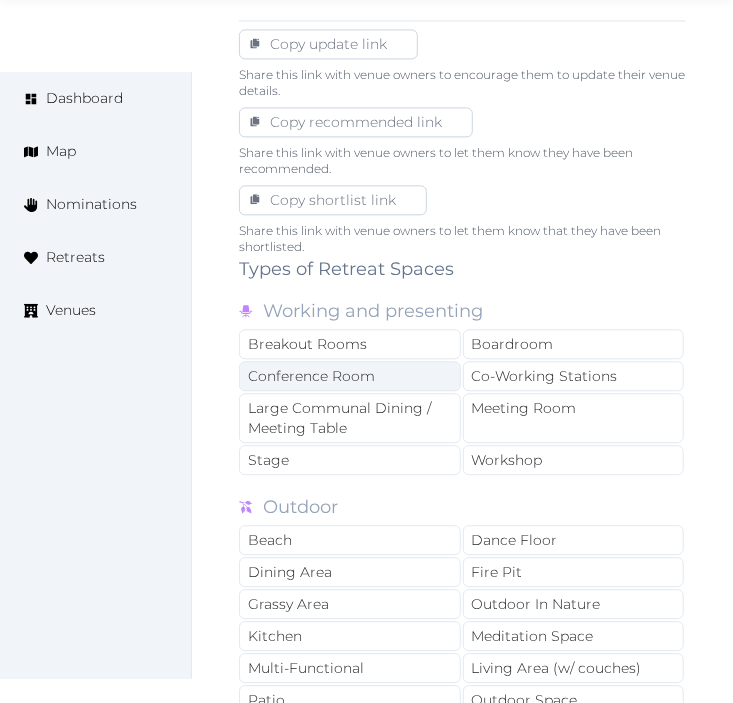 scroll, scrollTop: 1333, scrollLeft: 0, axis: vertical 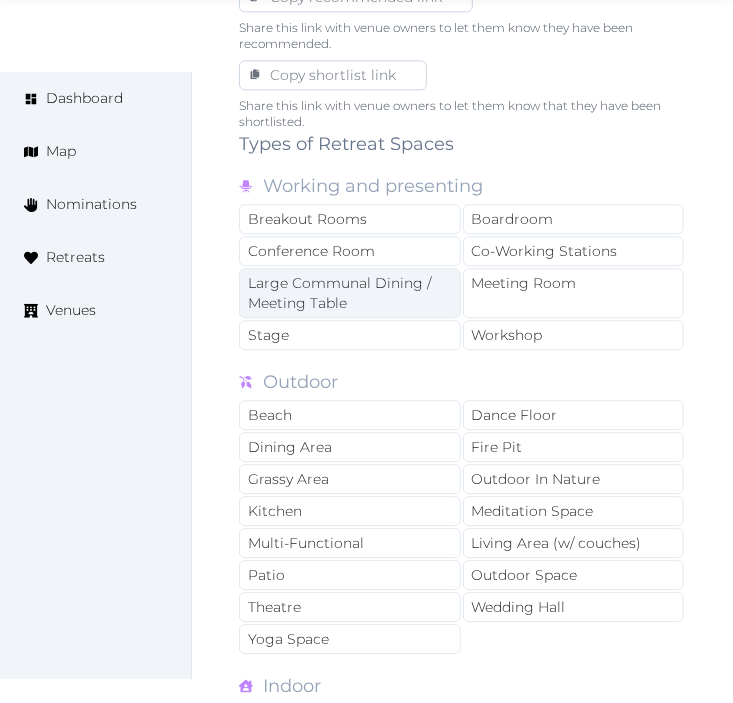 click on "Large Communal Dining / Meeting Table" at bounding box center [350, 293] 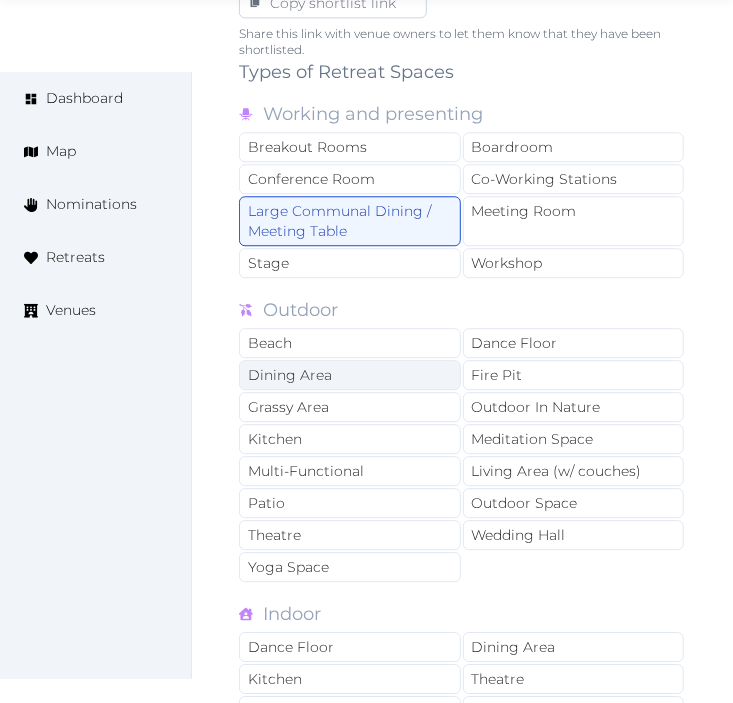 scroll, scrollTop: 1444, scrollLeft: 0, axis: vertical 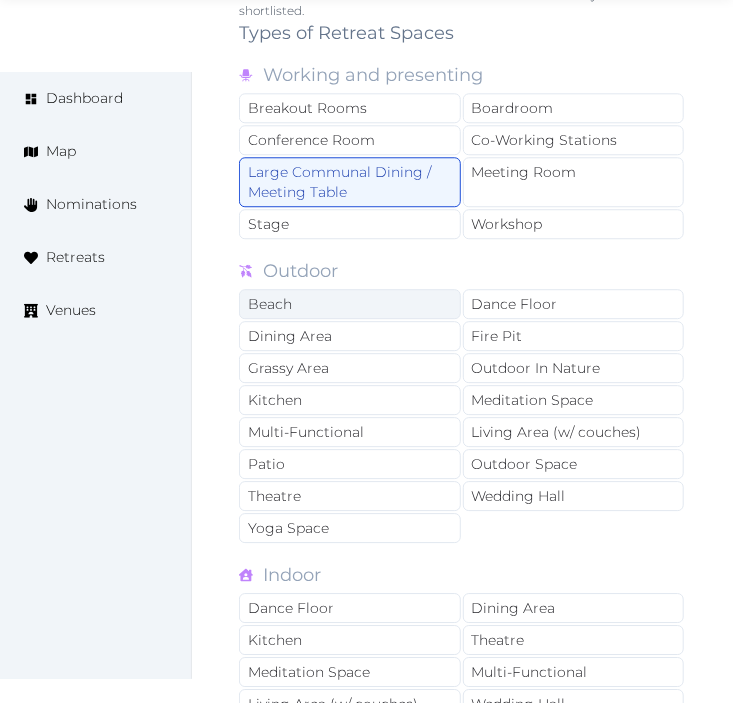 drag, startPoint x: 576, startPoint y: 185, endPoint x: 446, endPoint y: 311, distance: 181.04143 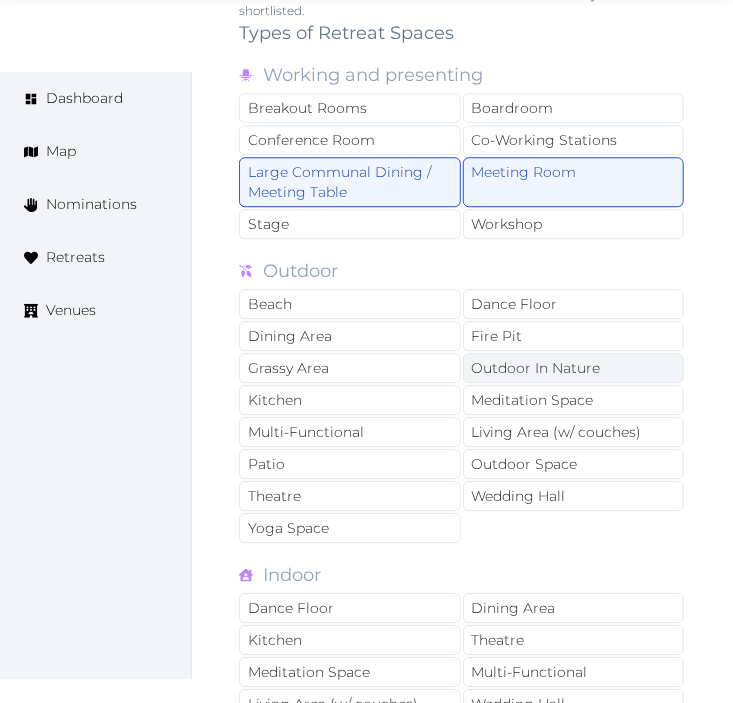 click on "Outdoor In Nature" at bounding box center (574, 368) 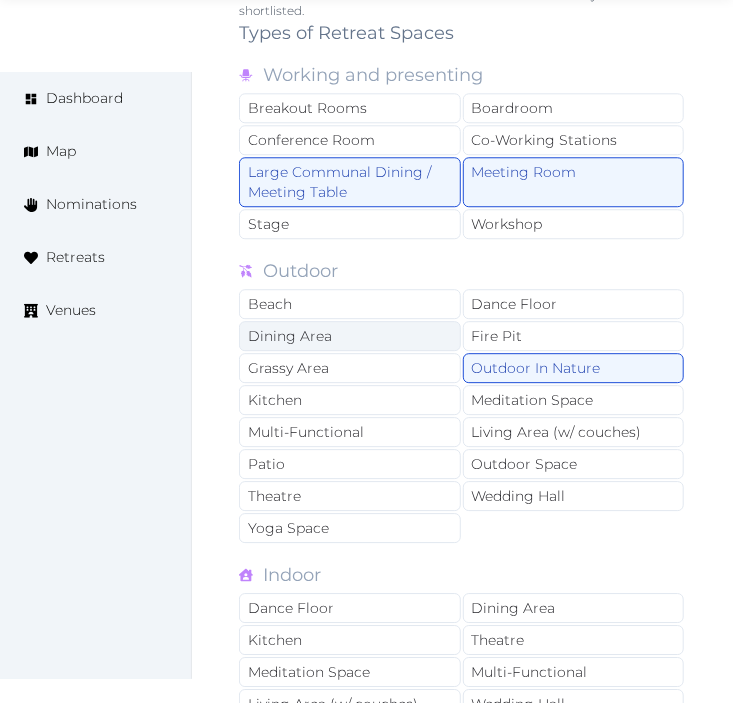 click on "Dining Area" at bounding box center (350, 336) 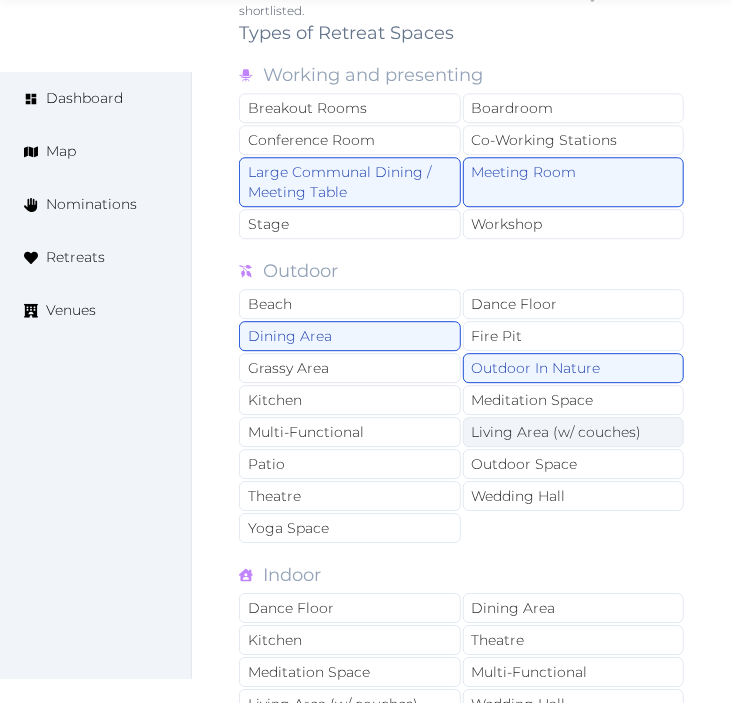 click on "Living Area (w/ couches)" at bounding box center (574, 432) 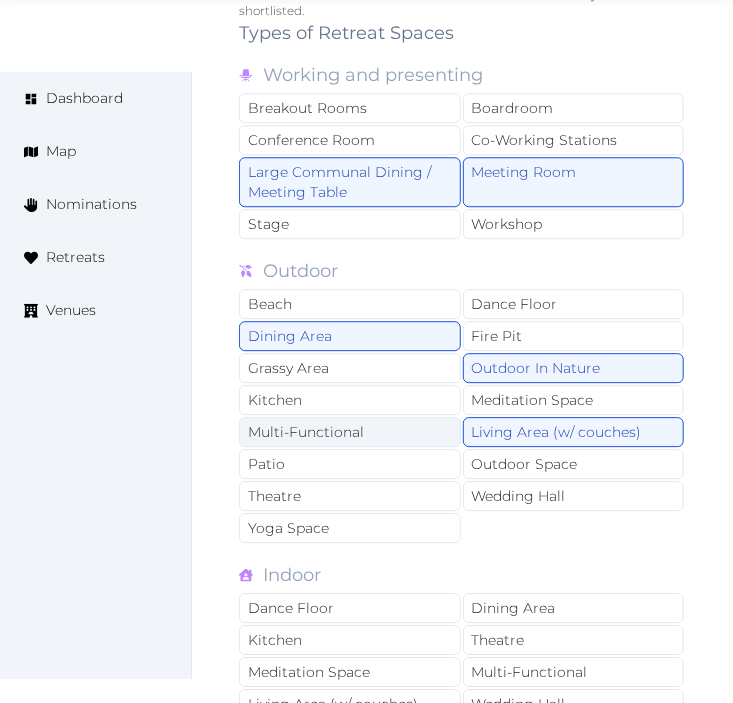click on "Multi-Functional" at bounding box center (350, 432) 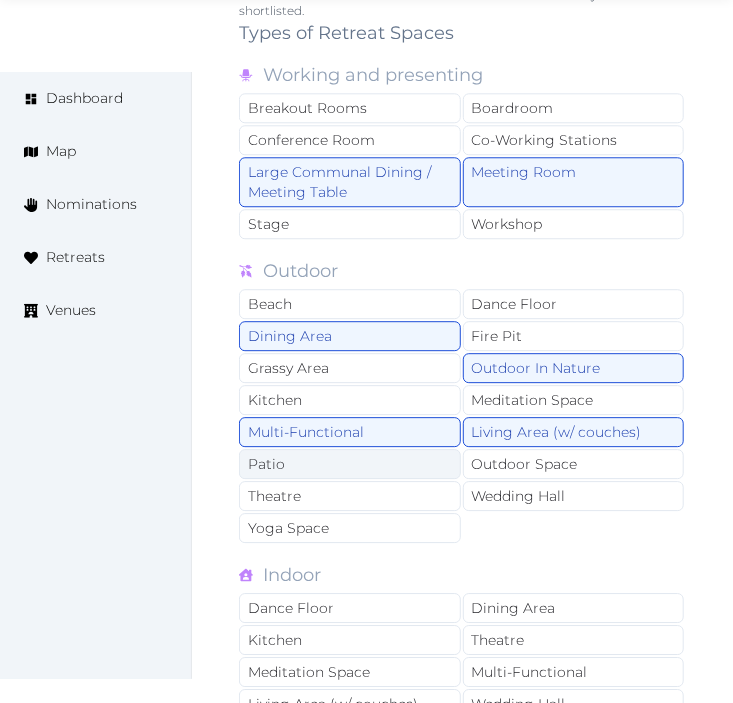 click on "Patio" at bounding box center (350, 464) 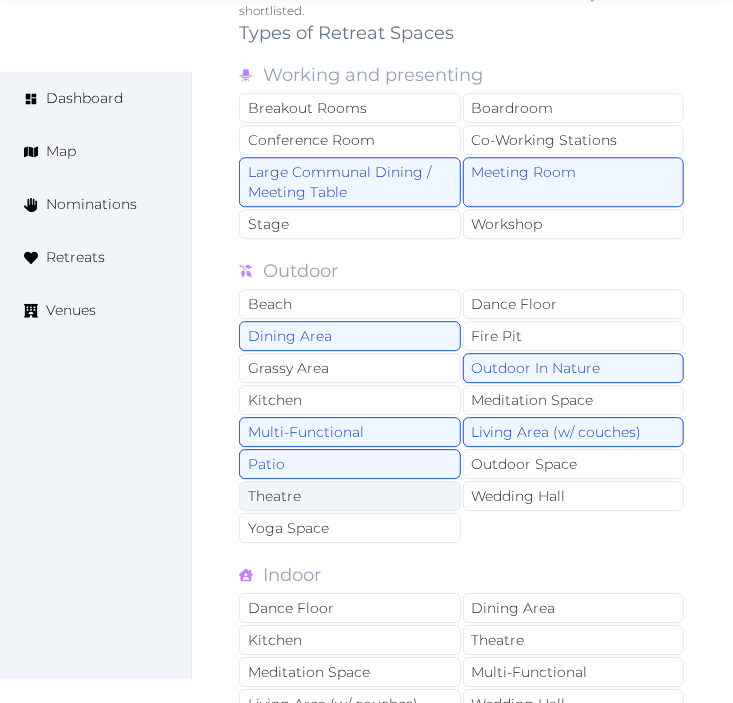 click on "Theatre" at bounding box center [350, 496] 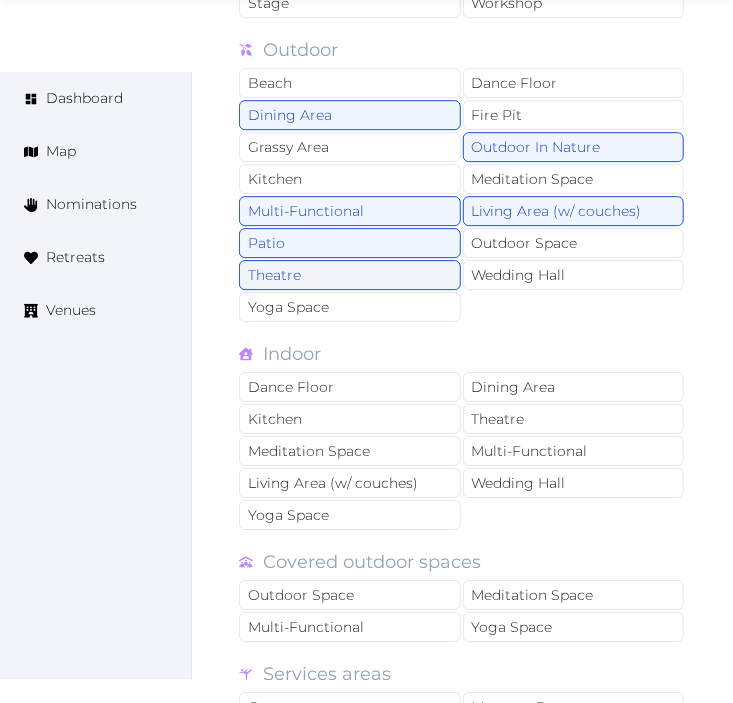 scroll, scrollTop: 1666, scrollLeft: 0, axis: vertical 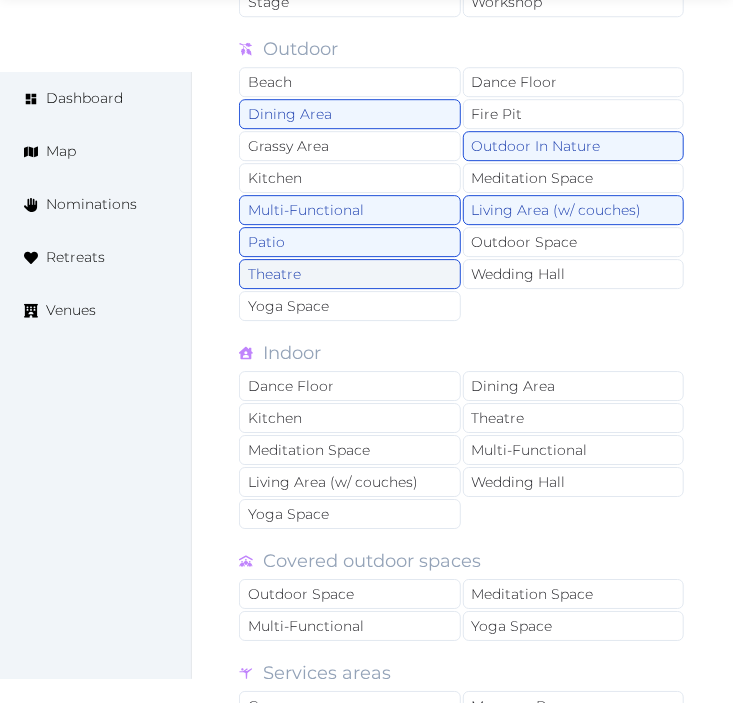 click on "Theatre" at bounding box center [350, 274] 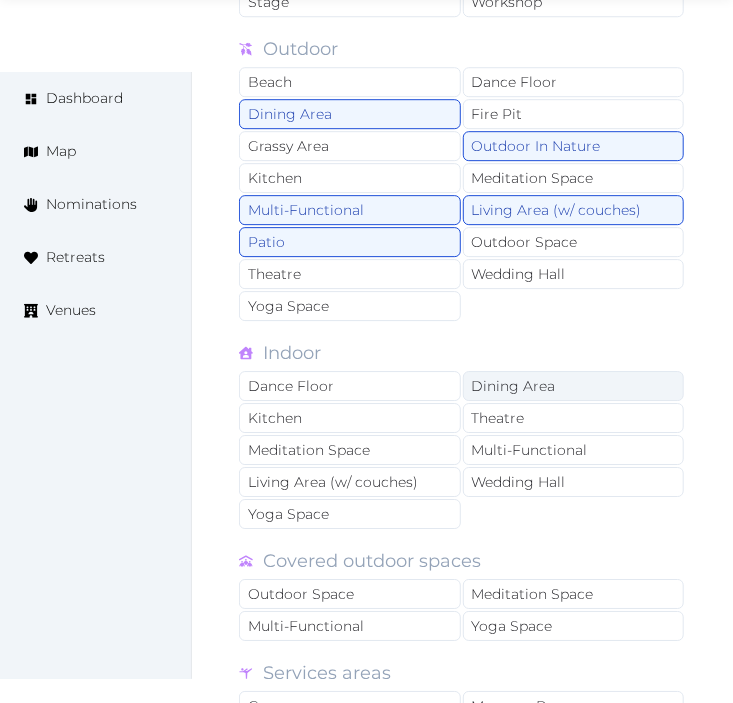 click on "Dining Area" at bounding box center (574, 386) 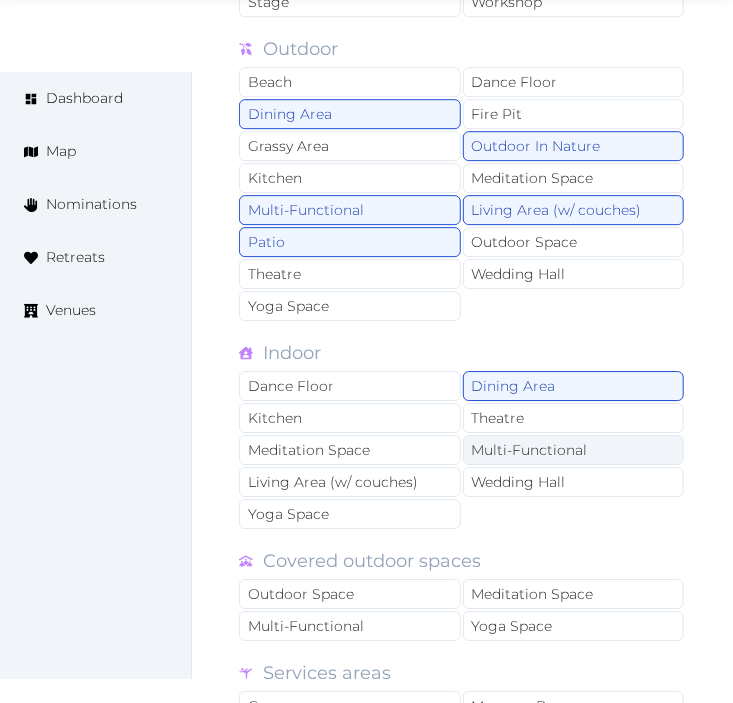 click on "Multi-Functional" at bounding box center (574, 450) 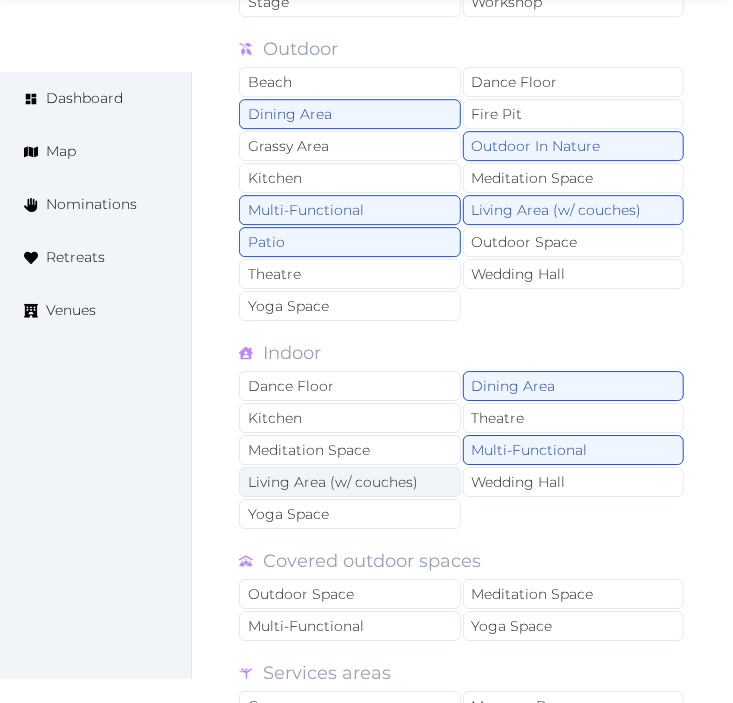 click on "Living Area (w/ couches)" at bounding box center [350, 482] 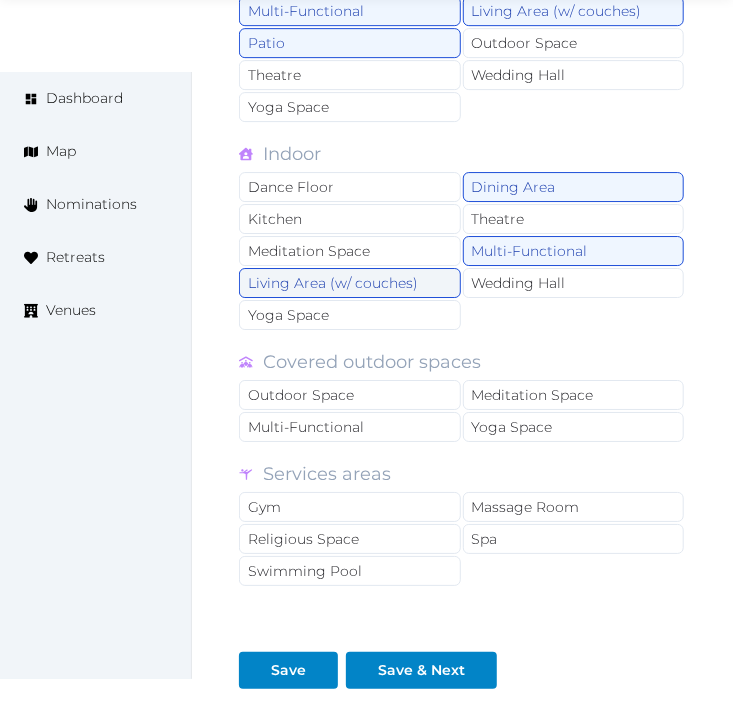 scroll, scrollTop: 1888, scrollLeft: 0, axis: vertical 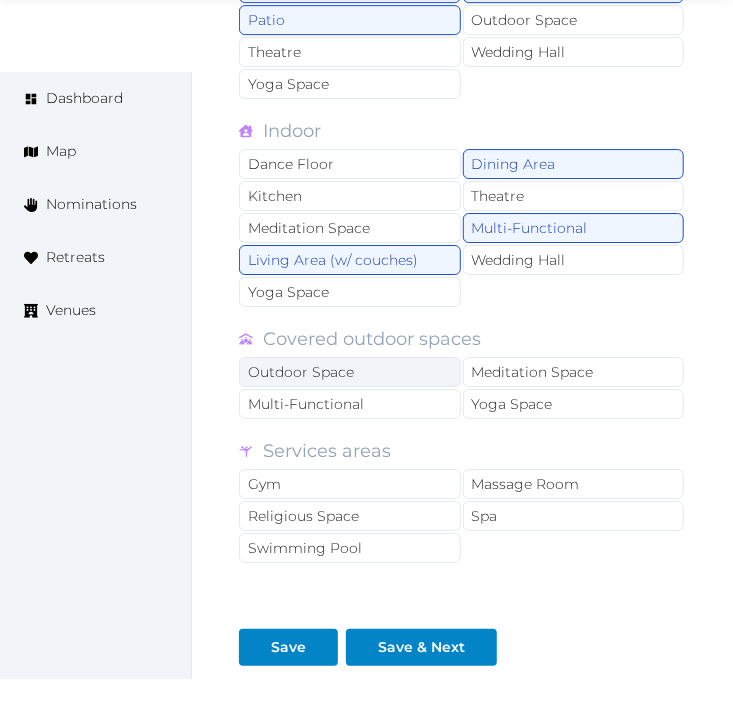 click on "Outdoor Space" at bounding box center [350, 372] 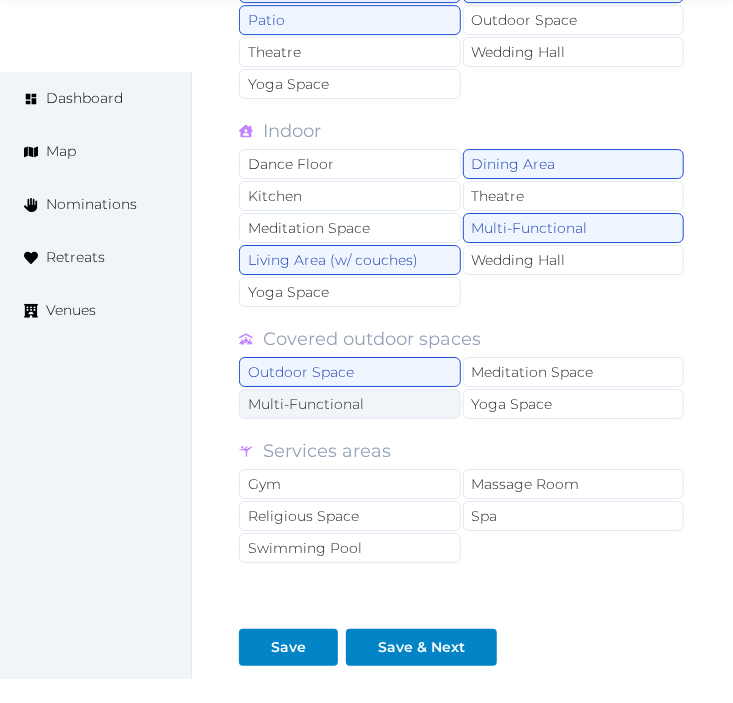 click on "Multi-Functional" at bounding box center (350, 404) 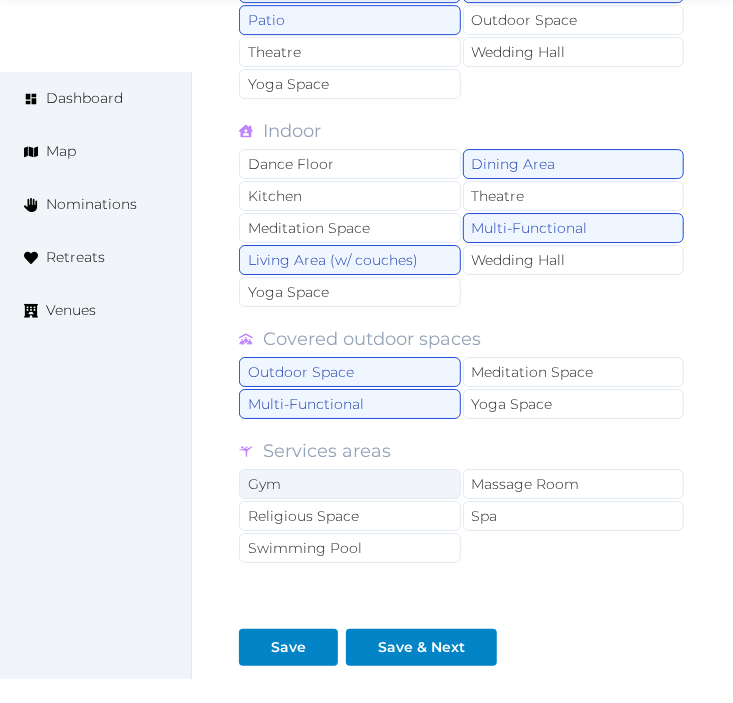click on "Gym" at bounding box center [350, 484] 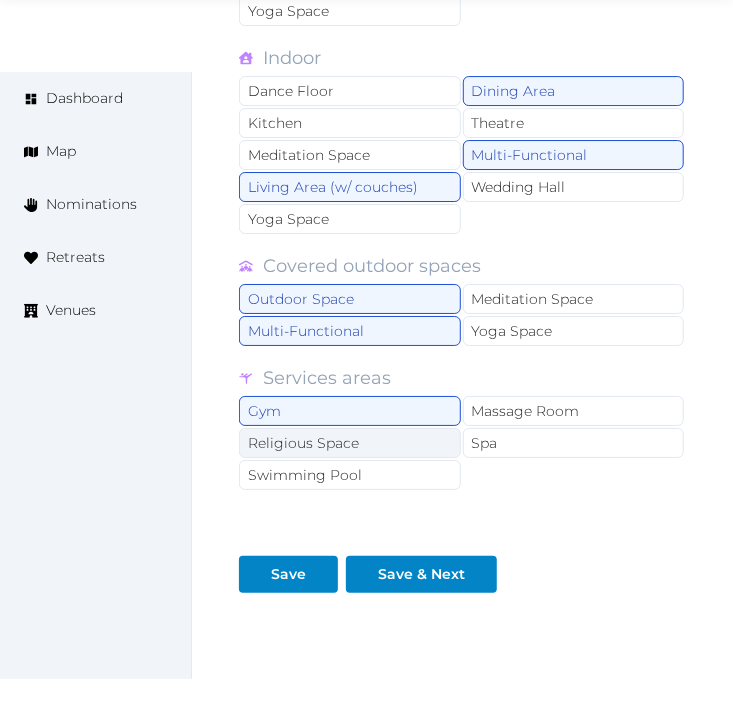 scroll, scrollTop: 2000, scrollLeft: 0, axis: vertical 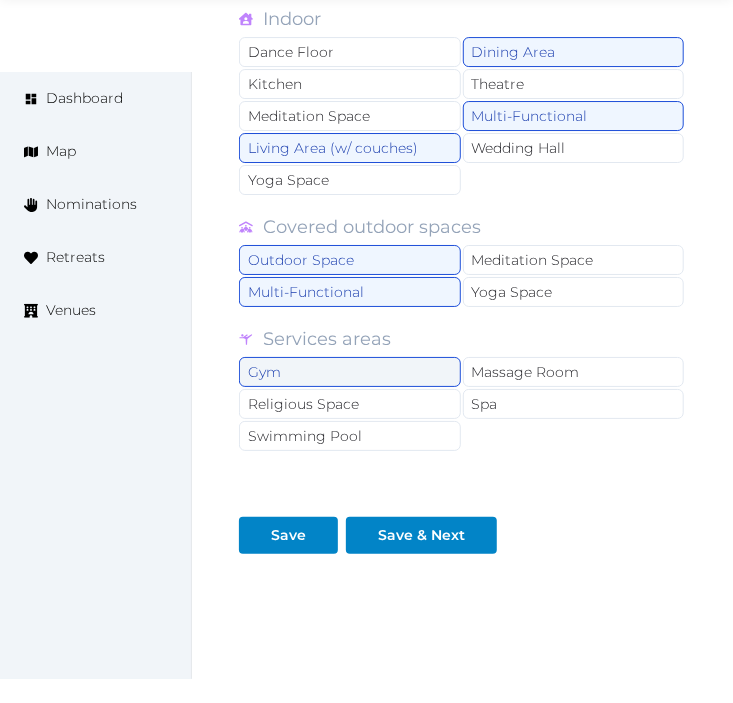 click on "Gym" at bounding box center [350, 372] 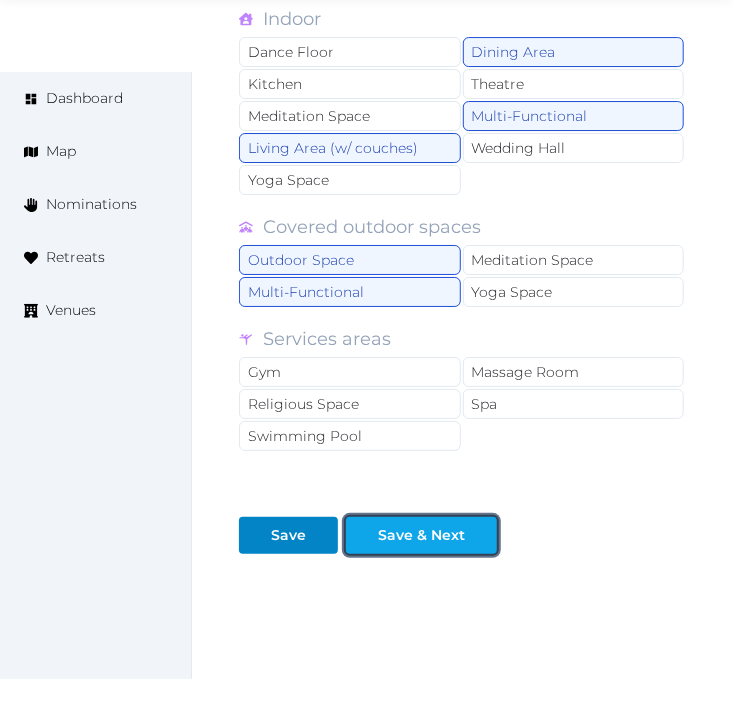 click on "Save & Next" at bounding box center (421, 535) 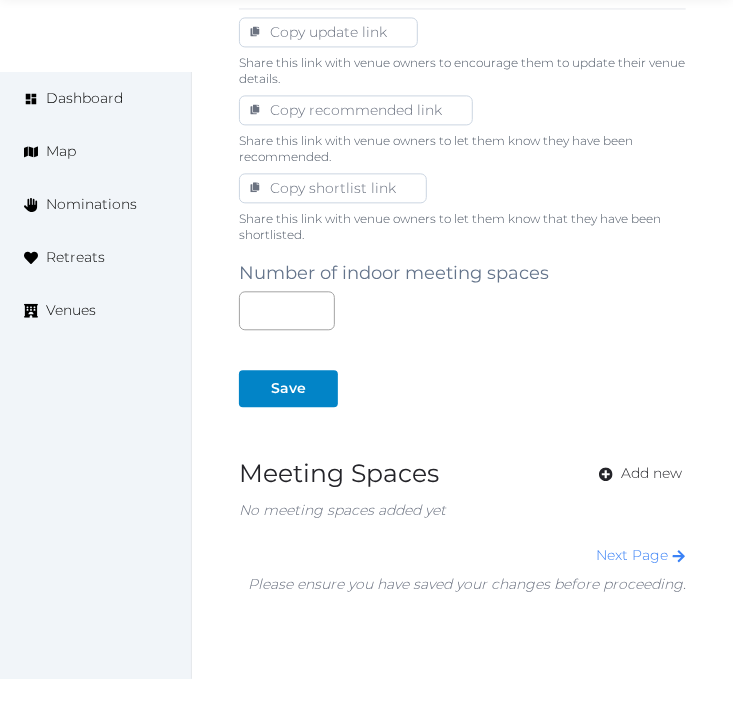 scroll, scrollTop: 1222, scrollLeft: 0, axis: vertical 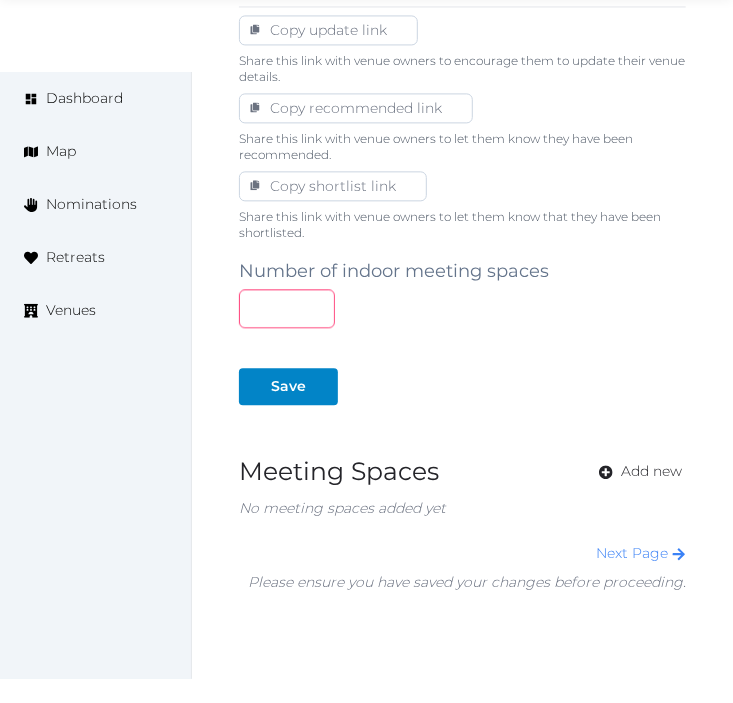 click at bounding box center (287, 308) 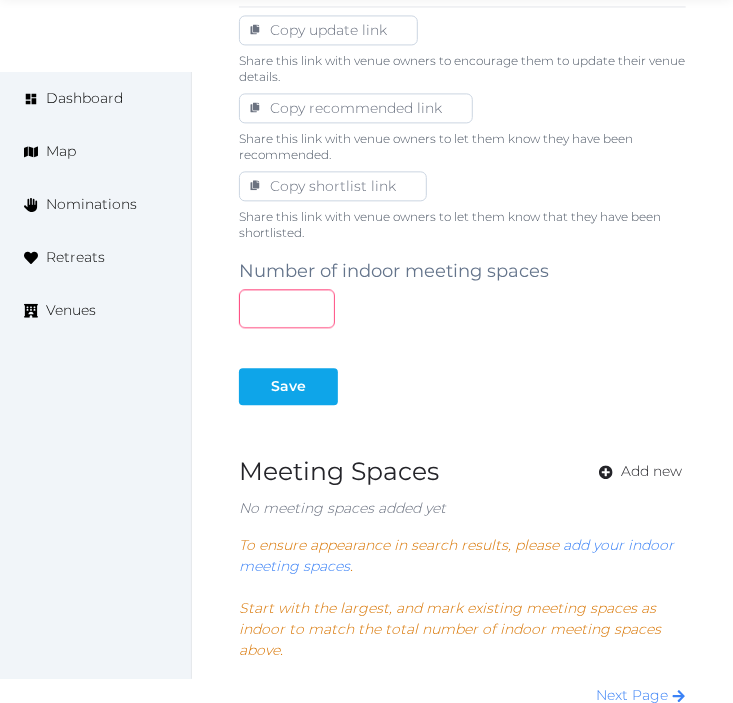 type on "*" 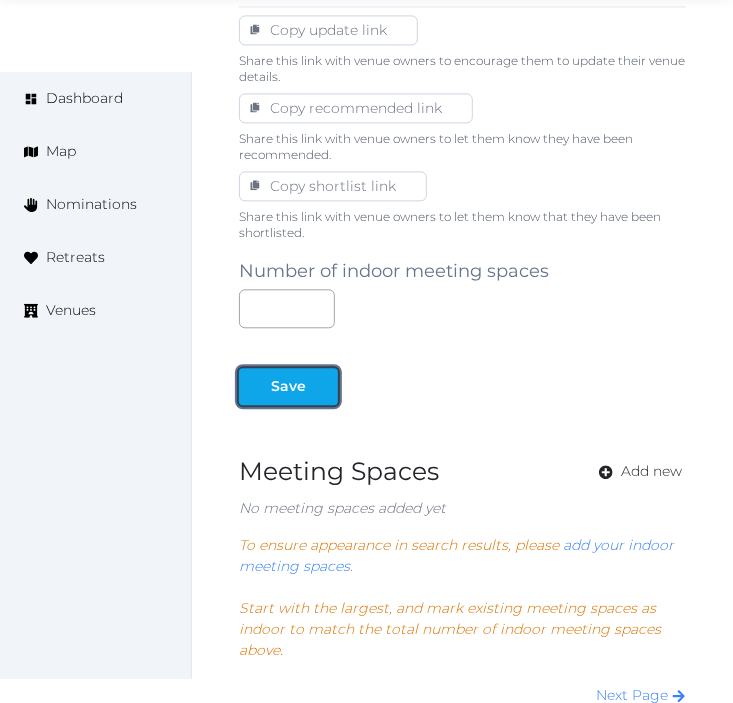click on "Save" at bounding box center [288, 386] 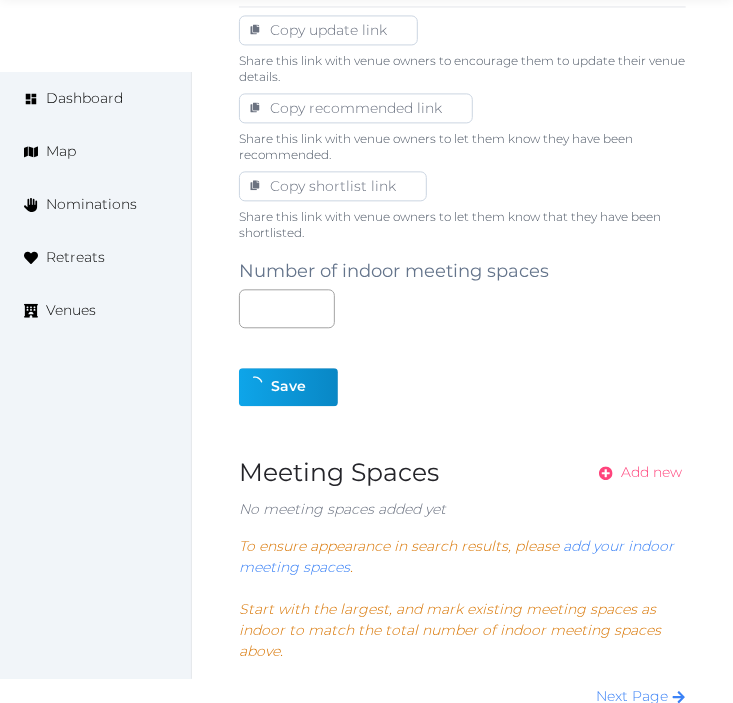 click on "Add new" at bounding box center (651, 472) 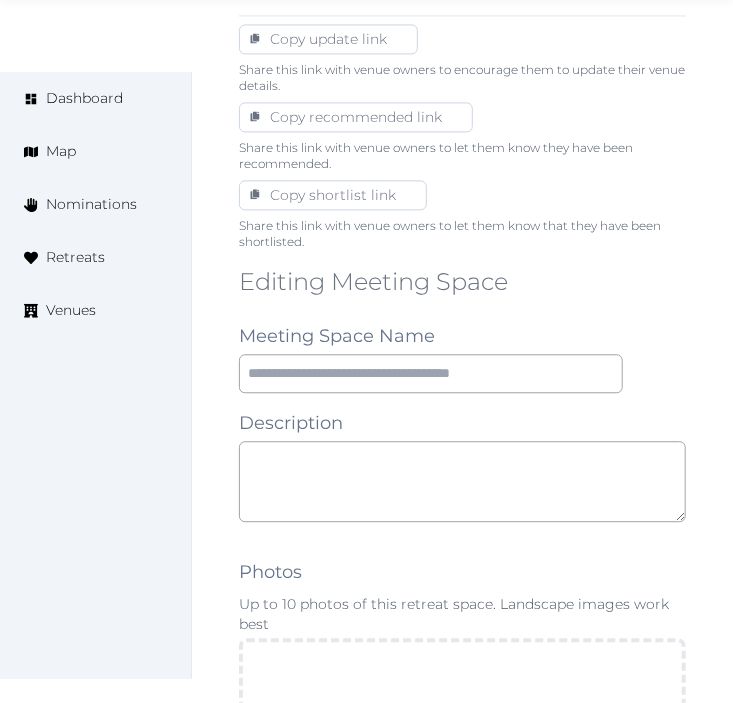 scroll, scrollTop: 1222, scrollLeft: 0, axis: vertical 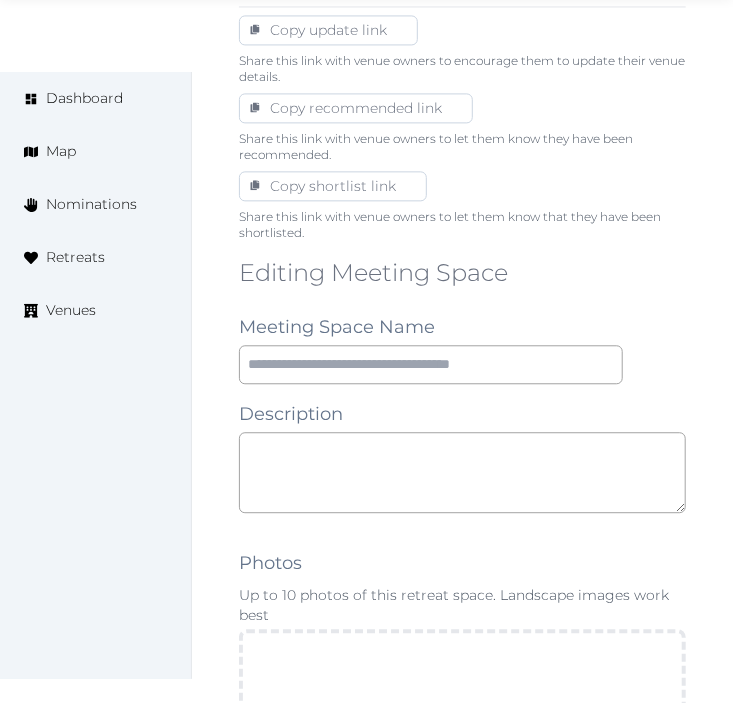 click on "Editing Meeting Space  Meeting Space Name Description Photos Up to 10 photos of this retreat space. Landscape images work best Drag and drop images, or click here jpeg, png, webp, gif
To pick up a draggable item, press the space bar.
While dragging, use the arrow keys to move the item.
Press space again to drop the item in its new position, or press escape to cancel.
Environment Indoor Outdoor uncovered Outdoor covered Outdoor with optional covering Clear Capacity in various setups The maximum number of people that can be accommodated each layout. Leave blank if not applicable. Reception Theater Classroom Banquet Rounds Boardroom Yoga Space Size (m²) Space Types Working and presenting Breakout Rooms Co-Working Stations Meeting Room Stage Workshop Outdoor Beach Dance Floor Dining Area Fire Pit Grassy Area Kitchen Meditation Space Multi-Functional Living Area (w/ couches) Patio Outdoor Space Theatre Wedding Hall Yoga Space Indoor Dance Floor Dining Area Kitchen Theatre Meditation Space Gym Spa" at bounding box center [462, 1395] 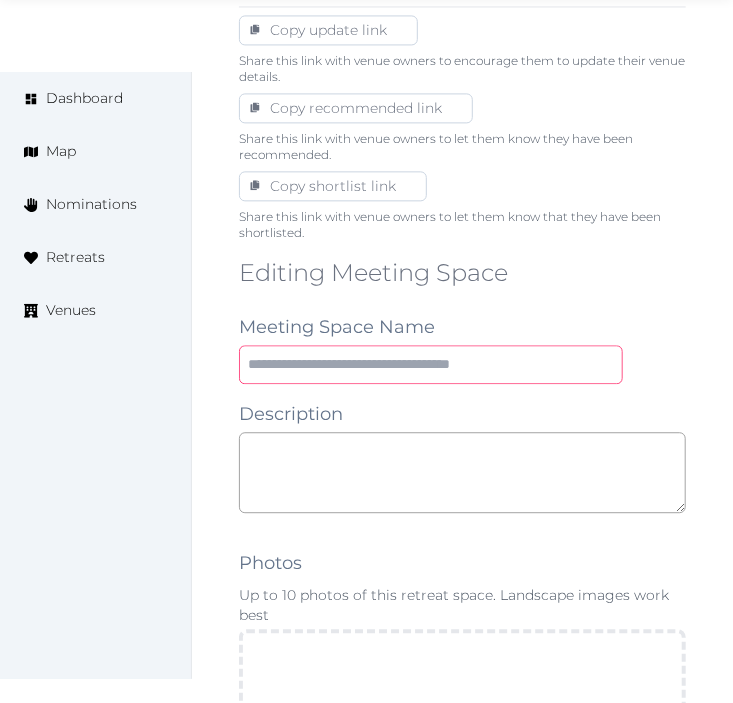 click at bounding box center (431, 364) 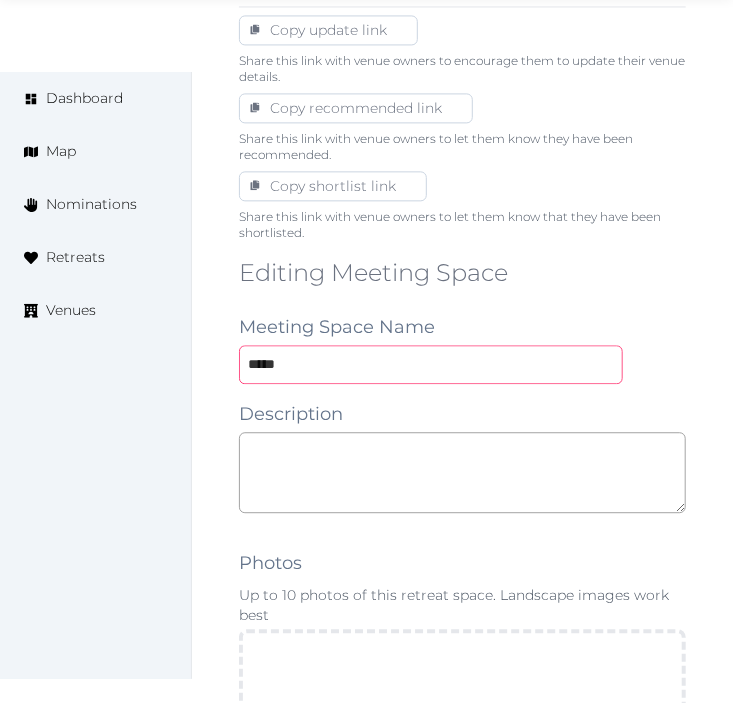 type on "*****" 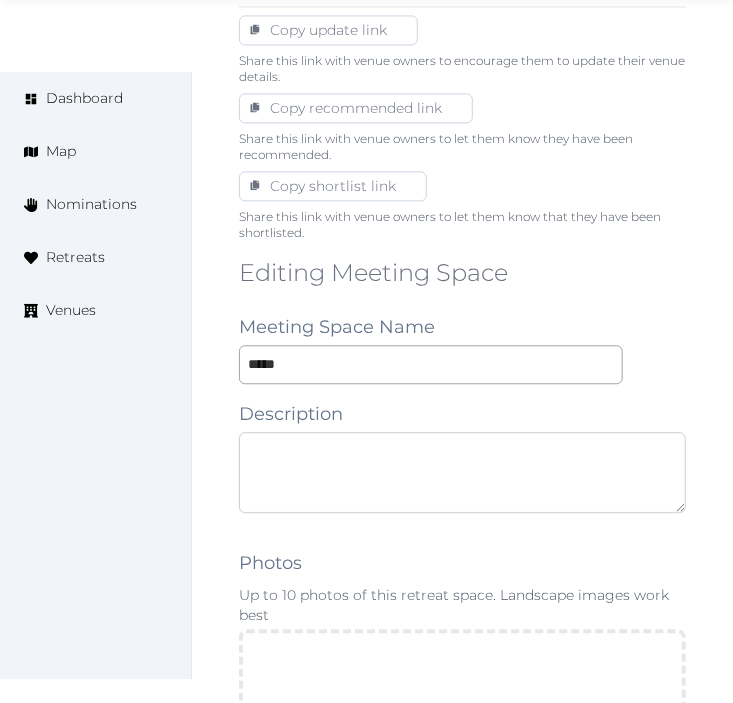 click at bounding box center [462, 472] 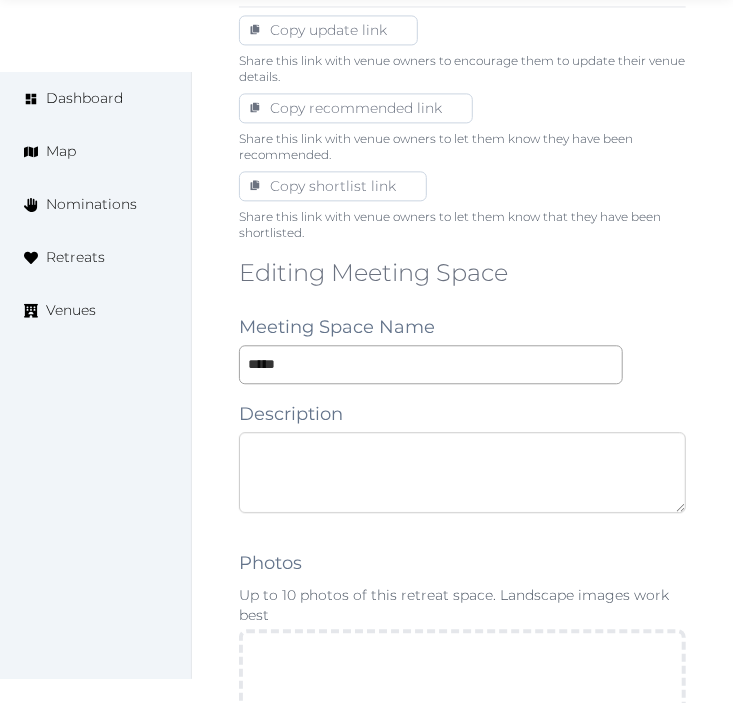 click at bounding box center [462, 472] 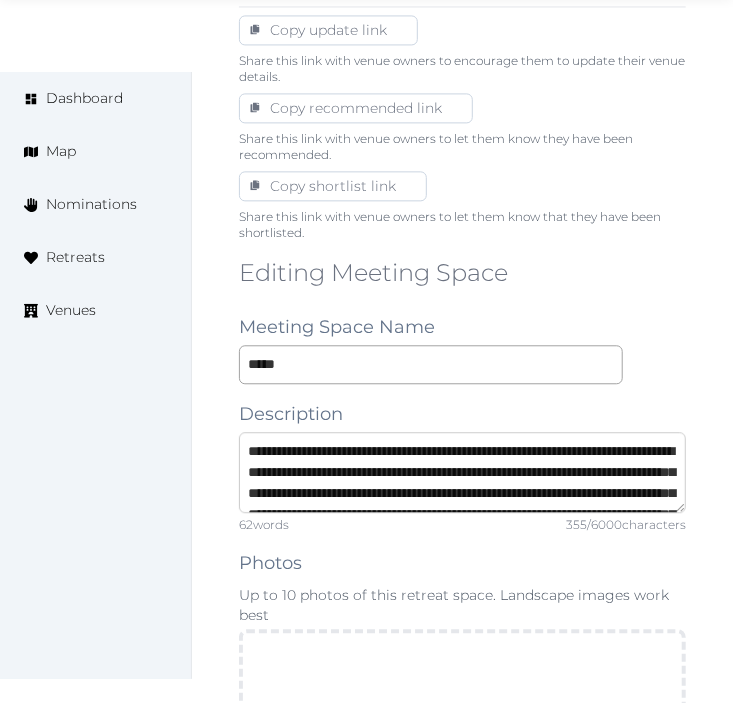 scroll, scrollTop: 73, scrollLeft: 0, axis: vertical 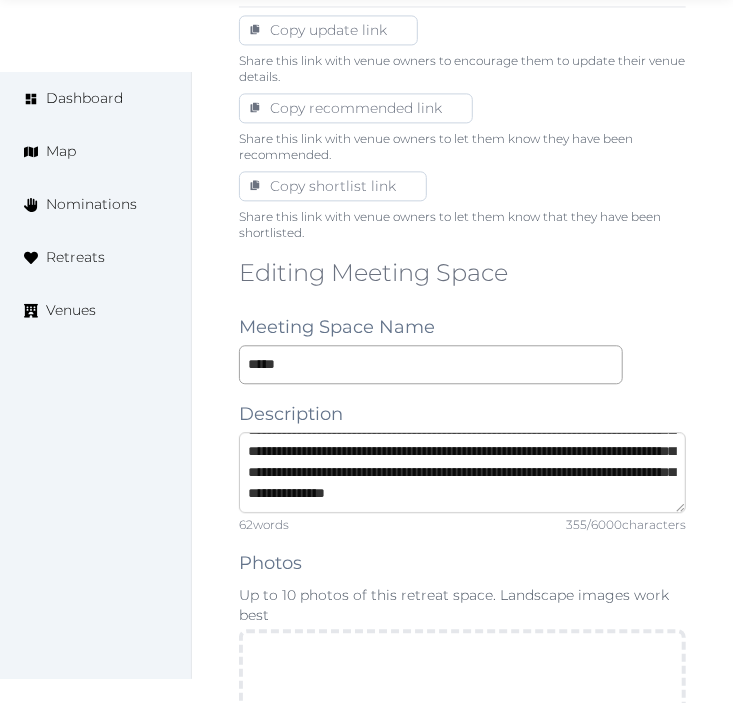 drag, startPoint x: 325, startPoint y: 467, endPoint x: 436, endPoint y: 531, distance: 128.12885 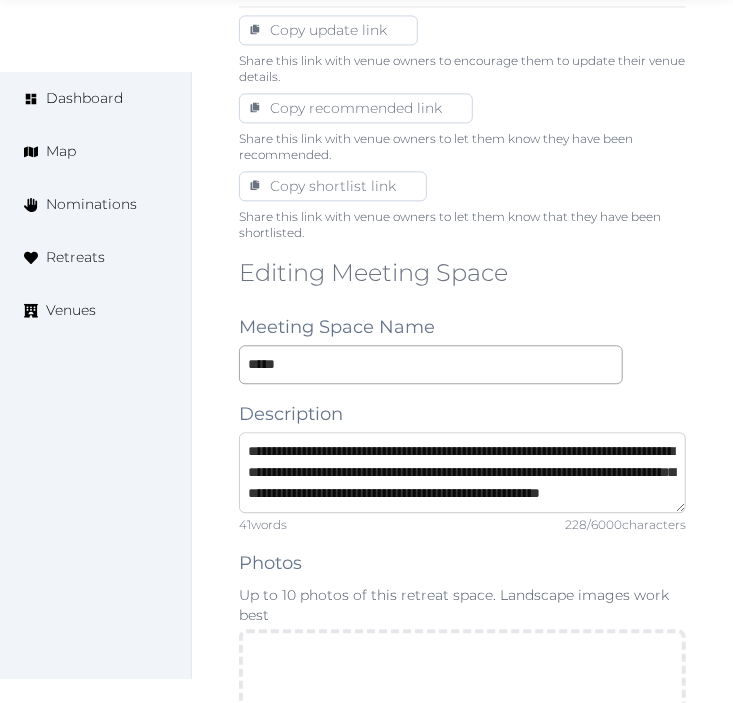 scroll, scrollTop: 42, scrollLeft: 0, axis: vertical 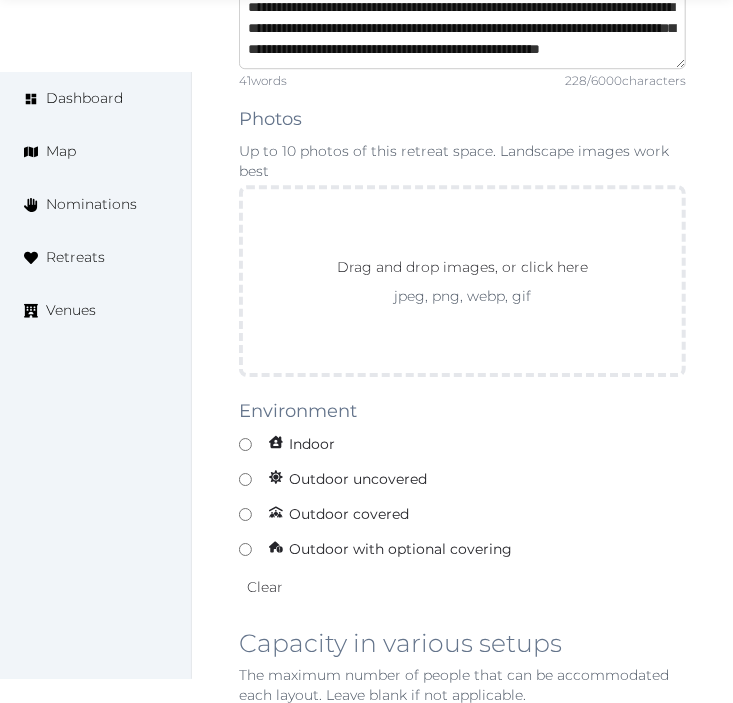 type on "**********" 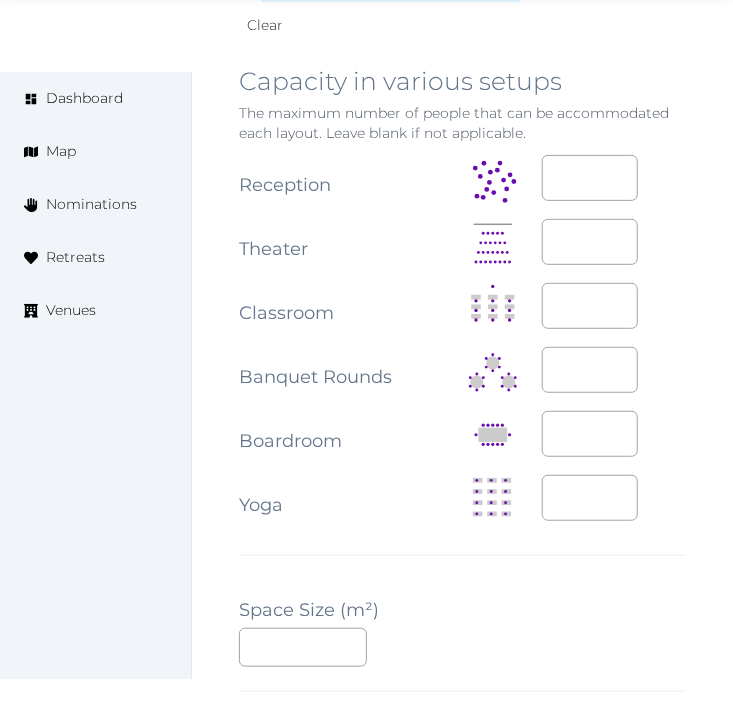 scroll, scrollTop: 2333, scrollLeft: 0, axis: vertical 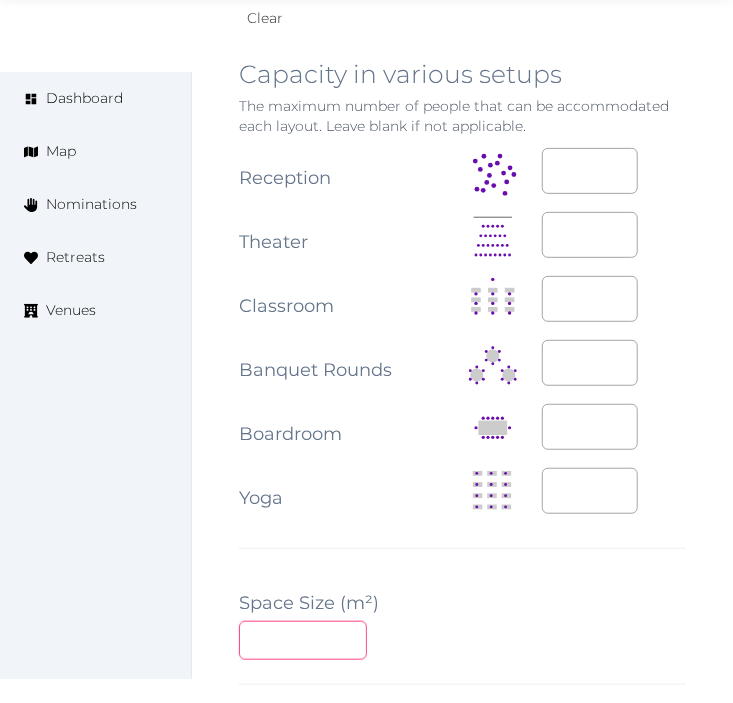 click at bounding box center [303, 640] 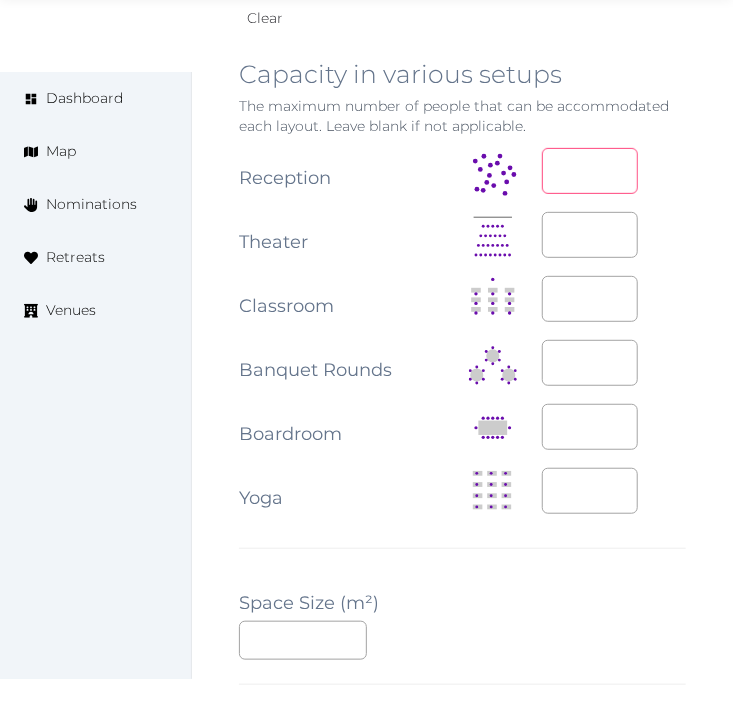 click at bounding box center (590, 171) 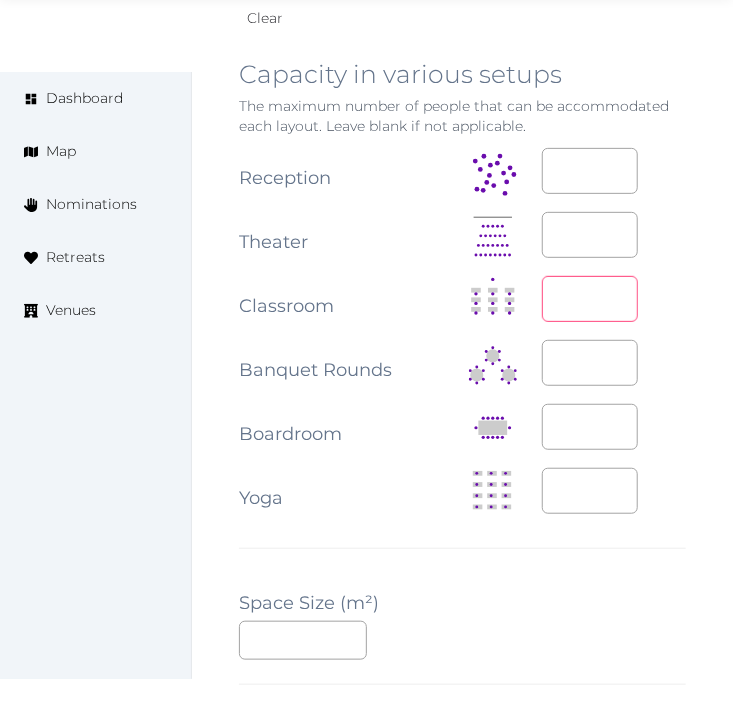 click at bounding box center (590, 299) 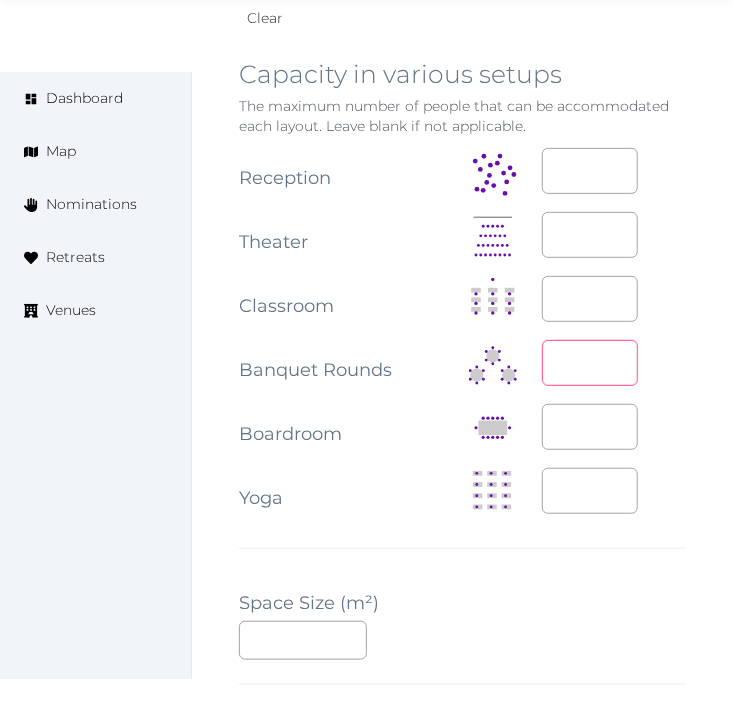 click at bounding box center [590, 363] 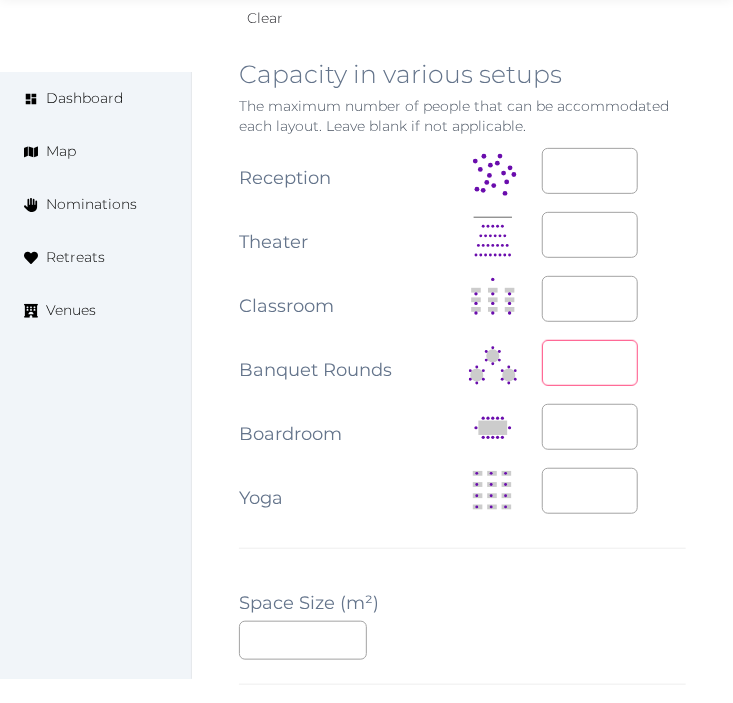 type on "**" 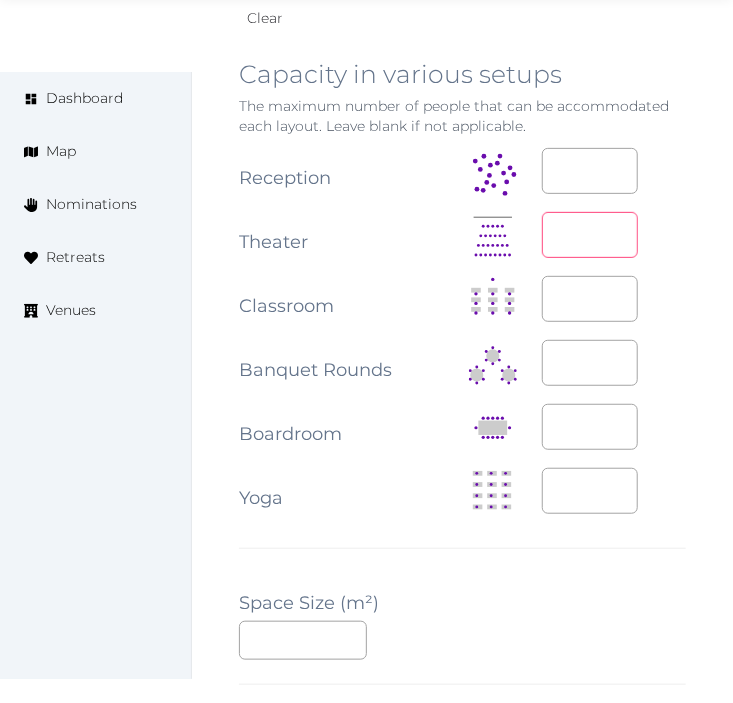 click at bounding box center (590, 235) 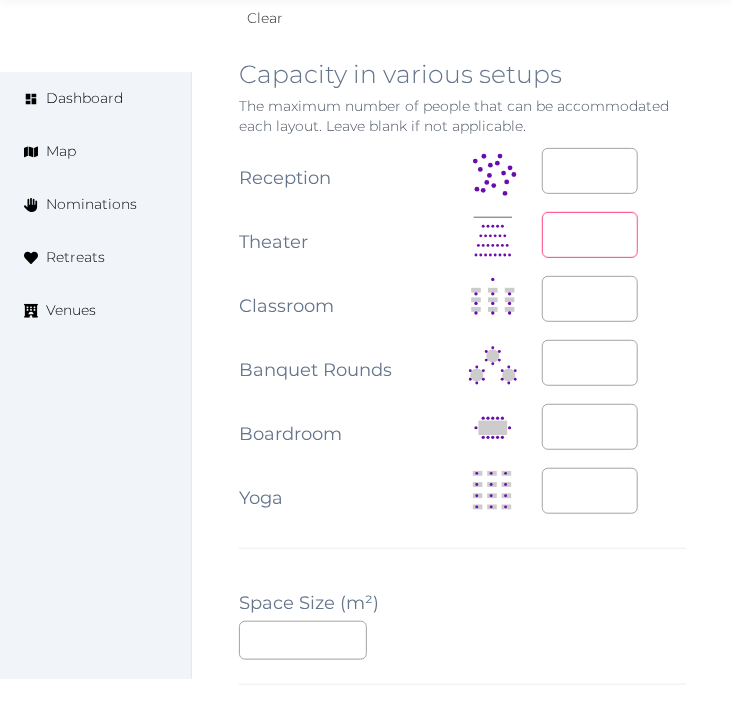 type on "**" 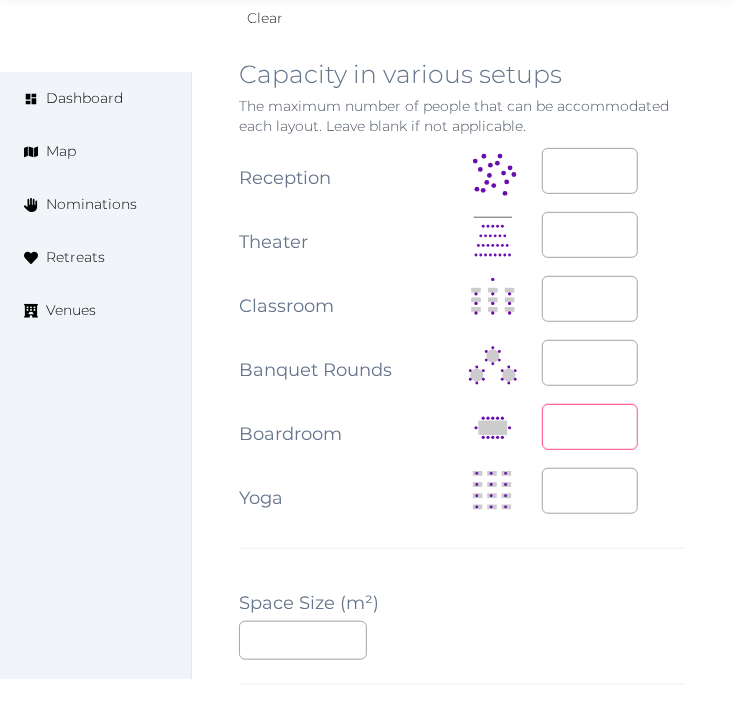 click at bounding box center [590, 427] 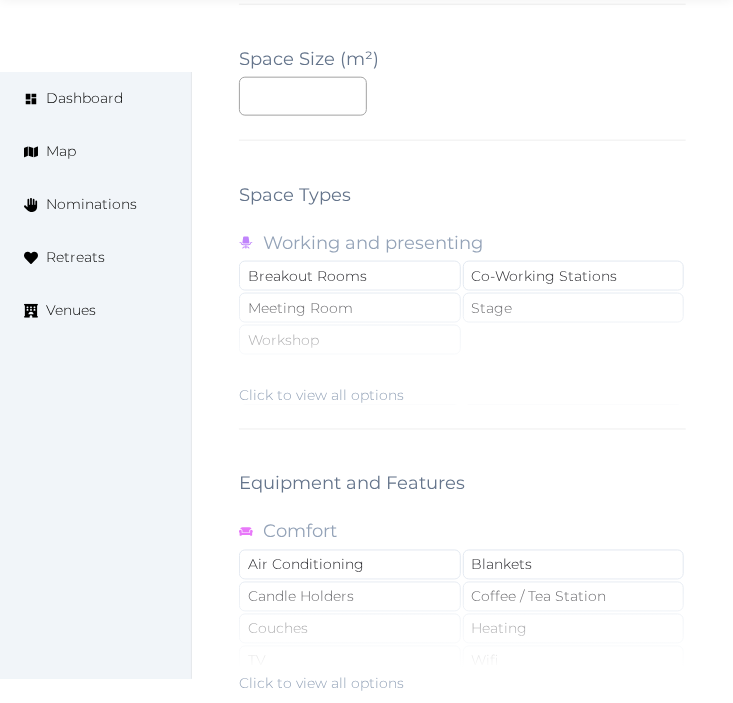 scroll, scrollTop: 2888, scrollLeft: 0, axis: vertical 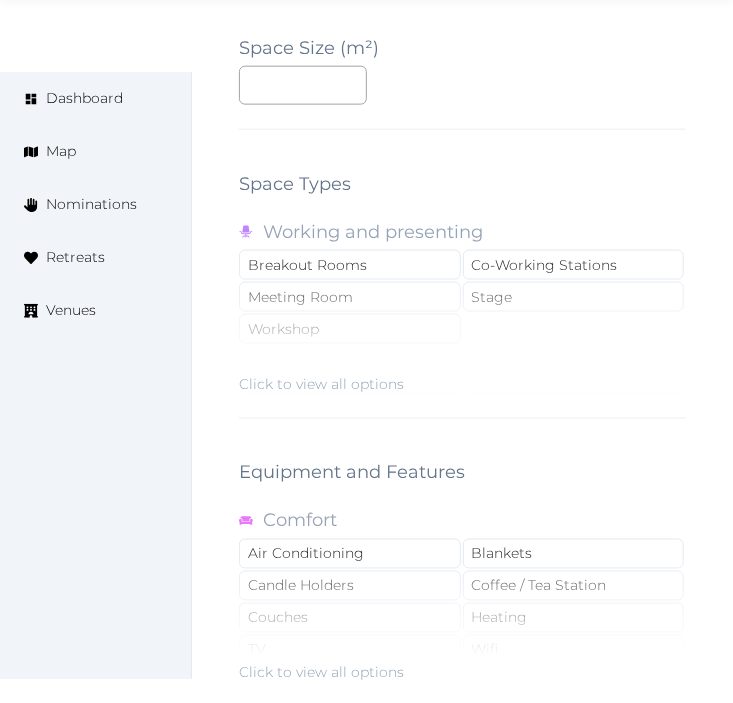 type on "**" 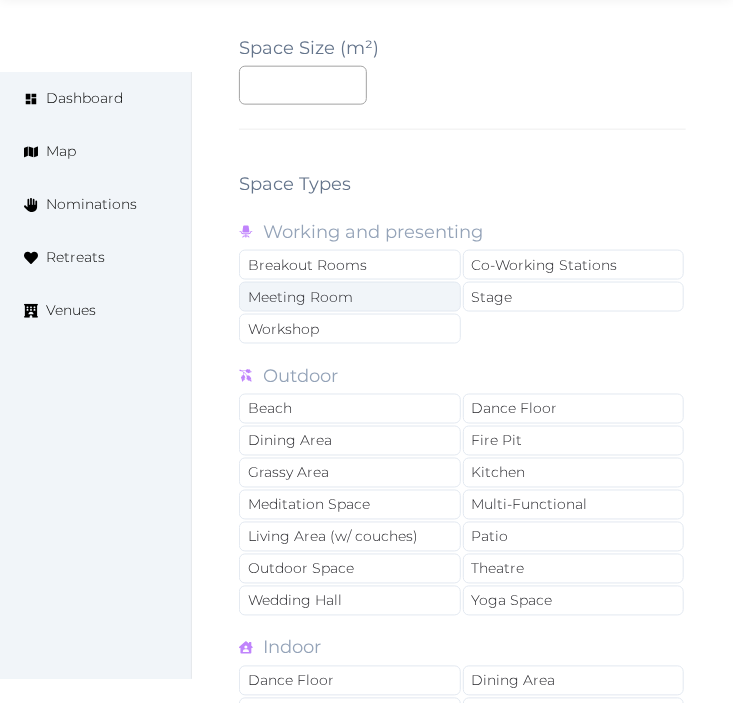 click on "Meeting Room" at bounding box center [350, 297] 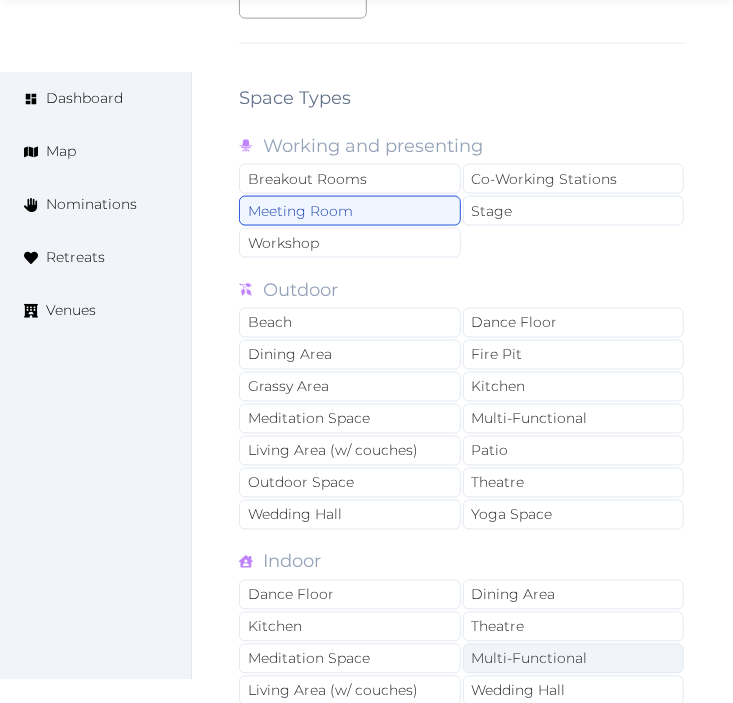 scroll, scrollTop: 3111, scrollLeft: 0, axis: vertical 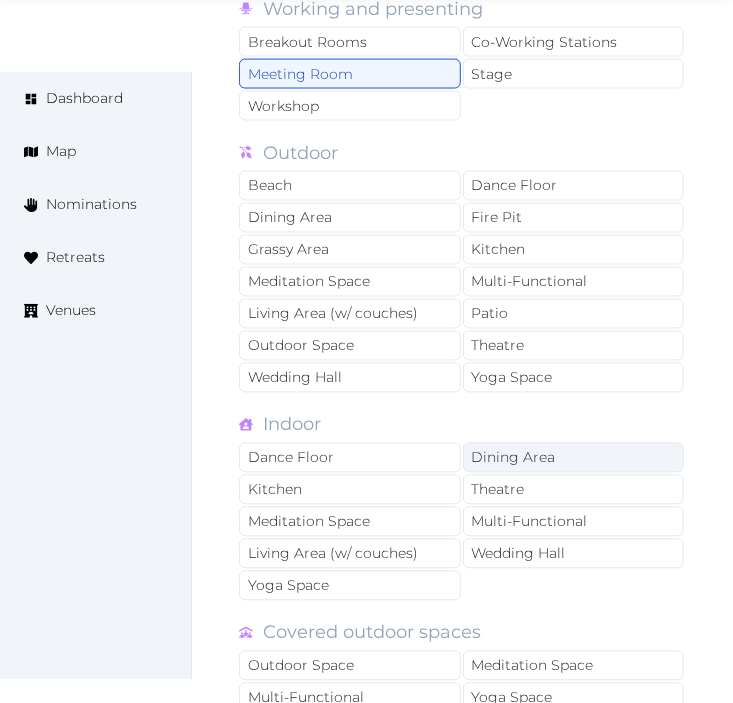click on "Dining Area" at bounding box center (574, 458) 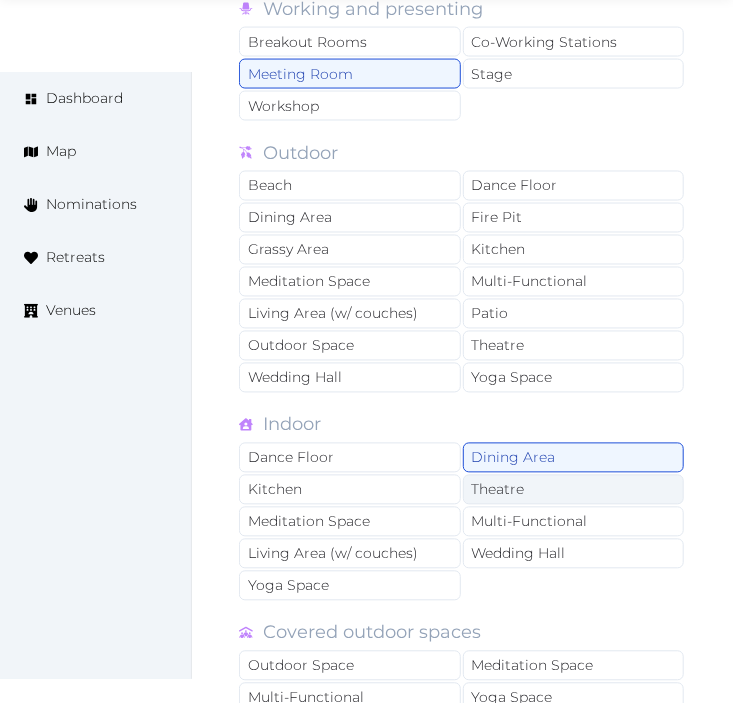 click on "Theatre" at bounding box center (574, 490) 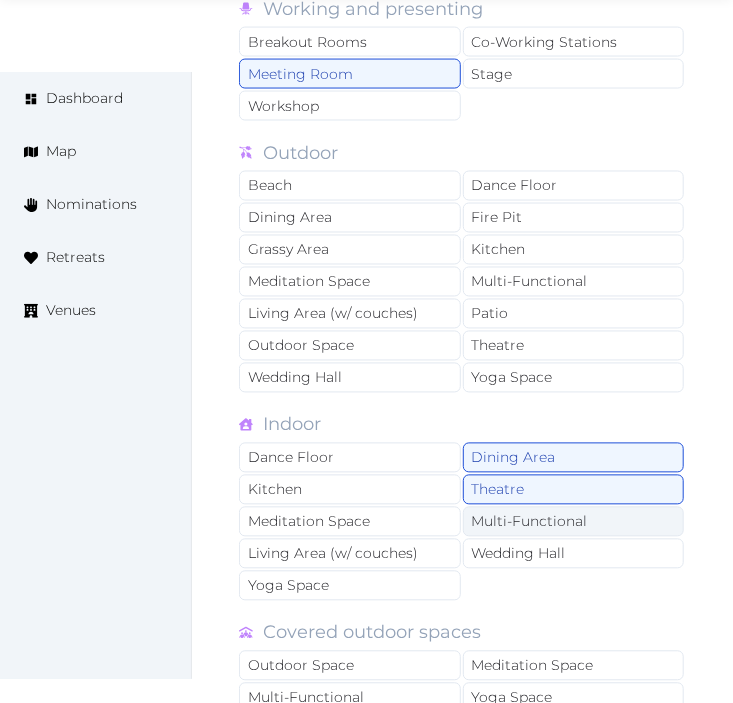 click on "Multi-Functional" at bounding box center [574, 522] 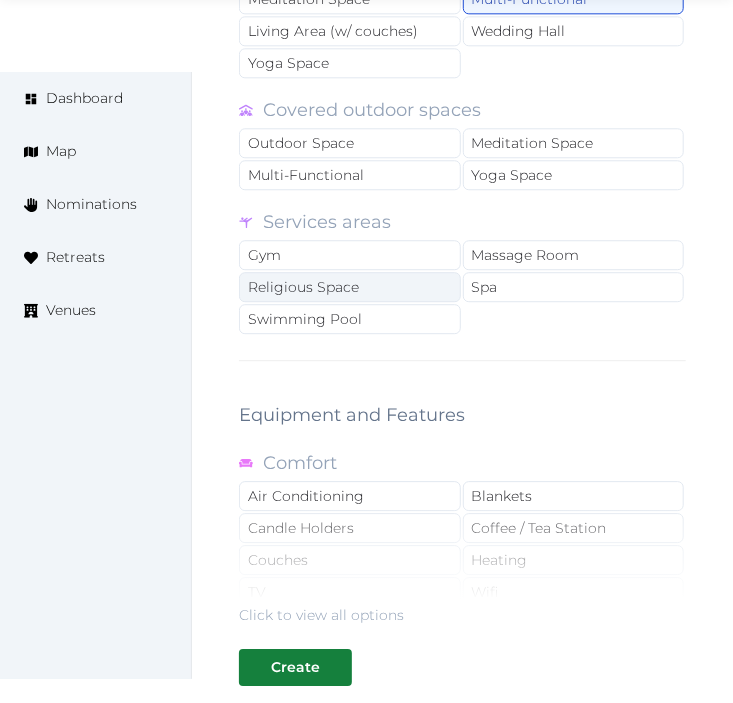 scroll, scrollTop: 3666, scrollLeft: 0, axis: vertical 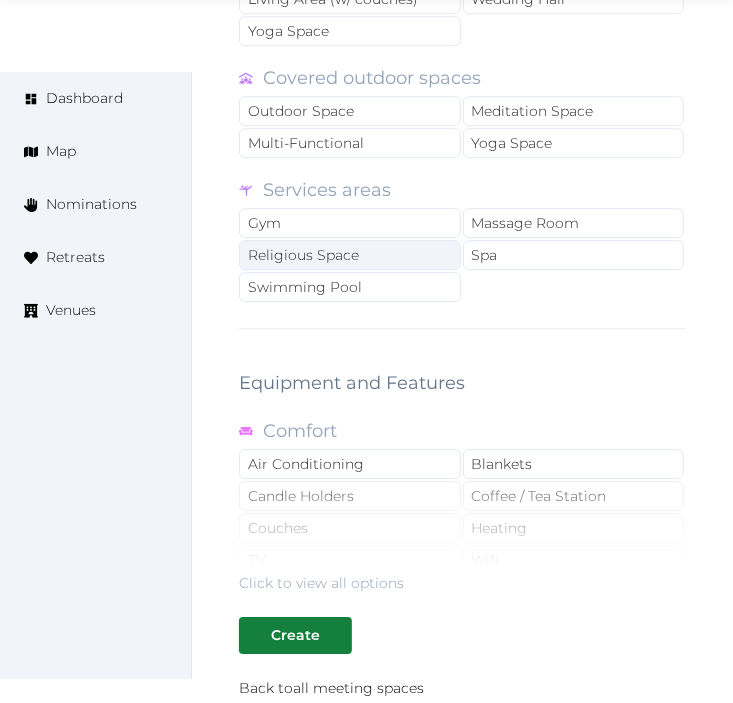 click on "Click to view all options" at bounding box center (462, 529) 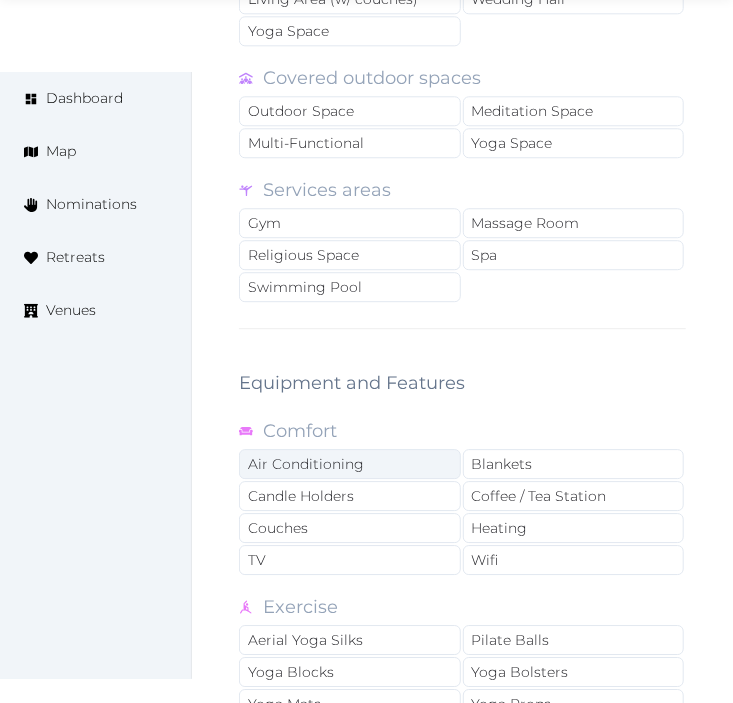 click on "Air Conditioning" at bounding box center [350, 464] 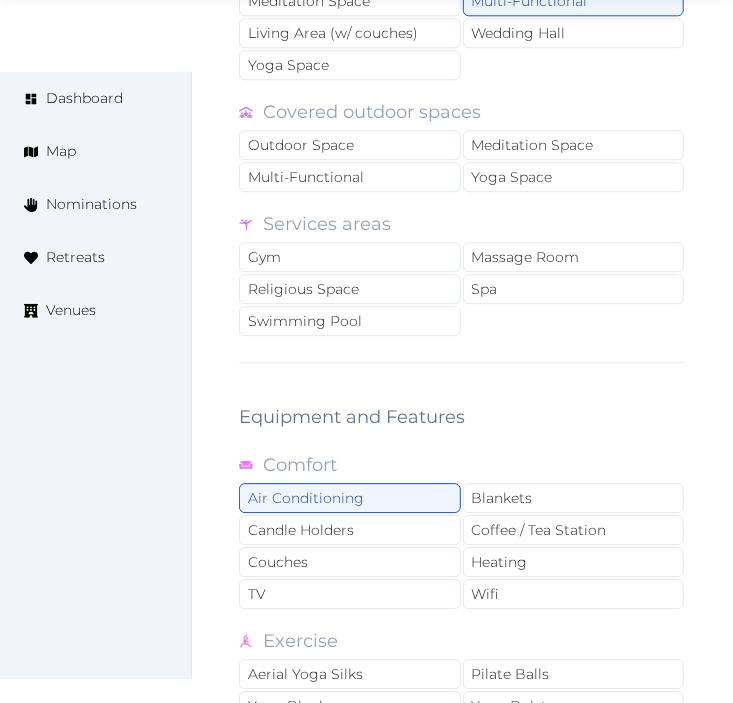 scroll, scrollTop: 3777, scrollLeft: 0, axis: vertical 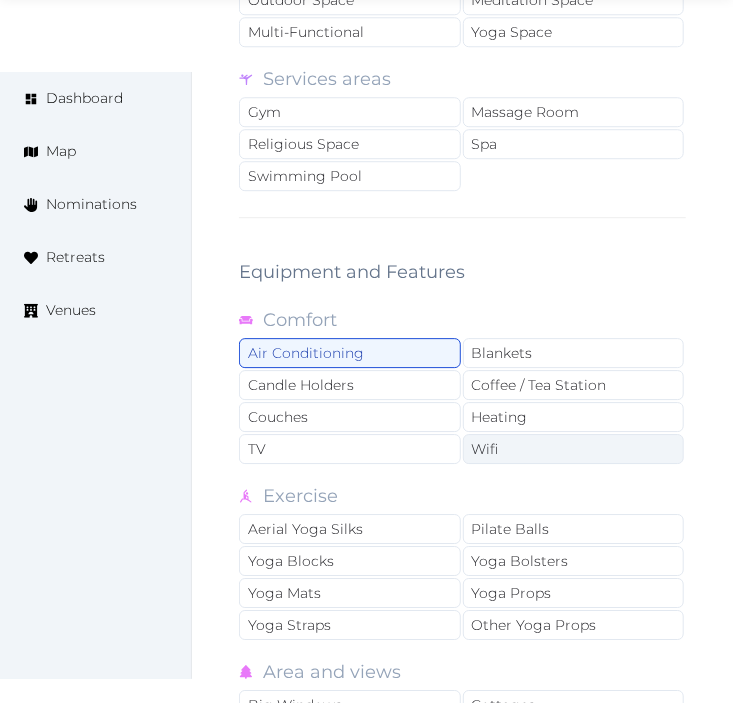 click on "Wifi" at bounding box center [574, 449] 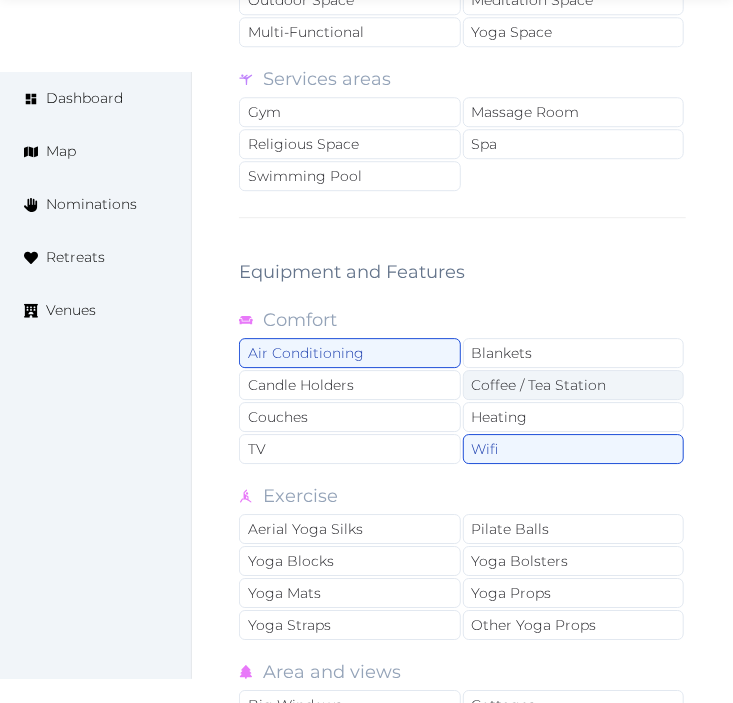 click on "Coffee / Tea Station" at bounding box center [574, 385] 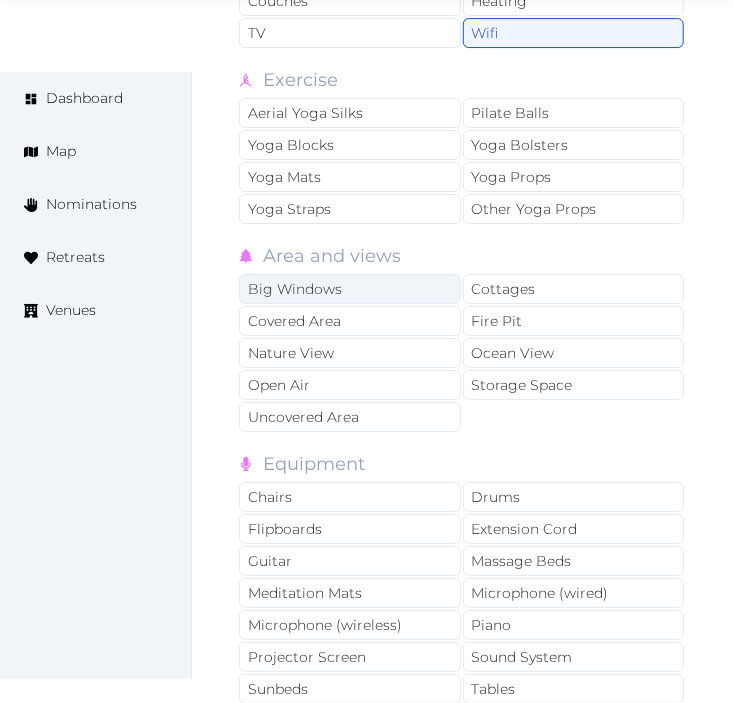 scroll, scrollTop: 4222, scrollLeft: 0, axis: vertical 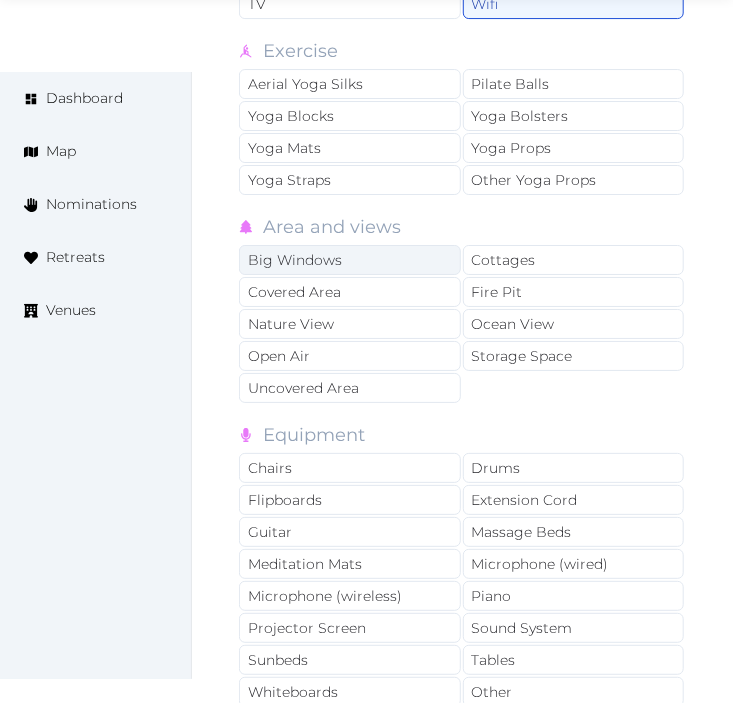 click on "Big Windows" at bounding box center [350, 260] 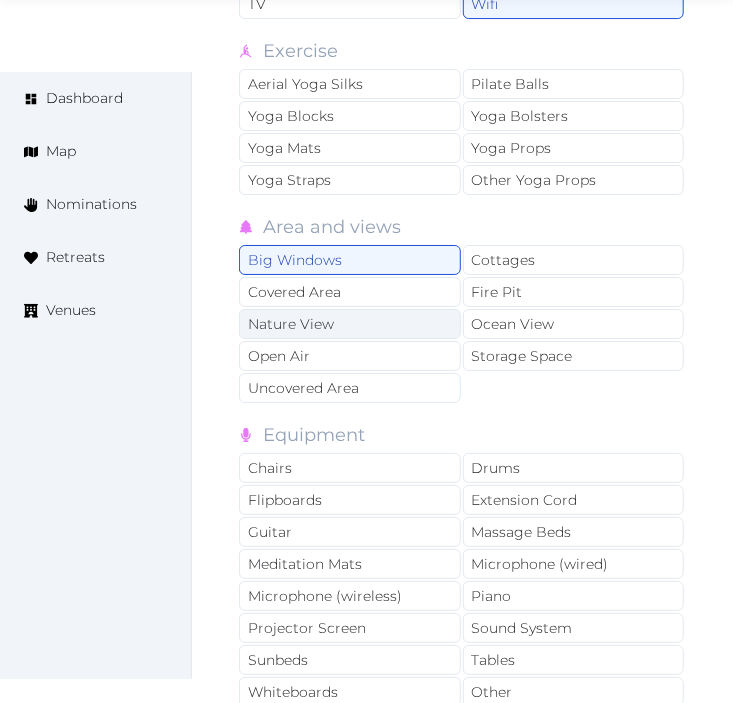 click on "Nature View" at bounding box center (350, 324) 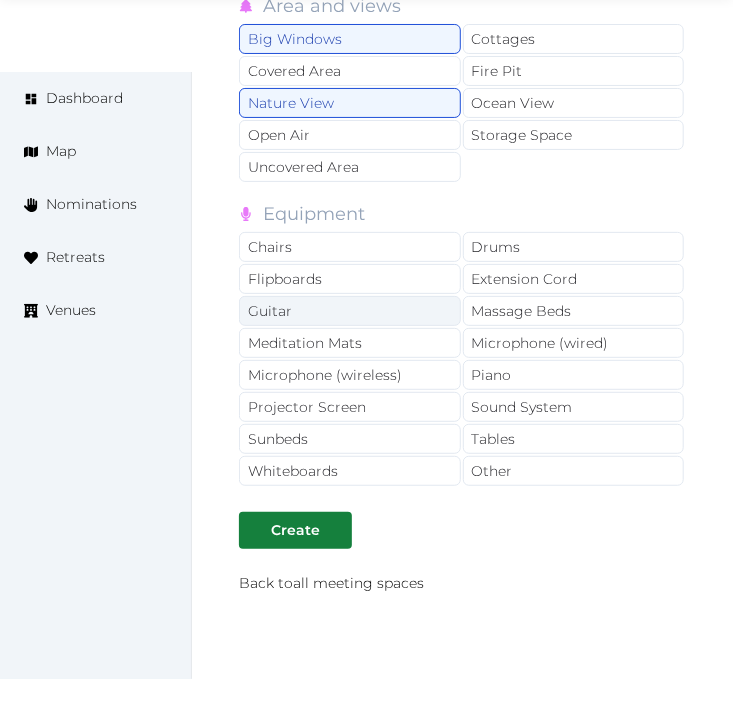 scroll, scrollTop: 4444, scrollLeft: 0, axis: vertical 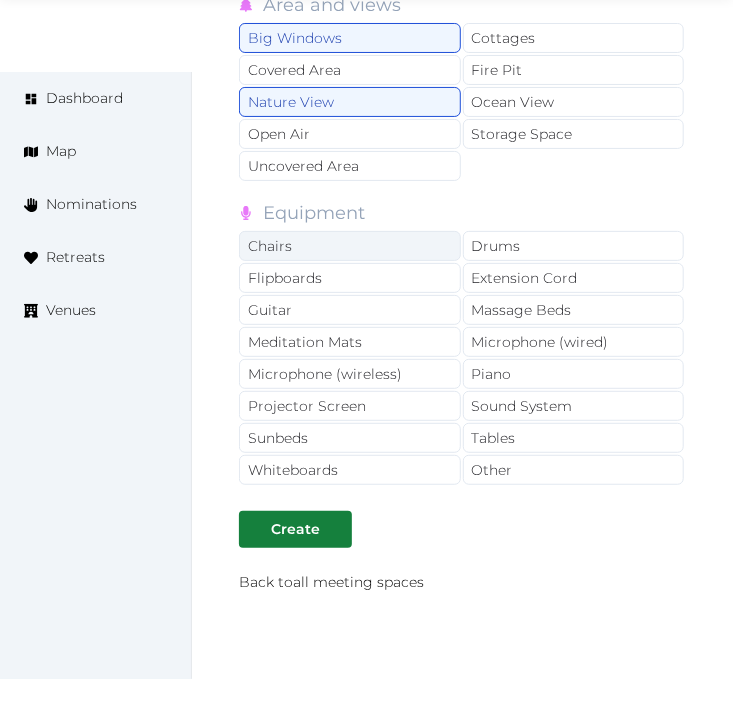 click on "Chairs" at bounding box center (350, 246) 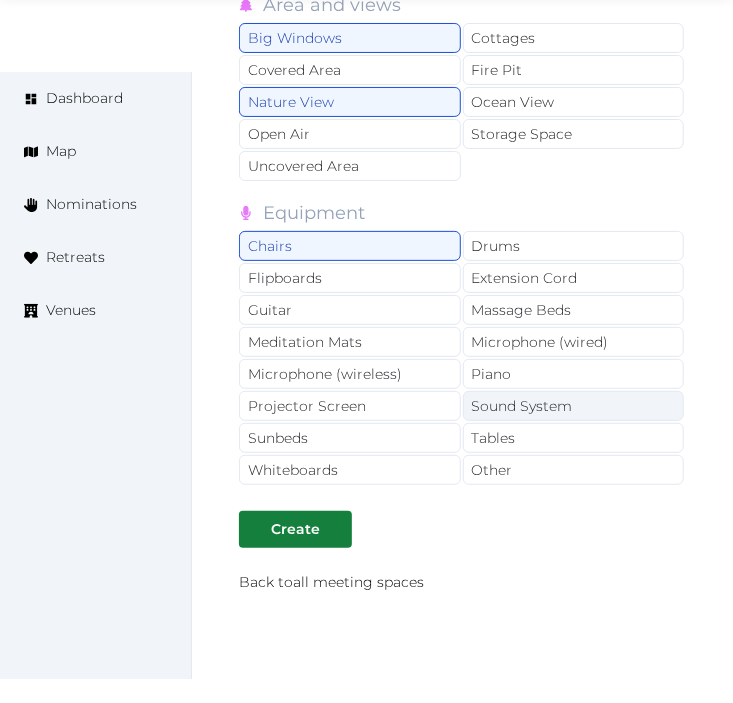 click on "Sound System" at bounding box center (574, 406) 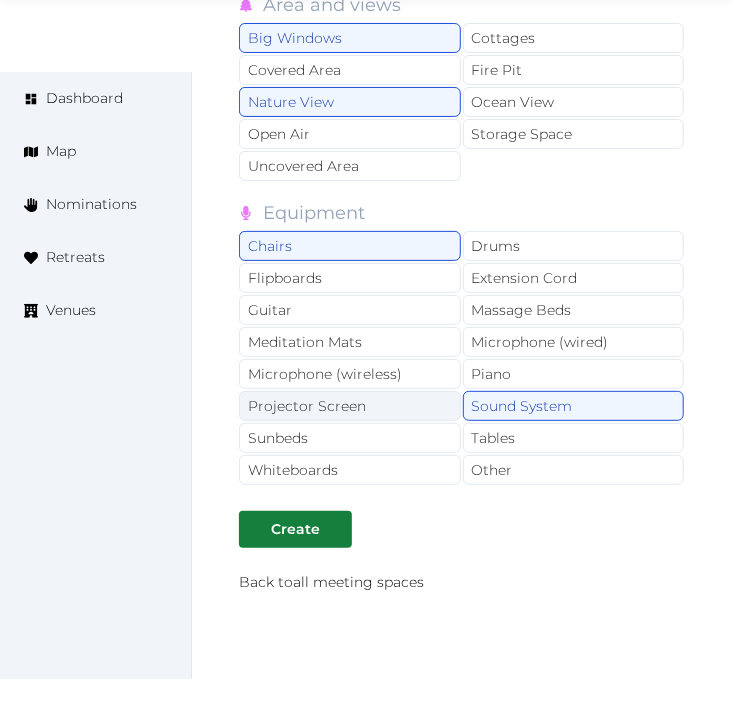 click on "Projector Screen" at bounding box center [350, 406] 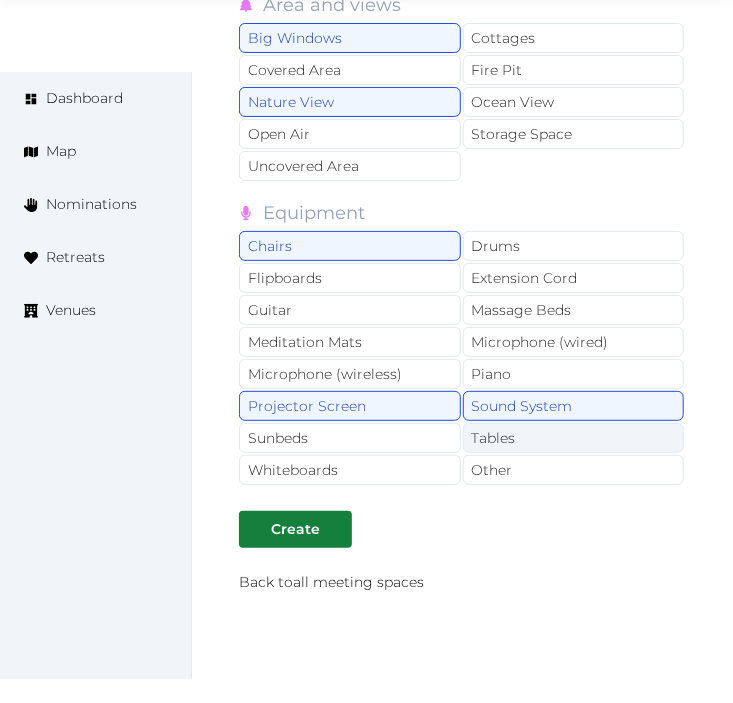 click on "Tables" at bounding box center (574, 438) 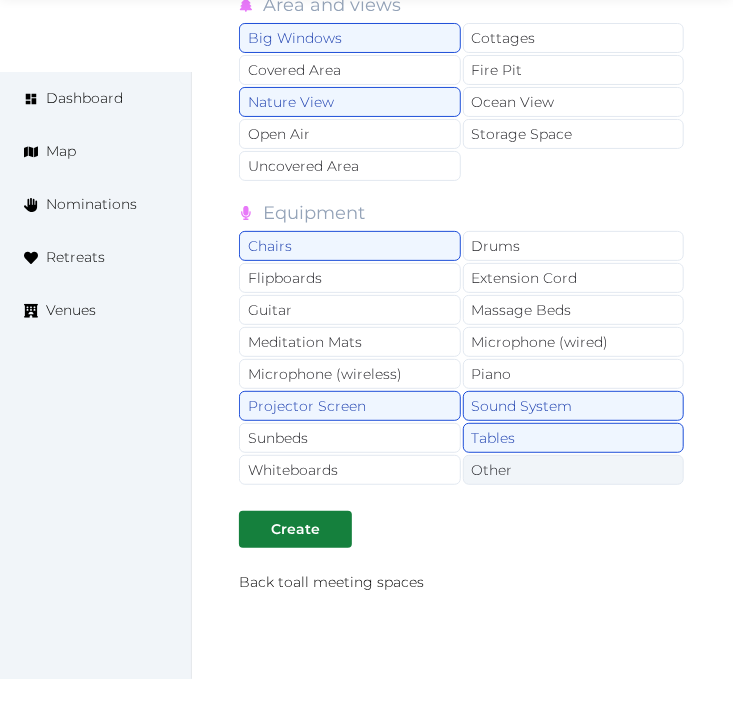 click on "Other" at bounding box center [574, 470] 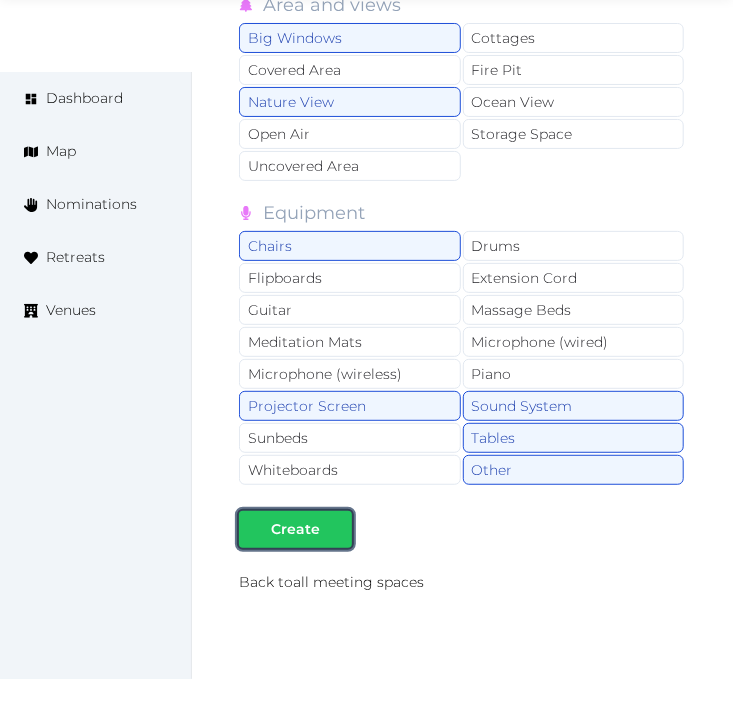 click on "Create" at bounding box center [295, 529] 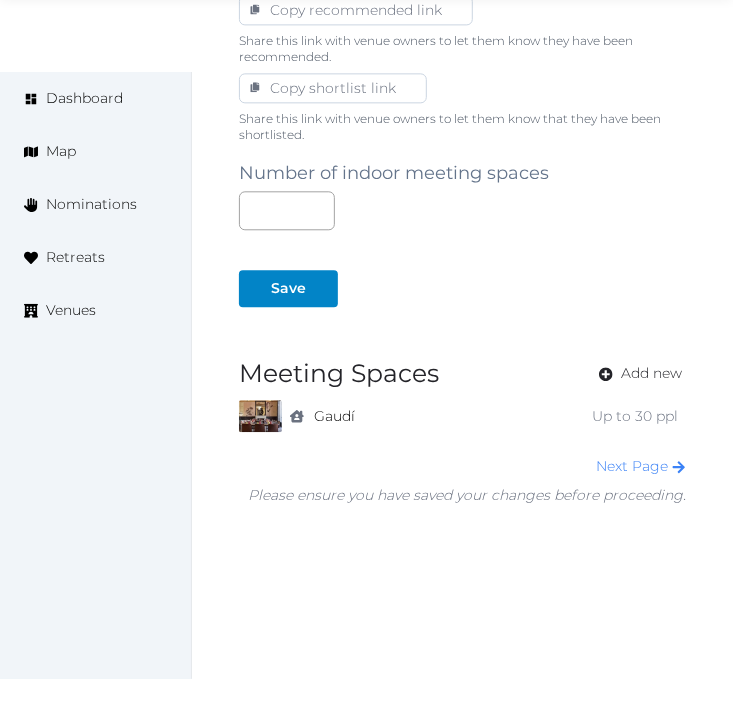 scroll, scrollTop: 1333, scrollLeft: 0, axis: vertical 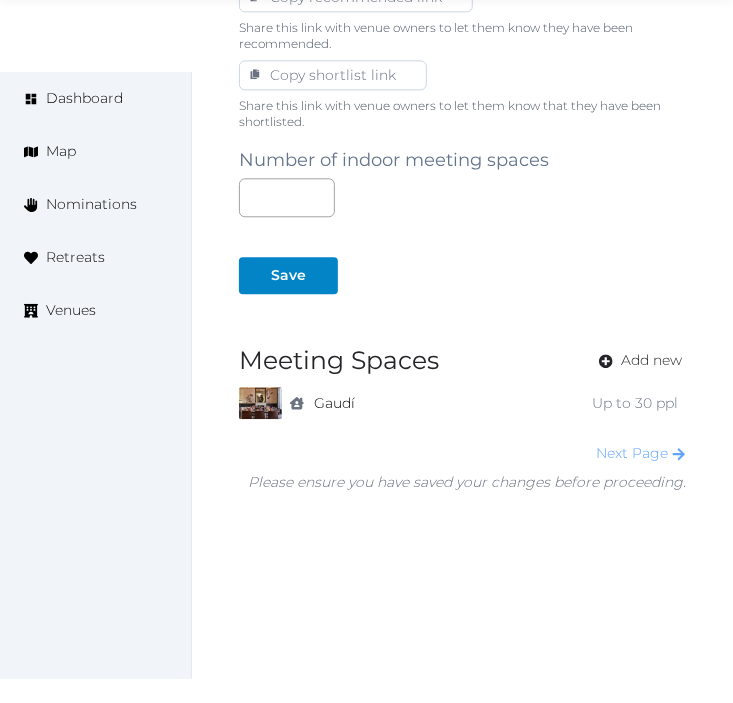 click on "Next Page" at bounding box center (641, 453) 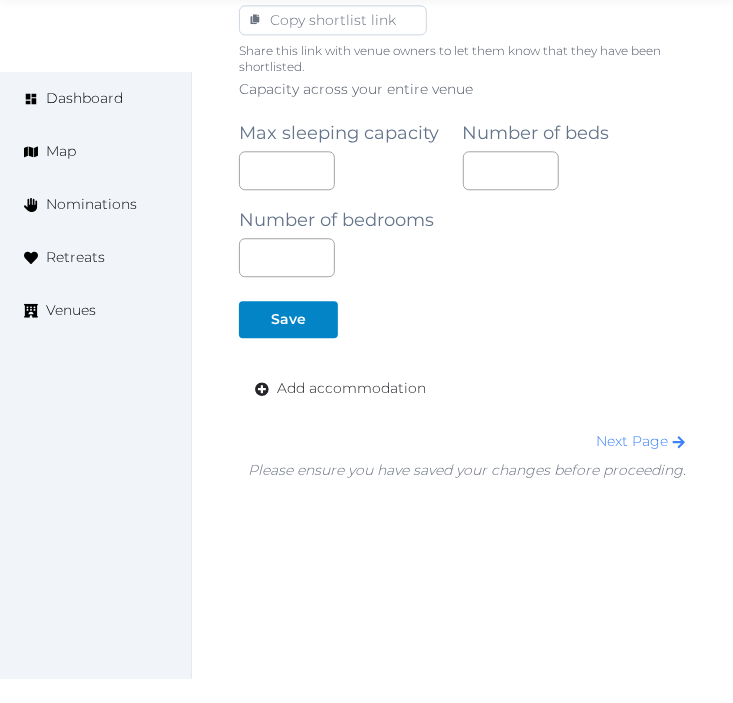 scroll, scrollTop: 1390, scrollLeft: 0, axis: vertical 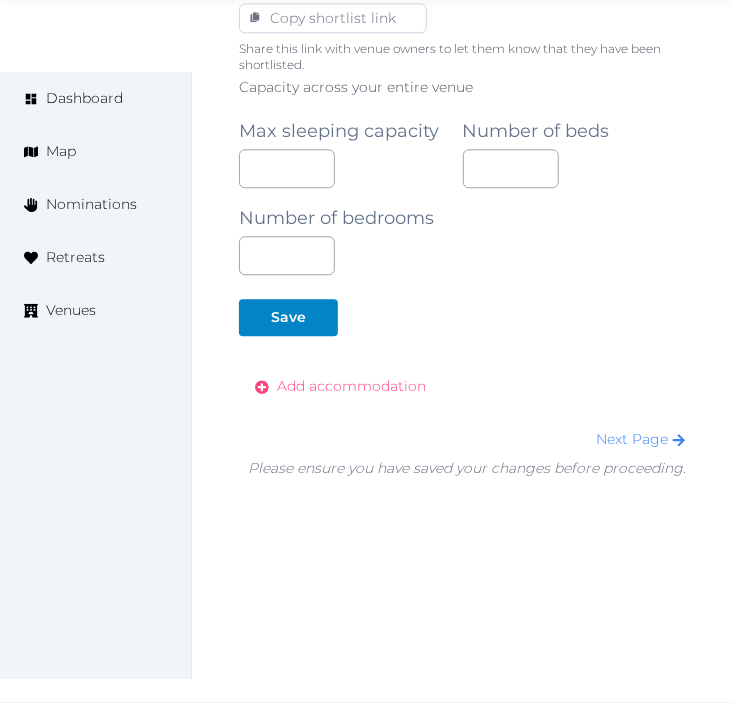 click on "Add accommodation" at bounding box center (351, 386) 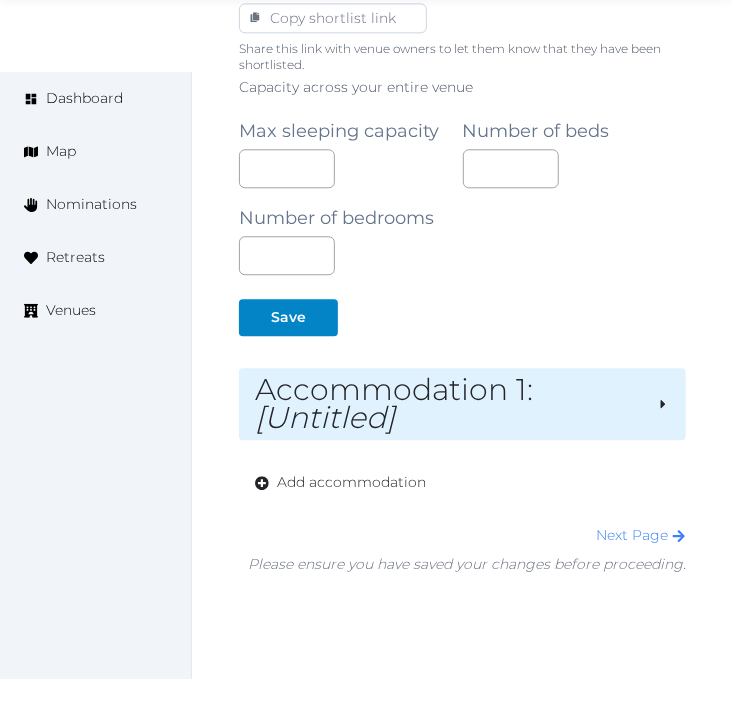 click on "Accommodation 1 :  [Untitled]" at bounding box center (448, 404) 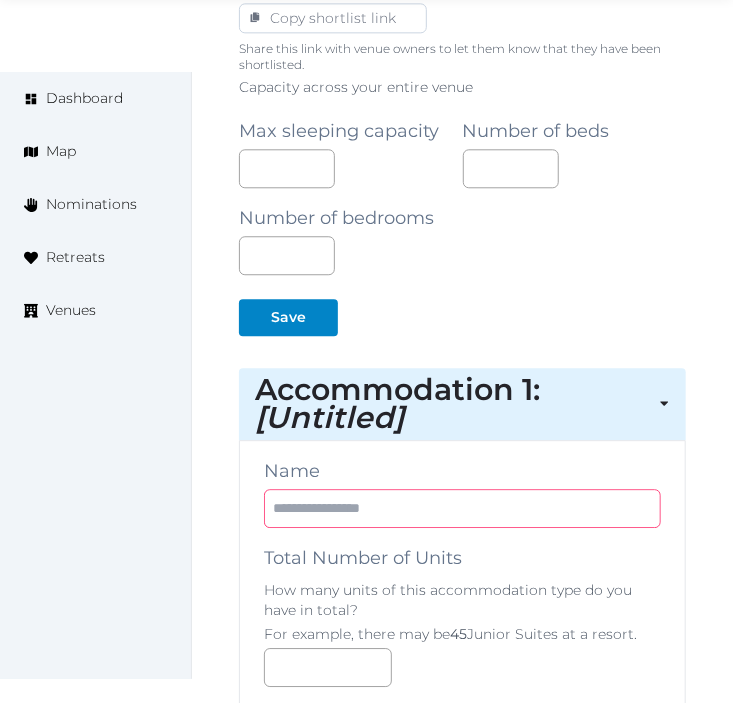 click at bounding box center (462, 508) 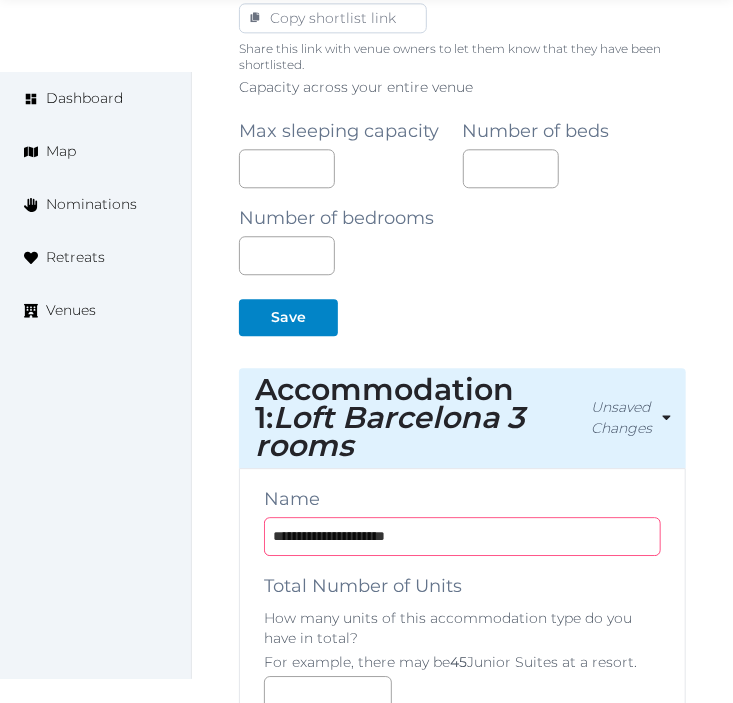 type on "**********" 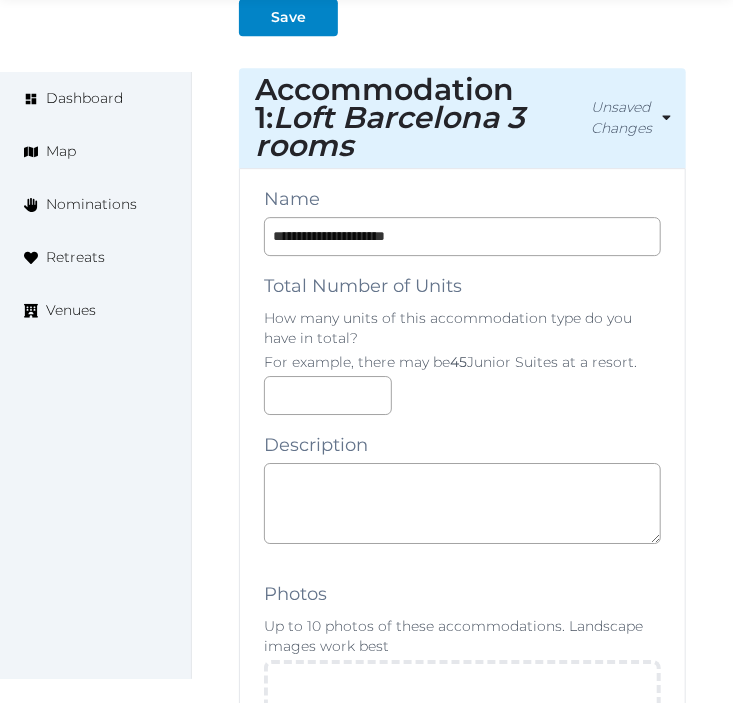 scroll, scrollTop: 1723, scrollLeft: 0, axis: vertical 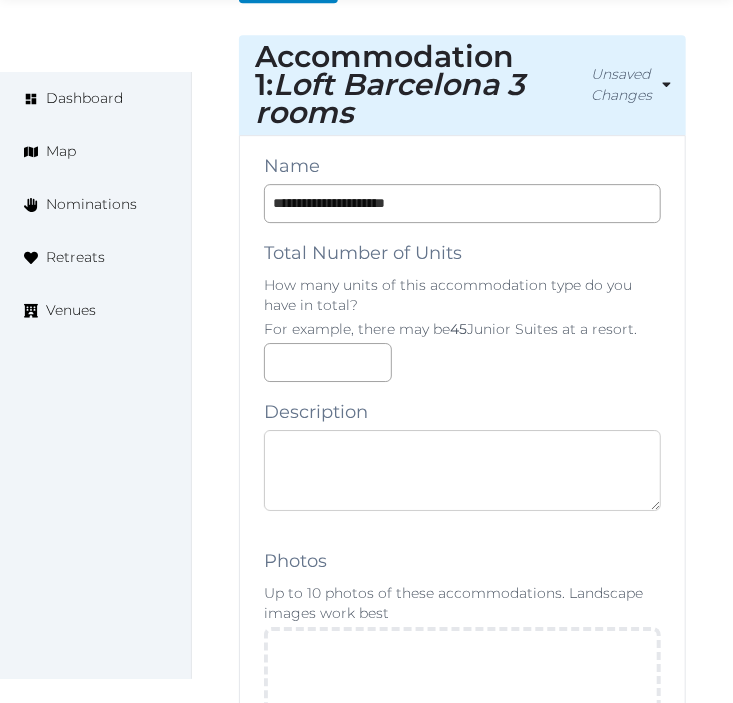 click at bounding box center (462, 470) 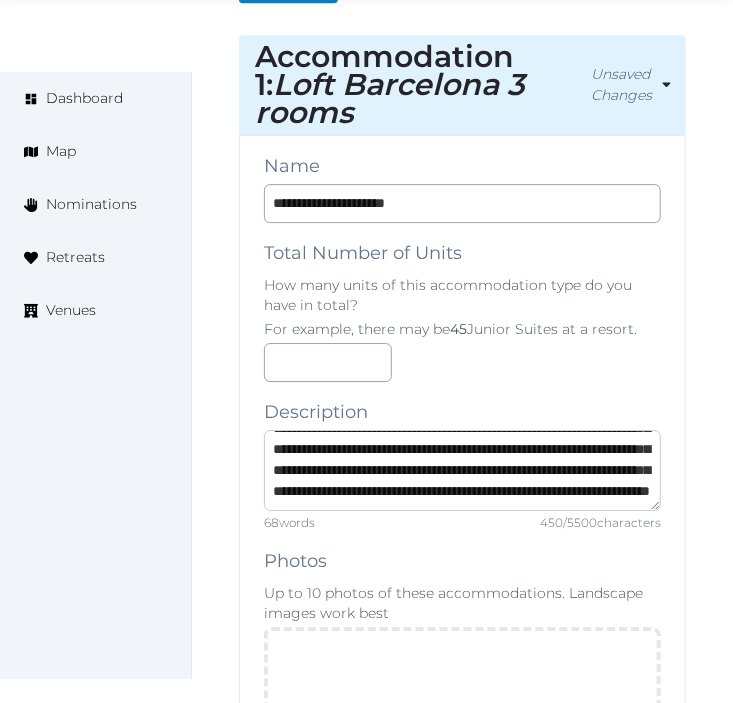 scroll, scrollTop: 146, scrollLeft: 0, axis: vertical 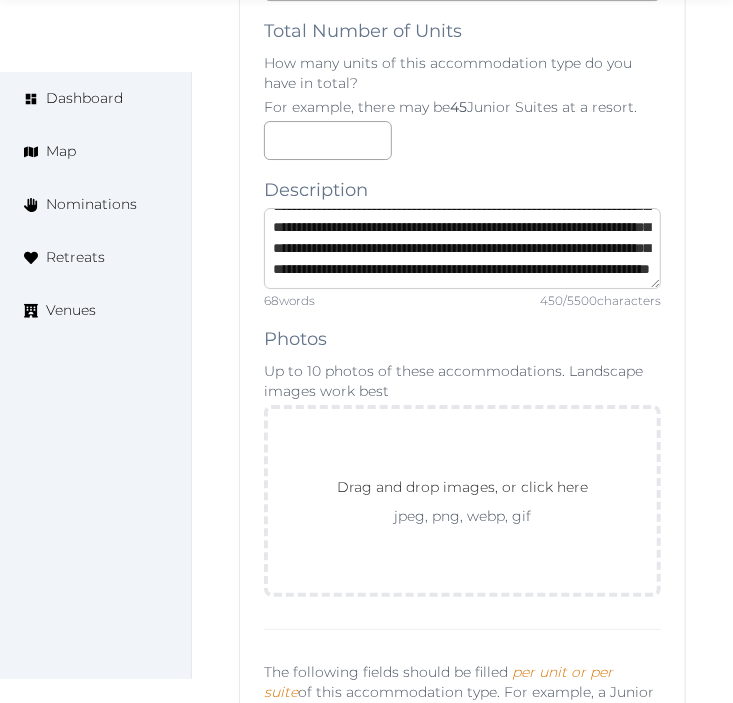 type on "**********" 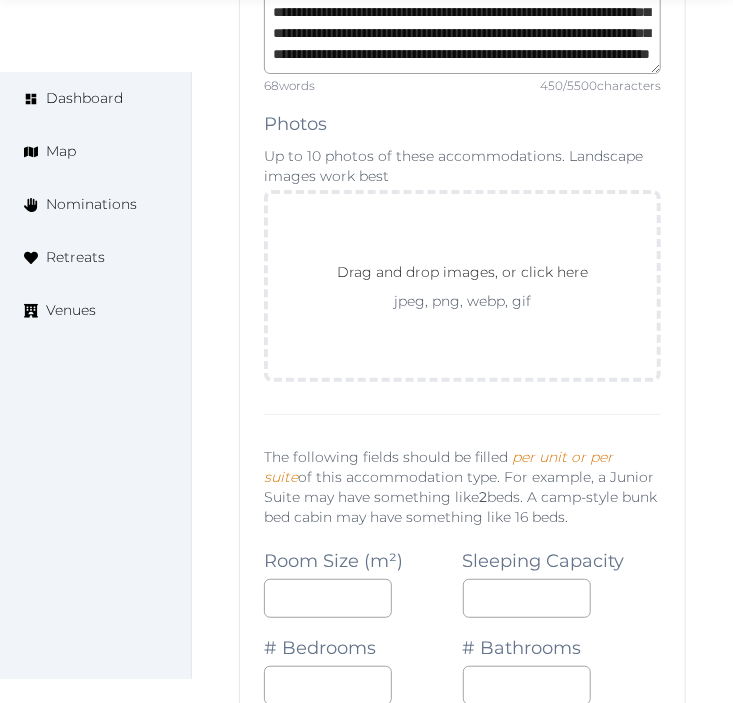 scroll, scrollTop: 2167, scrollLeft: 0, axis: vertical 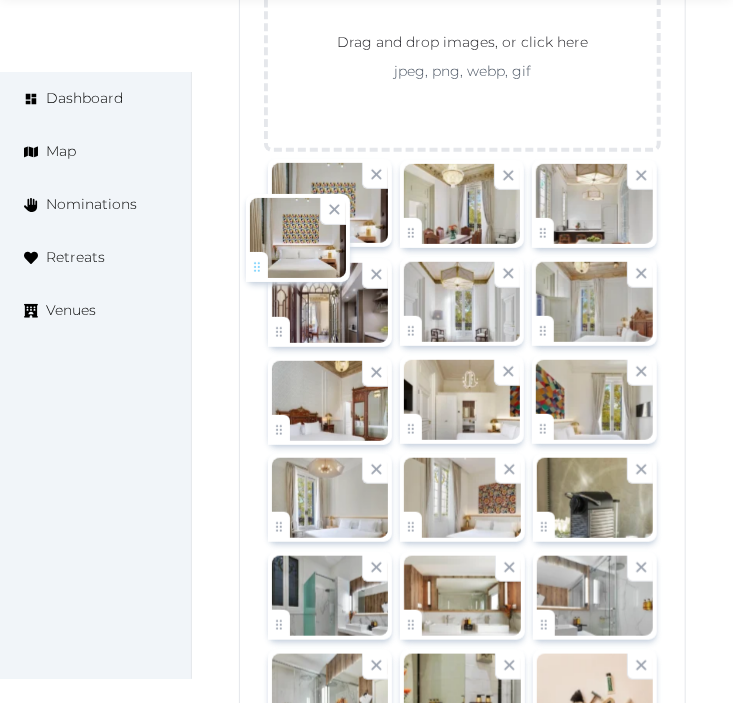 drag, startPoint x: 547, startPoint y: 426, endPoint x: 263, endPoint y: 262, distance: 327.9512 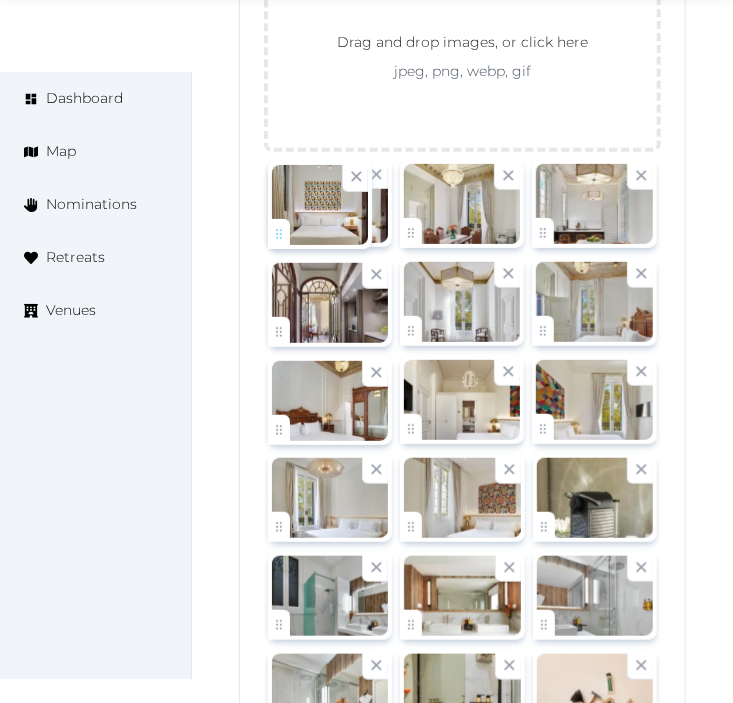 click on "Irene Gonzales   Account My Venue Listings My Retreats Logout      Dashboard Map Nominations Retreats Venues Edit venue 38 %  complete Fill out all the fields in your listing to increase its completion percentage.   A higher completion percentage will make your listing more attractive and result in better matches. H10 Catalunya Plaza   View  listing   Open    Close CRM Lead Basic details Pricing and policies Retreat spaces Meeting spaces Accommodations Amenities Food and dining Activities and experiences Location Environment Types of retreats Brochures Notes Ownership Administration Activity This venue is live and visible to the public Mark draft Archive Venue owned by RetreatsAndVenues Manager c.o.r.e.y.sanford@[EMAIL] Copy ownership transfer link Share this link with any user to transfer ownership of this venue. Users without accounts will be directed to register. Copy update link Copy recommended link Copy shortlist link **" at bounding box center (366, 557) 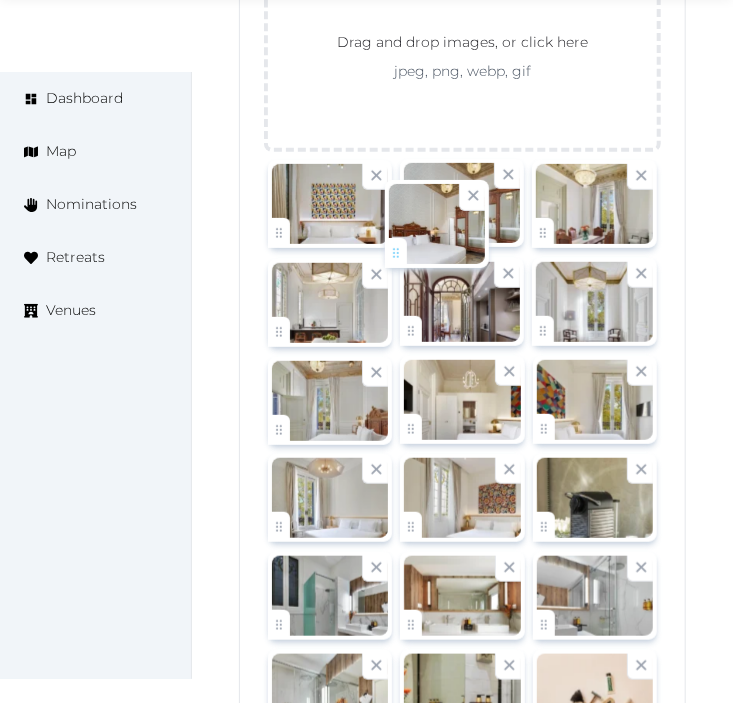drag, startPoint x: 282, startPoint y: 427, endPoint x: 398, endPoint y: 250, distance: 211.62466 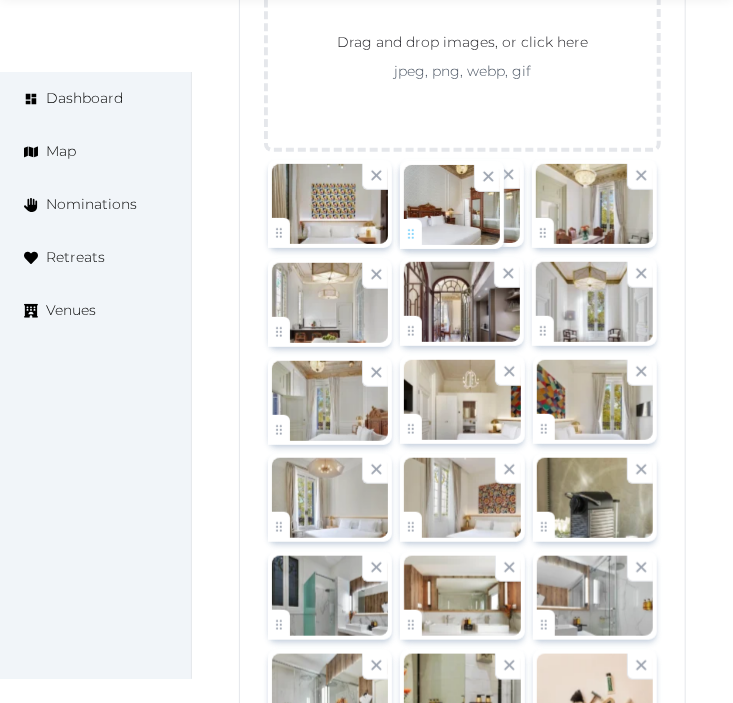 click on "Irene Gonzales   Account My Venue Listings My Retreats Logout      Dashboard Map Nominations Retreats Venues Edit venue 38 %  complete Fill out all the fields in your listing to increase its completion percentage.   A higher completion percentage will make your listing more attractive and result in better matches. H10 Catalunya Plaza   View  listing   Open    Close CRM Lead Basic details Pricing and policies Retreat spaces Meeting spaces Accommodations Amenities Food and dining Activities and experiences Location Environment Types of retreats Brochures Notes Ownership Administration Activity This venue is live and visible to the public Mark draft Archive Venue owned by RetreatsAndVenues Manager c.o.r.e.y.sanford@[EMAIL] Copy ownership transfer link Share this link with any user to transfer ownership of this venue. Users without accounts will be directed to register. Copy update link Copy recommended link Copy shortlist link **" at bounding box center [366, 557] 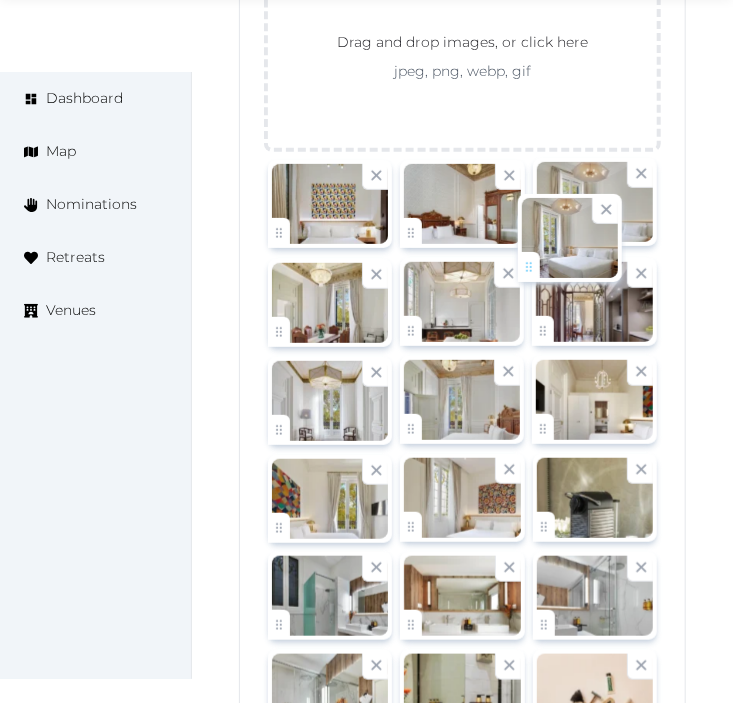 drag, startPoint x: 287, startPoint y: 521, endPoint x: 543, endPoint y: 252, distance: 371.34485 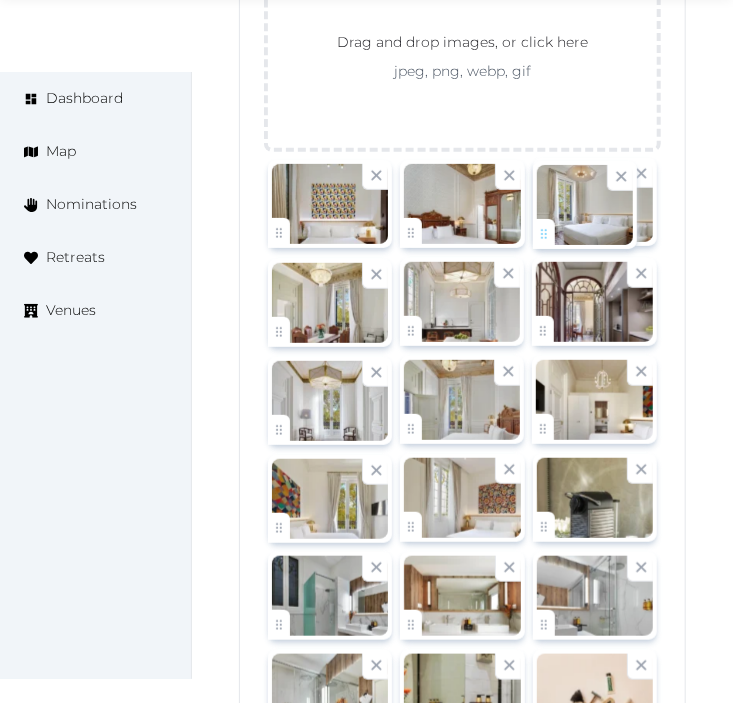 click on "Irene Gonzales   Account My Venue Listings My Retreats Logout      Dashboard Map Nominations Retreats Venues Edit venue 38 %  complete Fill out all the fields in your listing to increase its completion percentage.   A higher completion percentage will make your listing more attractive and result in better matches. H10 Catalunya Plaza   View  listing   Open    Close CRM Lead Basic details Pricing and policies Retreat spaces Meeting spaces Accommodations Amenities Food and dining Activities and experiences Location Environment Types of retreats Brochures Notes Ownership Administration Activity This venue is live and visible to the public Mark draft Archive Venue owned by RetreatsAndVenues Manager c.o.r.e.y.sanford@retreatsandvenues.com Copy ownership transfer link Share this link with any user to transfer ownership of this venue. Users without accounts will be directed to register. Copy update link Copy recommended link Copy shortlist link **" at bounding box center (366, 557) 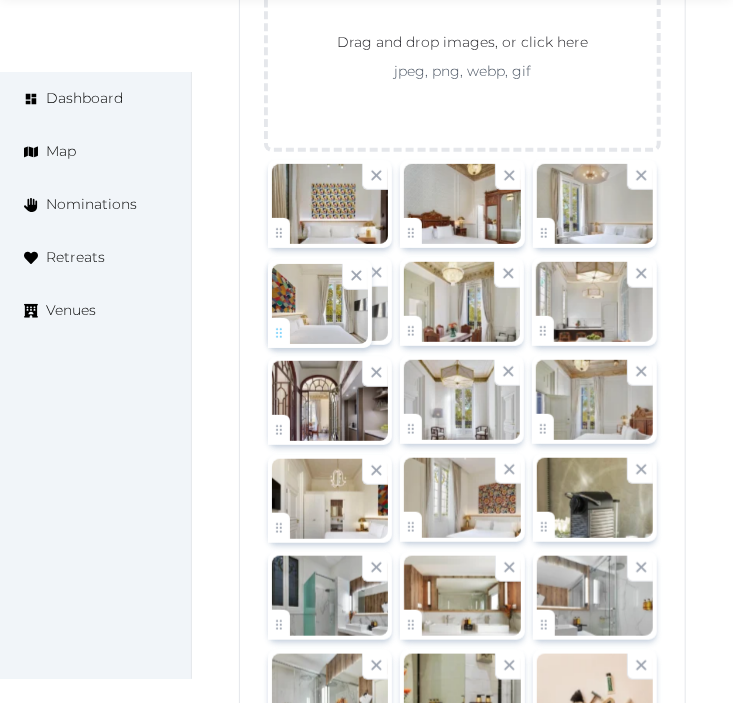 drag, startPoint x: 284, startPoint y: 531, endPoint x: 323, endPoint y: 346, distance: 189.06613 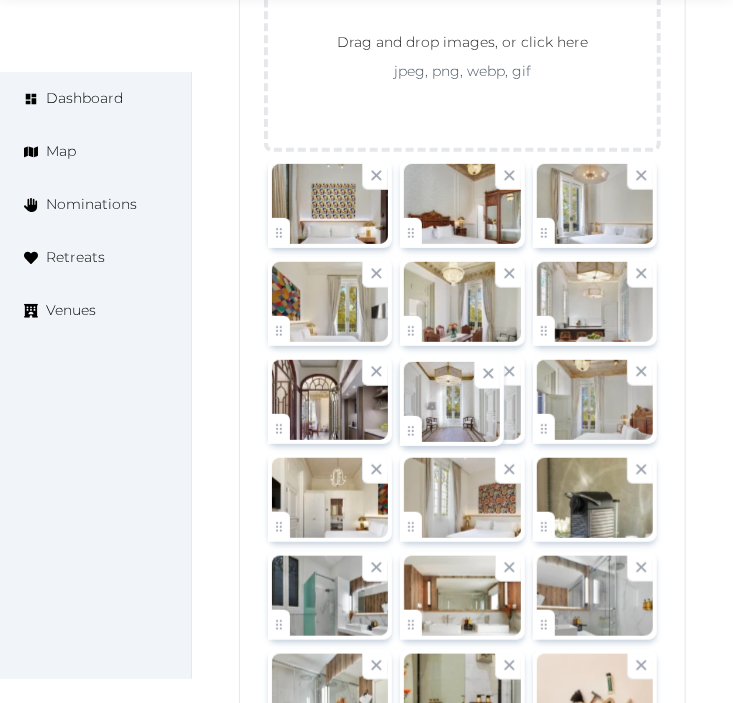 click on "Irene Gonzales   Account My Venue Listings My Retreats Logout      Dashboard Map Nominations Retreats Venues Edit venue 38 %  complete Fill out all the fields in your listing to increase its completion percentage.   A higher completion percentage will make your listing more attractive and result in better matches. H10 Catalunya Plaza   View  listing   Open    Close CRM Lead Basic details Pricing and policies Retreat spaces Meeting spaces Accommodations Amenities Food and dining Activities and experiences Location Environment Types of retreats Brochures Notes Ownership Administration Activity This venue is live and visible to the public Mark draft Archive Venue owned by RetreatsAndVenues Manager c.o.r.e.y.sanford@retreatsandvenues.com Copy ownership transfer link Share this link with any user to transfer ownership of this venue. Users without accounts will be directed to register. Copy update link Copy recommended link Copy shortlist link **" at bounding box center (366, 557) 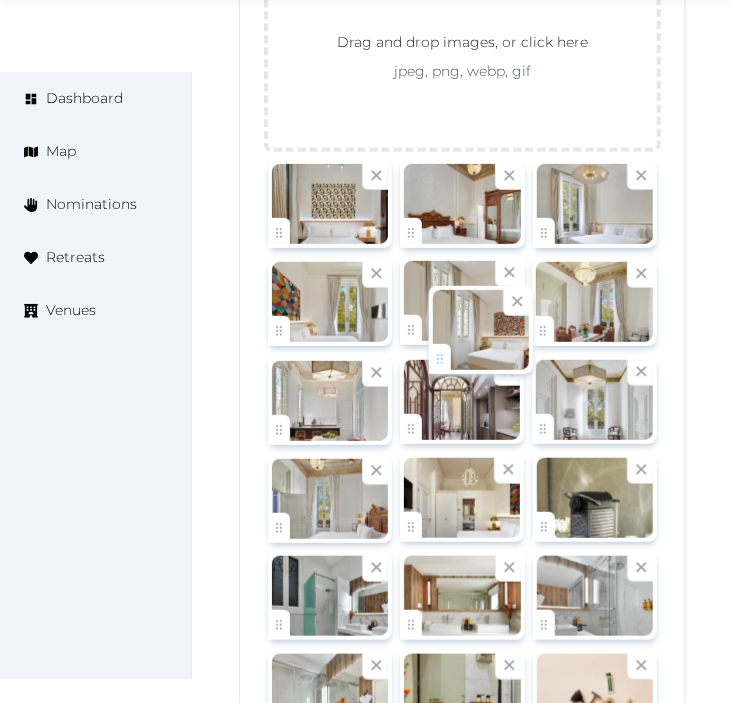drag, startPoint x: 408, startPoint y: 525, endPoint x: 428, endPoint y: 342, distance: 184.08965 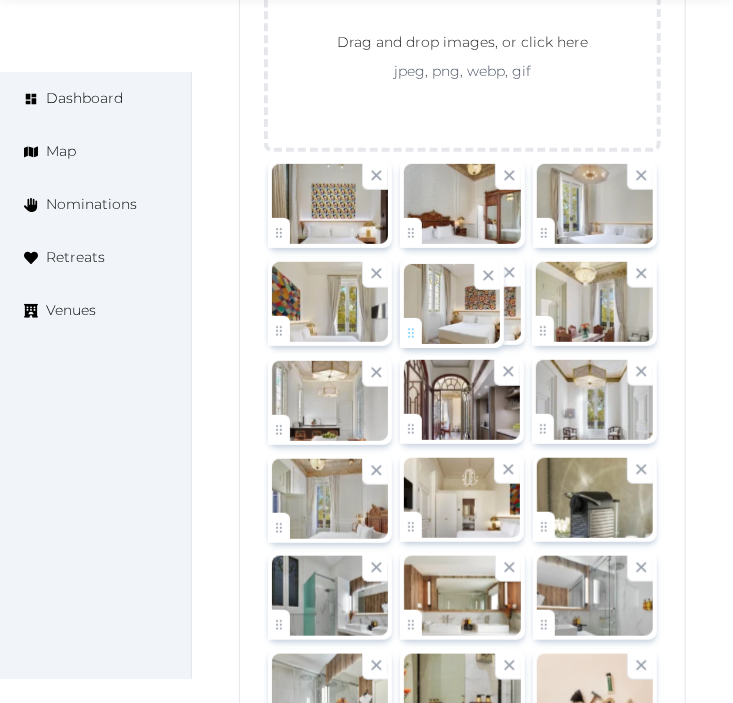 click on "Irene Gonzales   Account My Venue Listings My Retreats Logout      Dashboard Map Nominations Retreats Venues Edit venue 38 %  complete Fill out all the fields in your listing to increase its completion percentage.   A higher completion percentage will make your listing more attractive and result in better matches. H10 Catalunya Plaza   View  listing   Open    Close CRM Lead Basic details Pricing and policies Retreat spaces Meeting spaces Accommodations Amenities Food and dining Activities and experiences Location Environment Types of retreats Brochures Notes Ownership Administration Activity This venue is live and visible to the public Mark draft Archive Venue owned by RetreatsAndVenues Manager c.o.r.e.y.sanford@retreatsandvenues.com Copy ownership transfer link Share this link with any user to transfer ownership of this venue. Users without accounts will be directed to register. Copy update link Copy recommended link Copy shortlist link **" at bounding box center [366, 557] 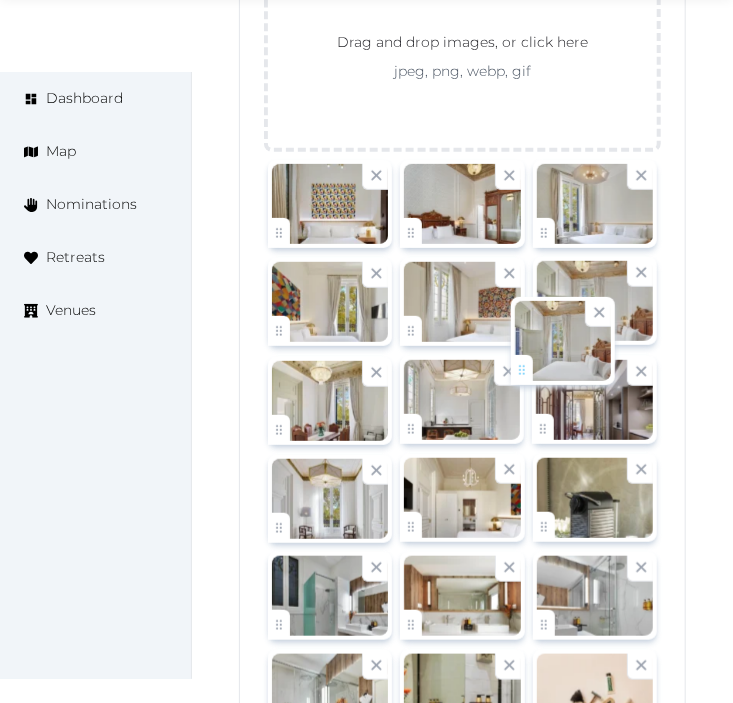 drag, startPoint x: 293, startPoint y: 527, endPoint x: 536, endPoint y: 367, distance: 290.945 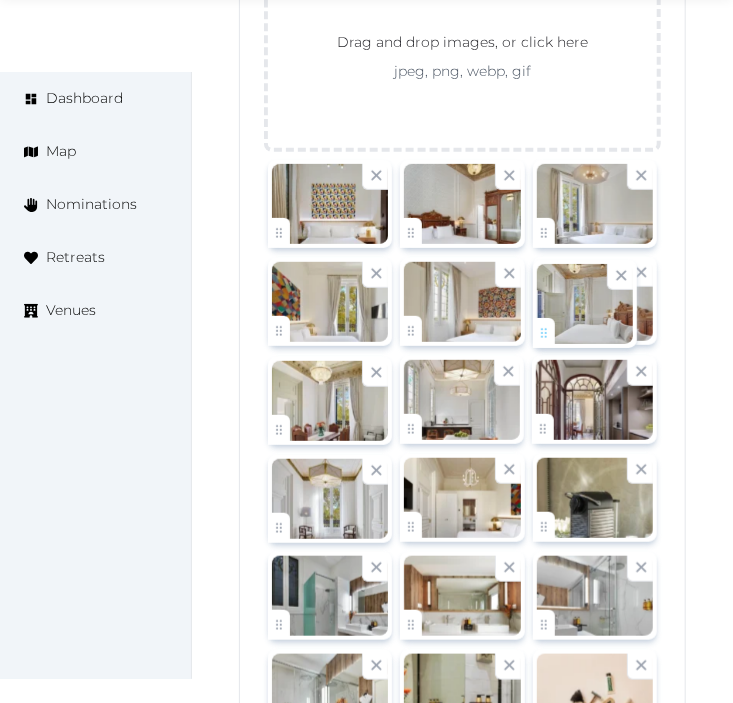 click on "Irene Gonzales   Account My Venue Listings My Retreats Logout      Dashboard Map Nominations Retreats Venues Edit venue 38 %  complete Fill out all the fields in your listing to increase its completion percentage.   A higher completion percentage will make your listing more attractive and result in better matches. H10 Catalunya Plaza   View  listing   Open    Close CRM Lead Basic details Pricing and policies Retreat spaces Meeting spaces Accommodations Amenities Food and dining Activities and experiences Location Environment Types of retreats Brochures Notes Ownership Administration Activity This venue is live and visible to the public Mark draft Archive Venue owned by RetreatsAndVenues Manager c.o.r.e.y.sanford@retreatsandvenues.com Copy ownership transfer link Share this link with any user to transfer ownership of this venue. Users without accounts will be directed to register. Copy update link Copy recommended link Copy shortlist link **" at bounding box center [366, 557] 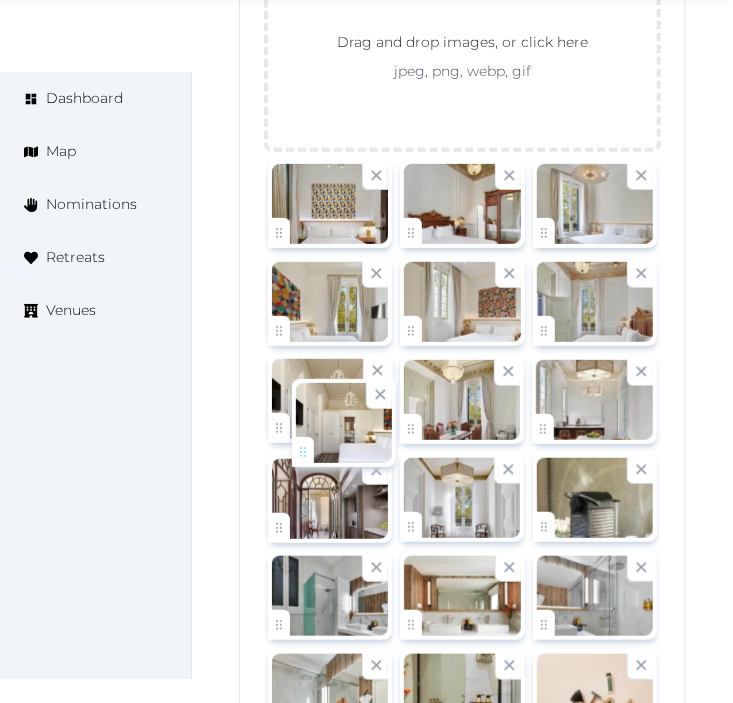 drag, startPoint x: 418, startPoint y: 530, endPoint x: 311, endPoint y: 452, distance: 132.41223 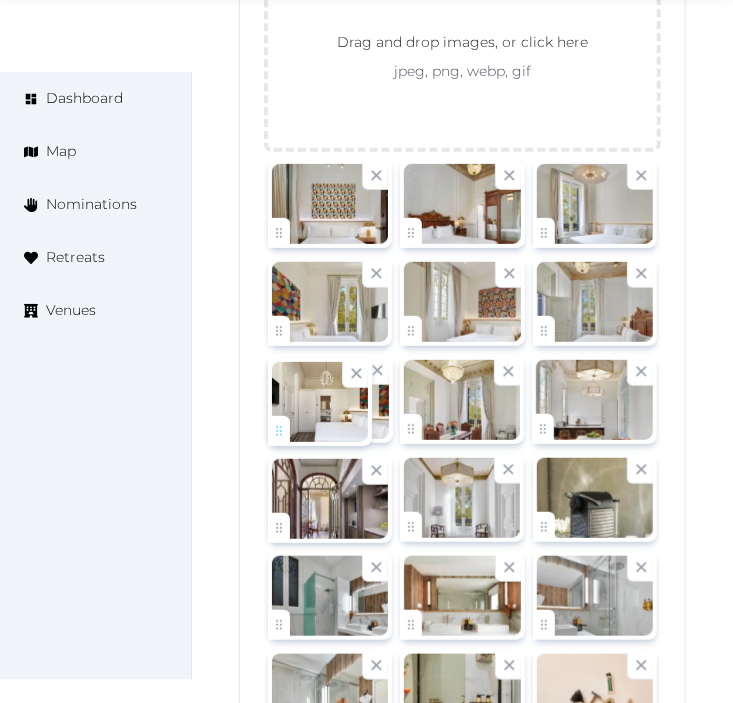 click on "Irene Gonzales   Account My Venue Listings My Retreats Logout      Dashboard Map Nominations Retreats Venues Edit venue 38 %  complete Fill out all the fields in your listing to increase its completion percentage.   A higher completion percentage will make your listing more attractive and result in better matches. H10 Catalunya Plaza   View  listing   Open    Close CRM Lead Basic details Pricing and policies Retreat spaces Meeting spaces Accommodations Amenities Food and dining Activities and experiences Location Environment Types of retreats Brochures Notes Ownership Administration Activity This venue is live and visible to the public Mark draft Archive Venue owned by RetreatsAndVenues Manager c.o.r.e.y.sanford@retreatsandvenues.com Copy ownership transfer link Share this link with any user to transfer ownership of this venue. Users without accounts will be directed to register. Copy update link Copy recommended link Copy shortlist link **" at bounding box center [366, 557] 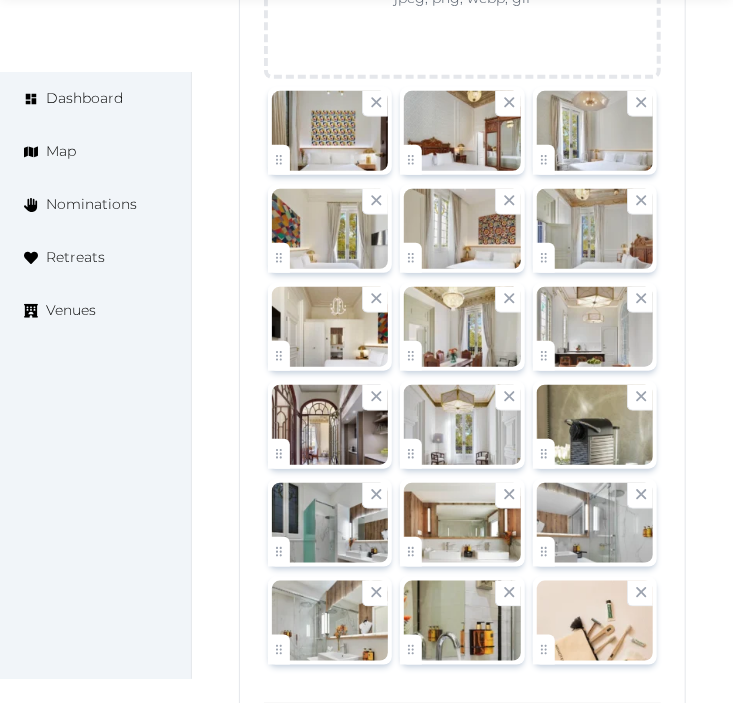scroll, scrollTop: 2501, scrollLeft: 0, axis: vertical 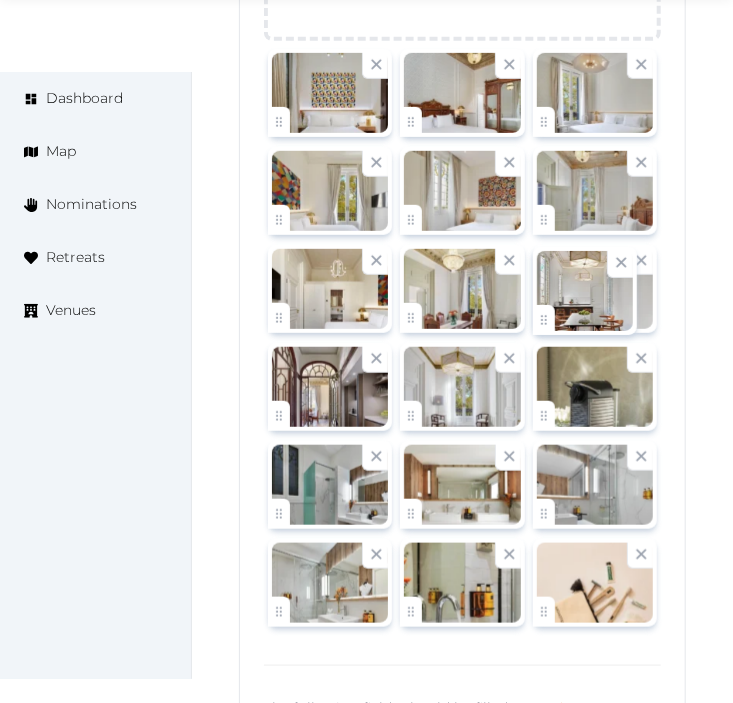 click on "Irene Gonzales   Account My Venue Listings My Retreats Logout      Dashboard Map Nominations Retreats Venues Edit venue 38 %  complete Fill out all the fields in your listing to increase its completion percentage.   A higher completion percentage will make your listing more attractive and result in better matches. H10 Catalunya Plaza   View  listing   Open    Close CRM Lead Basic details Pricing and policies Retreat spaces Meeting spaces Accommodations Amenities Food and dining Activities and experiences Location Environment Types of retreats Brochures Notes Ownership Administration Activity This venue is live and visible to the public Mark draft Archive Venue owned by RetreatsAndVenues Manager c.o.r.e.y.sanford@retreatsandvenues.com Copy ownership transfer link Share this link with any user to transfer ownership of this venue. Users without accounts will be directed to register. Copy update link Copy recommended link Copy shortlist link **" at bounding box center [366, 446] 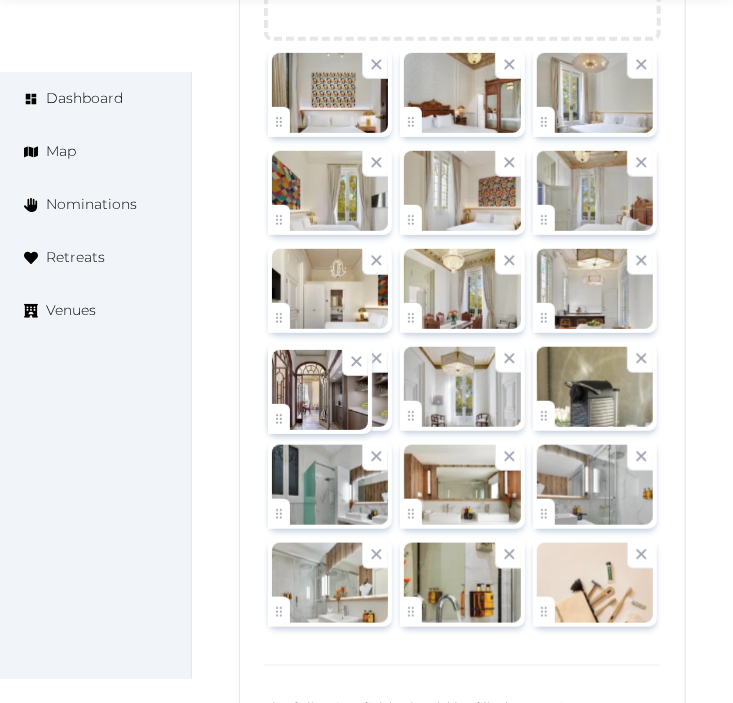 click on "Irene Gonzales   Account My Venue Listings My Retreats Logout      Dashboard Map Nominations Retreats Venues Edit venue 38 %  complete Fill out all the fields in your listing to increase its completion percentage.   A higher completion percentage will make your listing more attractive and result in better matches. H10 Catalunya Plaza   View  listing   Open    Close CRM Lead Basic details Pricing and policies Retreat spaces Meeting spaces Accommodations Amenities Food and dining Activities and experiences Location Environment Types of retreats Brochures Notes Ownership Administration Activity This venue is live and visible to the public Mark draft Archive Venue owned by RetreatsAndVenues Manager c.o.r.e.y.sanford@retreatsandvenues.com Copy ownership transfer link Share this link with any user to transfer ownership of this venue. Users without accounts will be directed to register. Copy update link Copy recommended link Copy shortlist link **" at bounding box center (366, 446) 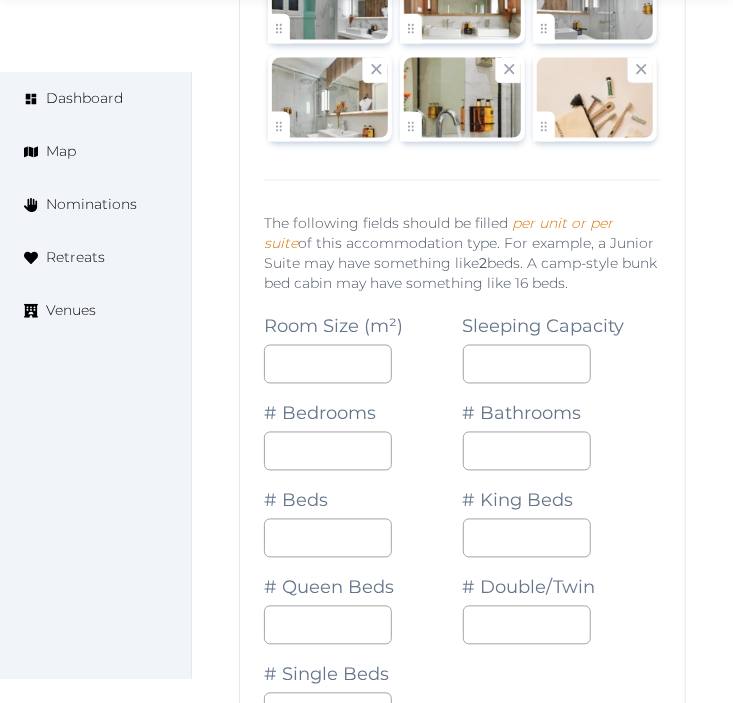 scroll, scrollTop: 3056, scrollLeft: 0, axis: vertical 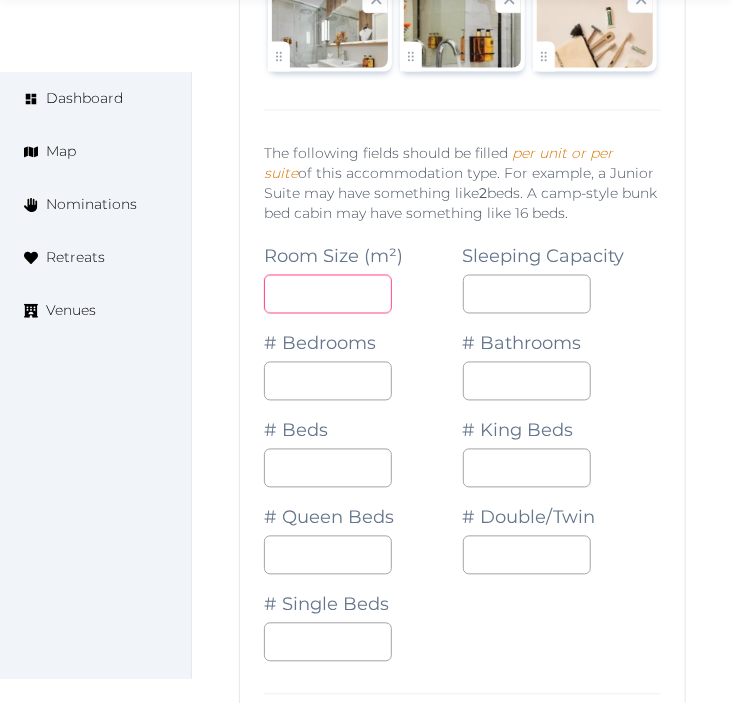 click at bounding box center [328, 294] 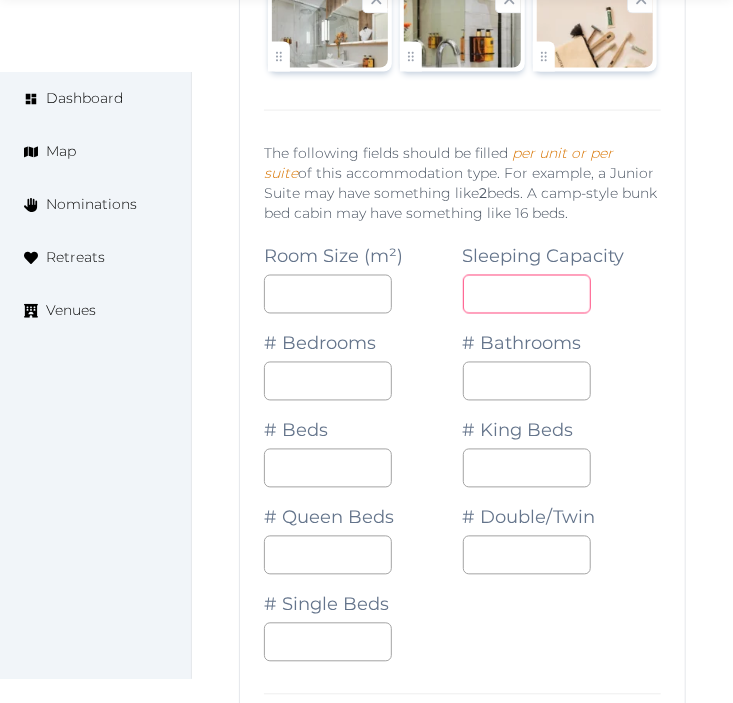 click at bounding box center [527, 294] 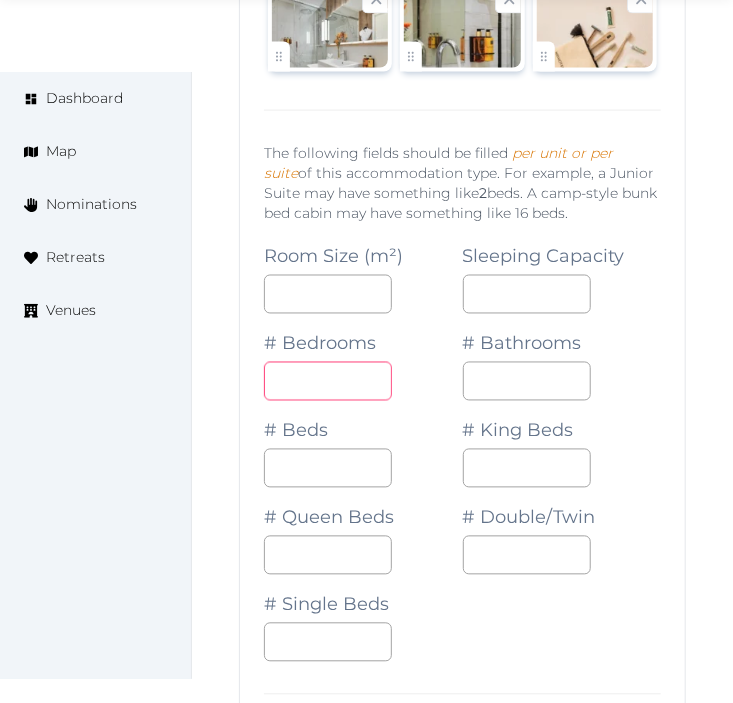 click at bounding box center [328, 381] 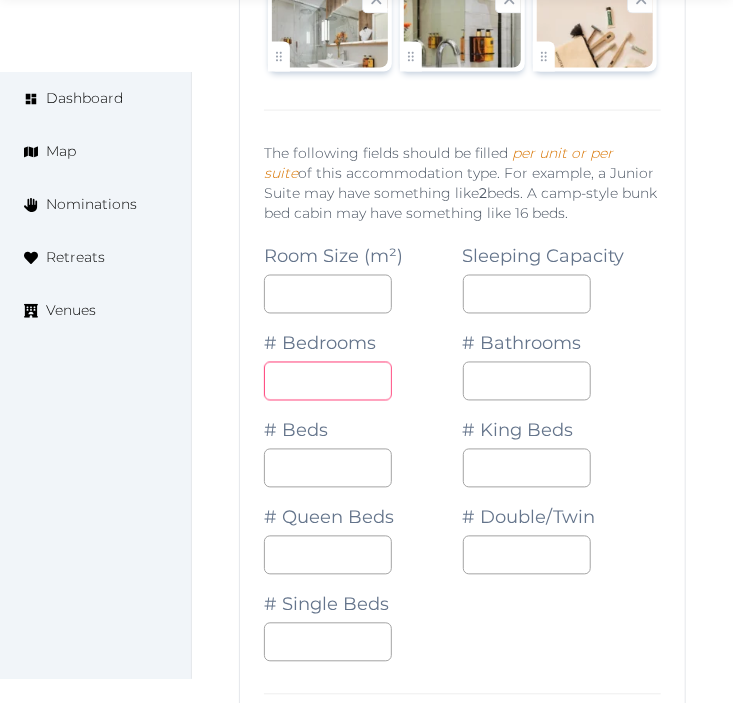 type on "*" 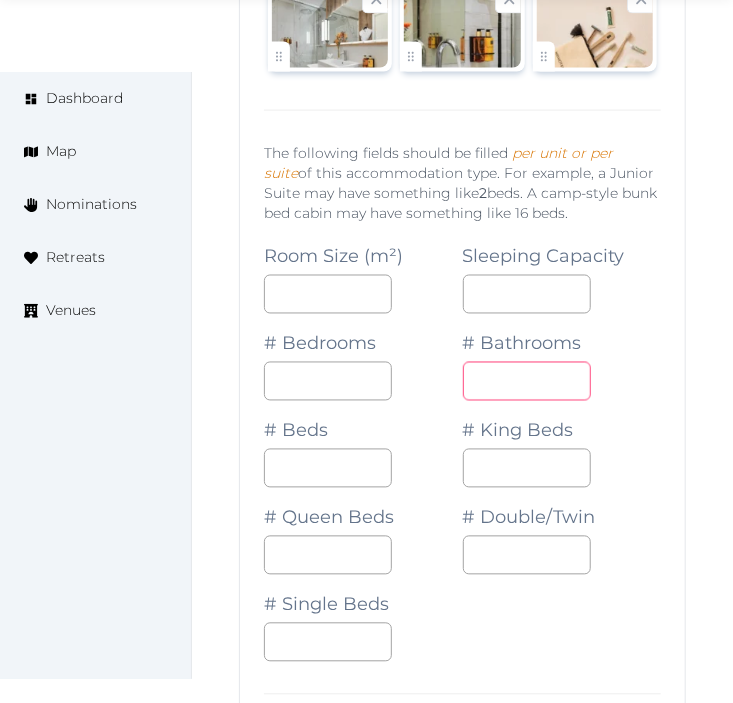 click at bounding box center (527, 381) 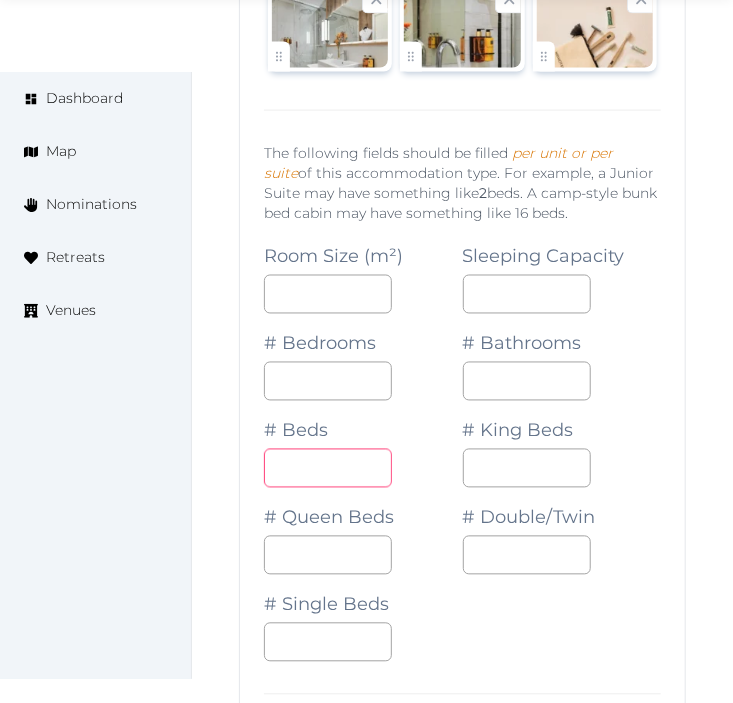 click at bounding box center (328, 468) 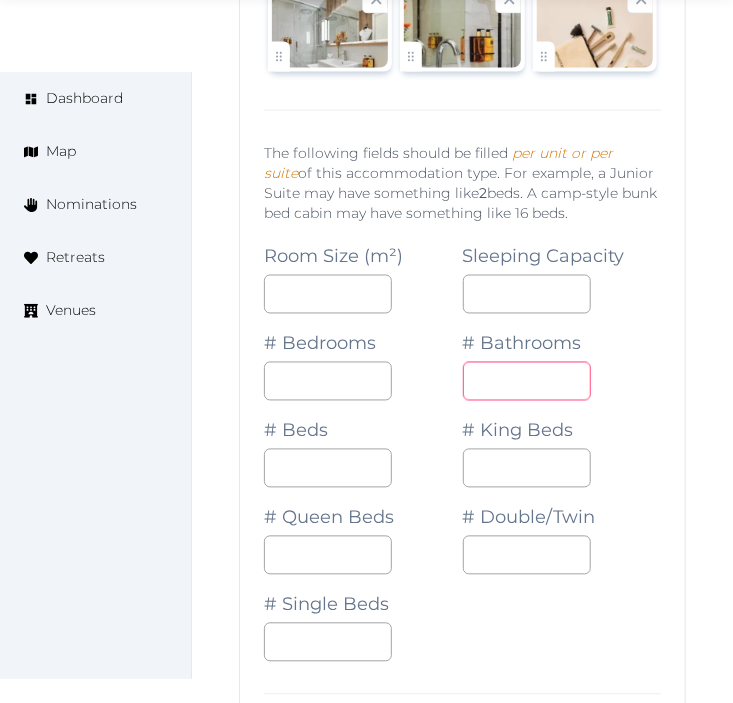 drag, startPoint x: 485, startPoint y: 396, endPoint x: 451, endPoint y: 397, distance: 34.0147 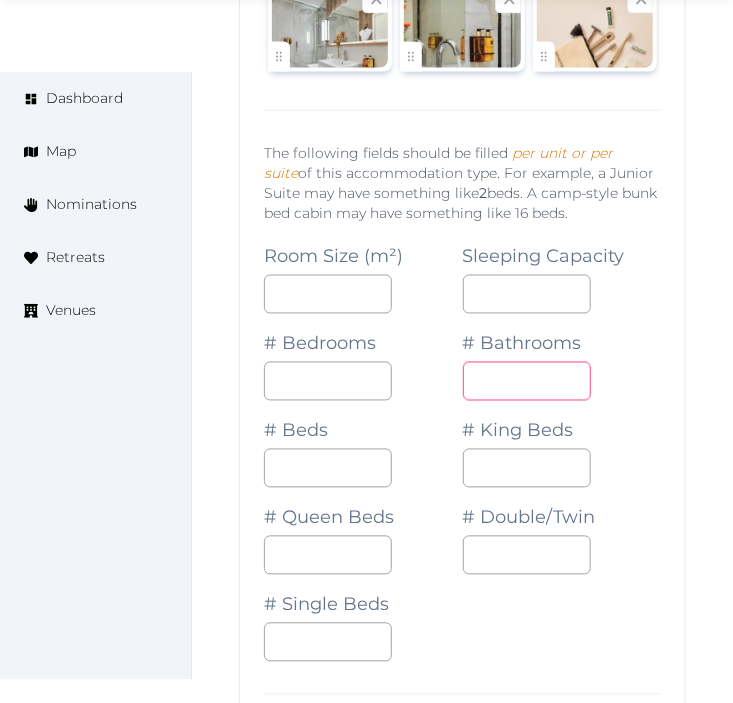 drag, startPoint x: 474, startPoint y: 387, endPoint x: 538, endPoint y: 377, distance: 64.77654 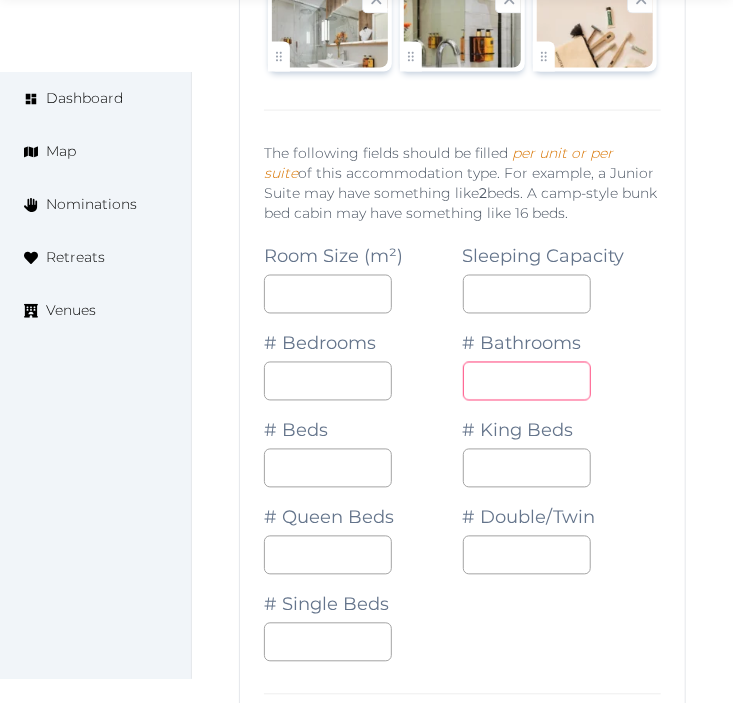 type on "*" 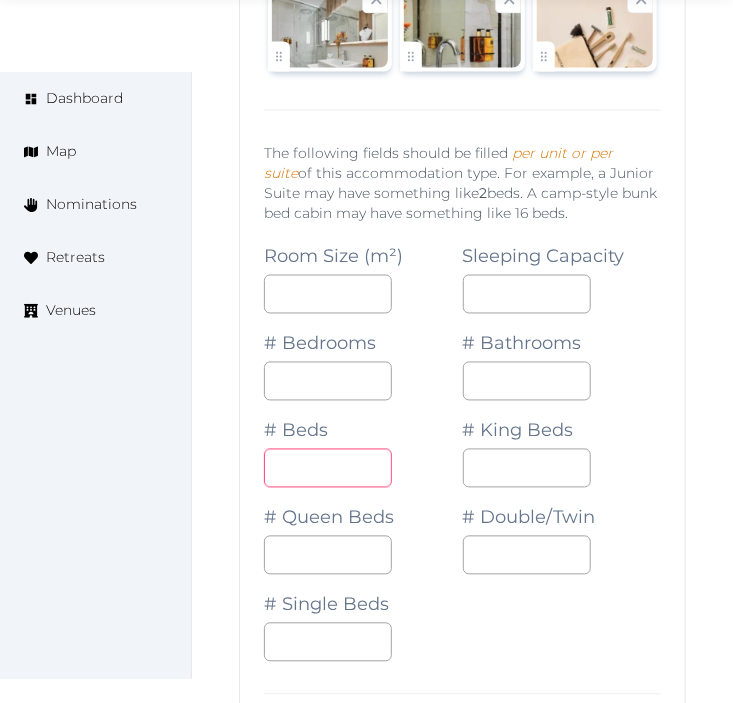 click at bounding box center (328, 468) 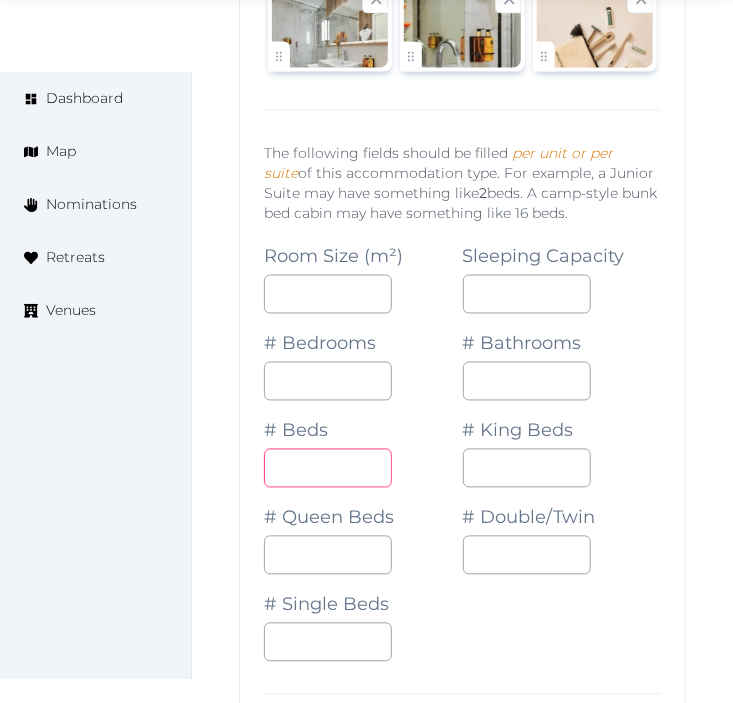 type on "*" 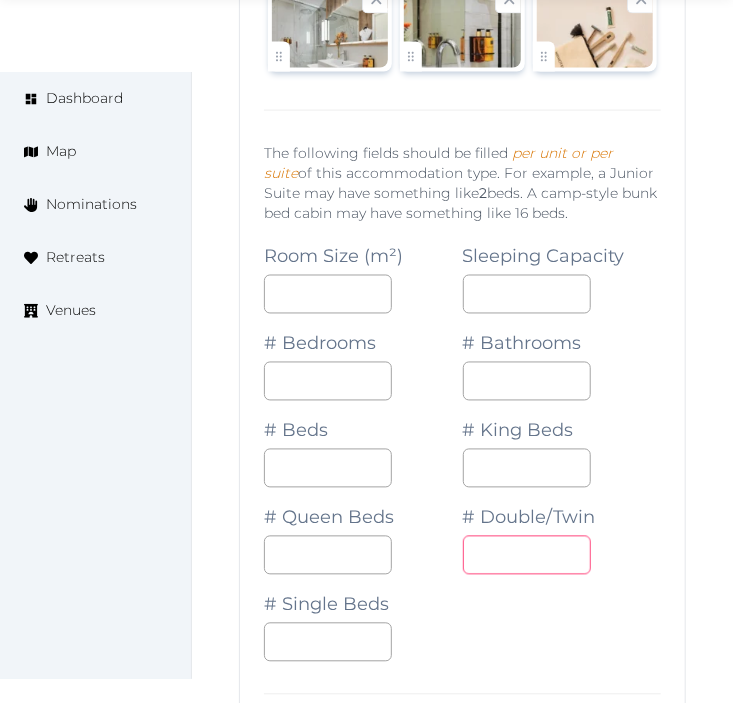 click at bounding box center (527, 555) 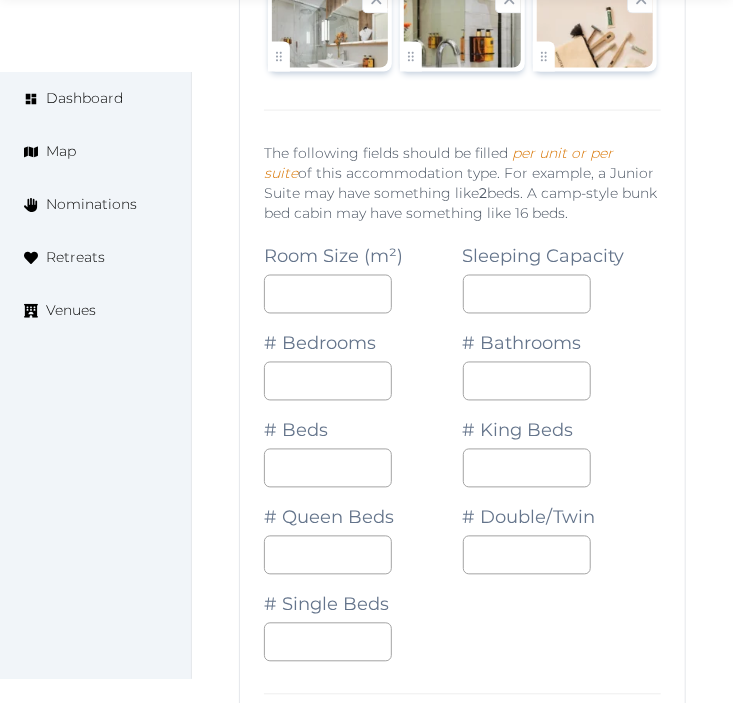 click on "Room Size (m²) *** Sleeping Capacity * # Bedrooms * # Bathrooms * # Beds * # King Beds # Queen Beds # Double/Twin * # Single Beds" at bounding box center (462, 444) 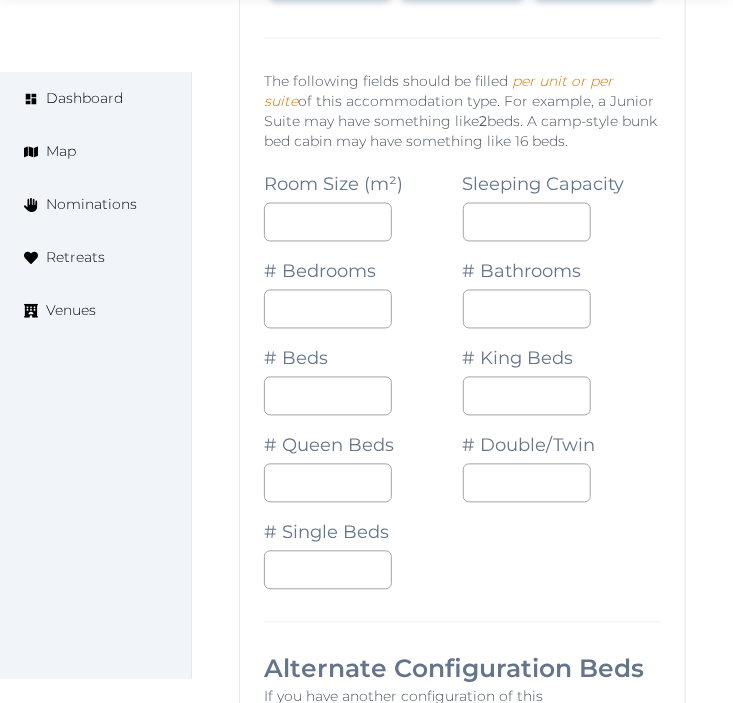 scroll, scrollTop: 3167, scrollLeft: 0, axis: vertical 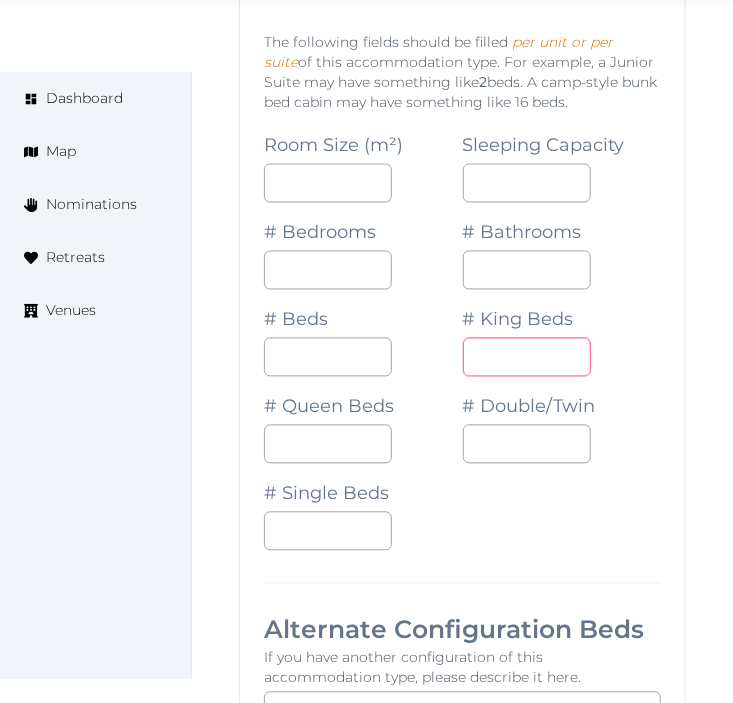 click at bounding box center [527, 357] 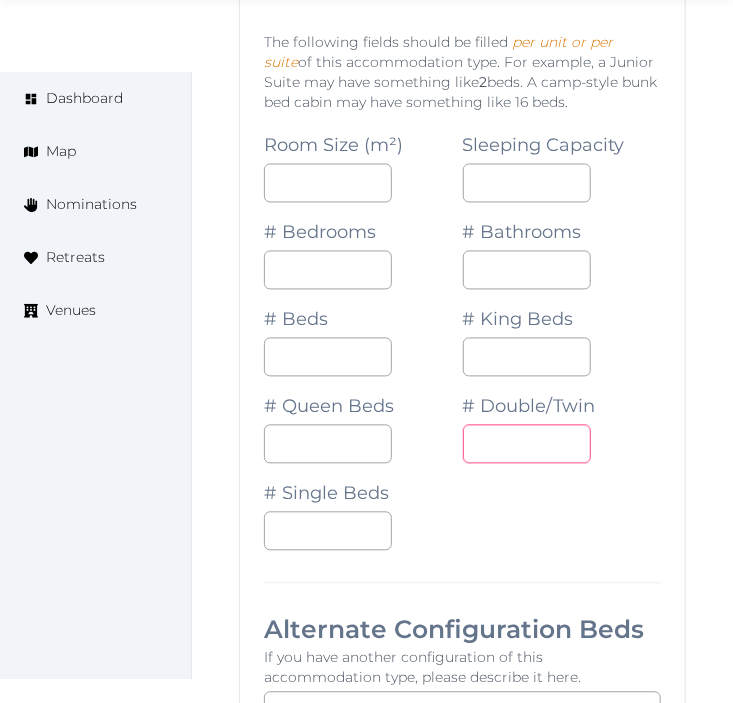 drag, startPoint x: 488, startPoint y: 451, endPoint x: 454, endPoint y: 447, distance: 34.234486 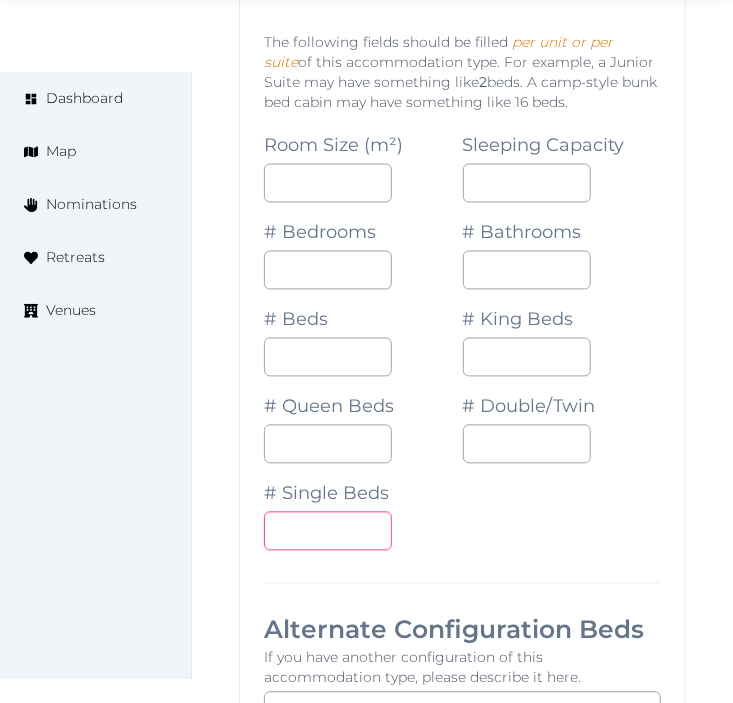 click at bounding box center [328, 531] 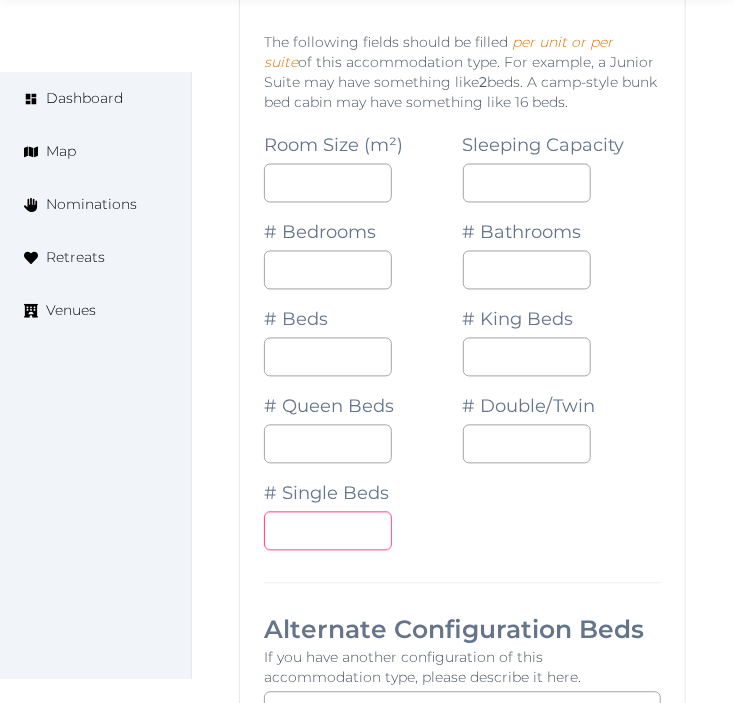 type on "*" 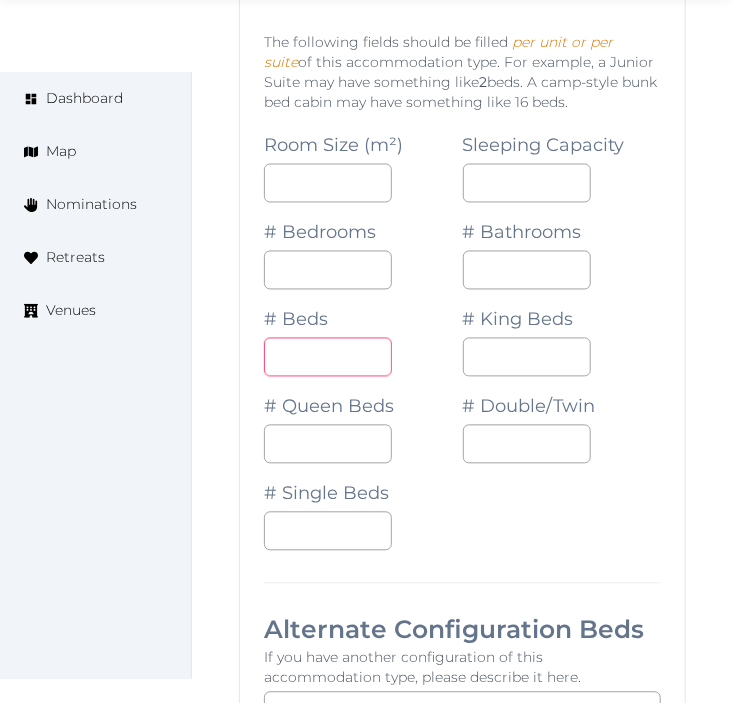 drag, startPoint x: 292, startPoint y: 367, endPoint x: 265, endPoint y: 367, distance: 27 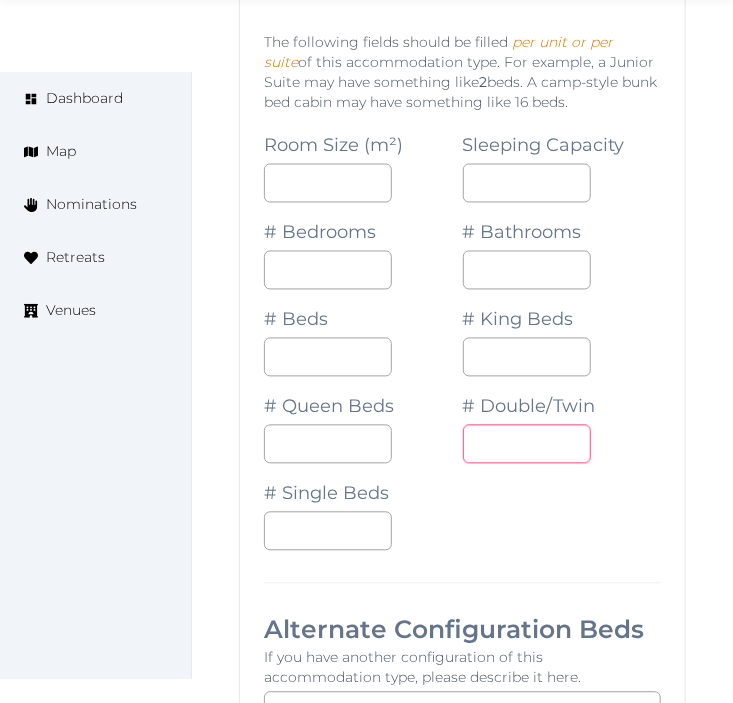 click on "Room Size (m²) *** Sleeping Capacity * # Bedrooms * # Bathrooms * # Beds * # King Beds * # Queen Beds # Double/Twin # Single Beds *" at bounding box center [462, 333] 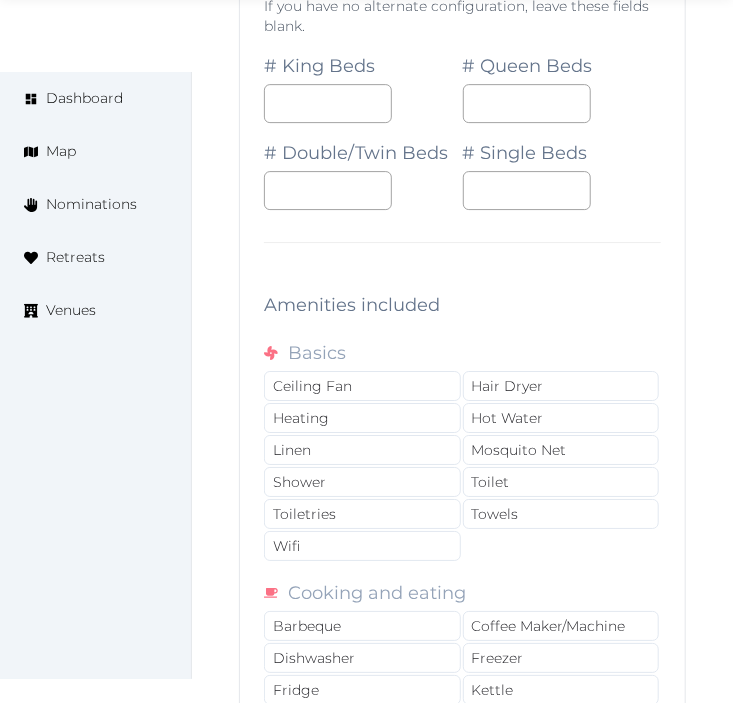 scroll, scrollTop: 4056, scrollLeft: 0, axis: vertical 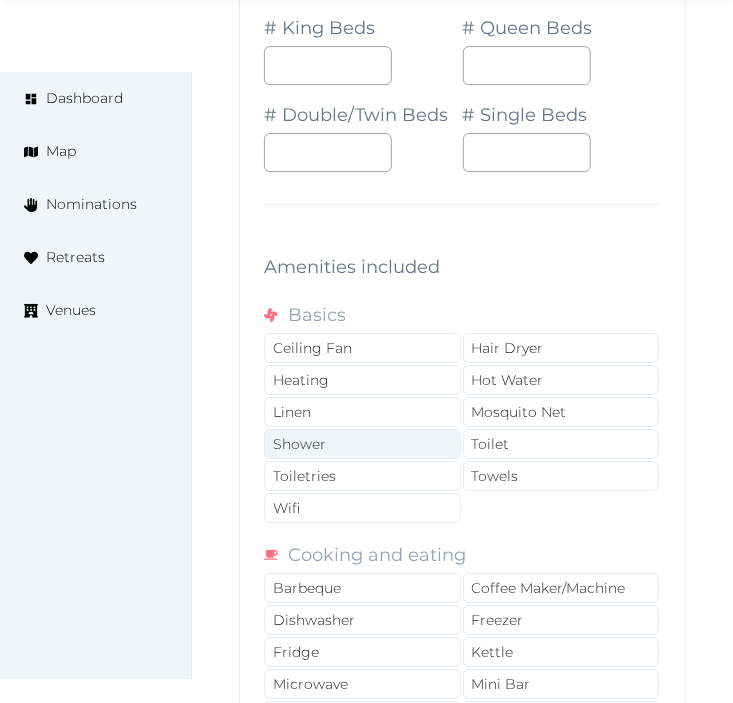drag, startPoint x: 394, startPoint y: 417, endPoint x: 417, endPoint y: 444, distance: 35.468296 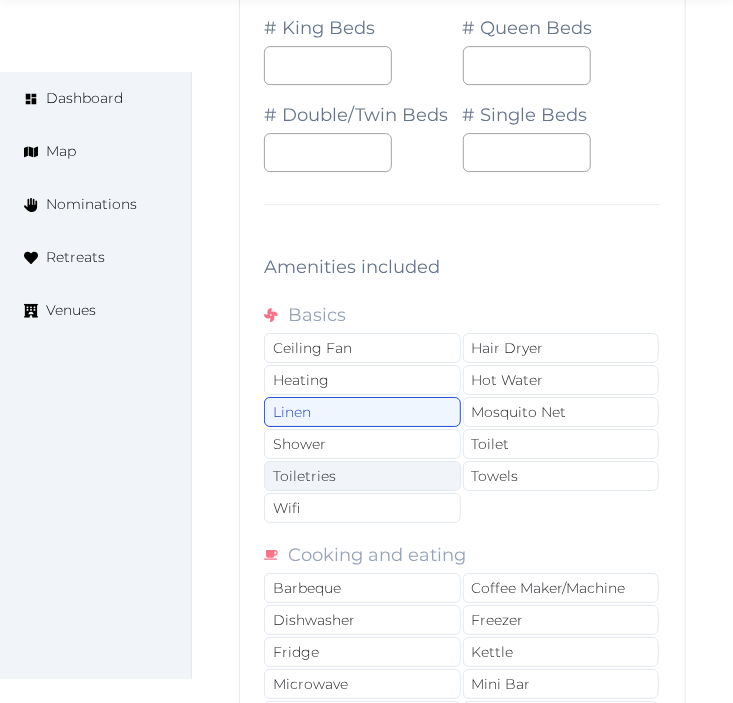 drag, startPoint x: 421, startPoint y: 450, endPoint x: 438, endPoint y: 471, distance: 27.018513 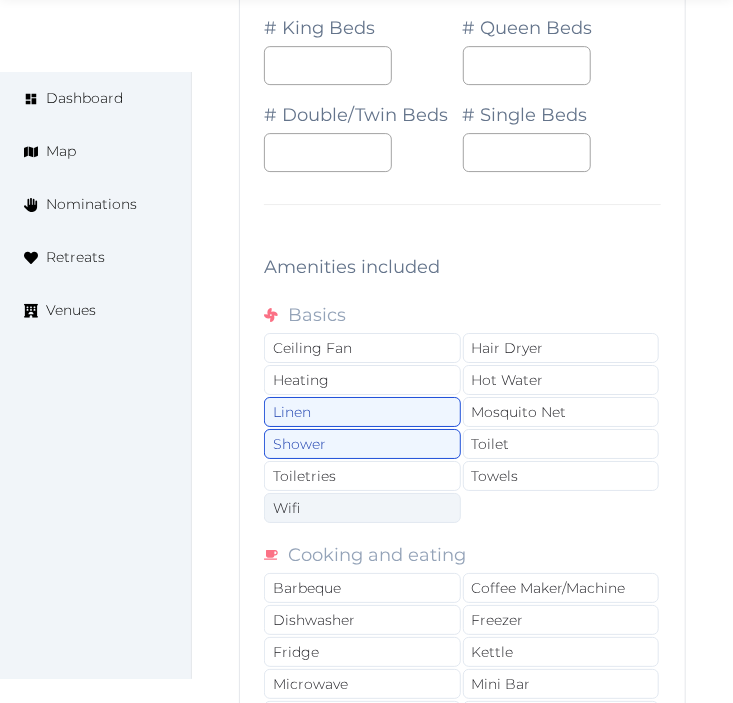 drag, startPoint x: 435, startPoint y: 481, endPoint x: 432, endPoint y: 523, distance: 42.107006 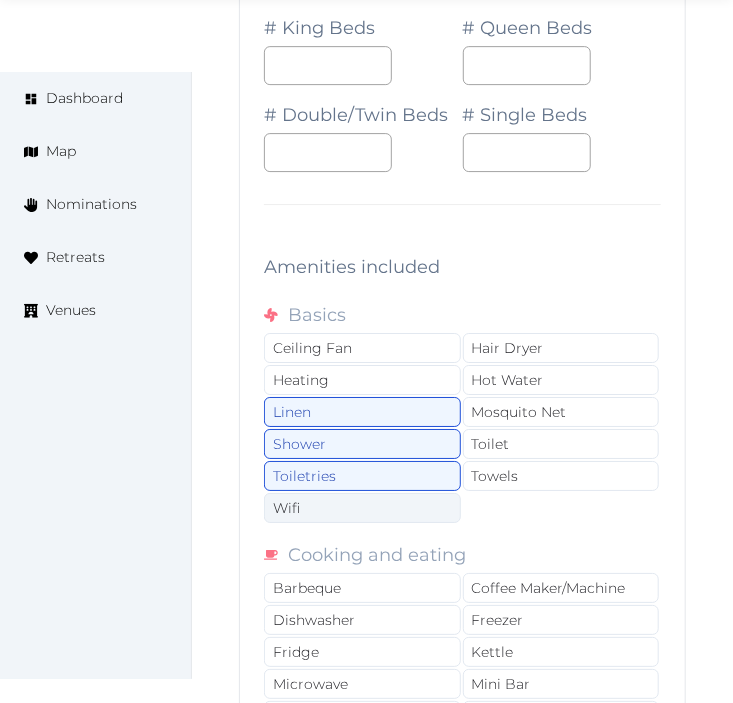 click on "Wifi" at bounding box center (362, 508) 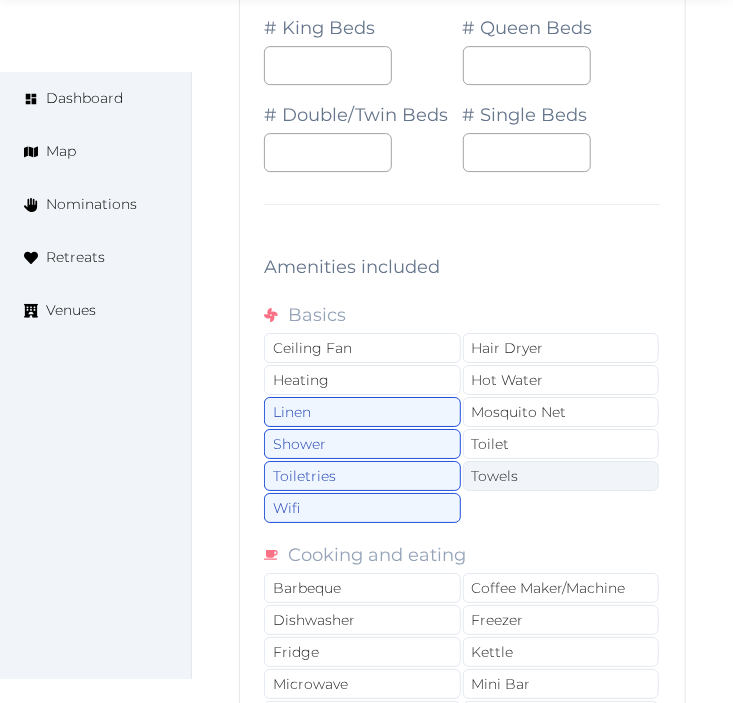 drag, startPoint x: 553, startPoint y: 488, endPoint x: 551, endPoint y: 470, distance: 18.110771 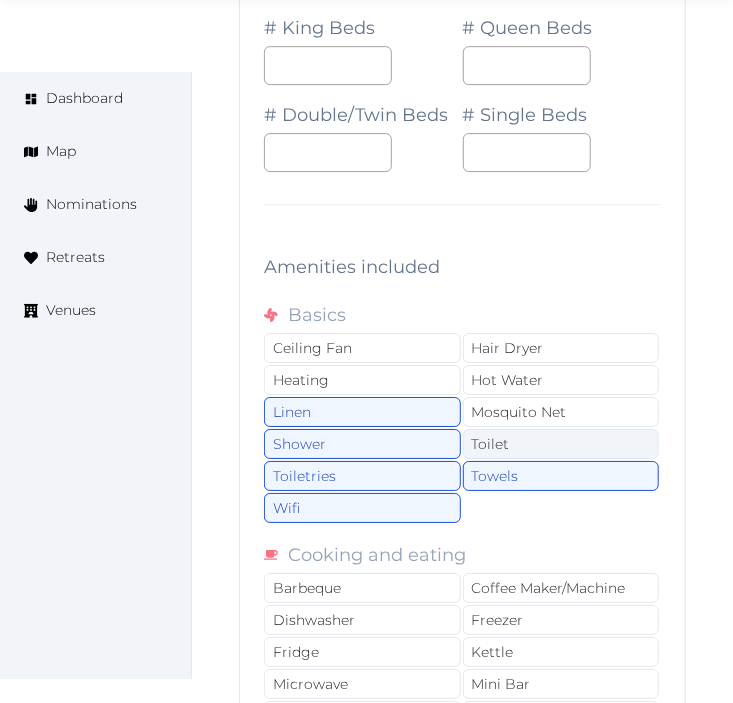 click on "Toilet" at bounding box center (561, 444) 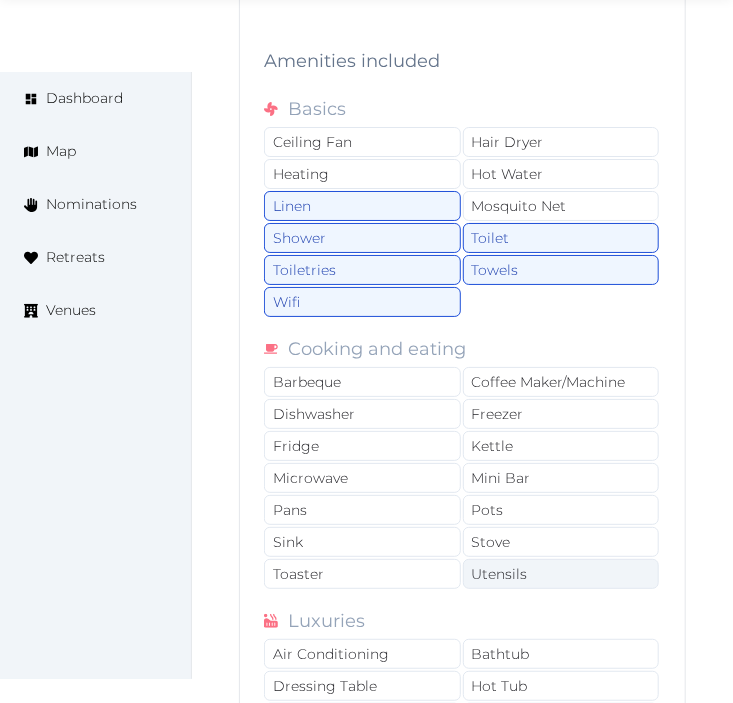 scroll, scrollTop: 4390, scrollLeft: 0, axis: vertical 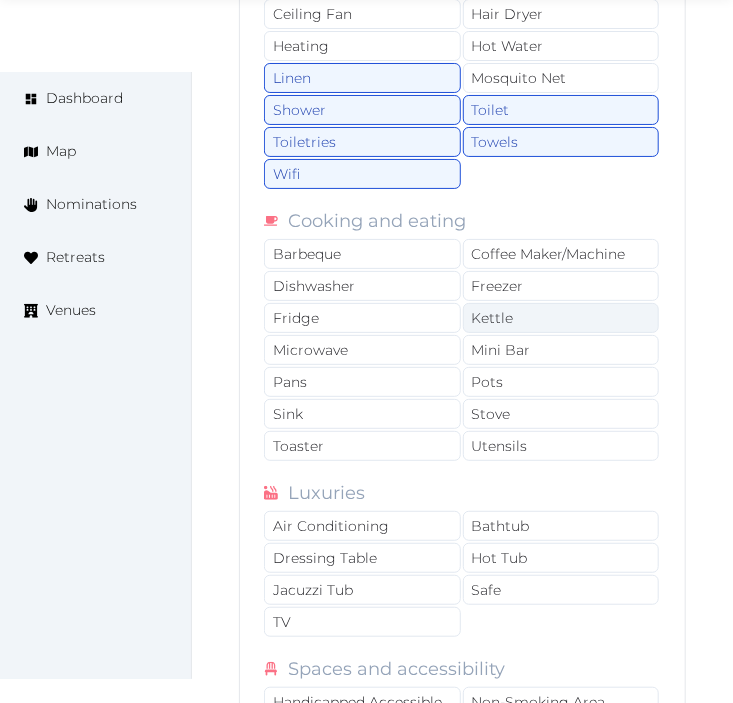 click on "Kettle" at bounding box center (561, 318) 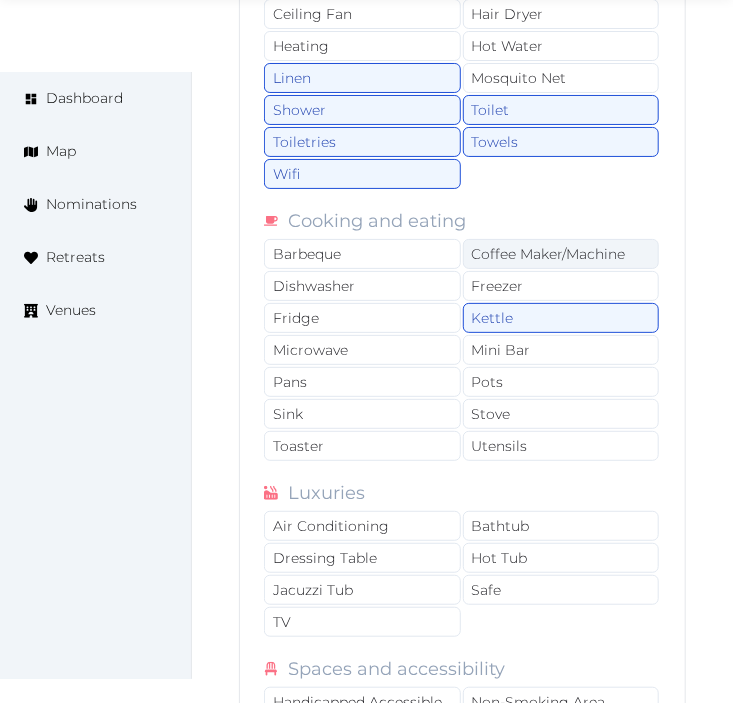 click on "Coffee Maker/Machine" at bounding box center (561, 254) 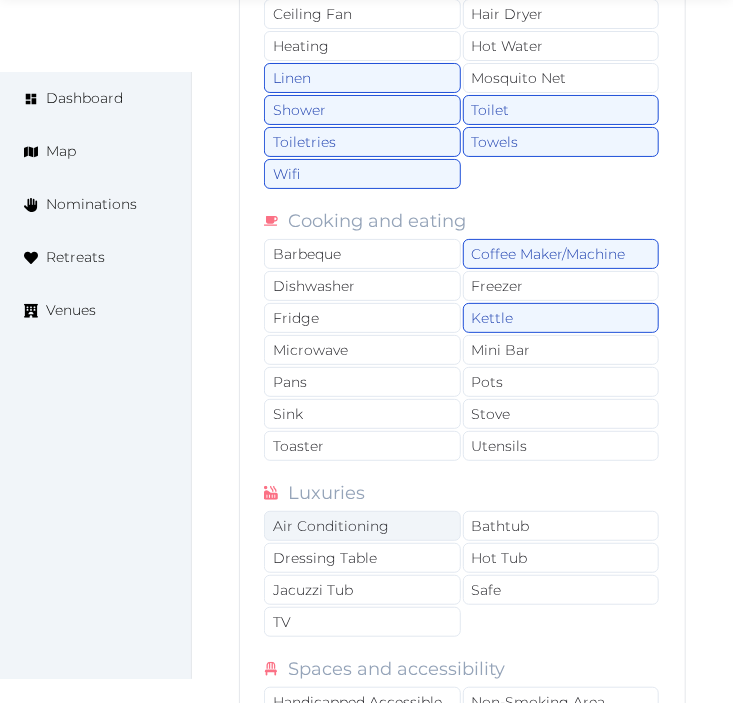 click on "Air Conditioning" at bounding box center (362, 526) 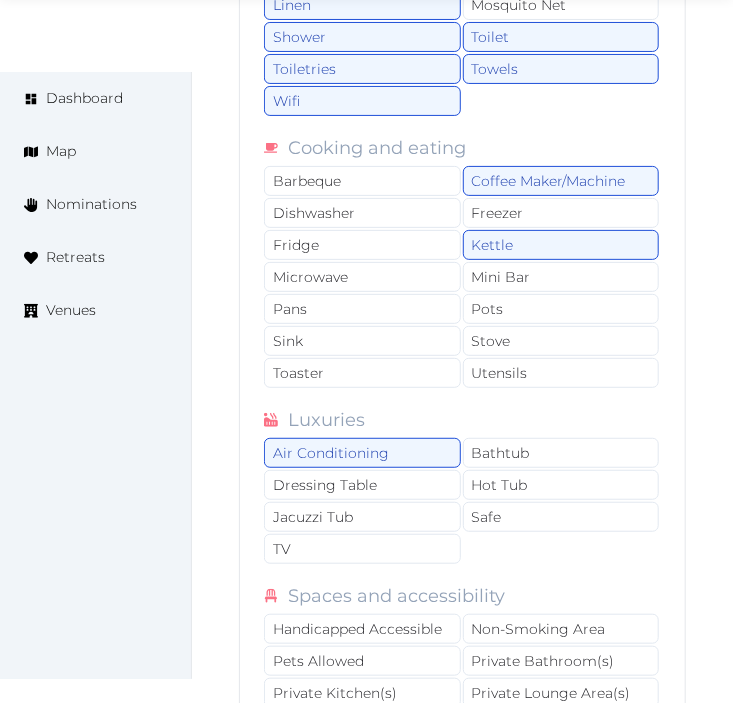 scroll, scrollTop: 4501, scrollLeft: 0, axis: vertical 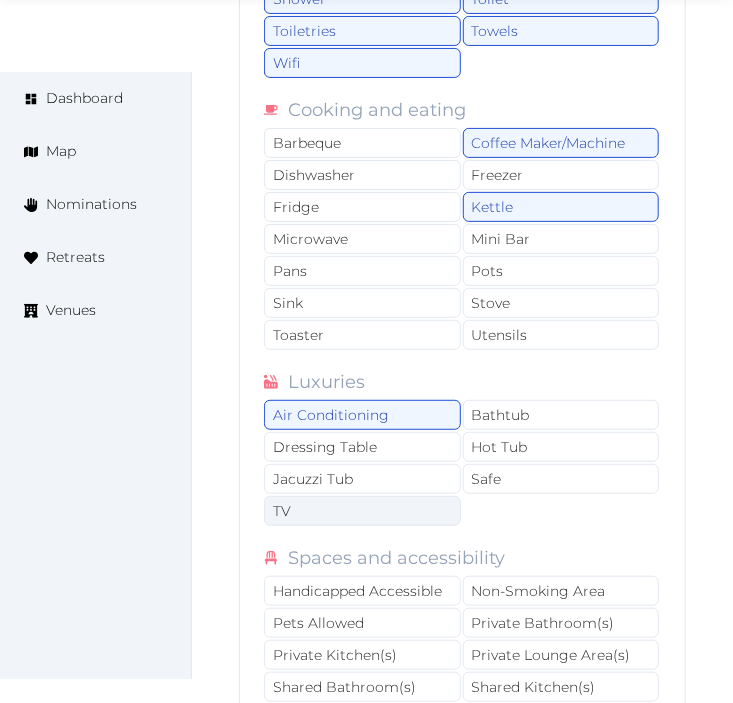 drag, startPoint x: 358, startPoint y: 518, endPoint x: 416, endPoint y: 518, distance: 58 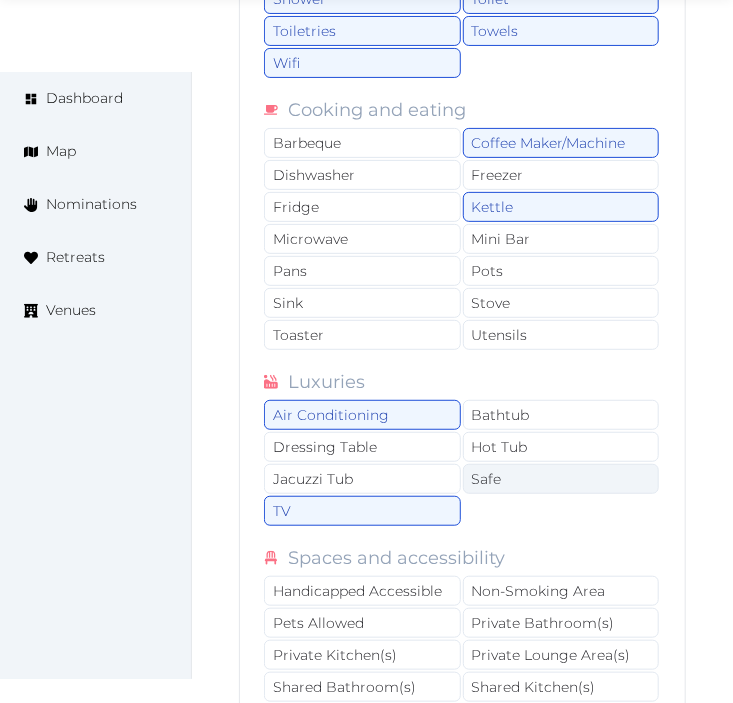 click on "Safe" at bounding box center (561, 479) 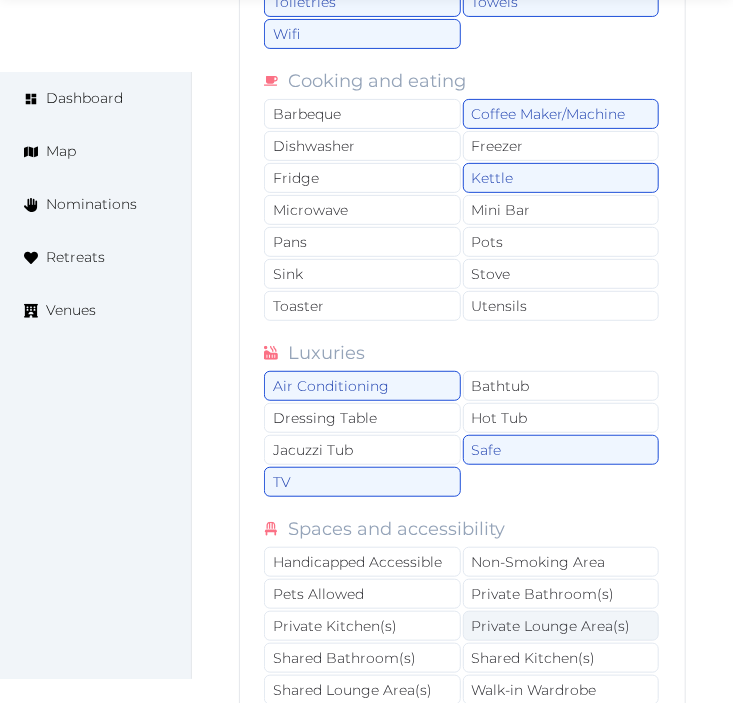 scroll, scrollTop: 4723, scrollLeft: 0, axis: vertical 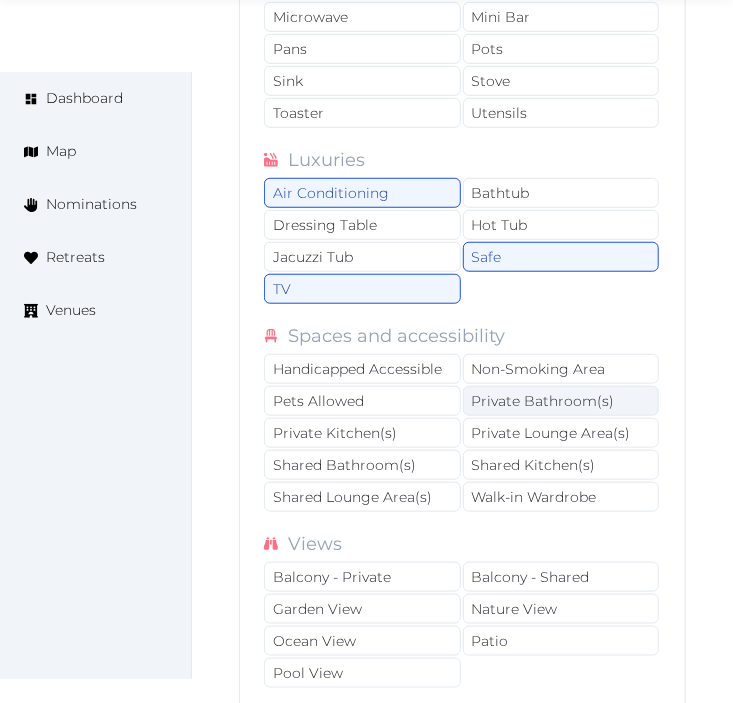 drag, startPoint x: 592, startPoint y: 406, endPoint x: 584, endPoint y: 424, distance: 19.697716 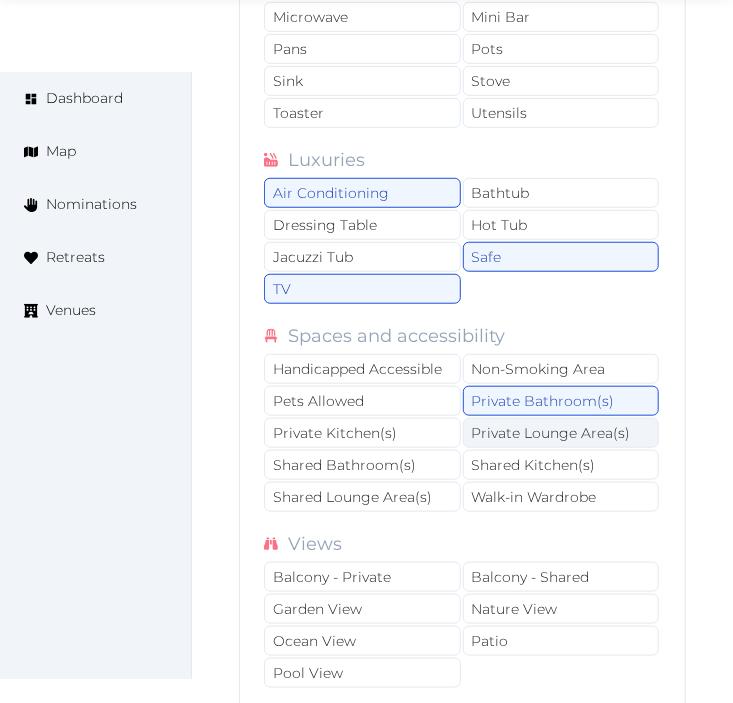 click on "Private Lounge Area(s)" at bounding box center (561, 433) 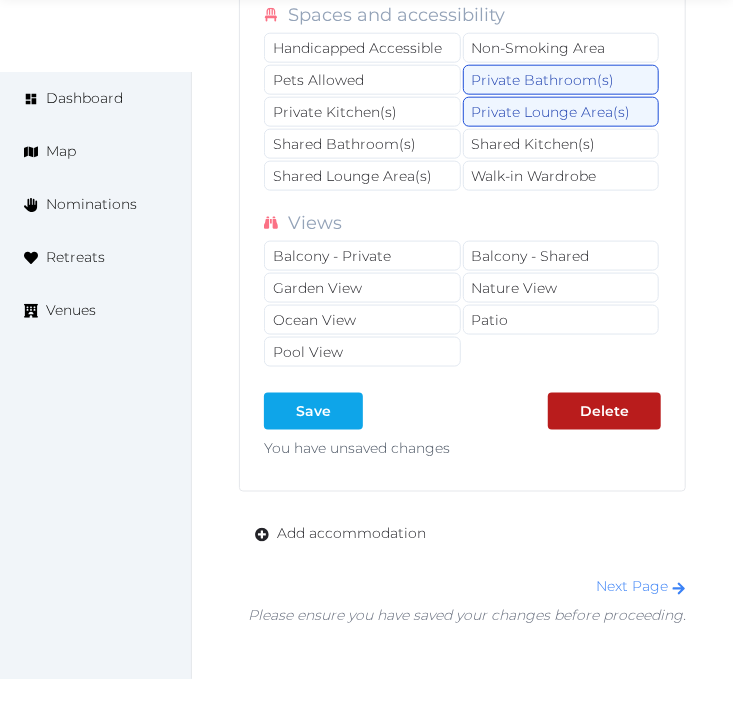 scroll, scrollTop: 5056, scrollLeft: 0, axis: vertical 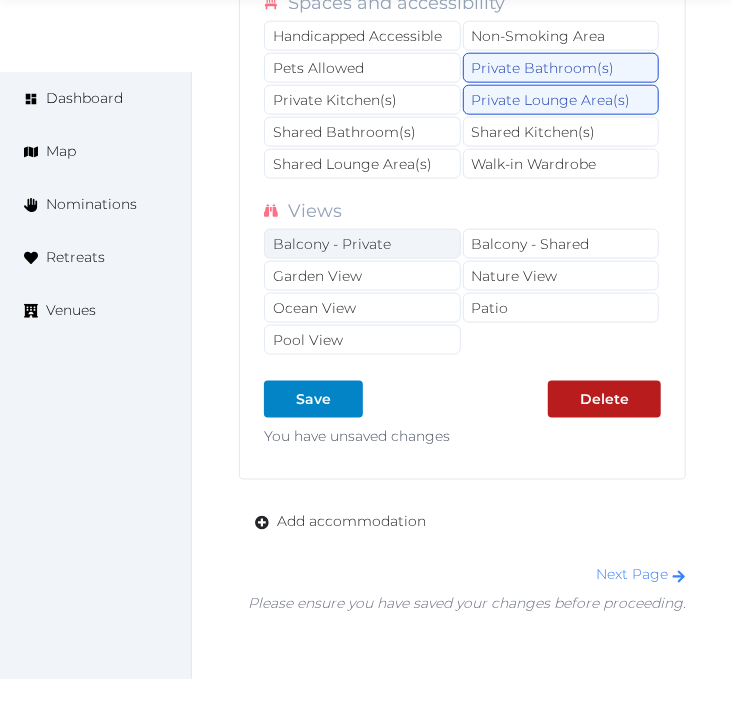 click on "Balcony - Private" at bounding box center [362, 244] 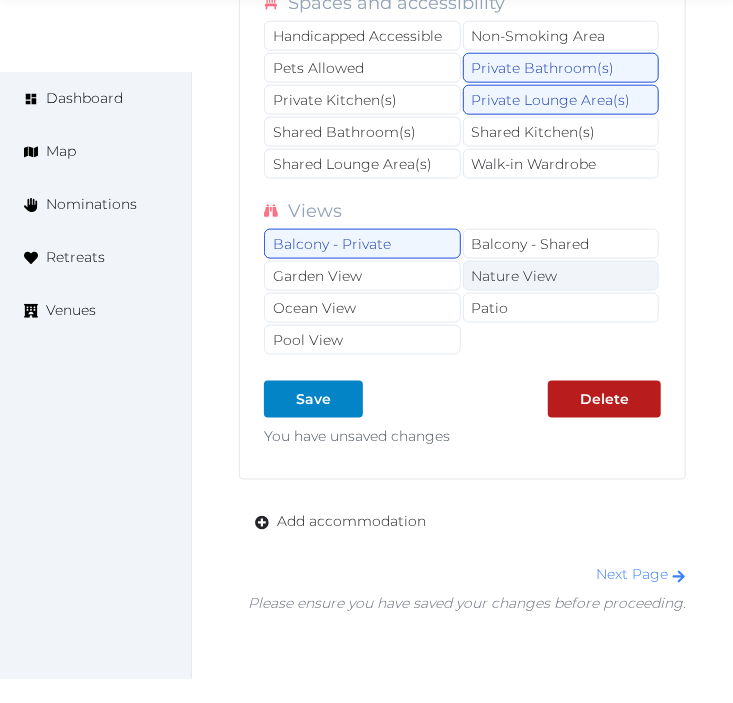click on "Nature View" at bounding box center [561, 276] 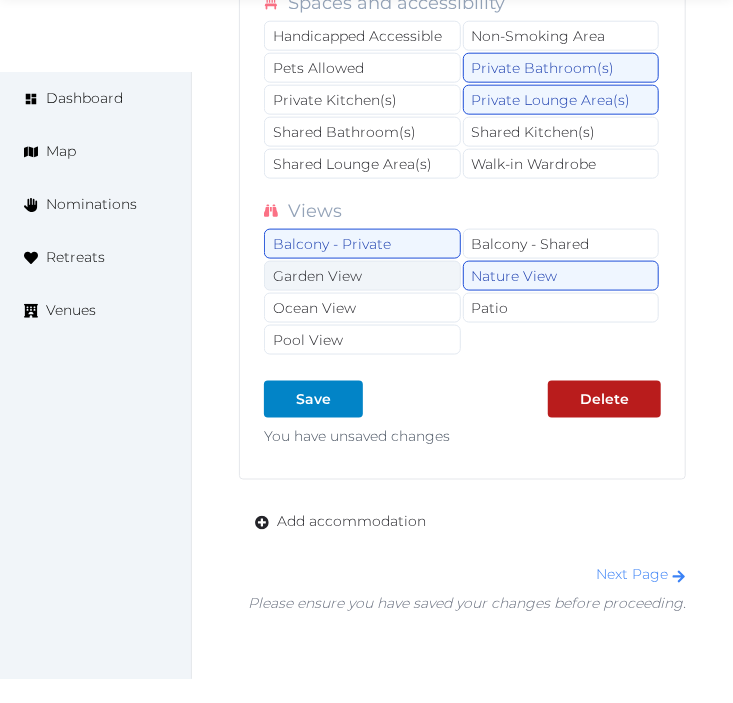 click on "Garden View" at bounding box center (362, 276) 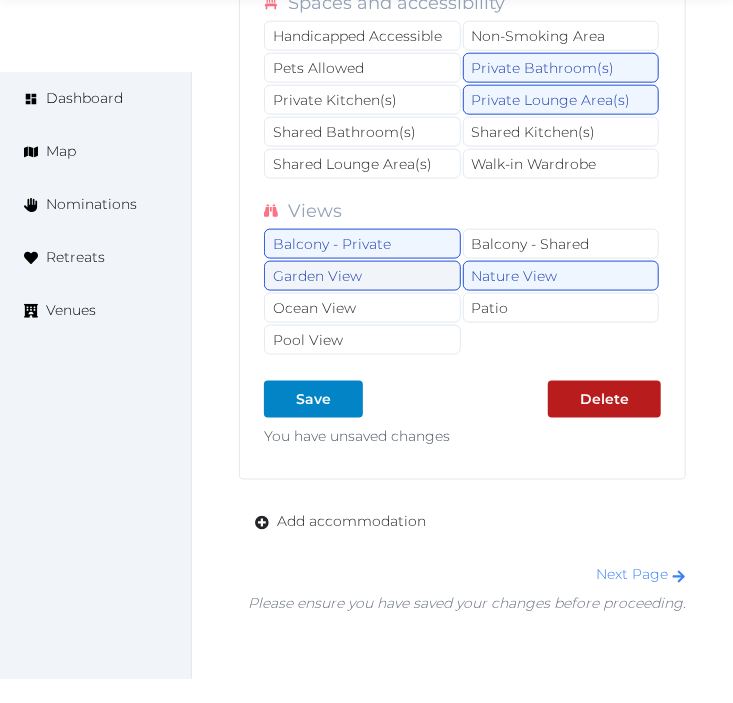 click on "Garden View" at bounding box center (362, 276) 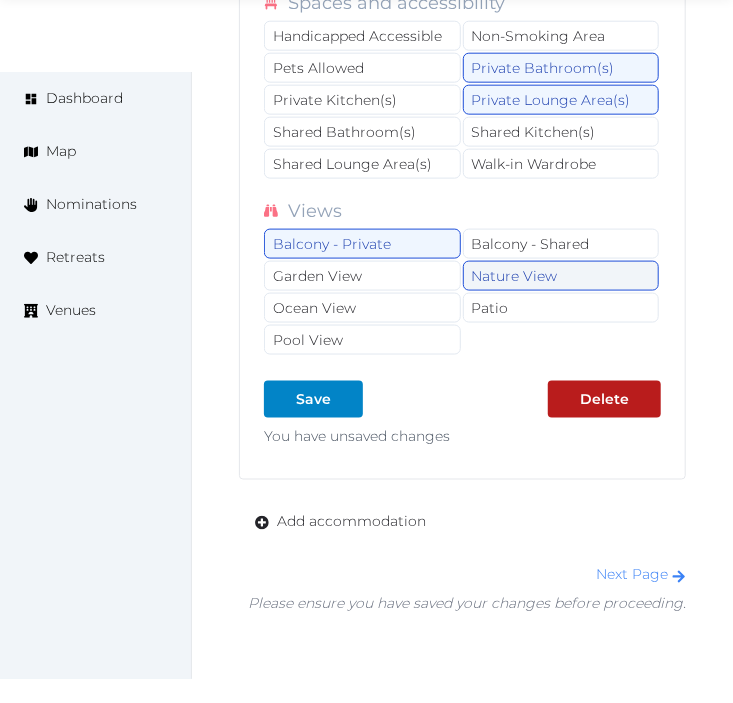 click on "Nature View" at bounding box center (561, 276) 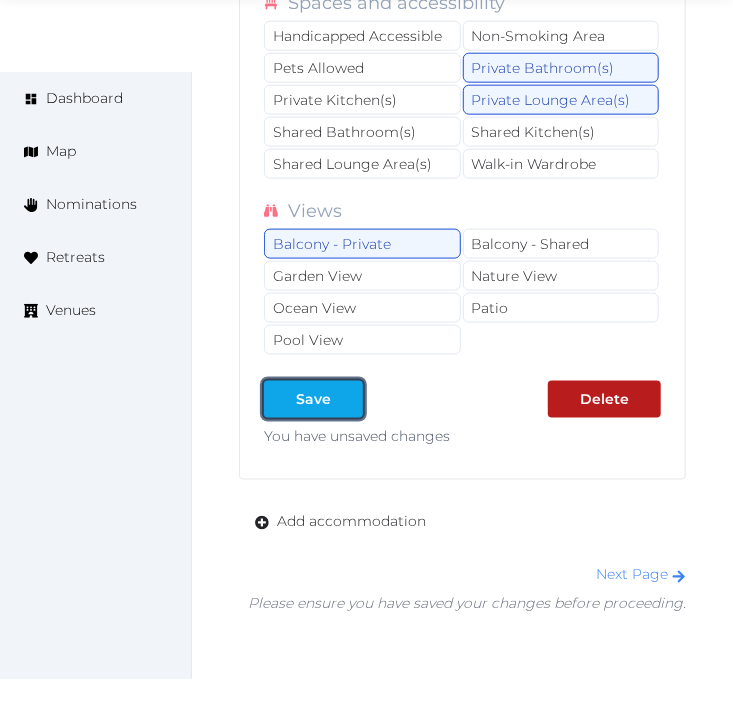 click at bounding box center (347, 399) 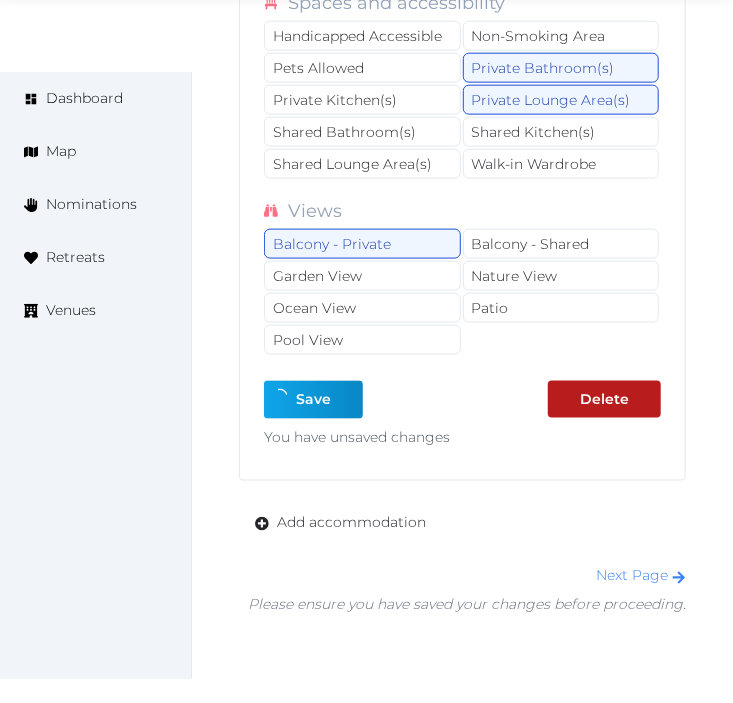 type on "*" 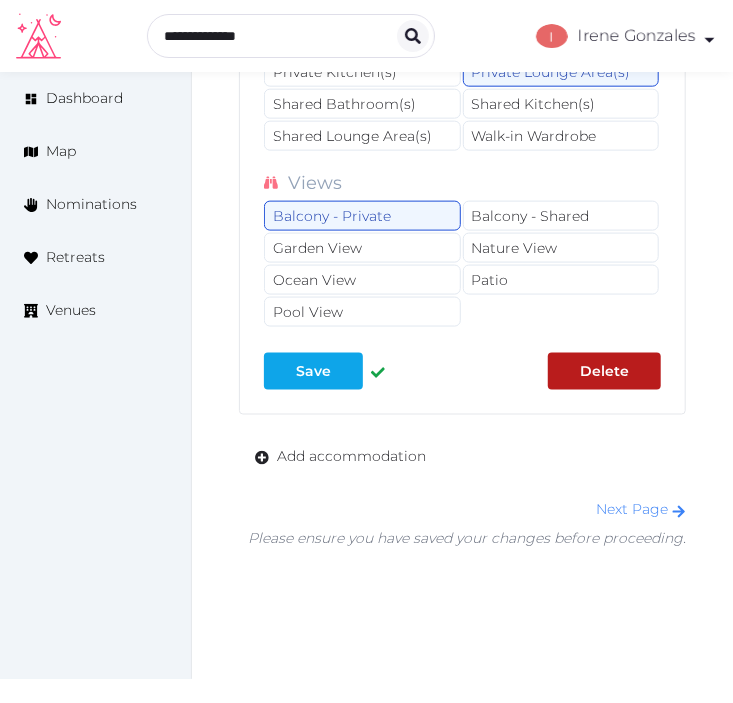 scroll, scrollTop: 5028, scrollLeft: 0, axis: vertical 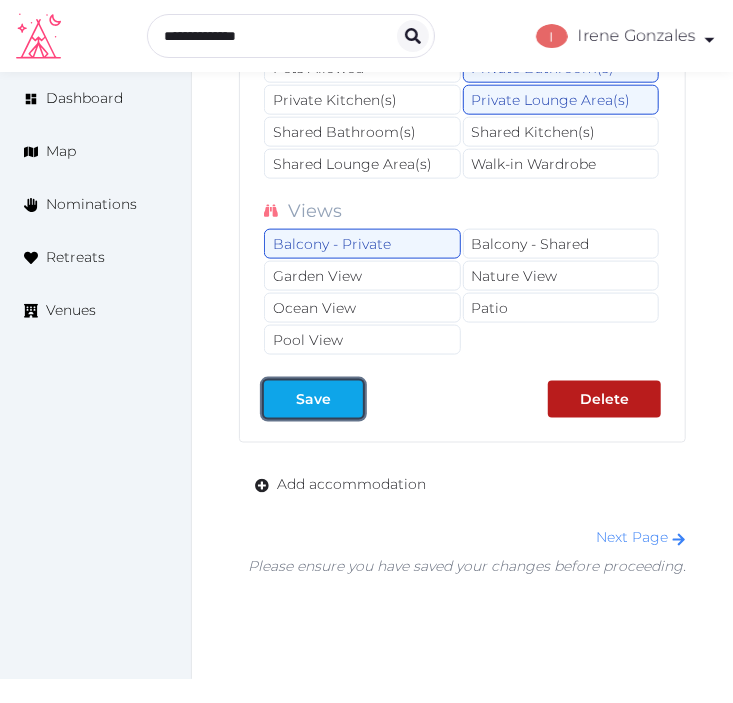 click at bounding box center (347, 399) 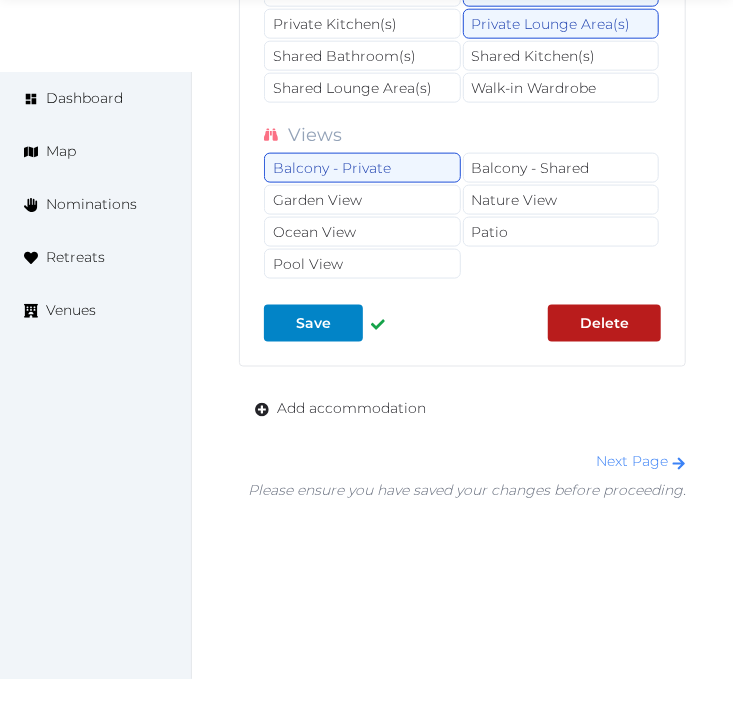 scroll, scrollTop: 5138, scrollLeft: 0, axis: vertical 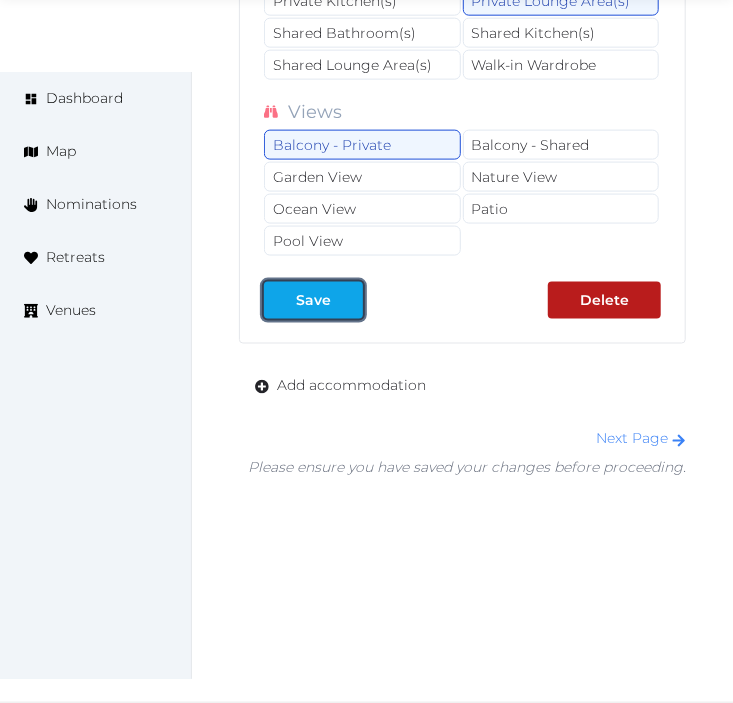 click on "Save" at bounding box center (313, 300) 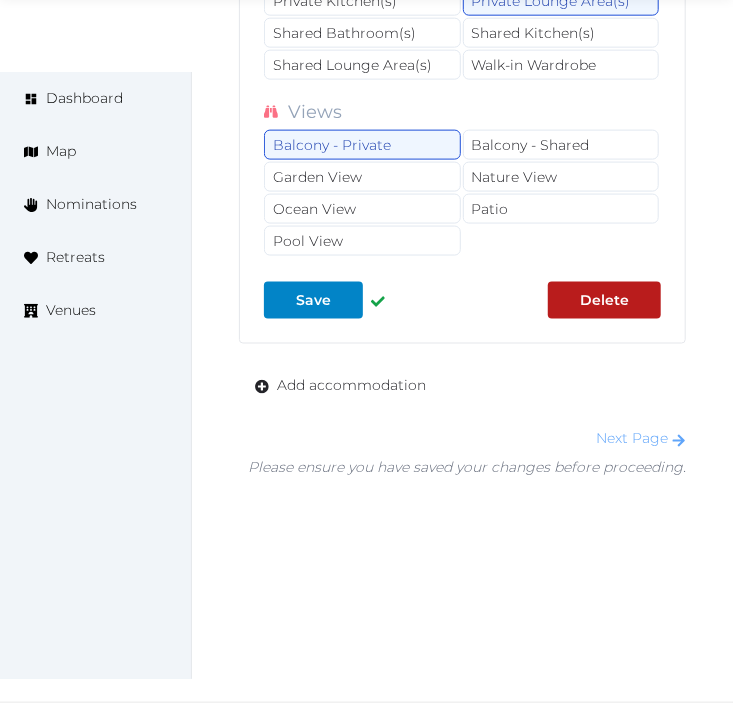 click on "Next Page" at bounding box center [641, 439] 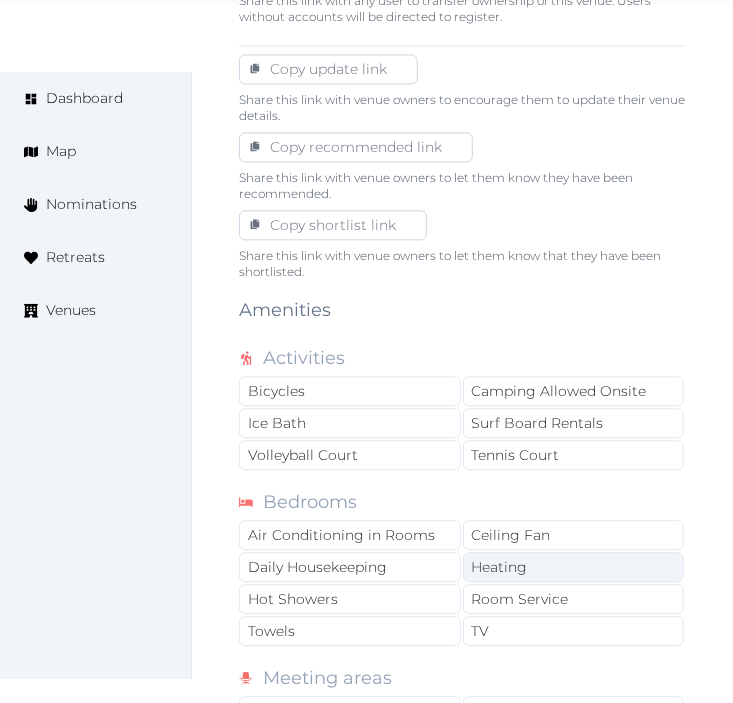 scroll, scrollTop: 1222, scrollLeft: 0, axis: vertical 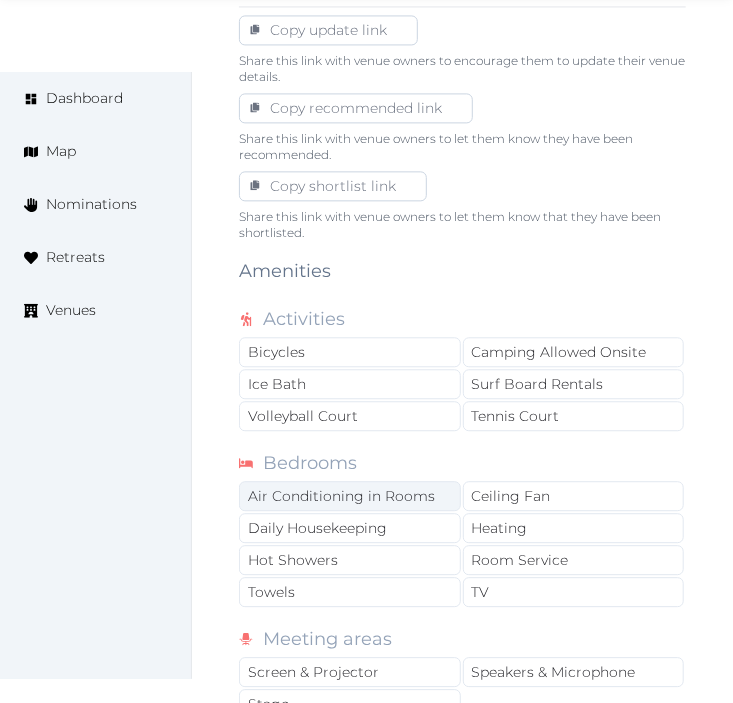 click on "Air Conditioning in Rooms" at bounding box center [350, 496] 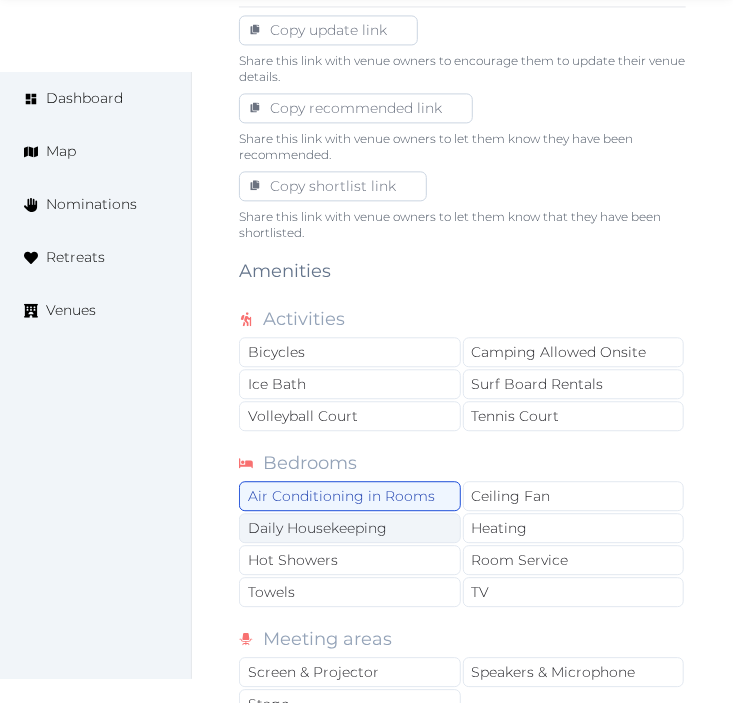 click on "Daily Housekeeping" at bounding box center [350, 528] 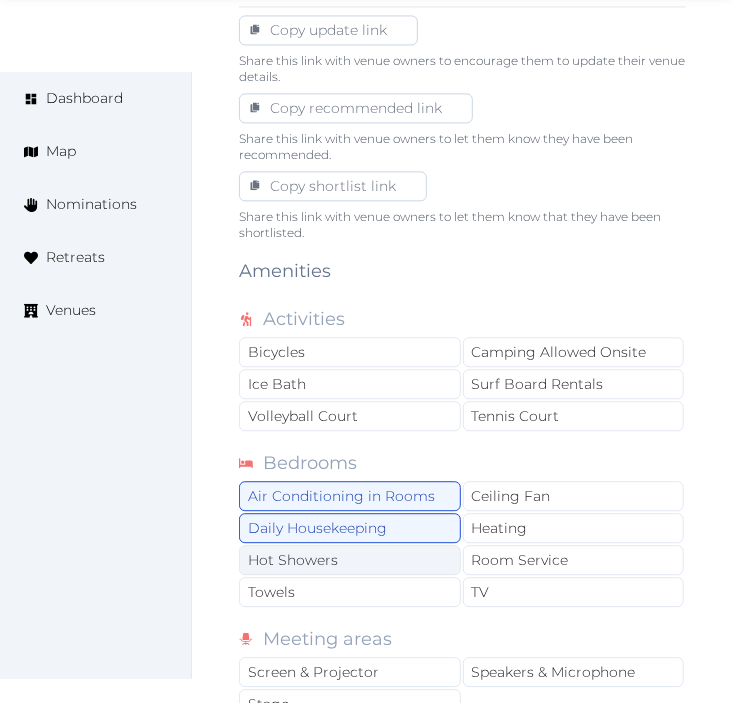 click on "Hot Showers" at bounding box center (350, 560) 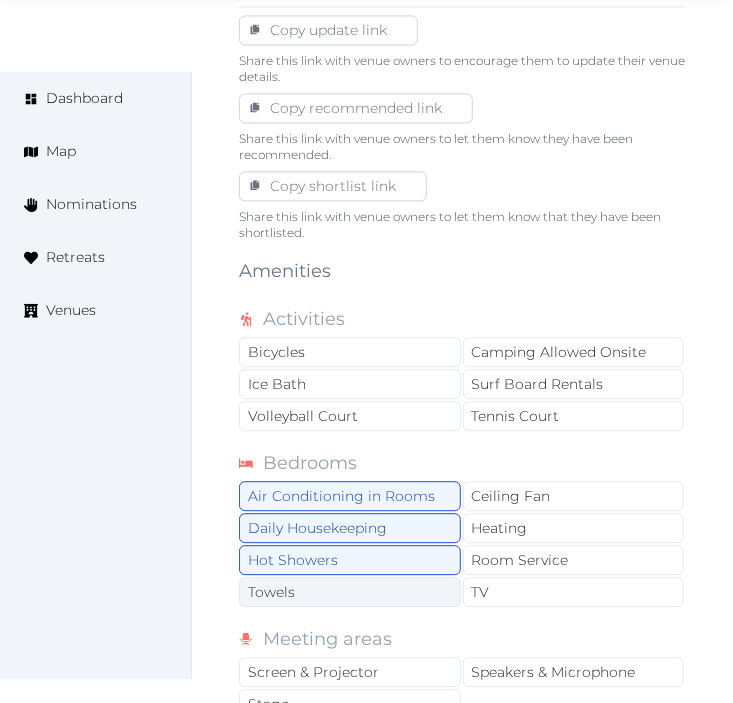 click on "Towels" at bounding box center [350, 592] 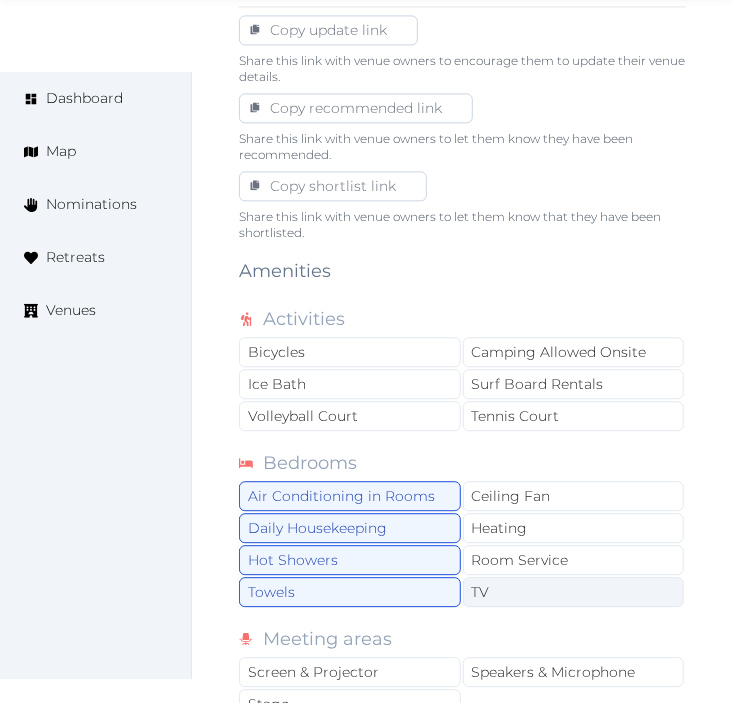 click on "TV" at bounding box center [574, 592] 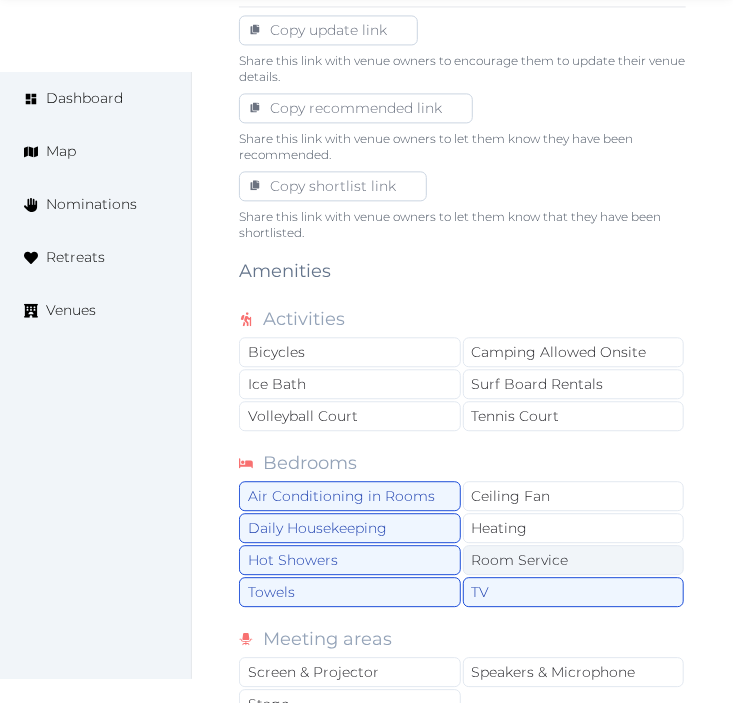 click on "Room Service" at bounding box center (574, 560) 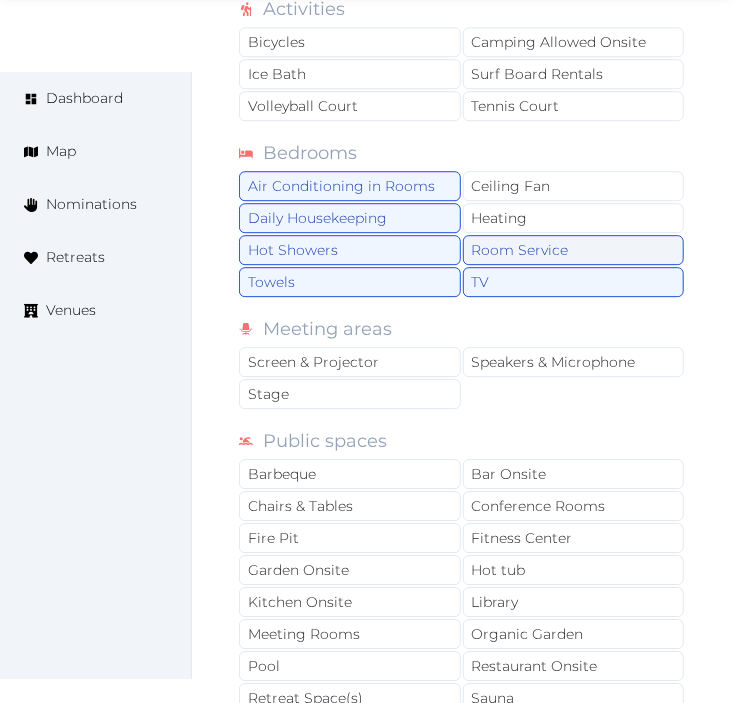 scroll, scrollTop: 1555, scrollLeft: 0, axis: vertical 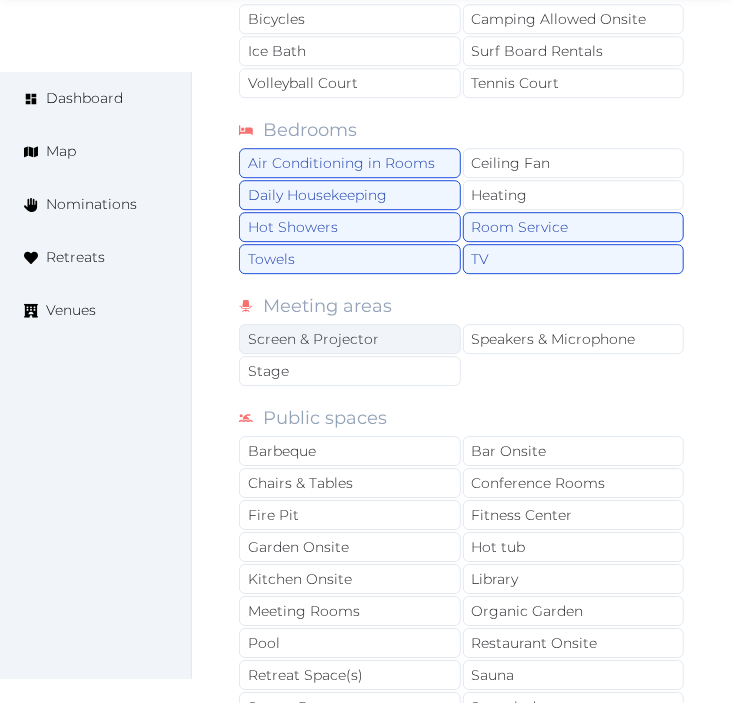 drag, startPoint x: 412, startPoint y: 347, endPoint x: 475, endPoint y: 346, distance: 63.007935 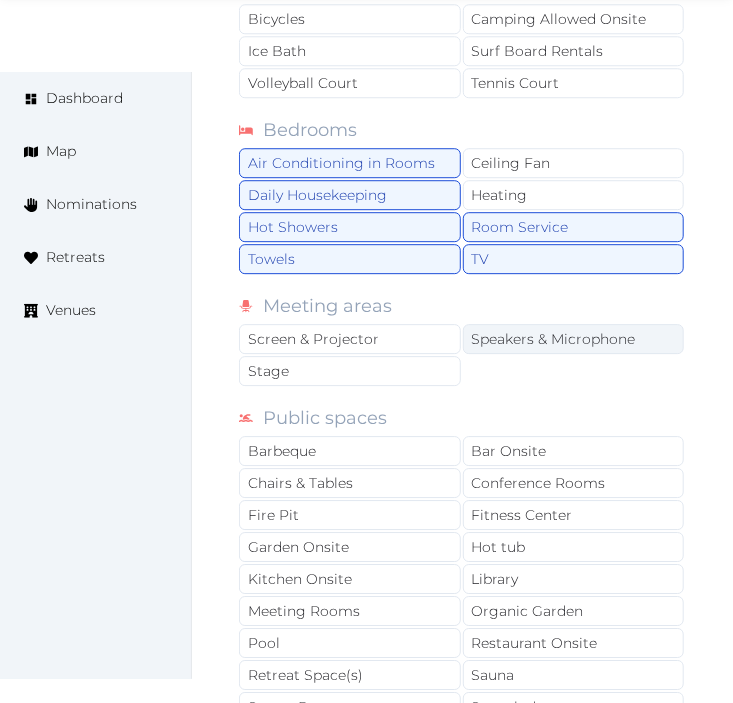 click on "Screen & Projector" at bounding box center [350, 339] 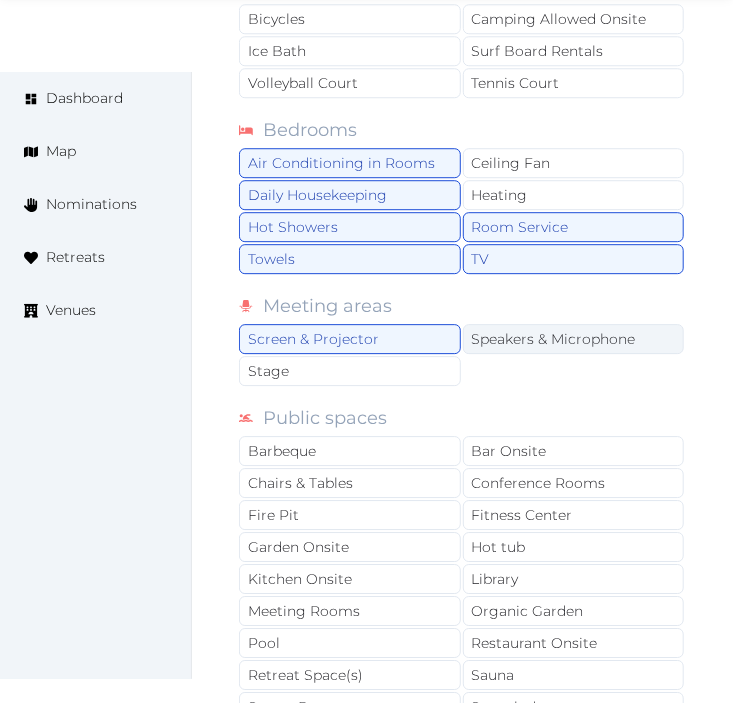 click on "Speakers & Microphone" at bounding box center (574, 339) 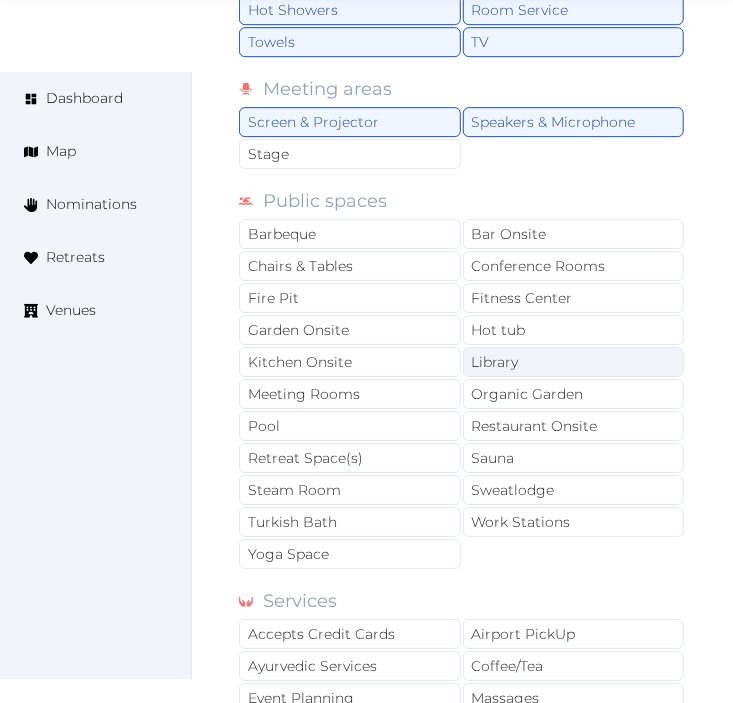 scroll, scrollTop: 1777, scrollLeft: 0, axis: vertical 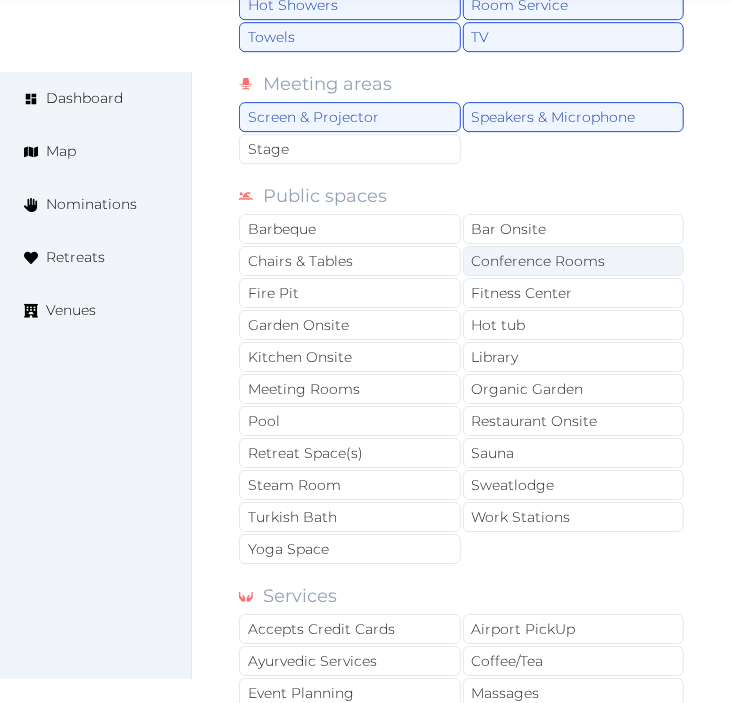 click on "Conference Rooms" at bounding box center [574, 261] 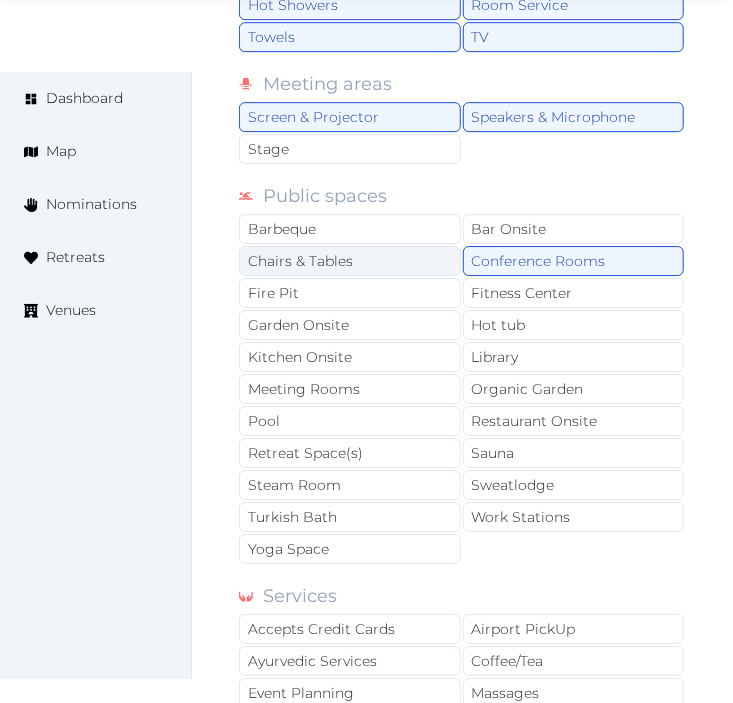drag, startPoint x: 362, startPoint y: 254, endPoint x: 404, endPoint y: 273, distance: 46.09772 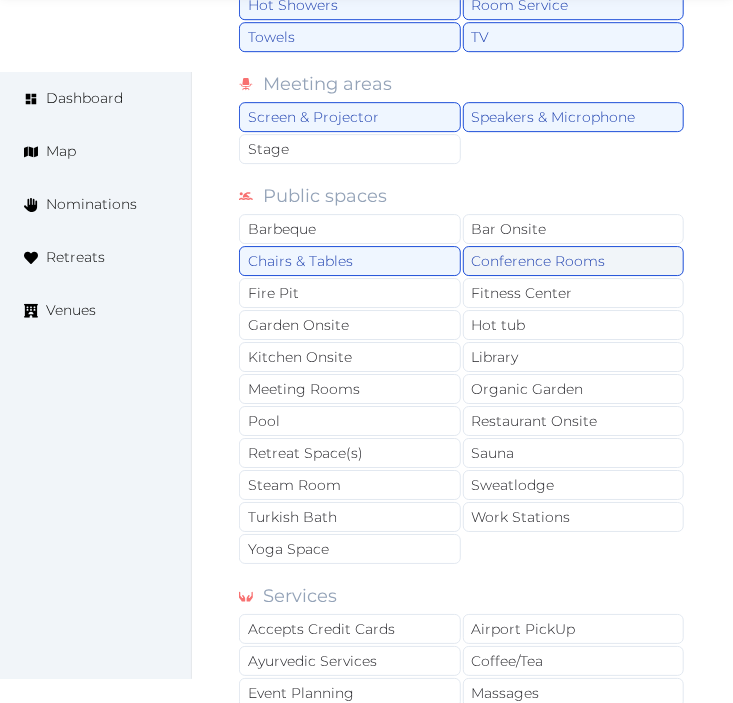 click on "Conference Rooms" at bounding box center (574, 261) 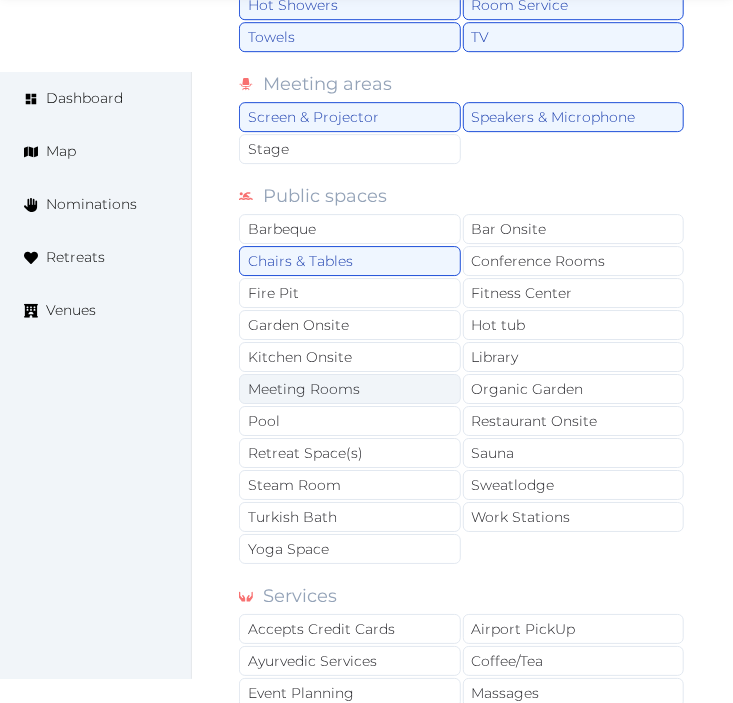 click on "Meeting Rooms" at bounding box center [350, 389] 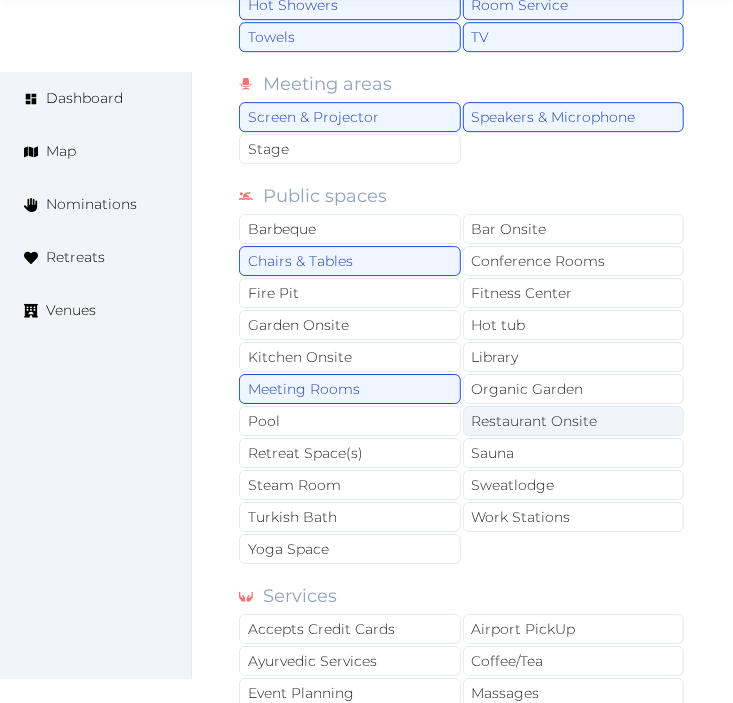 click on "Restaurant Onsite" at bounding box center [574, 421] 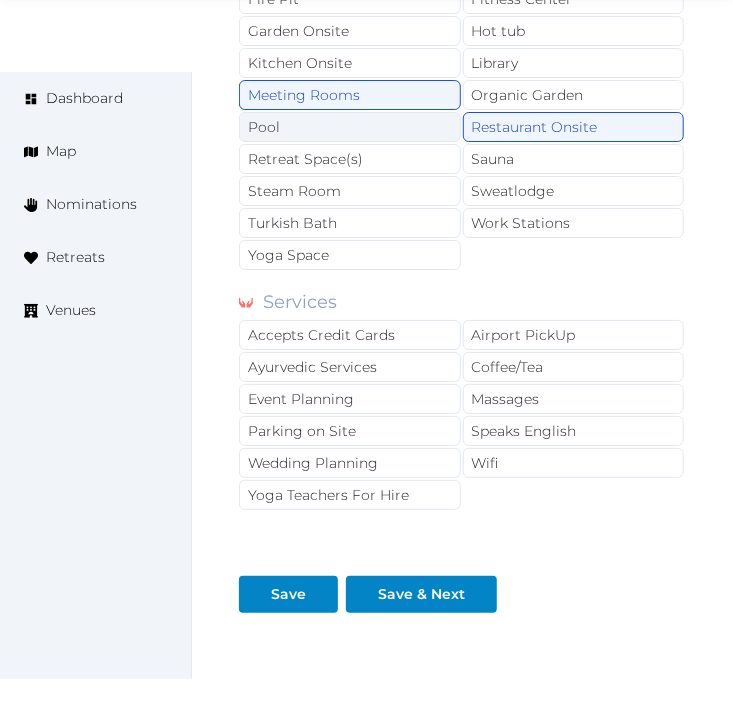 scroll, scrollTop: 2111, scrollLeft: 0, axis: vertical 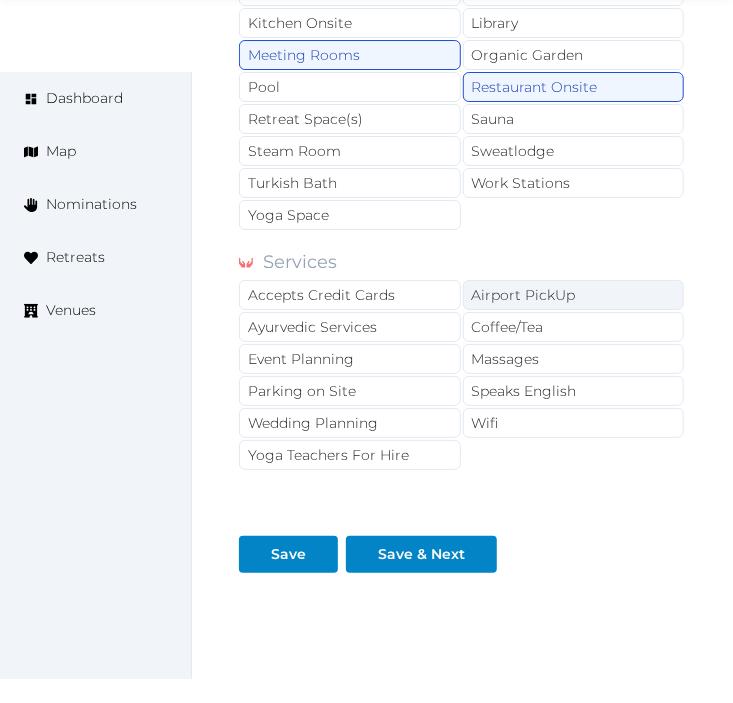click on "Airport PickUp" at bounding box center (574, 295) 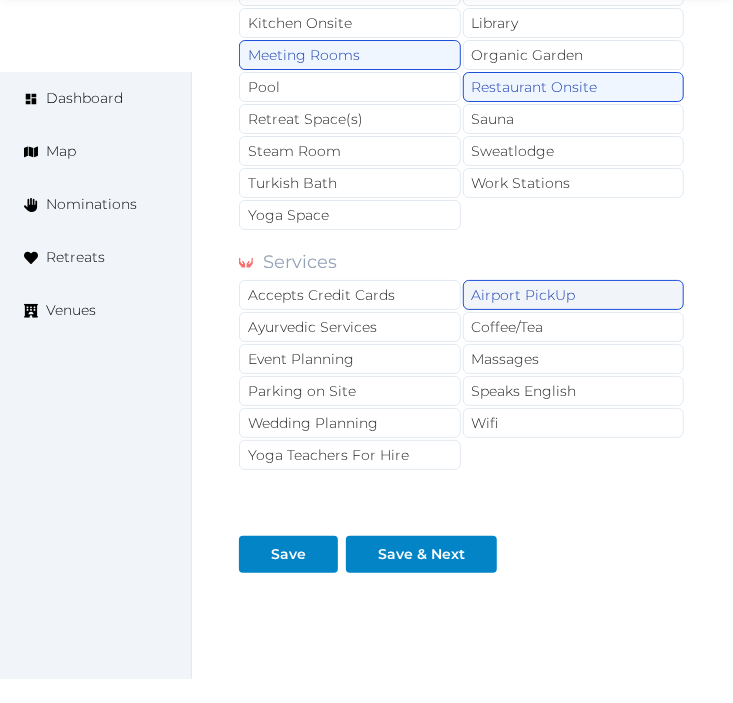 click on "Airport PickUp" at bounding box center (574, 295) 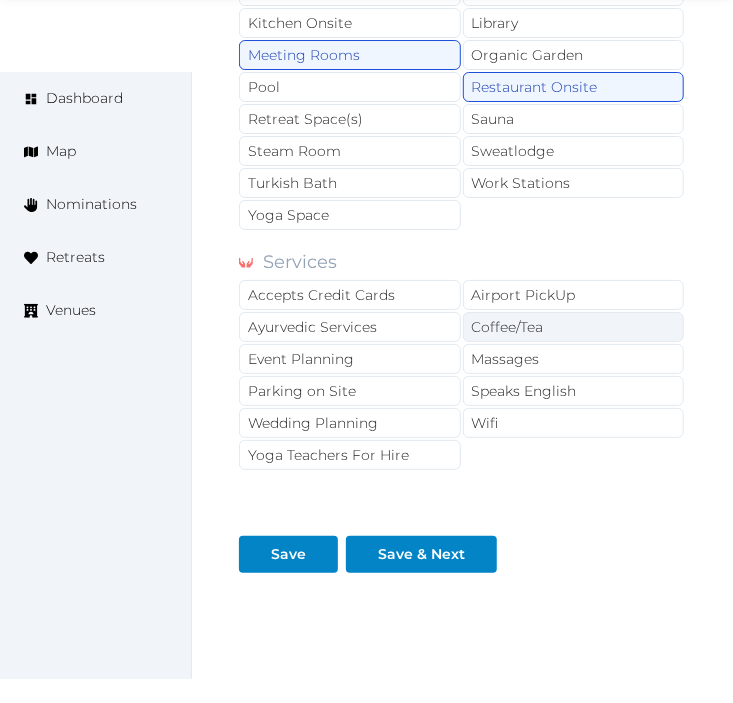 drag, startPoint x: 518, startPoint y: 323, endPoint x: 518, endPoint y: 338, distance: 15 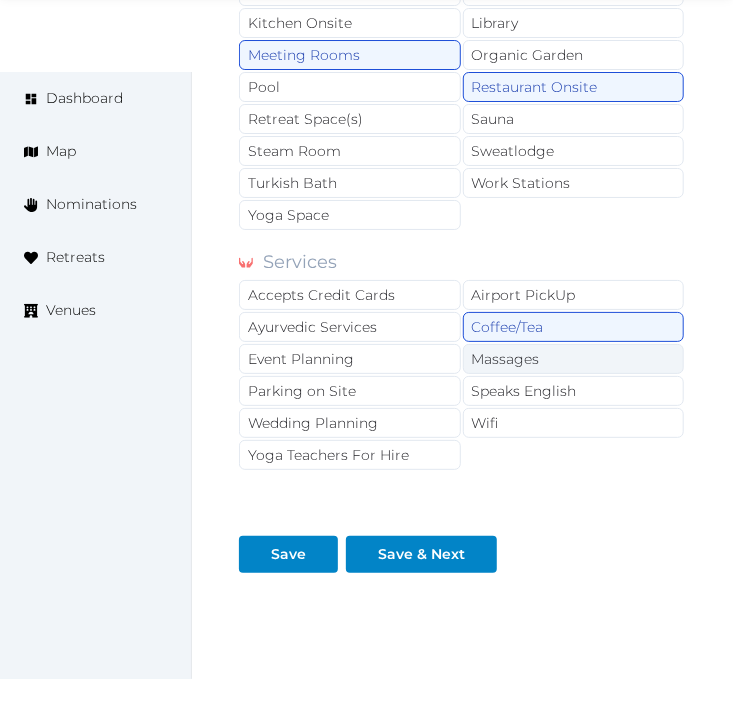 click on "Massages" at bounding box center (574, 359) 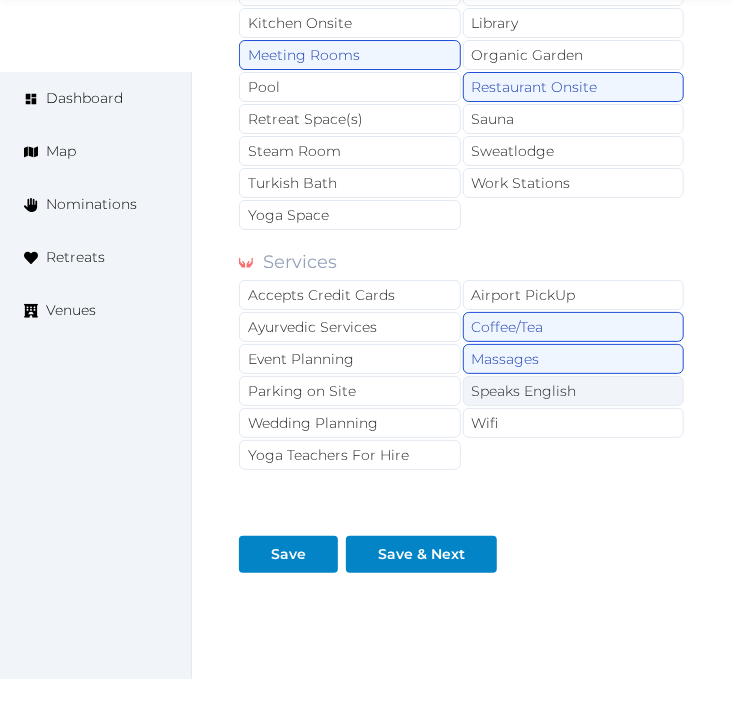 click on "Speaks English" at bounding box center [574, 391] 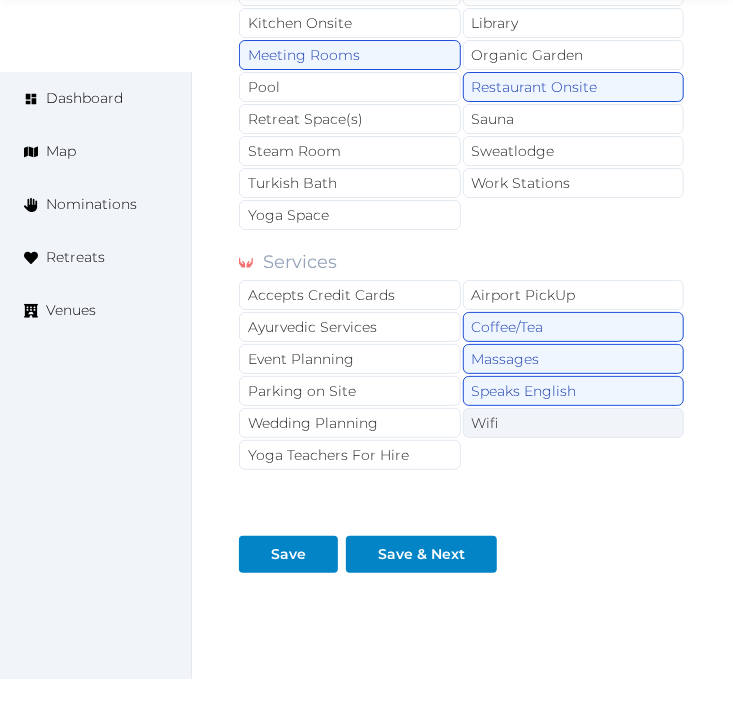 click on "Wifi" at bounding box center [574, 423] 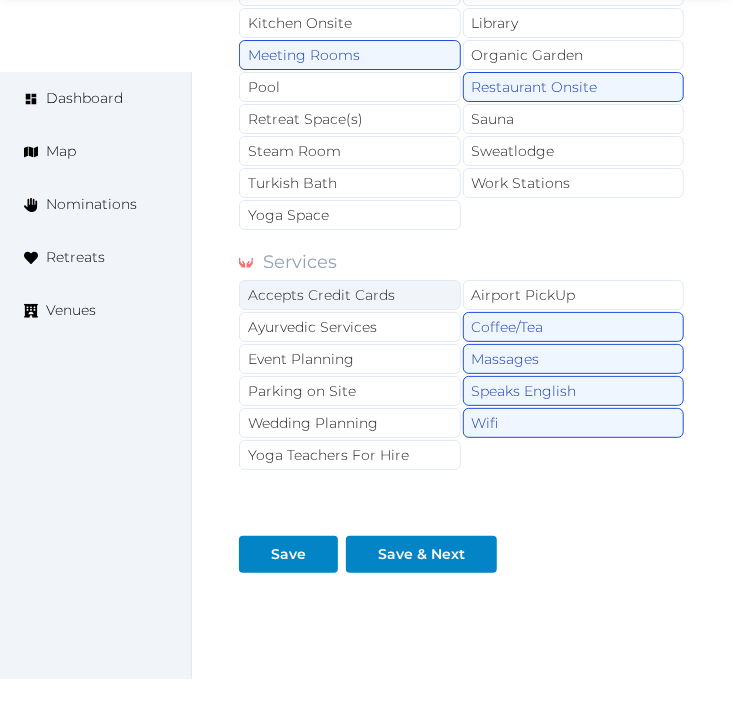 click on "Accepts Credit Cards" at bounding box center (350, 295) 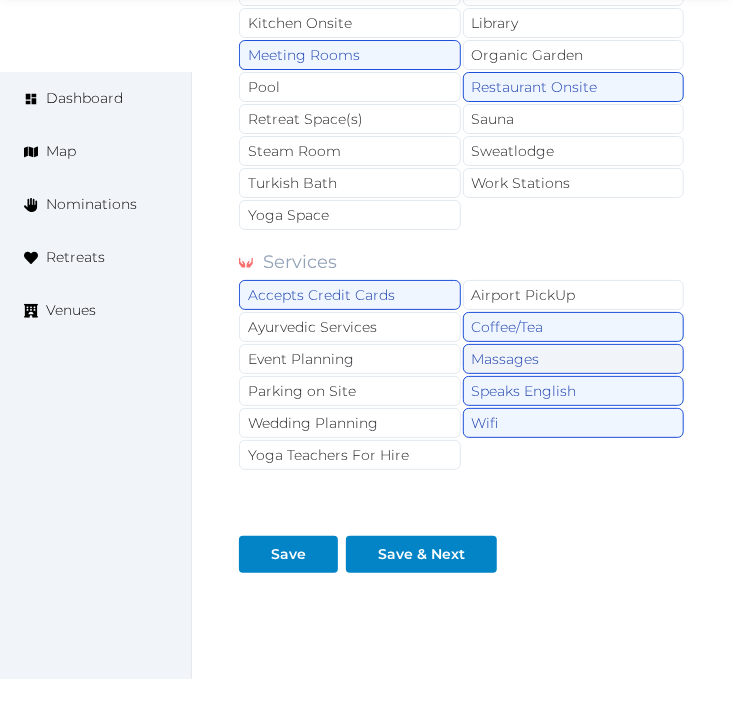 click on "Massages" at bounding box center [574, 359] 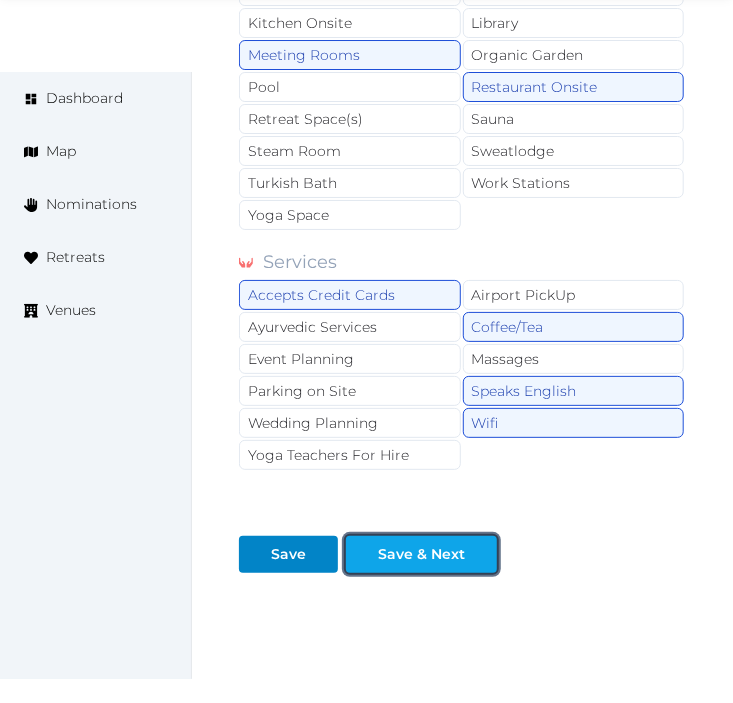click on "Save & Next" at bounding box center (421, 554) 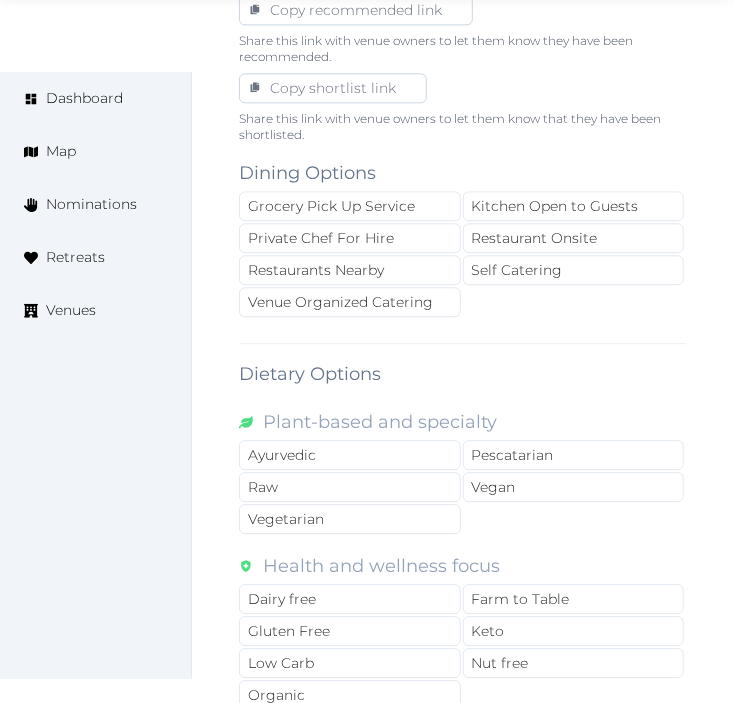 scroll, scrollTop: 1333, scrollLeft: 0, axis: vertical 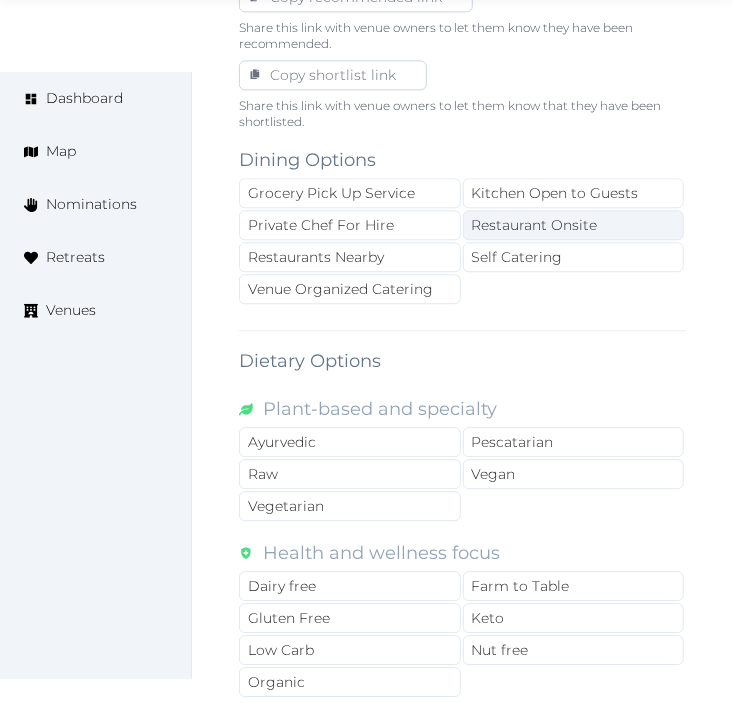 click on "Restaurant Onsite" at bounding box center (574, 225) 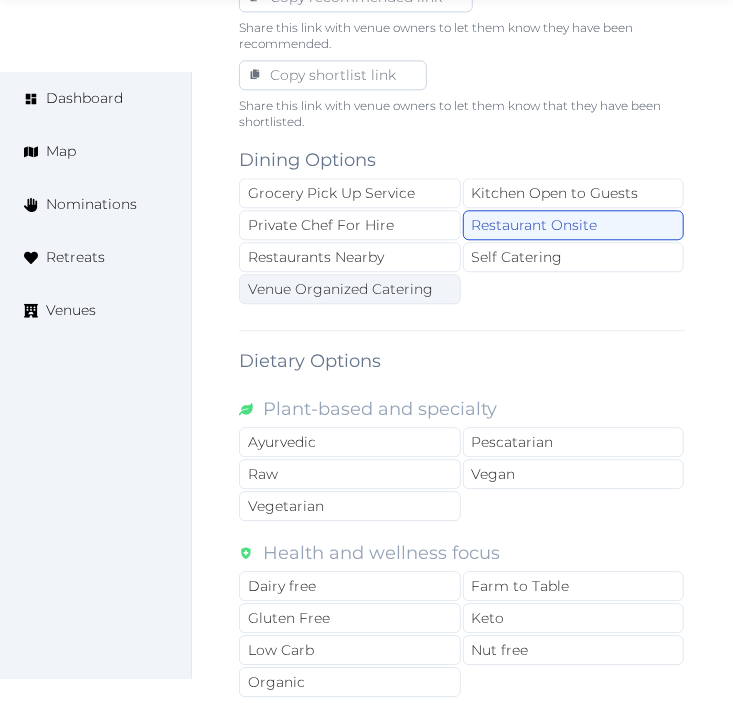 click on "Venue Organized Catering" at bounding box center (350, 289) 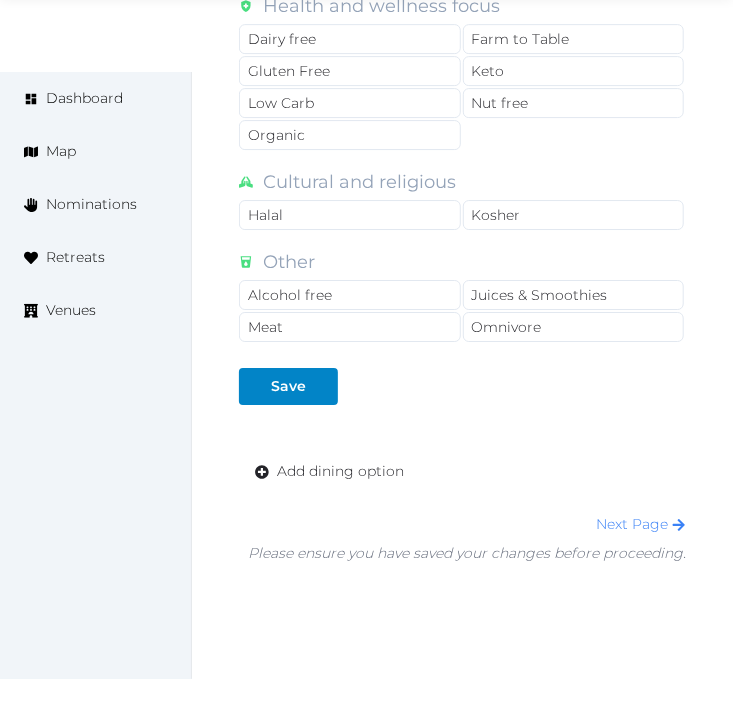 scroll, scrollTop: 1967, scrollLeft: 0, axis: vertical 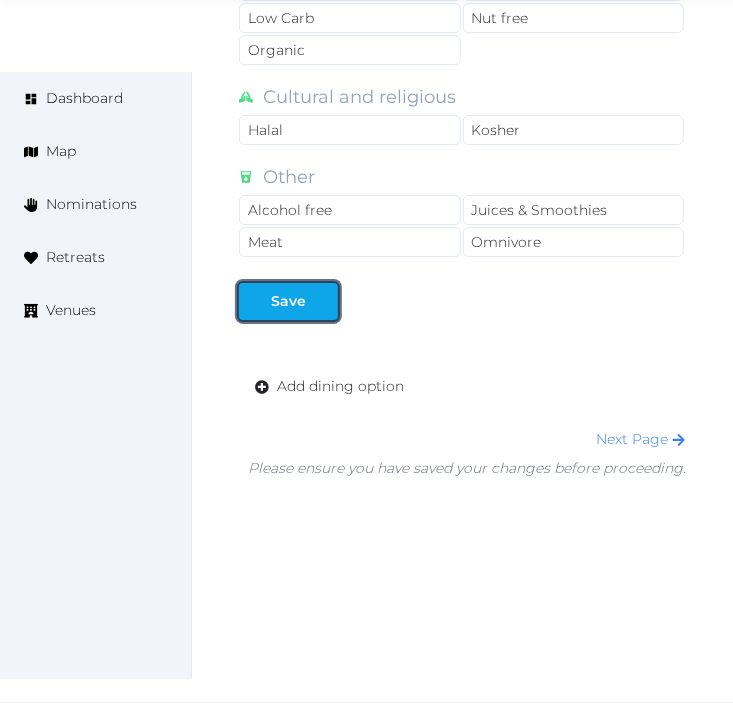 click on "Save" at bounding box center (288, 301) 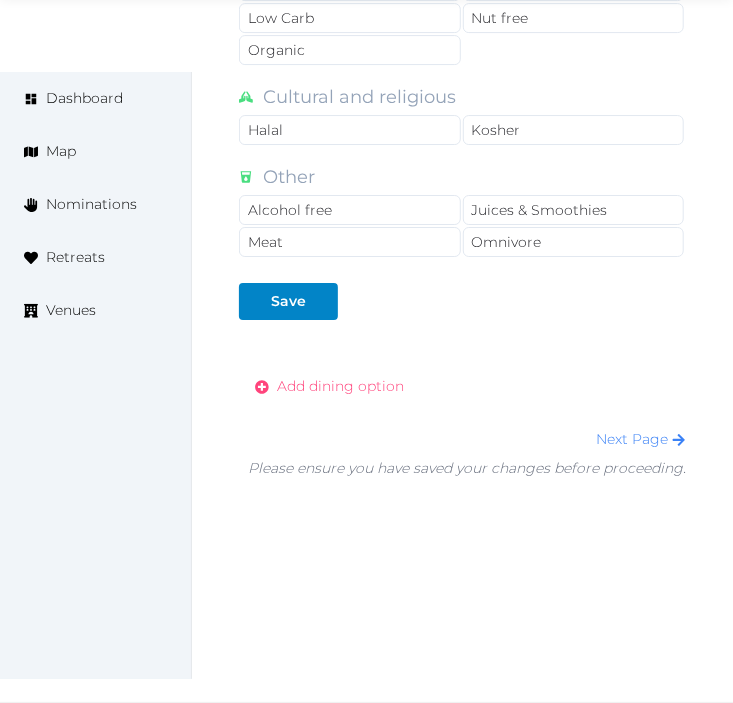 click on "Add dining option" at bounding box center [340, 386] 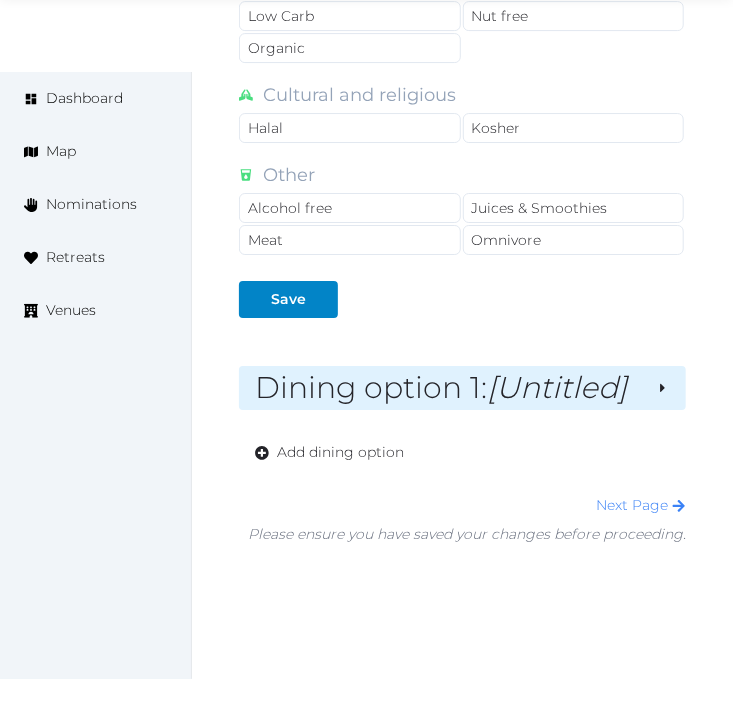 click on "Dining option 1 :  [Untitled]" at bounding box center [462, 388] 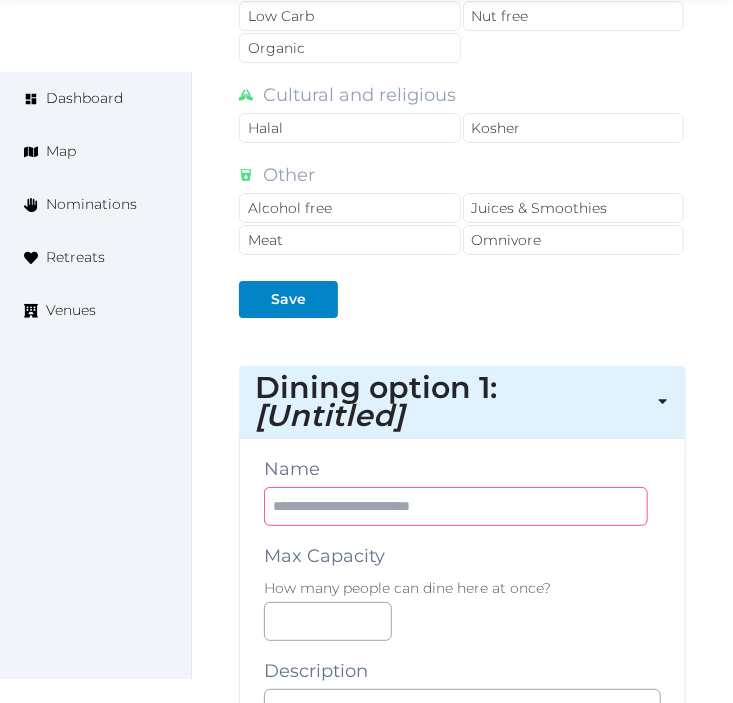 click at bounding box center [456, 506] 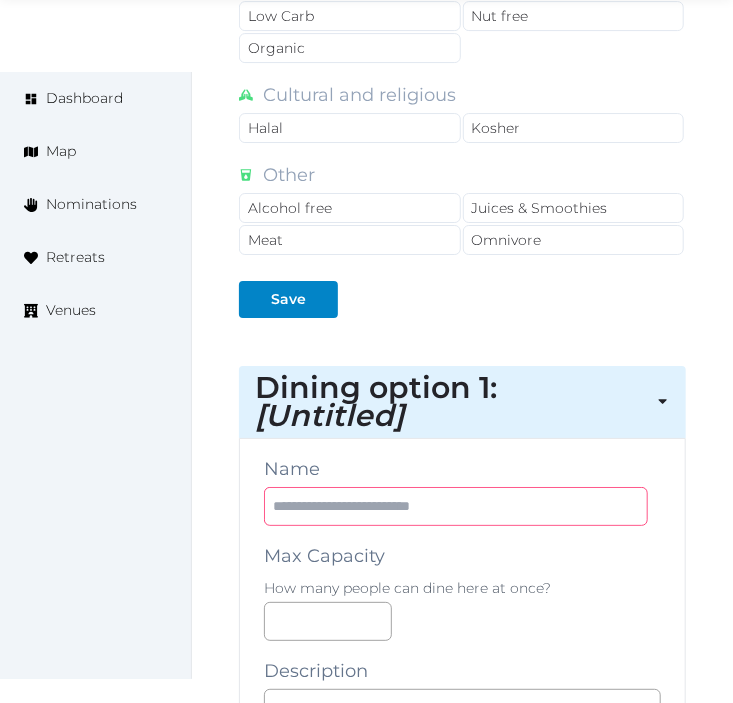 paste on "****" 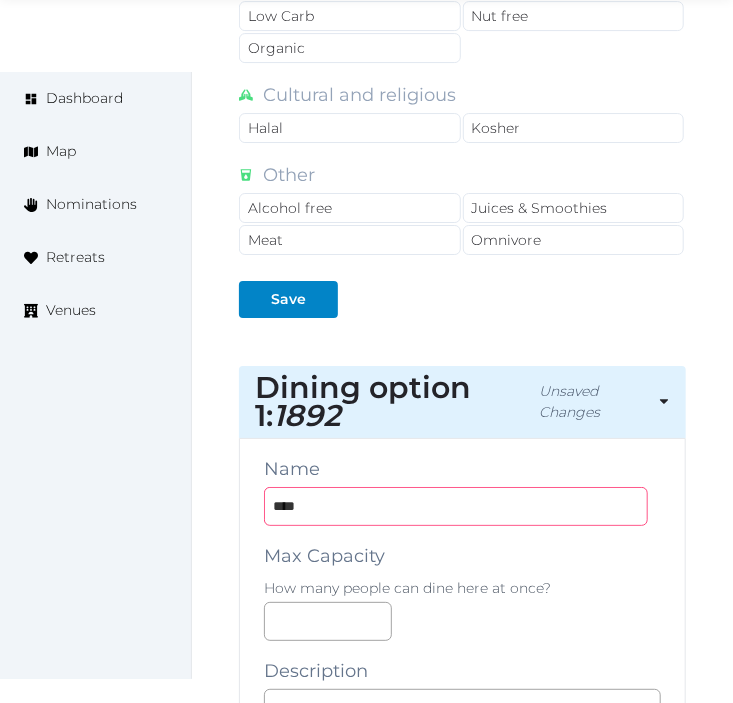 type on "****" 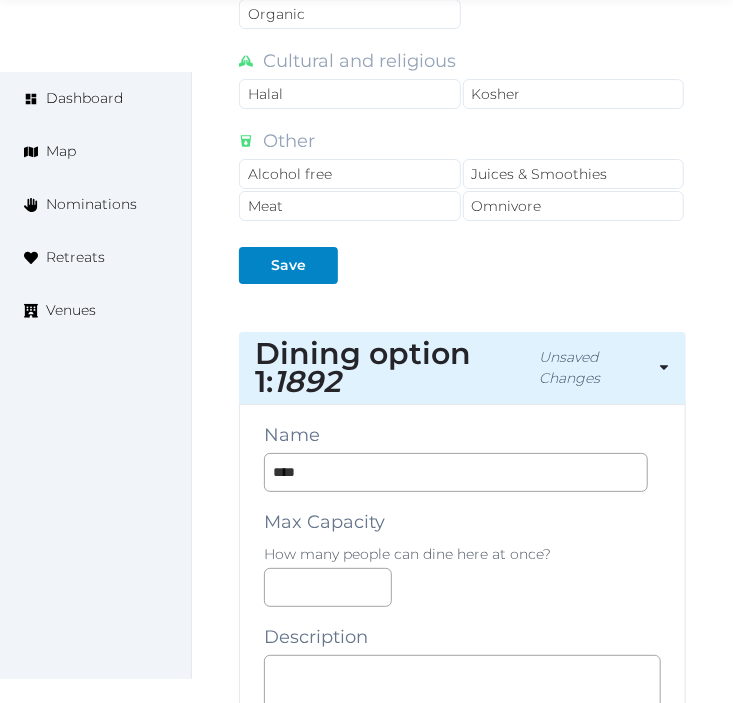 scroll, scrollTop: 2301, scrollLeft: 0, axis: vertical 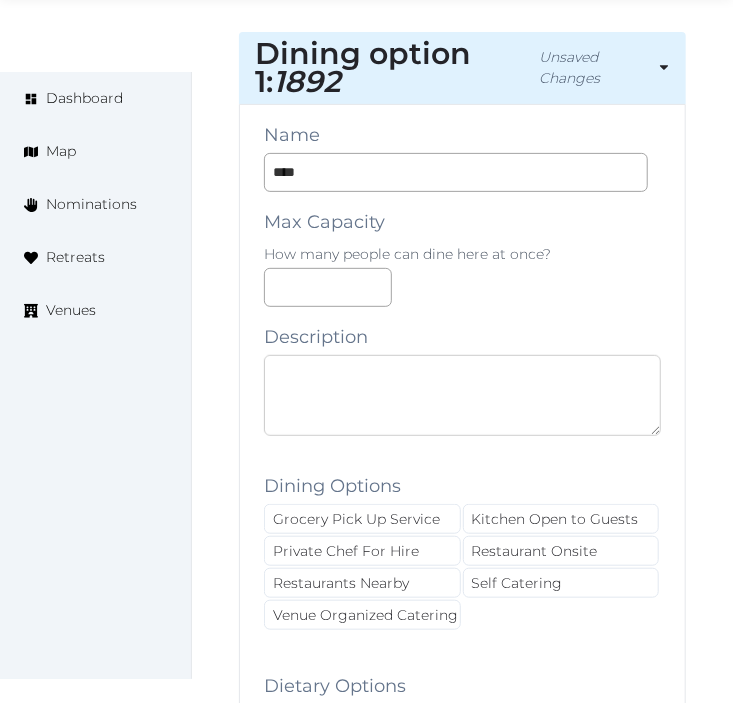 click at bounding box center (462, 395) 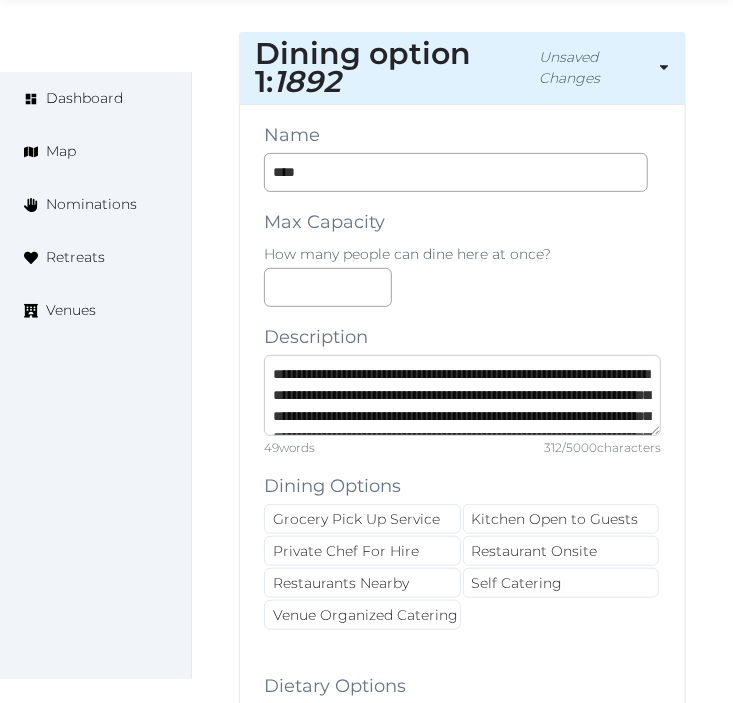 scroll, scrollTop: 73, scrollLeft: 0, axis: vertical 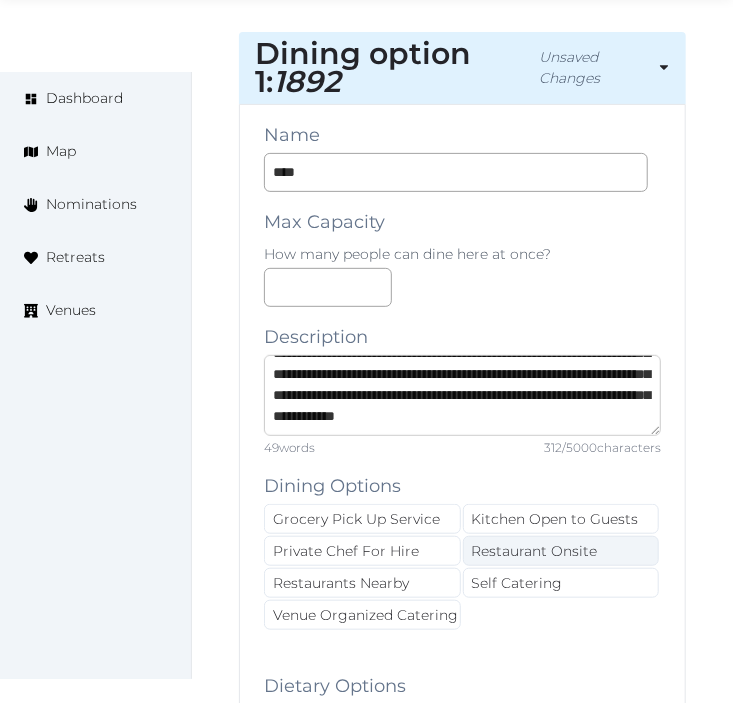 type on "**********" 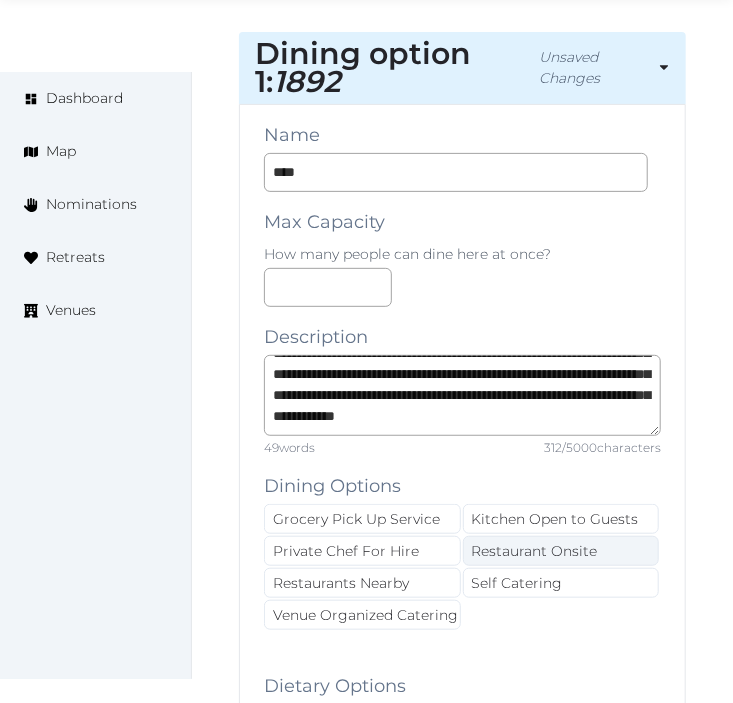 drag, startPoint x: 562, startPoint y: 560, endPoint x: 502, endPoint y: 575, distance: 61.846584 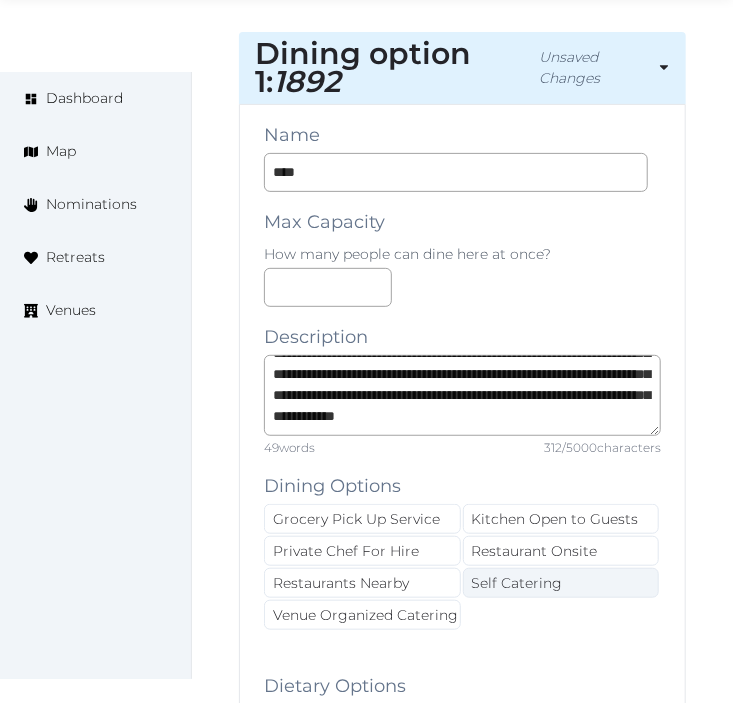 click on "Restaurant Onsite" at bounding box center [561, 551] 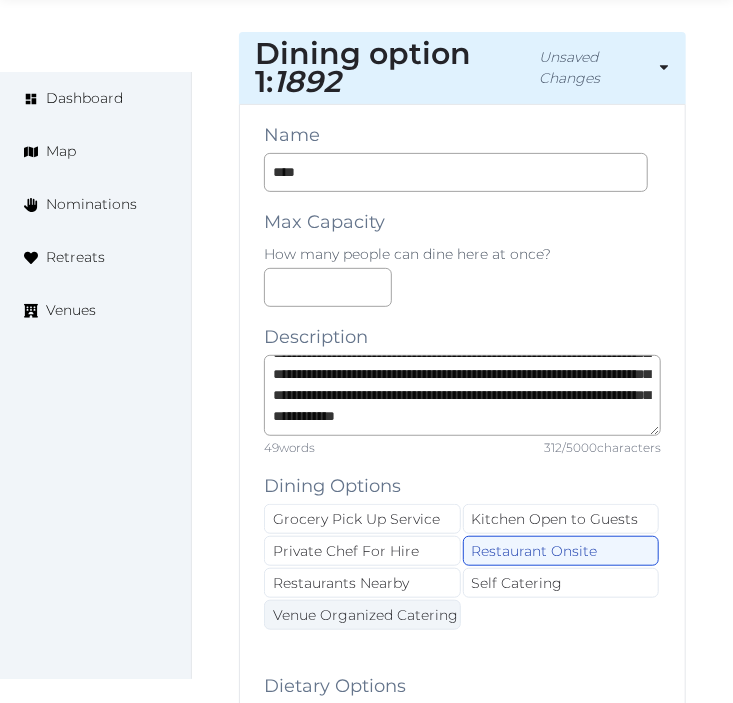 click on "Venue Organized Catering" at bounding box center (362, 615) 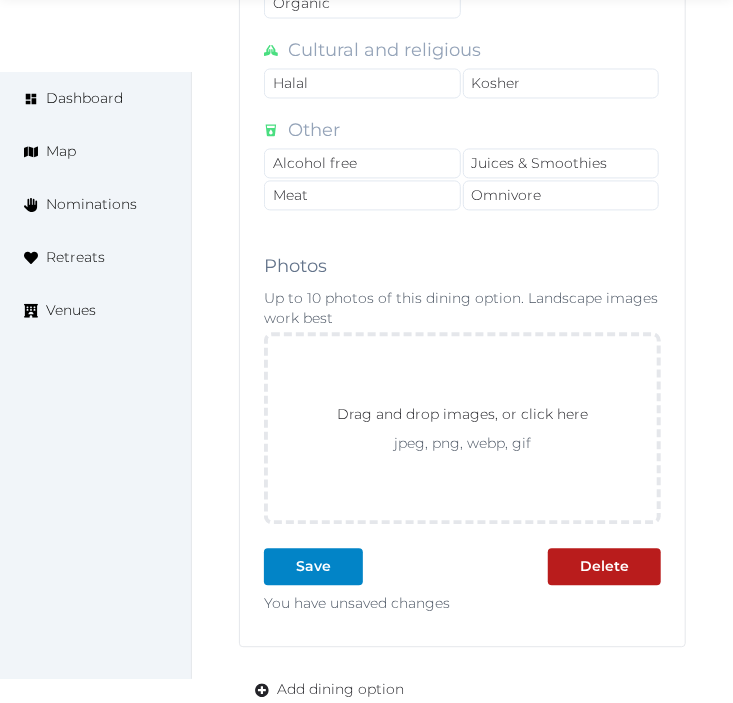 scroll, scrollTop: 3412, scrollLeft: 0, axis: vertical 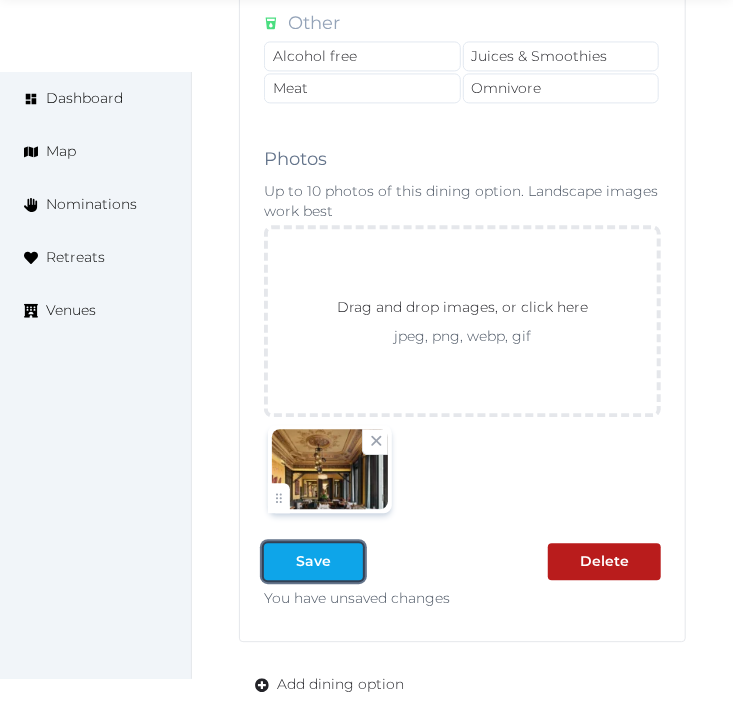 click on "Save" at bounding box center [313, 561] 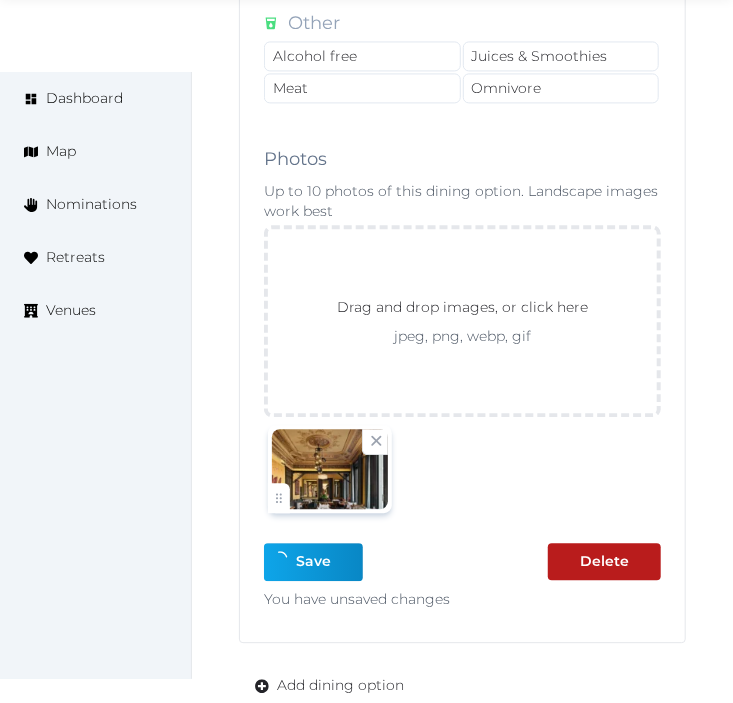 scroll, scrollTop: 3383, scrollLeft: 0, axis: vertical 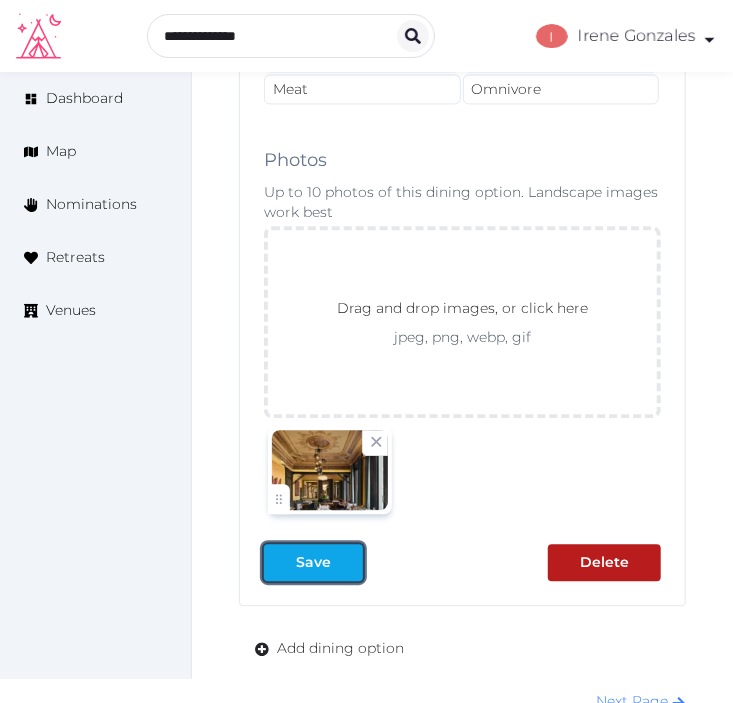 click on "Save" at bounding box center (313, 562) 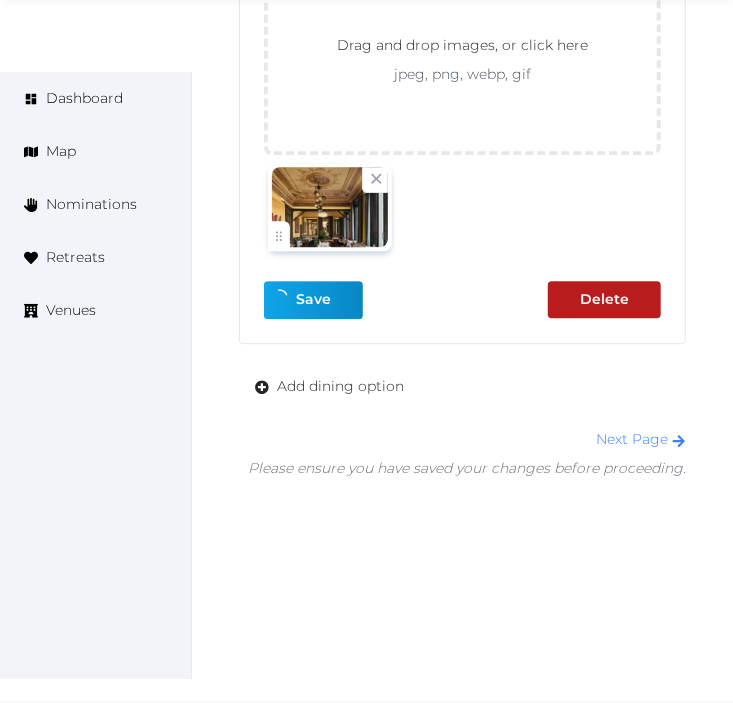 scroll, scrollTop: 3652, scrollLeft: 0, axis: vertical 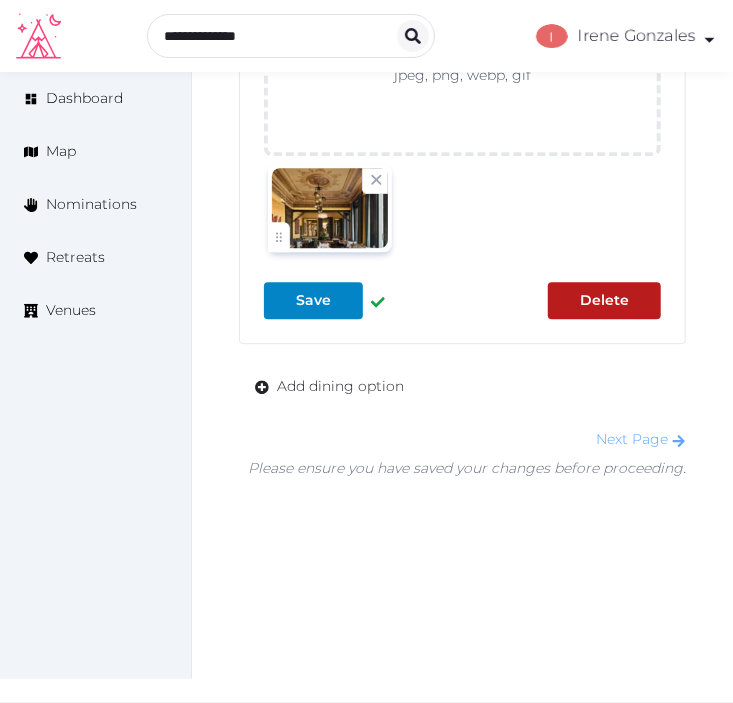 click on "Next Page" at bounding box center [641, 439] 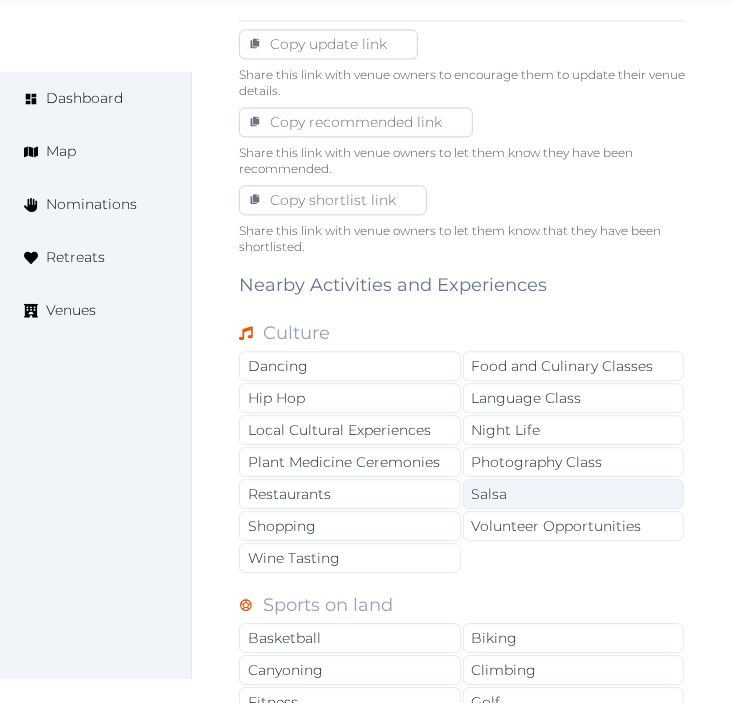 scroll, scrollTop: 1222, scrollLeft: 0, axis: vertical 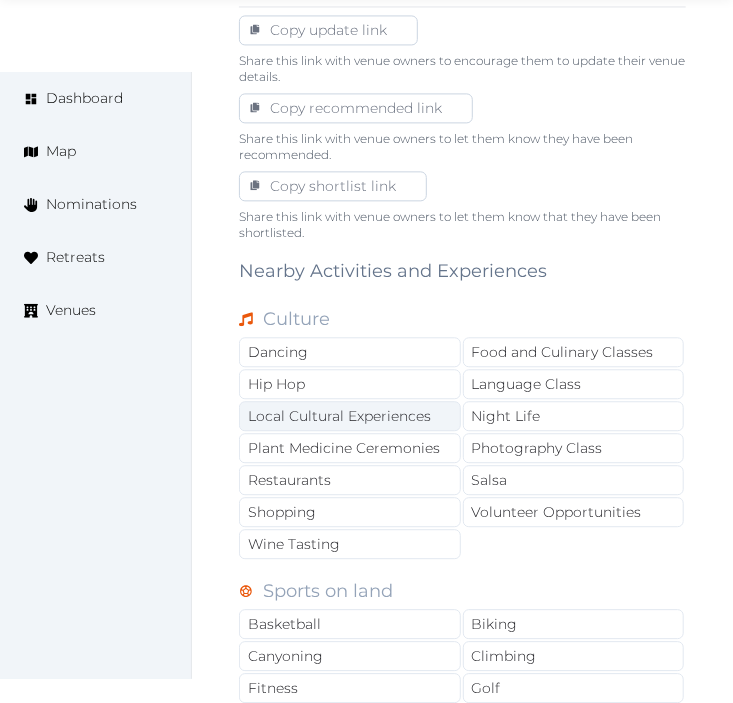 click on "Local Cultural Experiences" at bounding box center (350, 416) 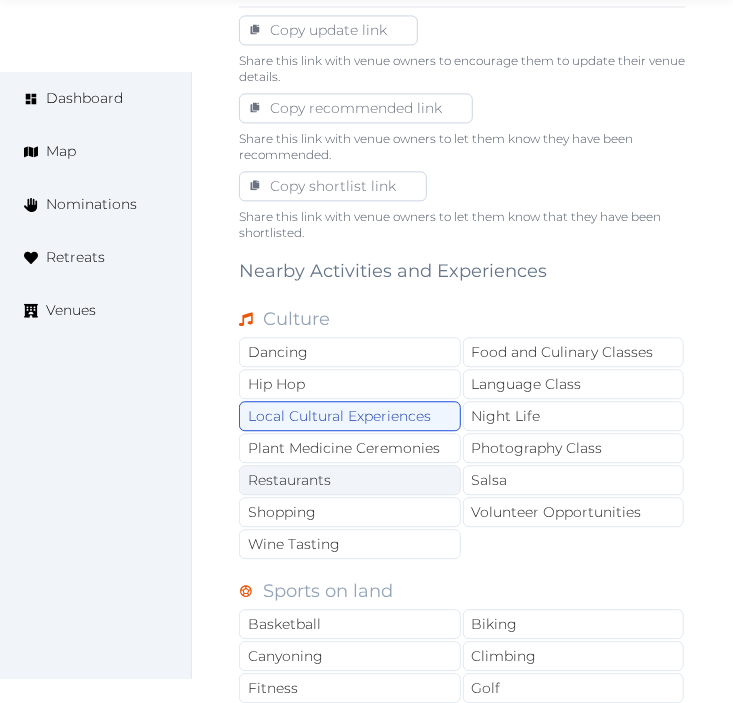 click on "Restaurants" at bounding box center (350, 480) 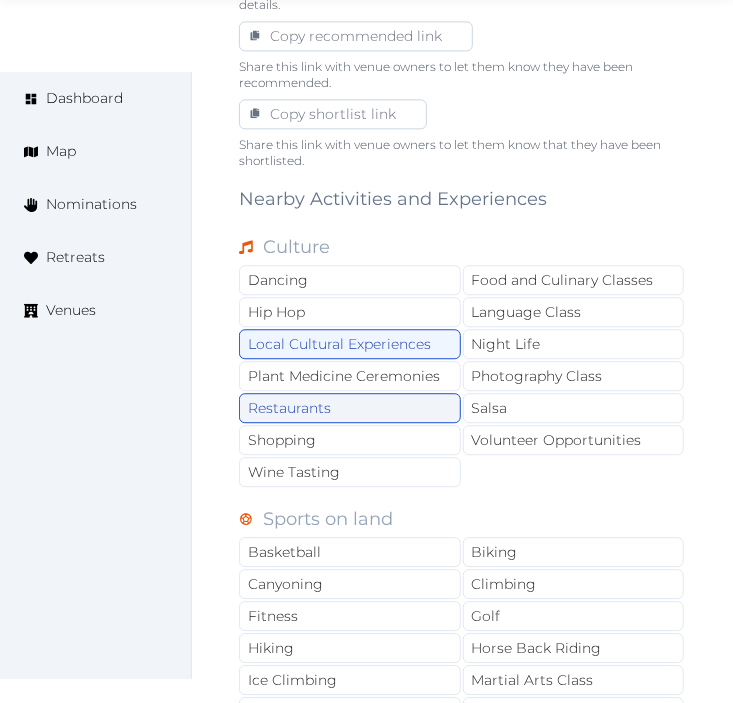 scroll, scrollTop: 1333, scrollLeft: 0, axis: vertical 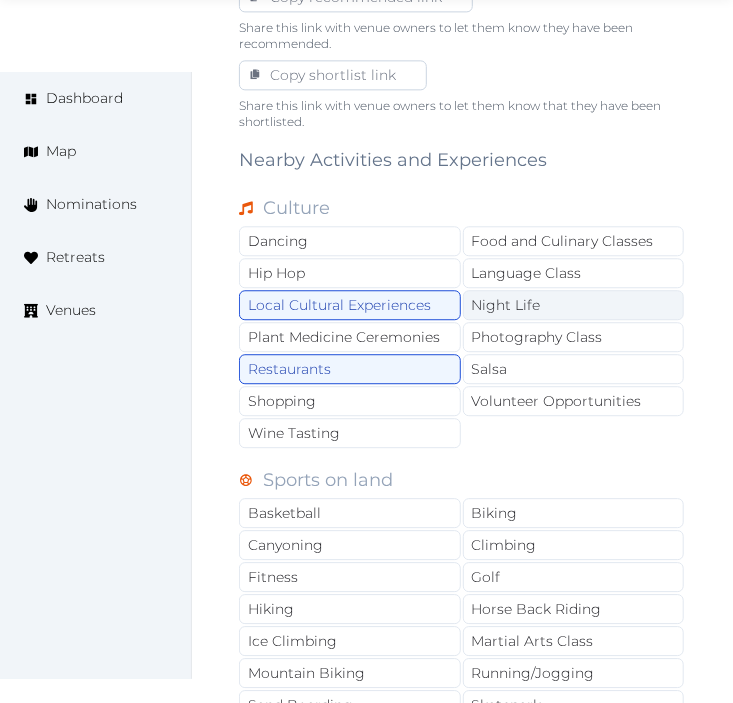 click on "Night Life" at bounding box center (574, 305) 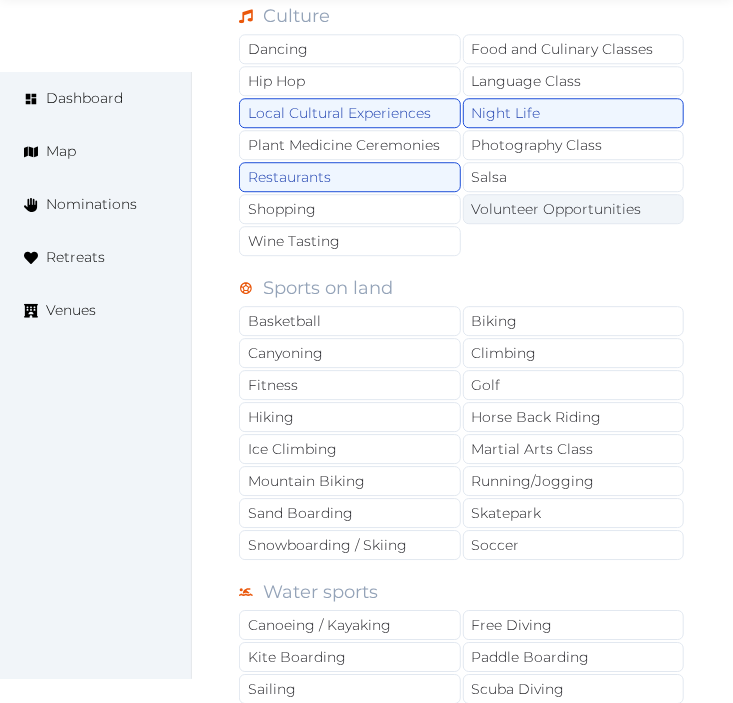 scroll, scrollTop: 1555, scrollLeft: 0, axis: vertical 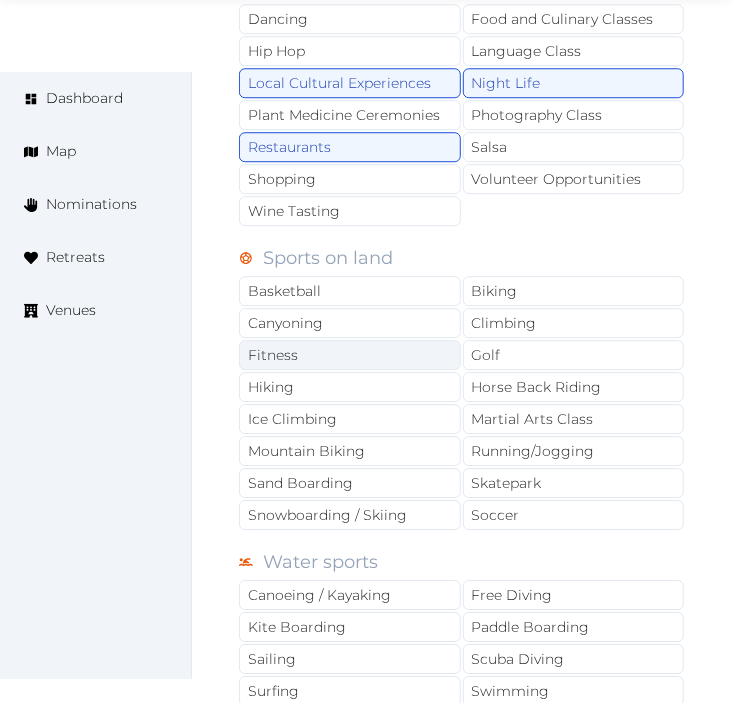click on "Fitness" at bounding box center [350, 355] 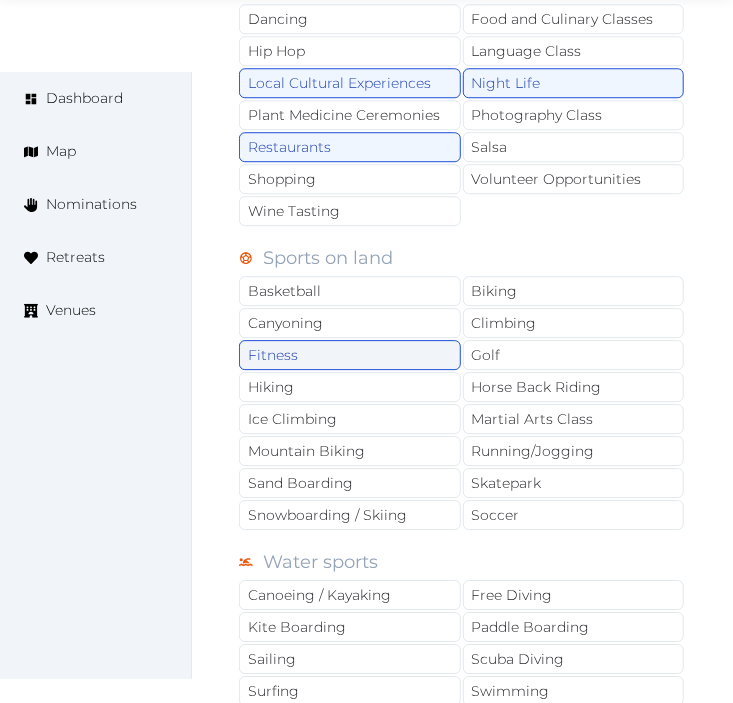 click on "Fitness" at bounding box center (350, 355) 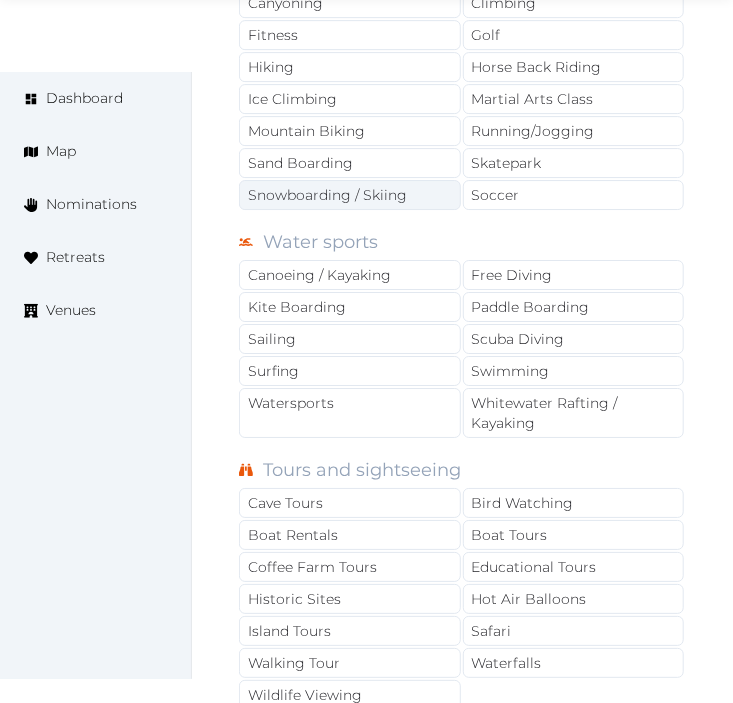 scroll, scrollTop: 1888, scrollLeft: 0, axis: vertical 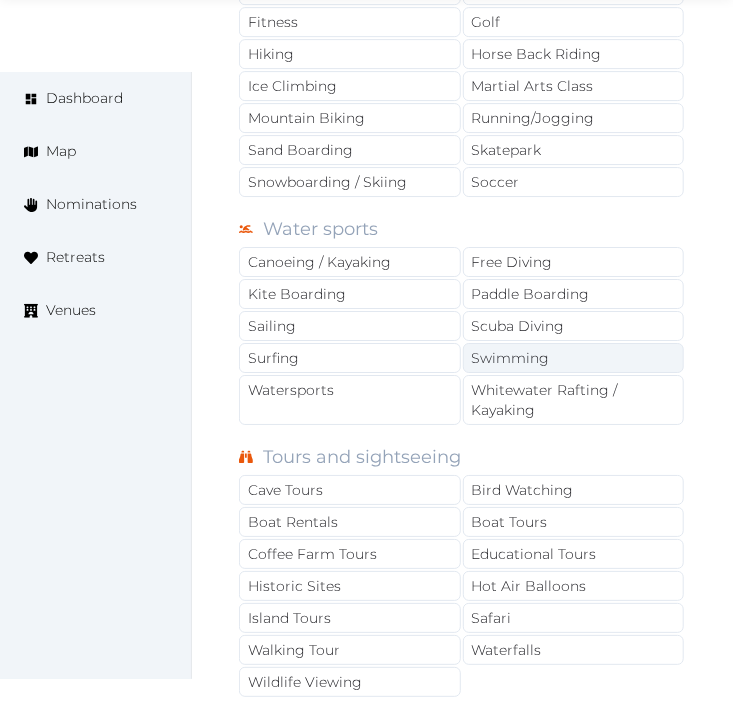 click on "Swimming" at bounding box center [574, 358] 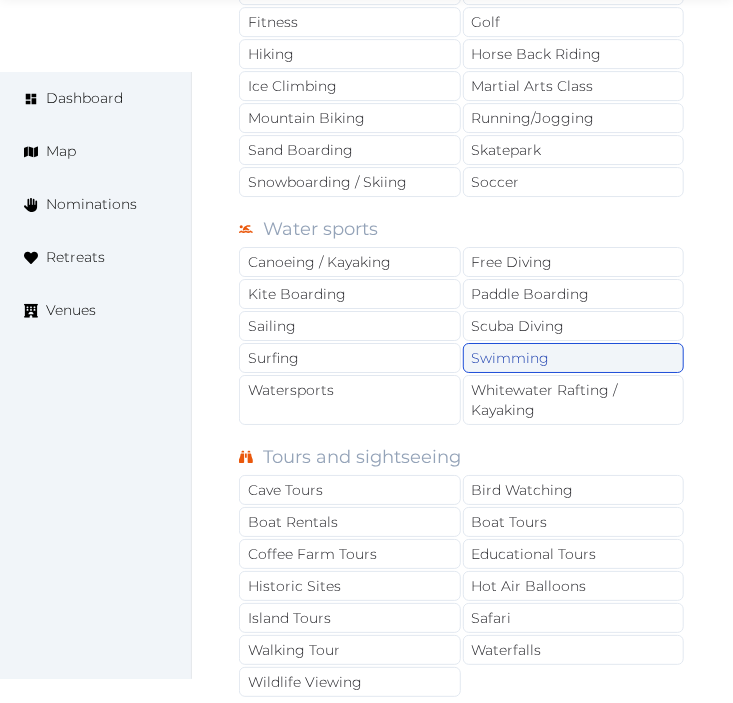 click on "Swimming" at bounding box center (574, 358) 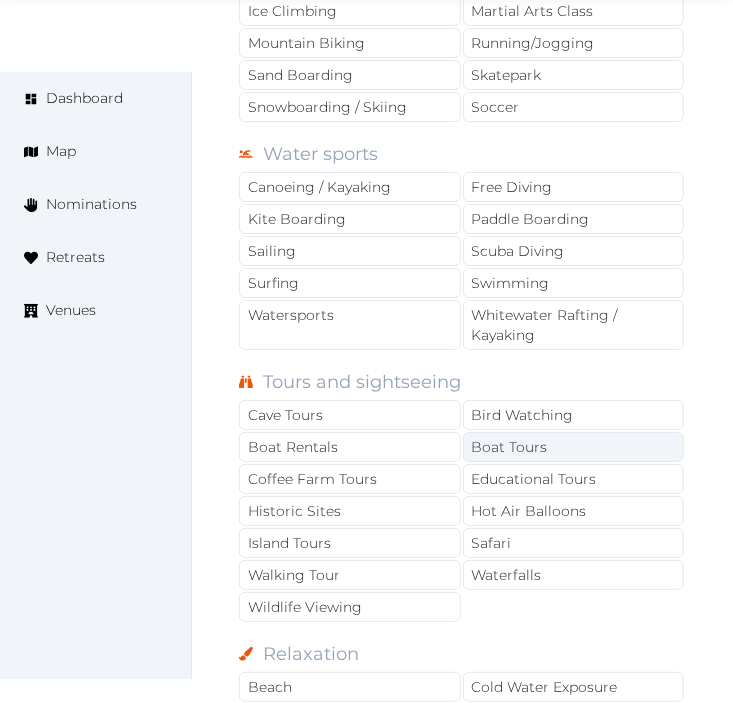scroll, scrollTop: 2000, scrollLeft: 0, axis: vertical 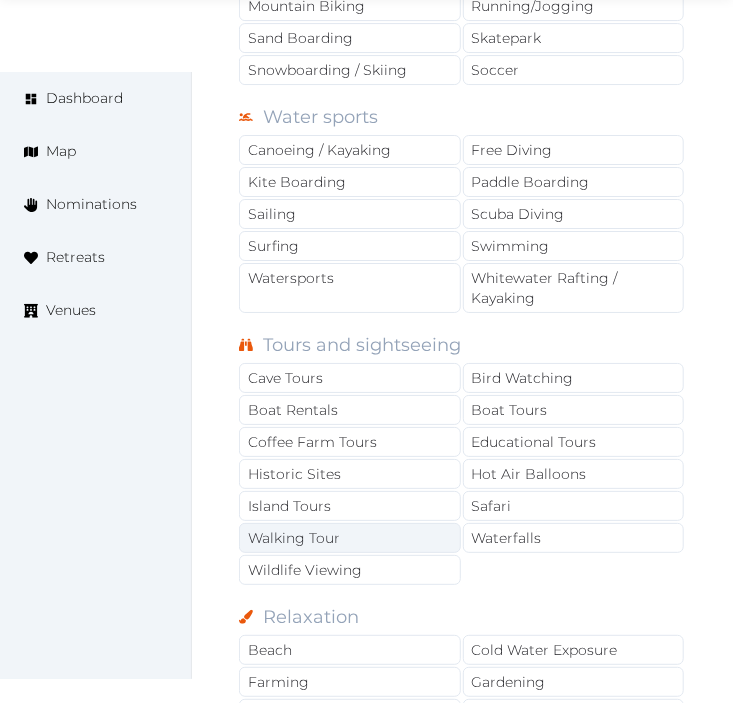 click on "Walking Tour" at bounding box center [350, 538] 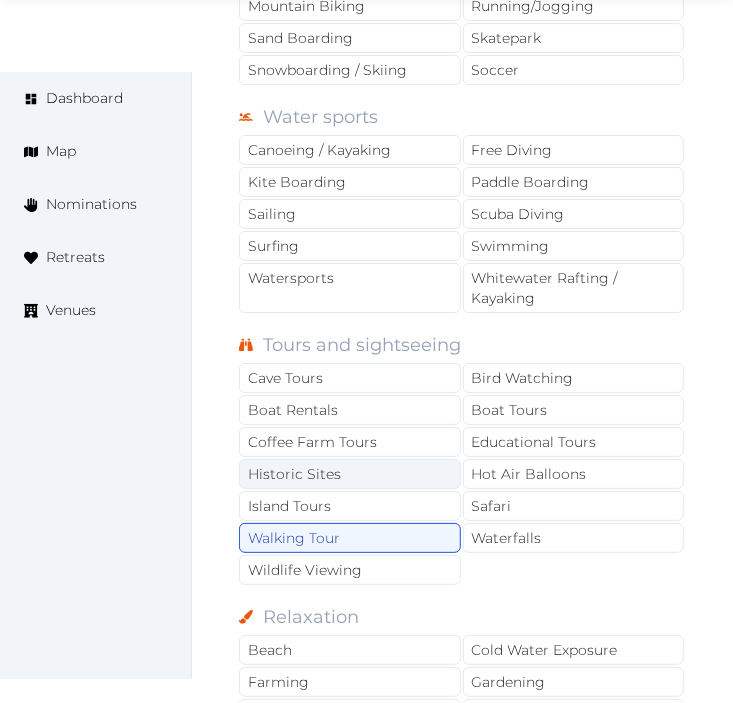 click on "Historic Sites" at bounding box center [350, 474] 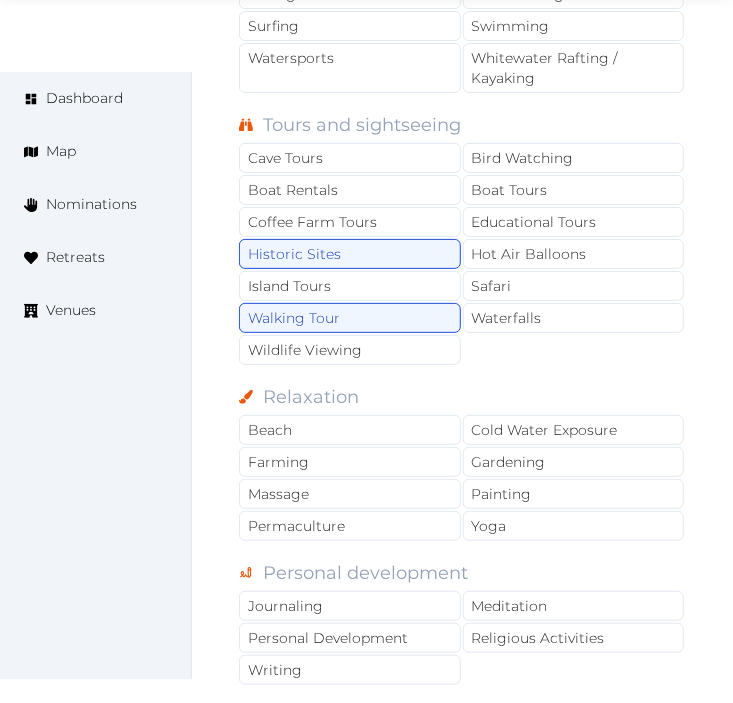 scroll, scrollTop: 2222, scrollLeft: 0, axis: vertical 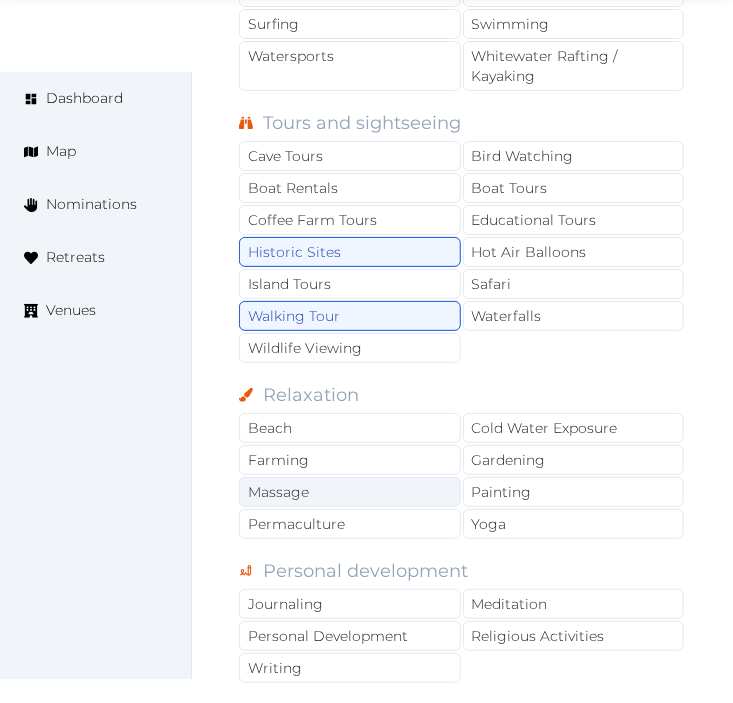 click on "Massage" at bounding box center (350, 492) 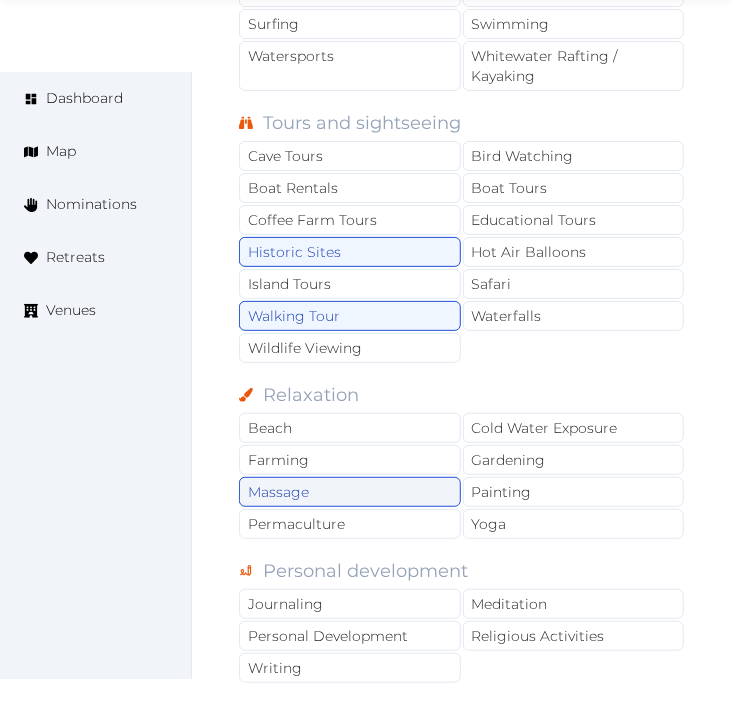 drag, startPoint x: 450, startPoint y: 473, endPoint x: 437, endPoint y: 482, distance: 15.811388 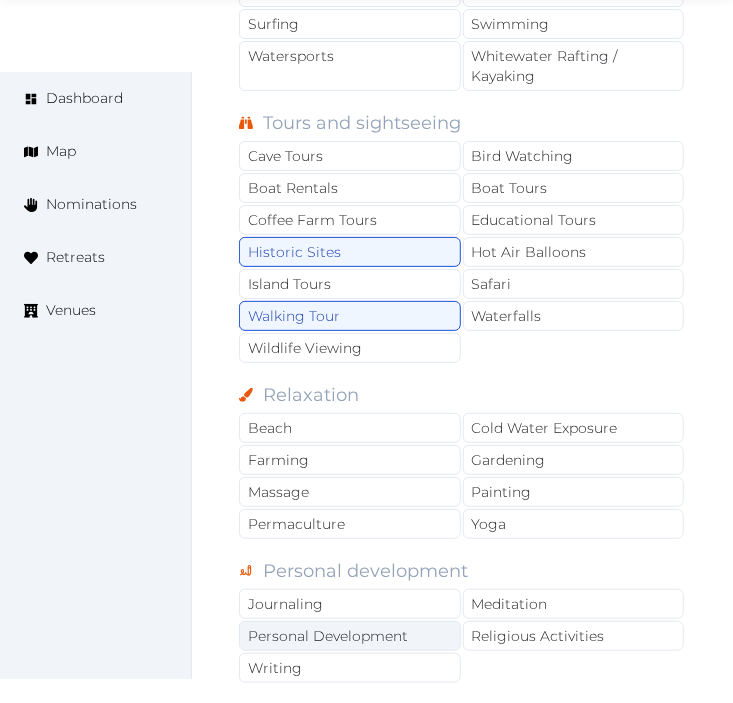 click on "Personal Development" at bounding box center [350, 636] 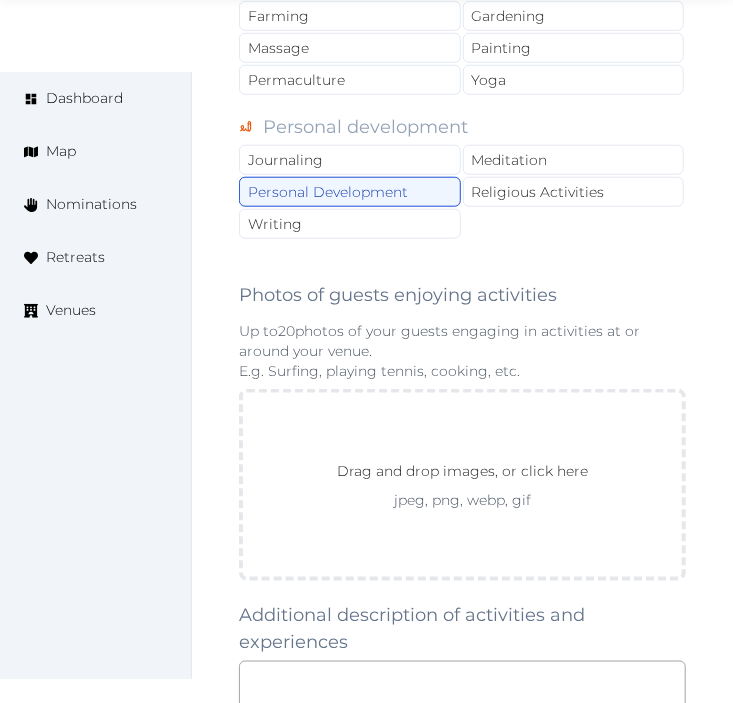 scroll, scrollTop: 2888, scrollLeft: 0, axis: vertical 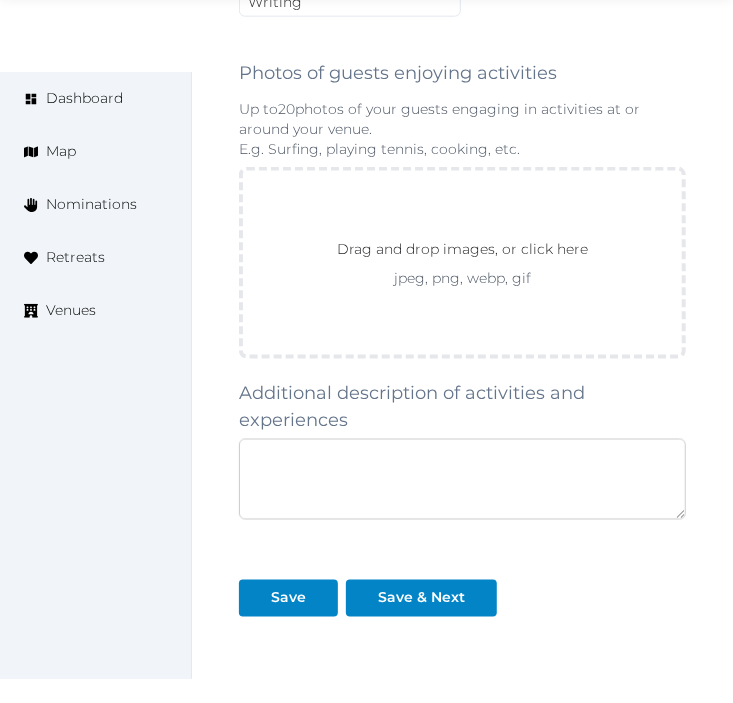 click at bounding box center (462, 479) 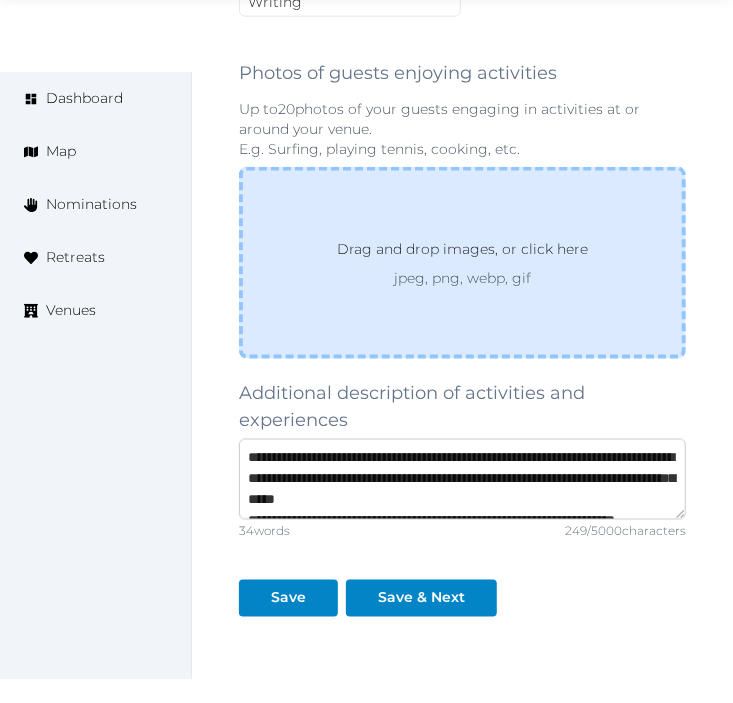 scroll, scrollTop: 52, scrollLeft: 0, axis: vertical 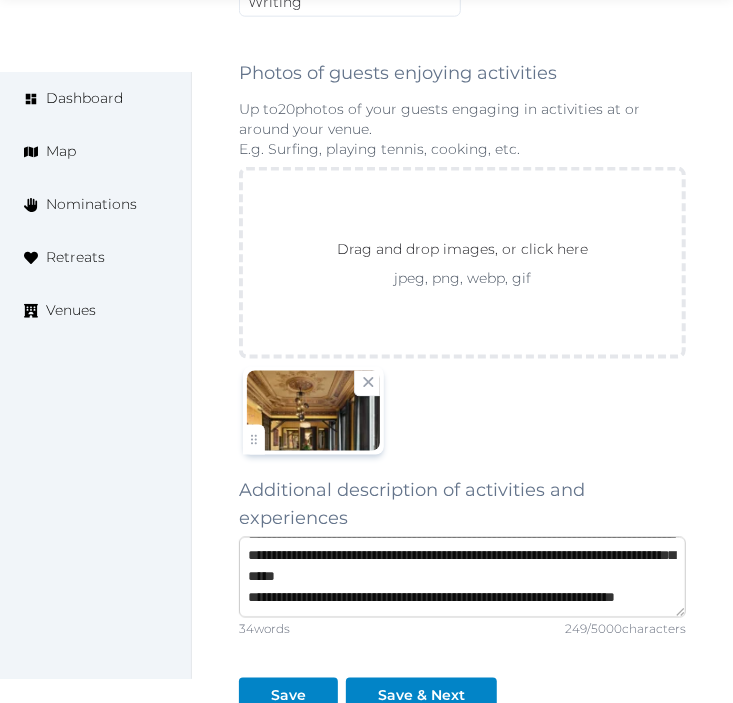 click on "**********" at bounding box center [462, 577] 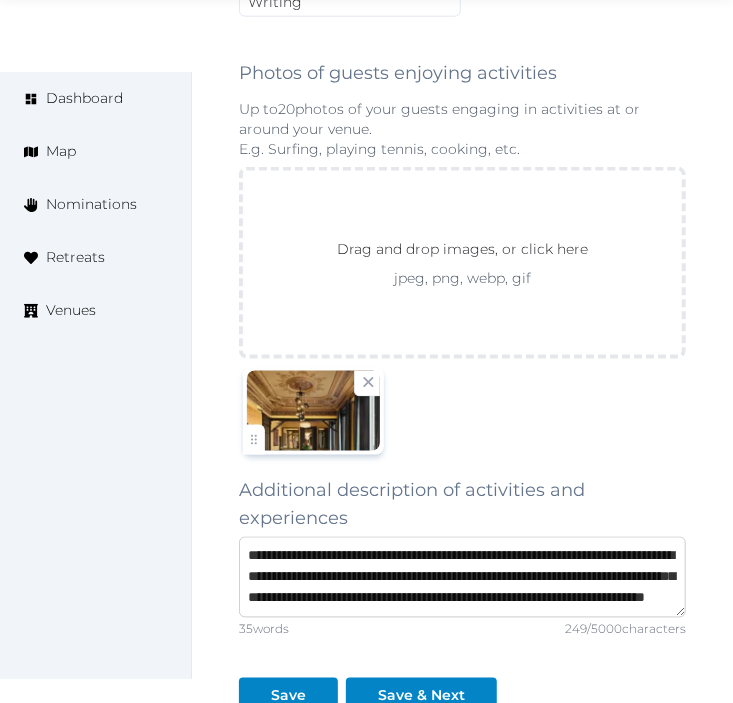 scroll, scrollTop: 42, scrollLeft: 0, axis: vertical 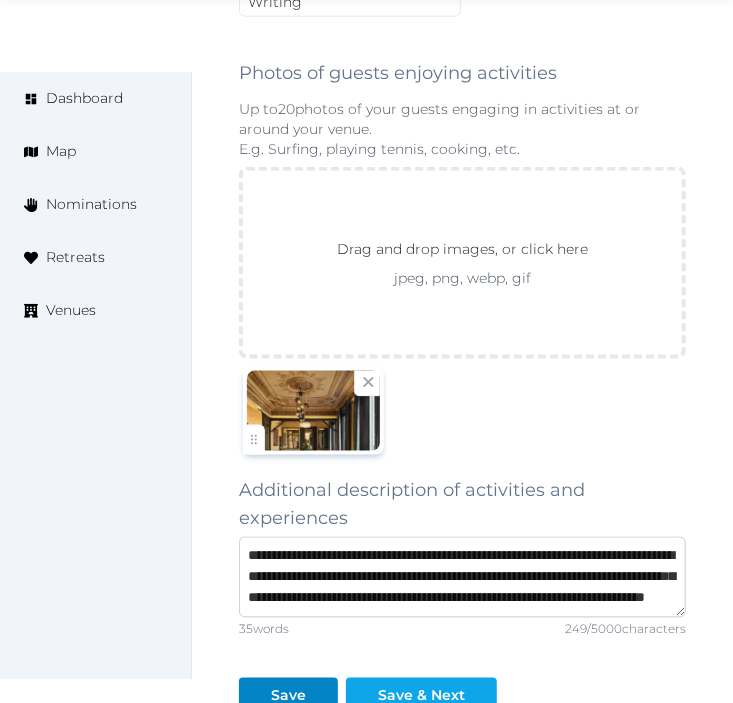 type on "**********" 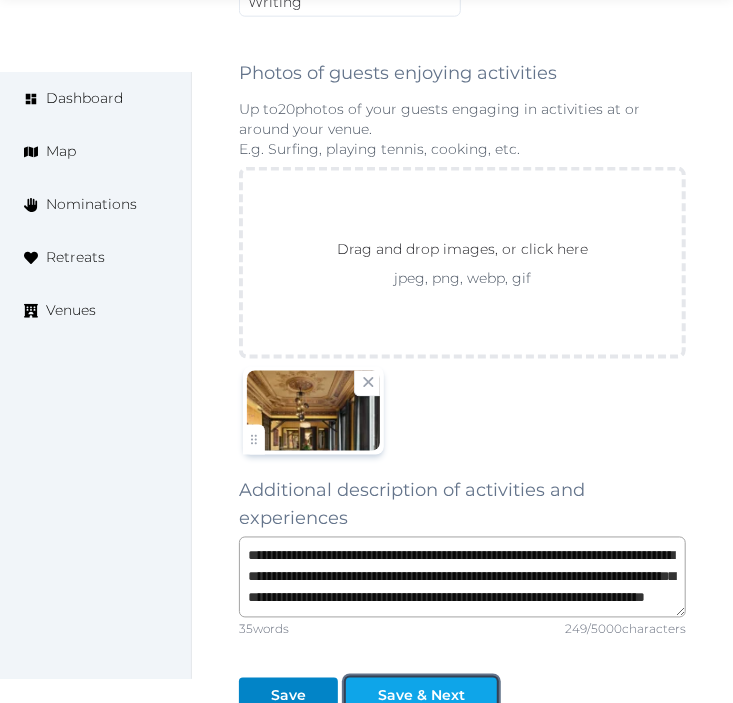 click on "Save & Next" at bounding box center (421, 696) 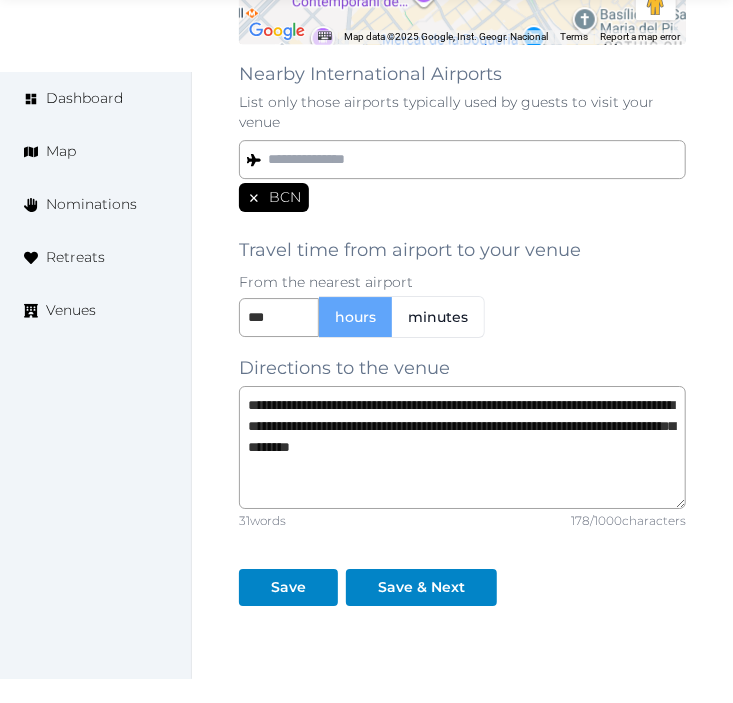 scroll, scrollTop: 1887, scrollLeft: 0, axis: vertical 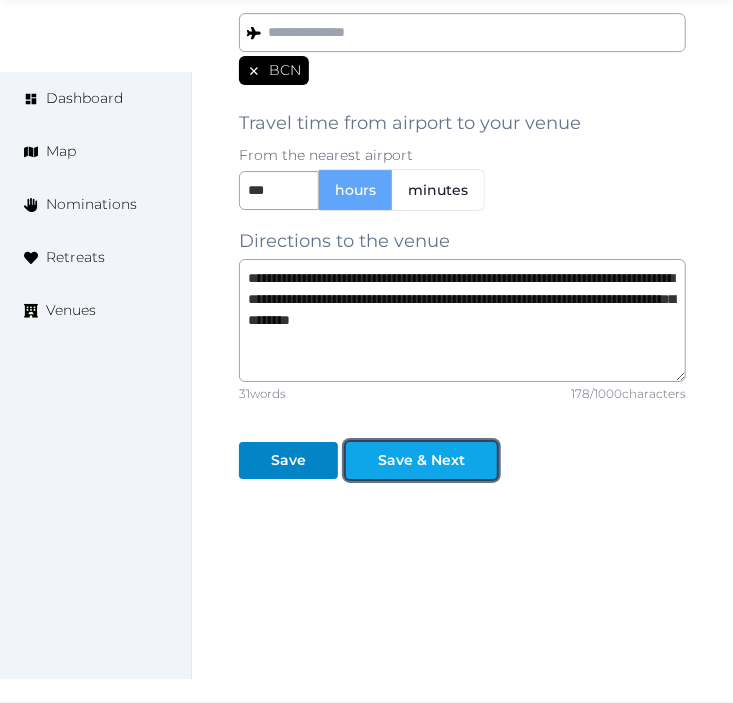 click on "Save & Next" at bounding box center [421, 460] 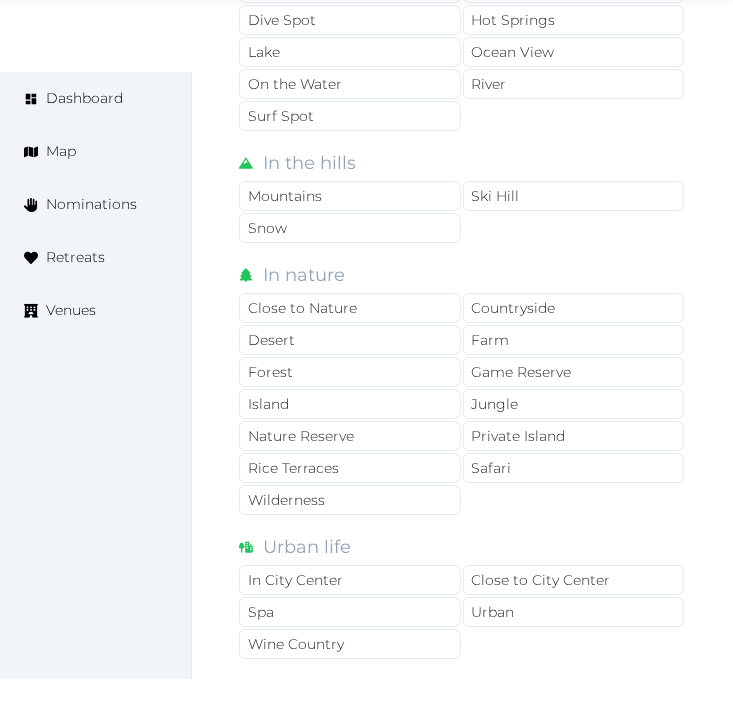 scroll, scrollTop: 1777, scrollLeft: 0, axis: vertical 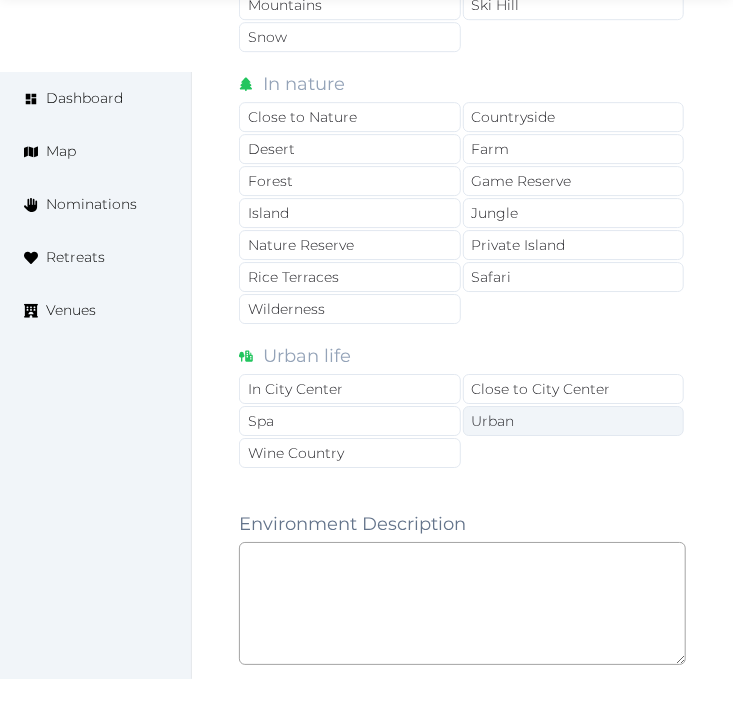 click on "Urban" at bounding box center (574, 421) 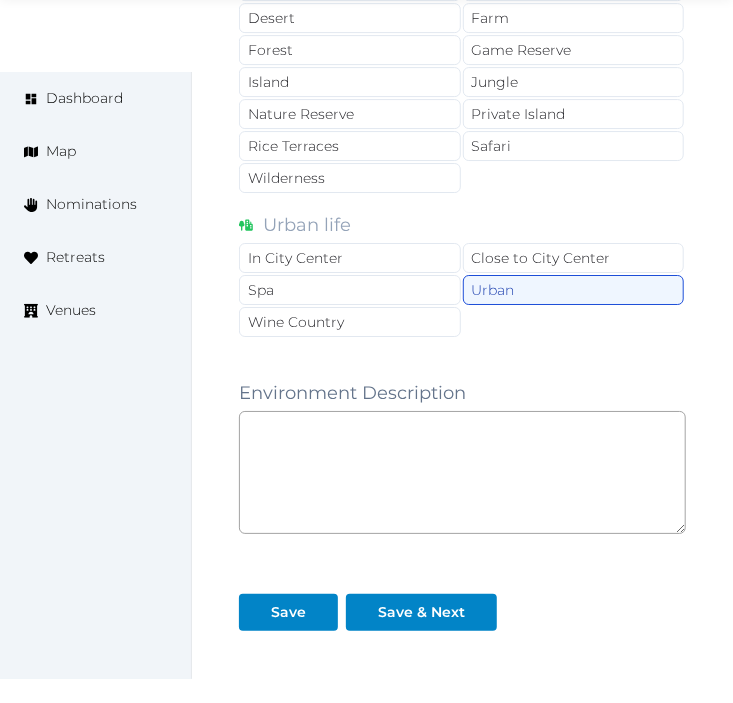 scroll, scrollTop: 2063, scrollLeft: 0, axis: vertical 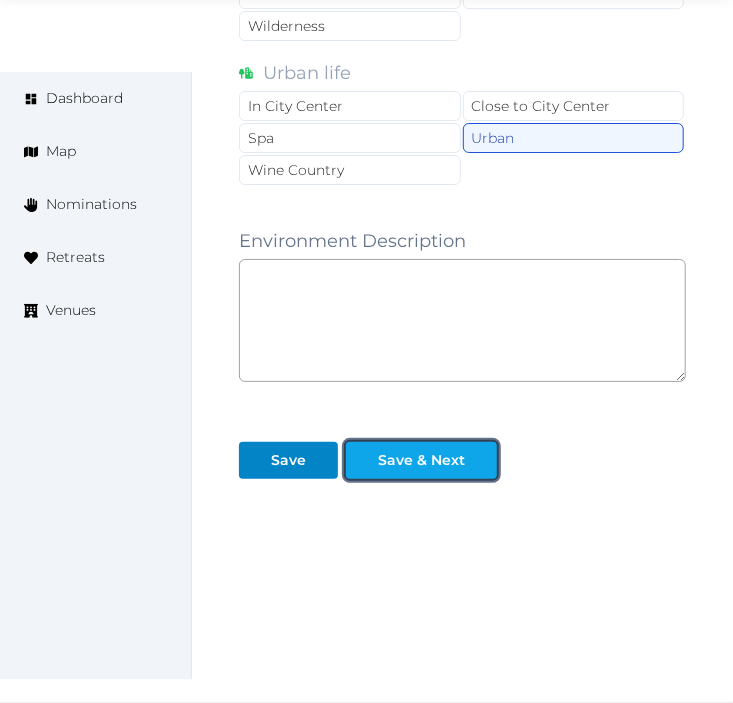 click on "Save & Next" at bounding box center (421, 460) 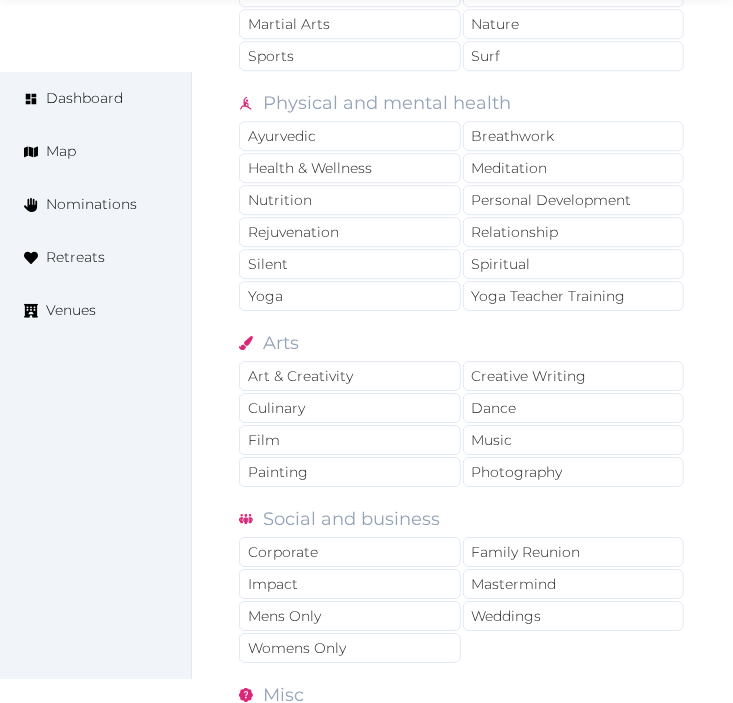 scroll, scrollTop: 1777, scrollLeft: 0, axis: vertical 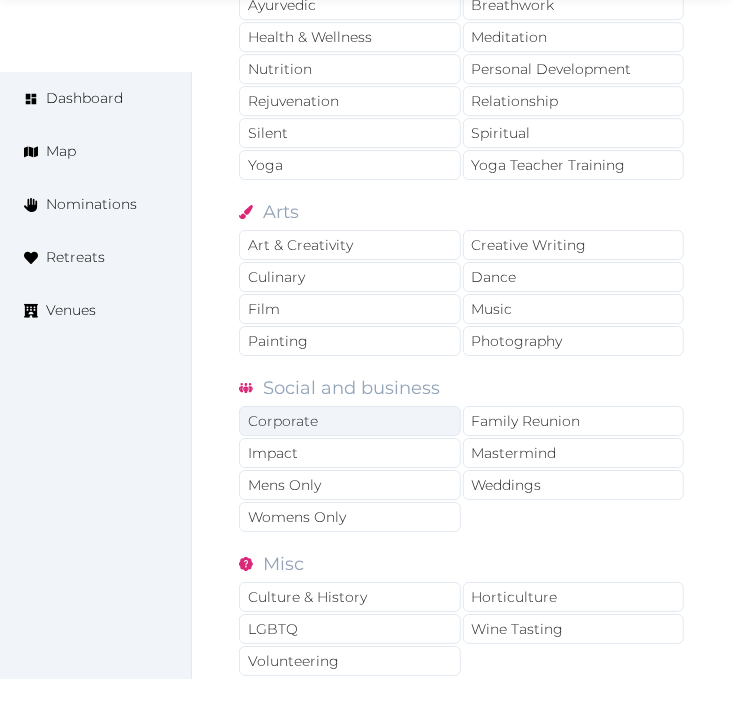 click on "Corporate" at bounding box center (350, 421) 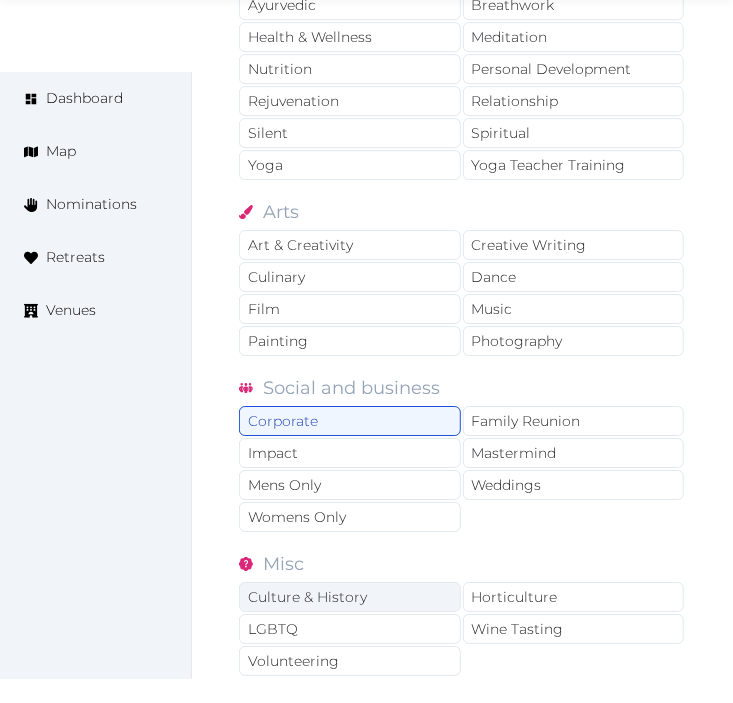 click on "Culture & History" at bounding box center (350, 597) 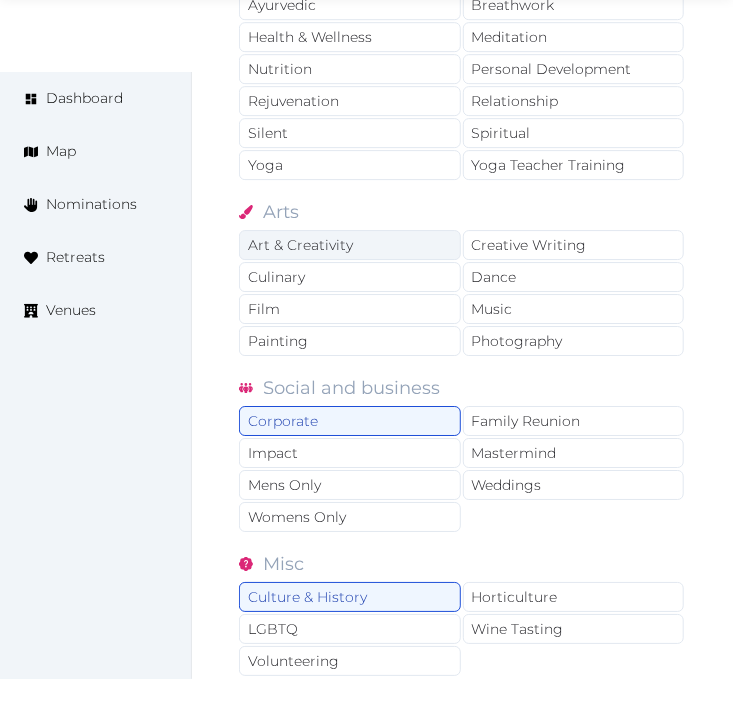 click on "Art & Creativity" at bounding box center (350, 245) 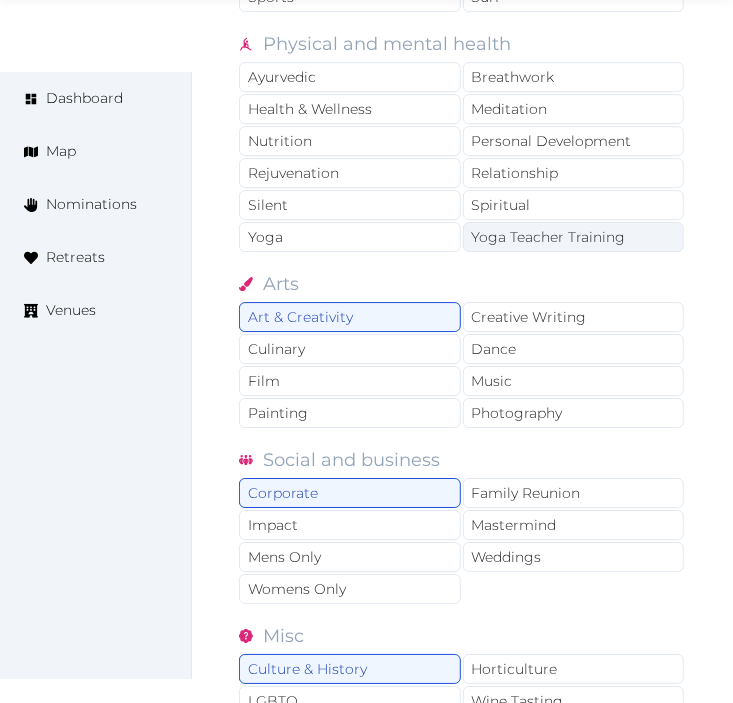 scroll, scrollTop: 1666, scrollLeft: 0, axis: vertical 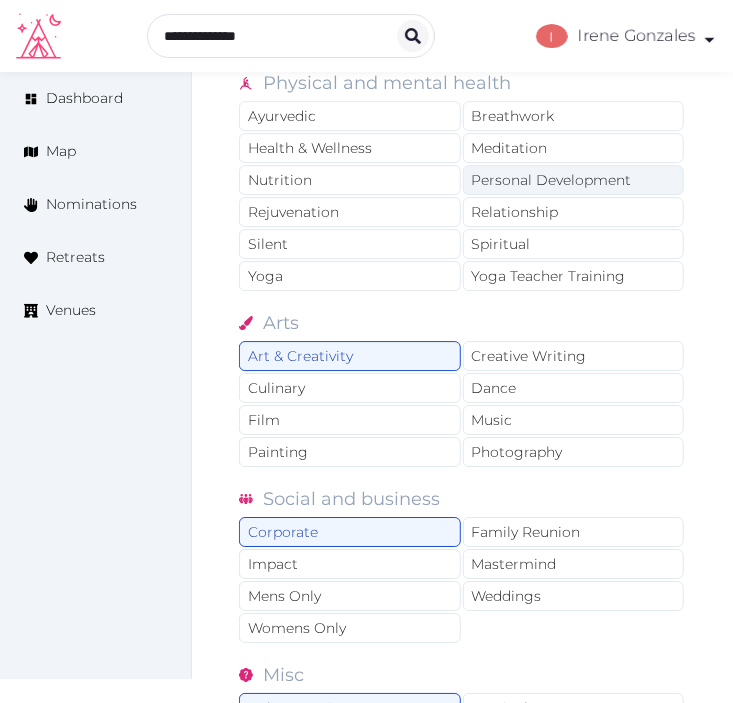 drag, startPoint x: 525, startPoint y: 210, endPoint x: 512, endPoint y: 178, distance: 34.539833 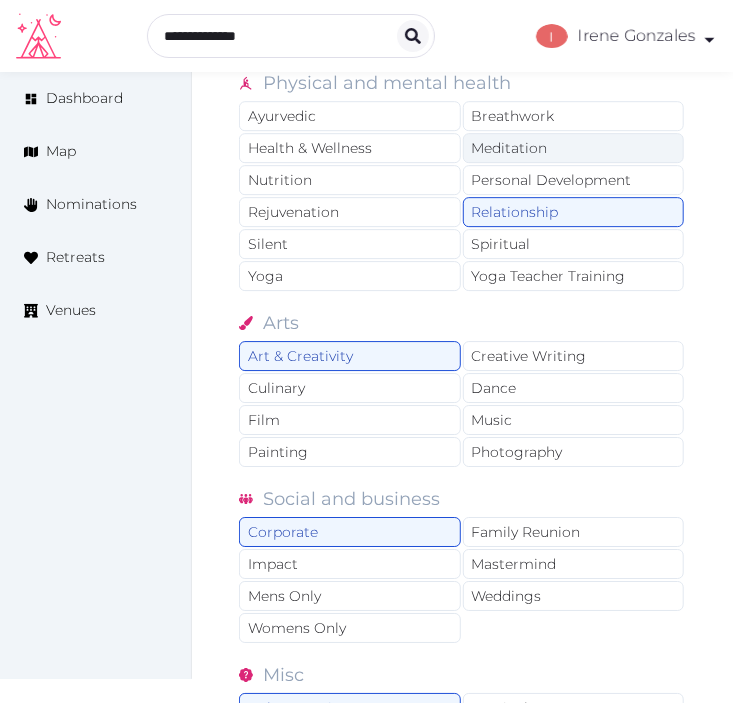 click on "Meditation" at bounding box center [574, 148] 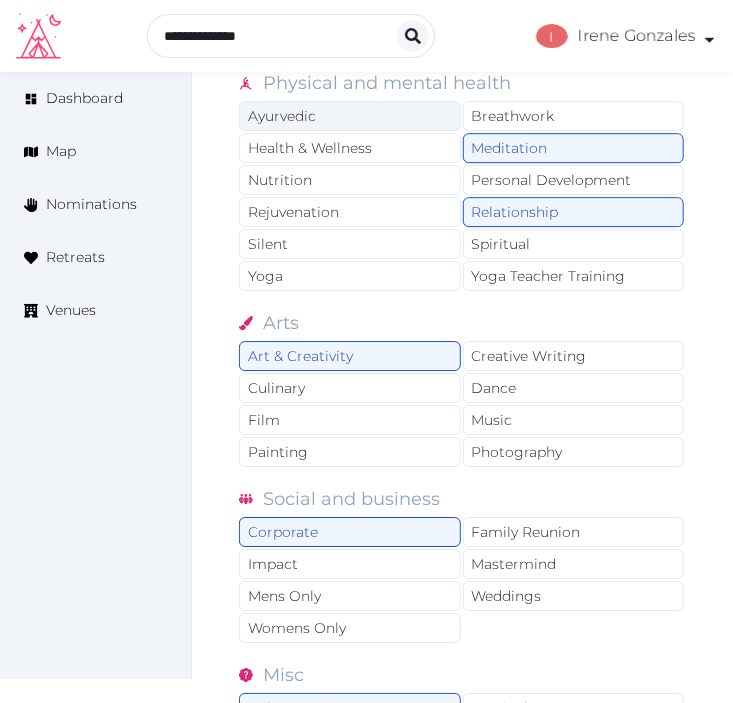 click on "Ayurvedic" at bounding box center [350, 116] 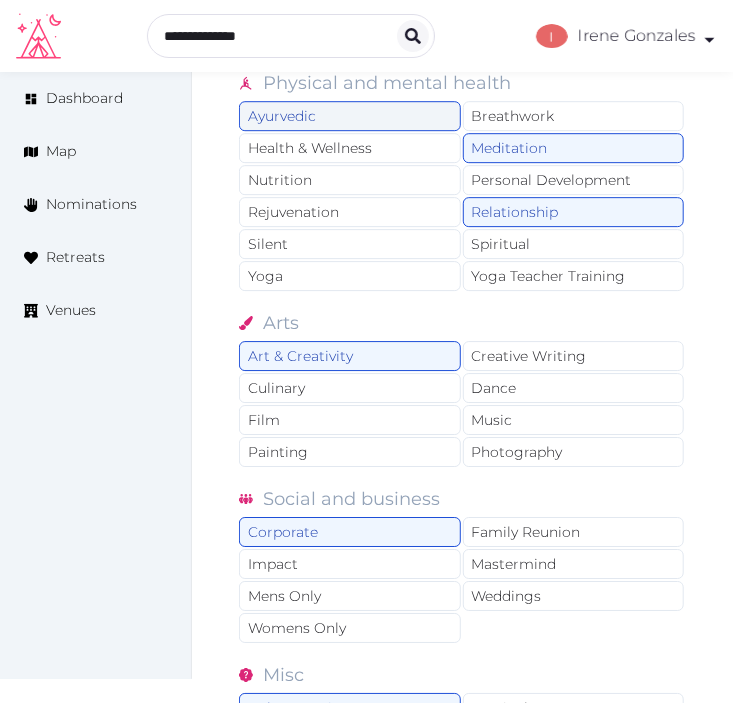 click on "Ayurvedic" at bounding box center (350, 116) 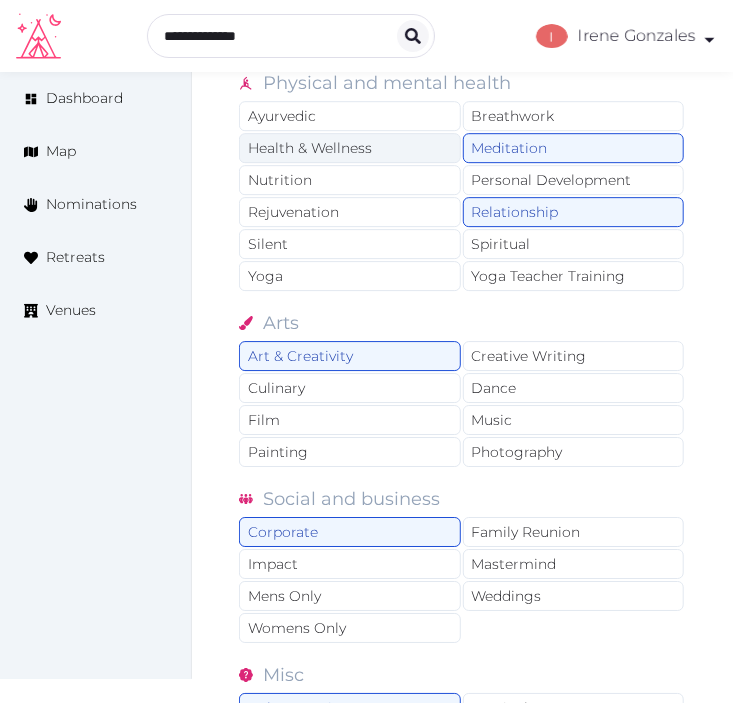 click on "Health & Wellness" at bounding box center [350, 148] 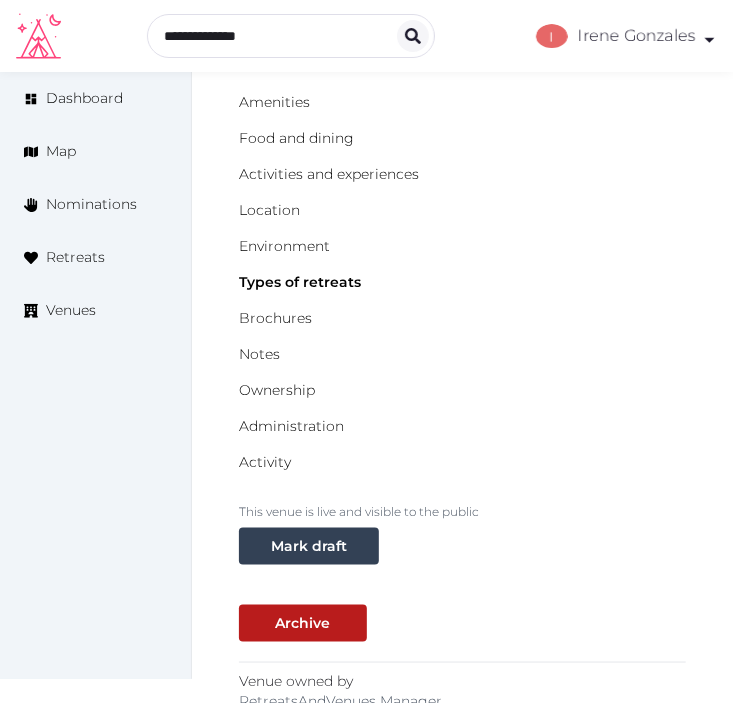 scroll, scrollTop: 0, scrollLeft: 0, axis: both 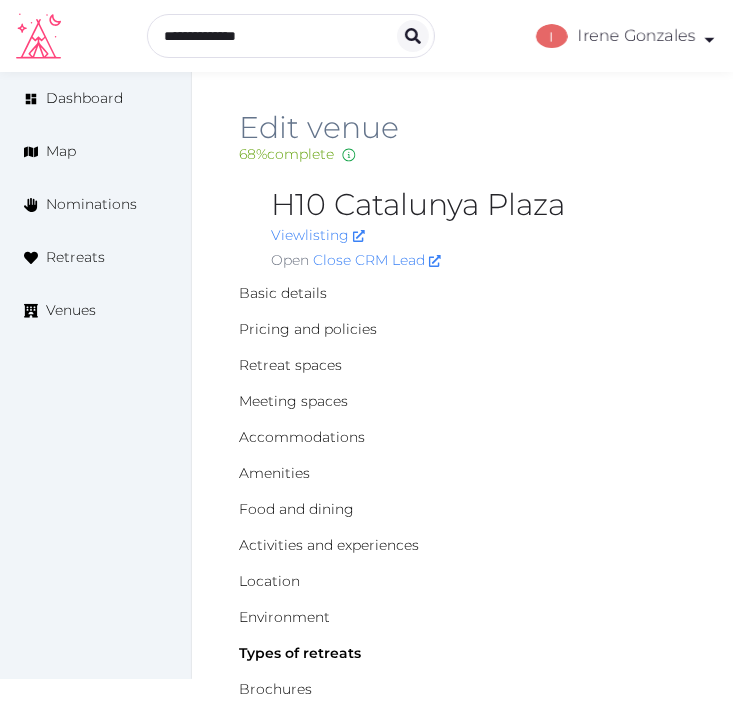 click on "H10 Catalunya Plaza" at bounding box center [478, 205] 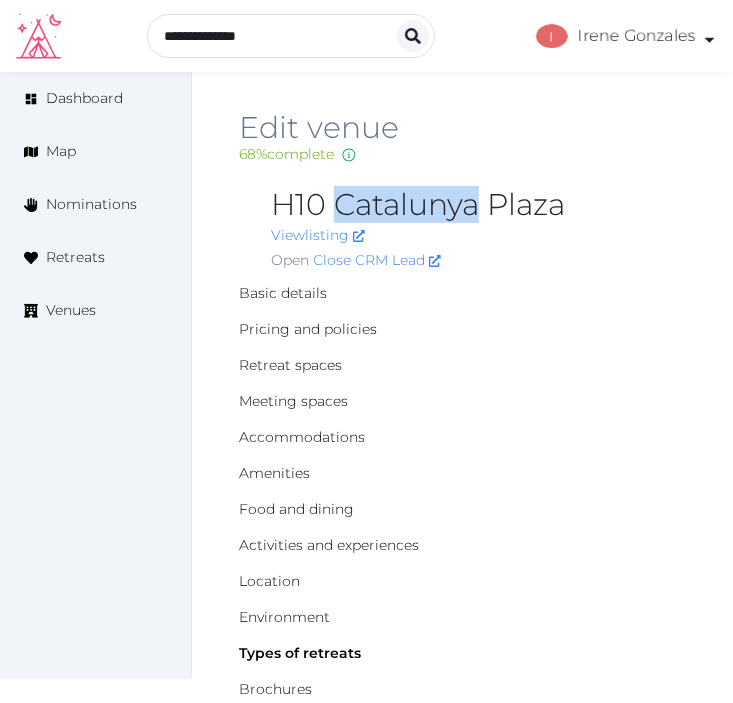 click on "H10 Catalunya Plaza" at bounding box center [478, 205] 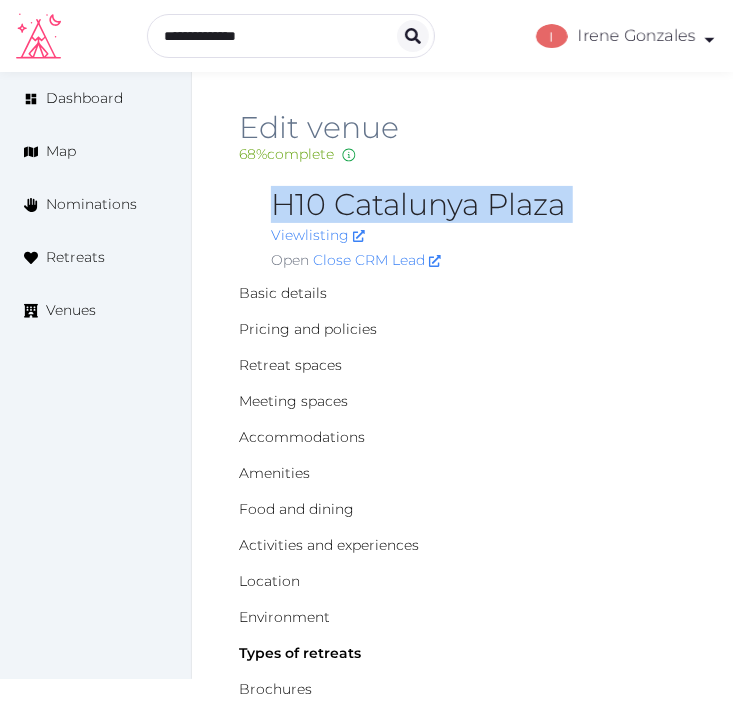 click on "H10 Catalunya Plaza" at bounding box center [478, 205] 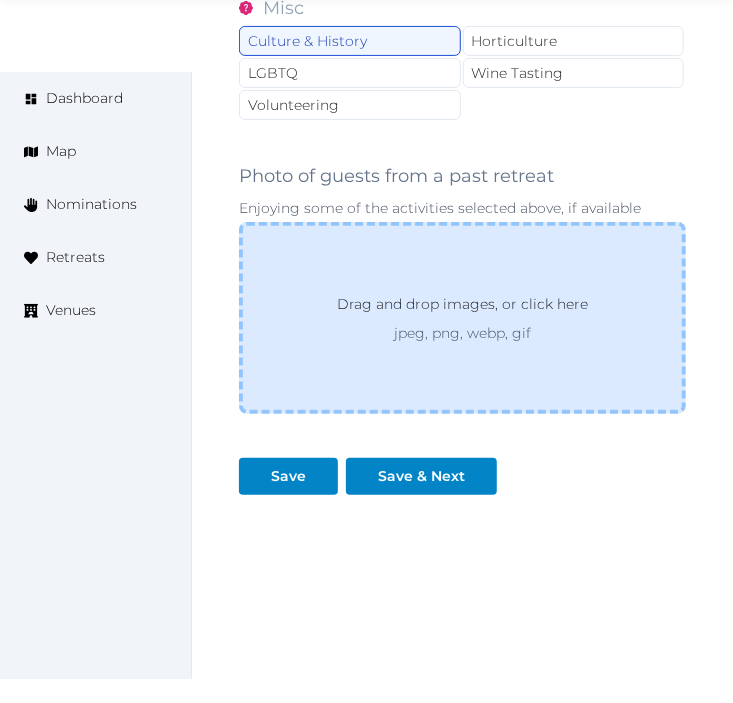 scroll, scrollTop: 2353, scrollLeft: 0, axis: vertical 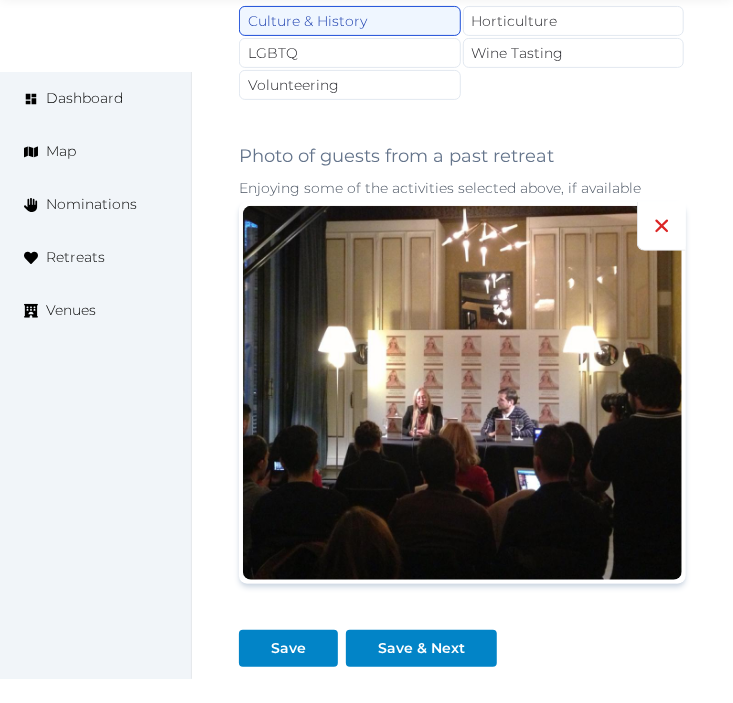 click 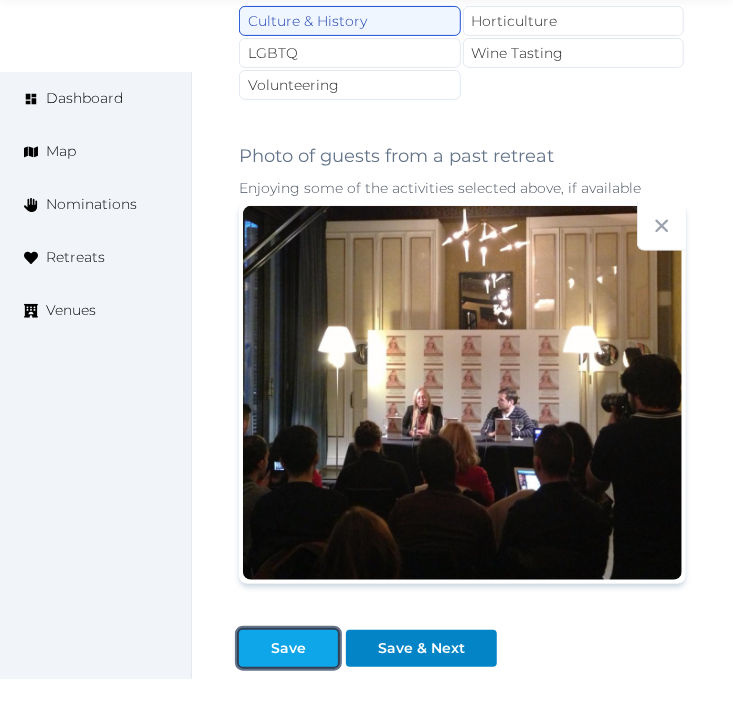 click at bounding box center (255, 648) 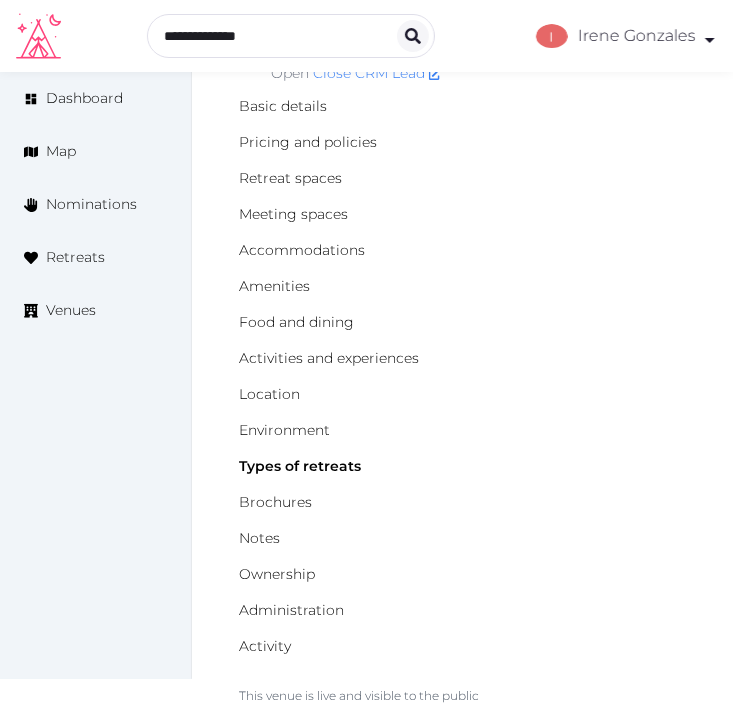 scroll, scrollTop: 0, scrollLeft: 0, axis: both 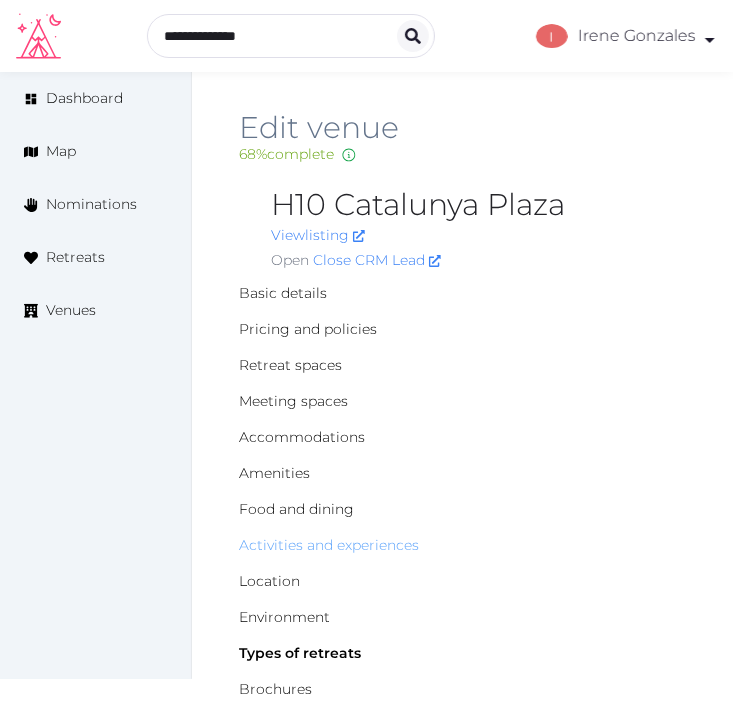 click on "Activities and experiences" at bounding box center [329, 545] 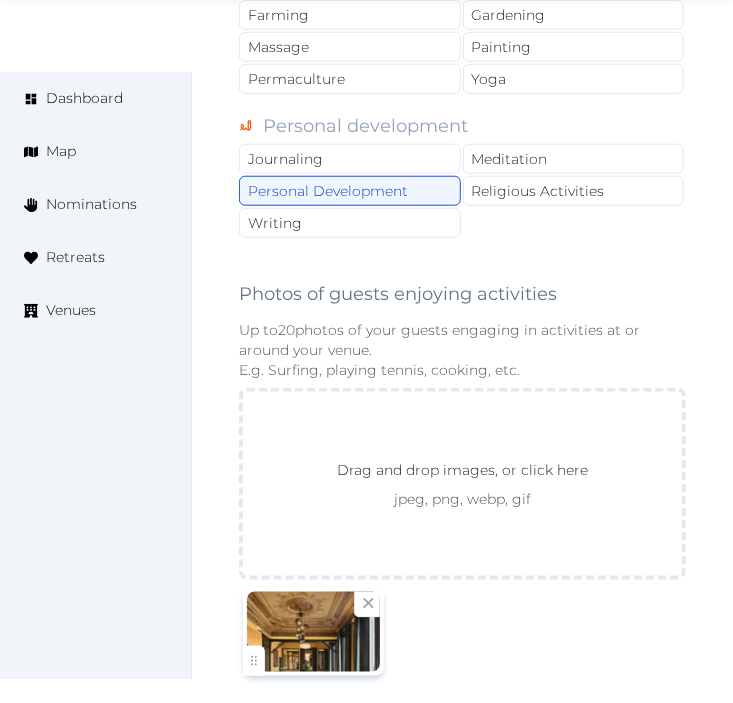 scroll, scrollTop: 3111, scrollLeft: 0, axis: vertical 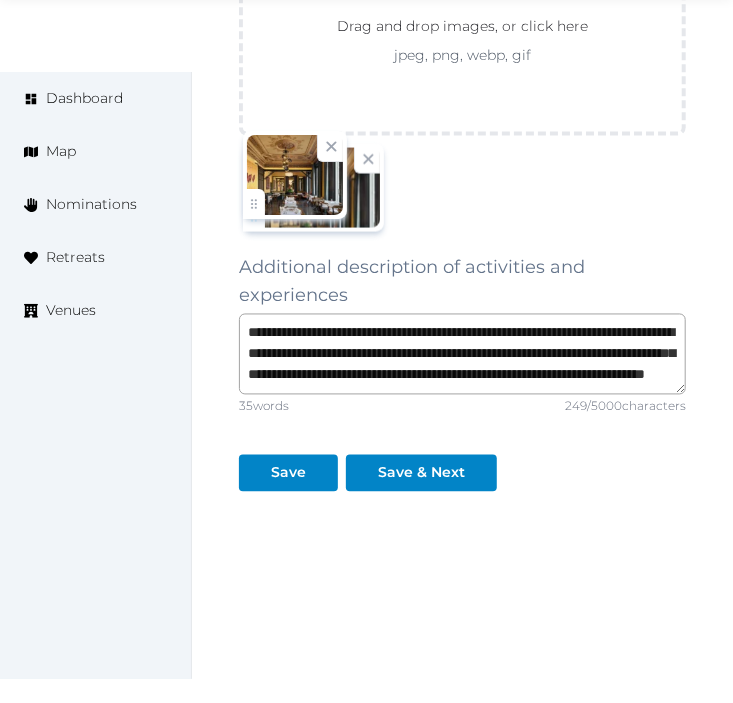 click on "[FIRST] [LAST]   Account My Venue Listings My Retreats Logout      Dashboard Map Nominations Retreats Venues Edit venue 70 %  complete Fill out all the fields in your listing to increase its completion percentage.   A higher completion percentage will make your listing more attractive and result in better matches. H10 Catalunya Plaza   View  listing   Open    Close CRM Lead Basic details Pricing and policies Retreat spaces Meeting spaces Accommodations Amenities Food and dining Activities and experiences Location Environment Types of retreats Brochures Notes Ownership Administration Activity This venue is live and visible to the public Mark draft Archive Venue owned by RetreatsAndVenues Manager [EMAIL] Copy ownership transfer link Share this link with any user to transfer ownership of this venue. Users without accounts will be directed to register. Copy update link Copy recommended link Copy shortlist link 20" at bounding box center (366, -1198) 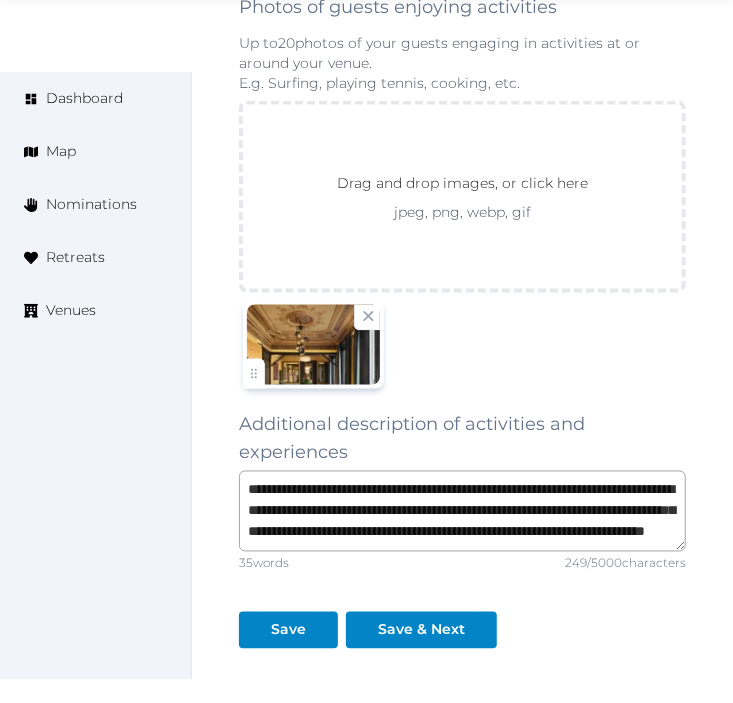 scroll, scrollTop: 3112, scrollLeft: 0, axis: vertical 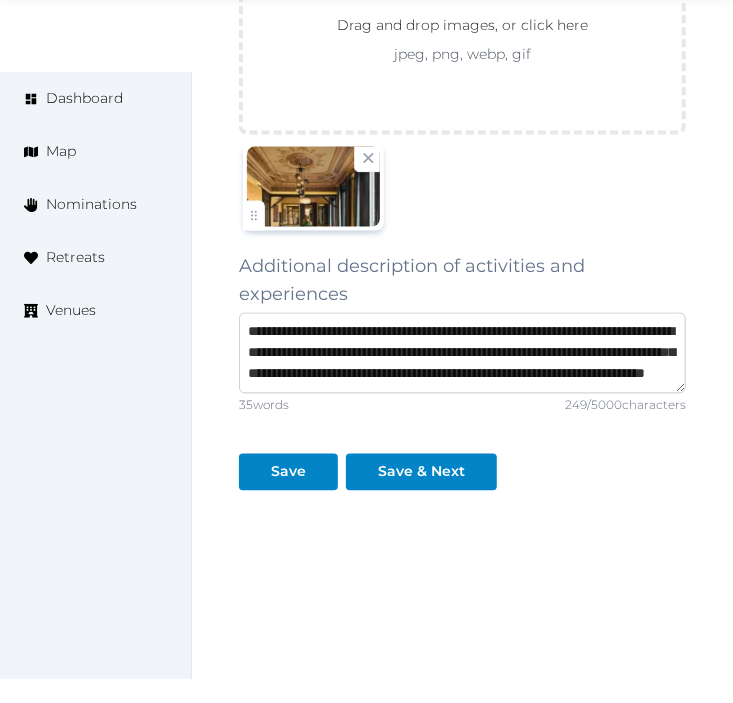 click on "**********" at bounding box center [462, 353] 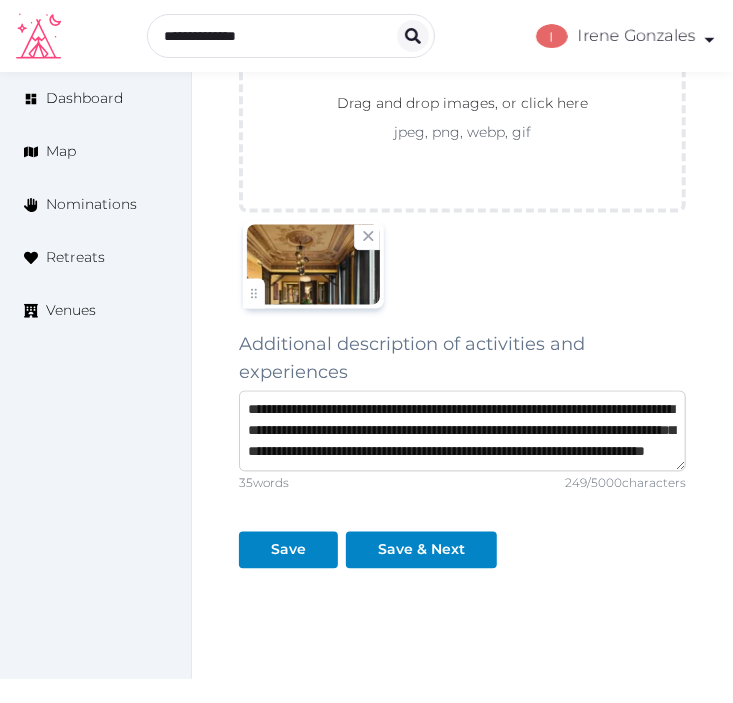 scroll, scrollTop: 2890, scrollLeft: 0, axis: vertical 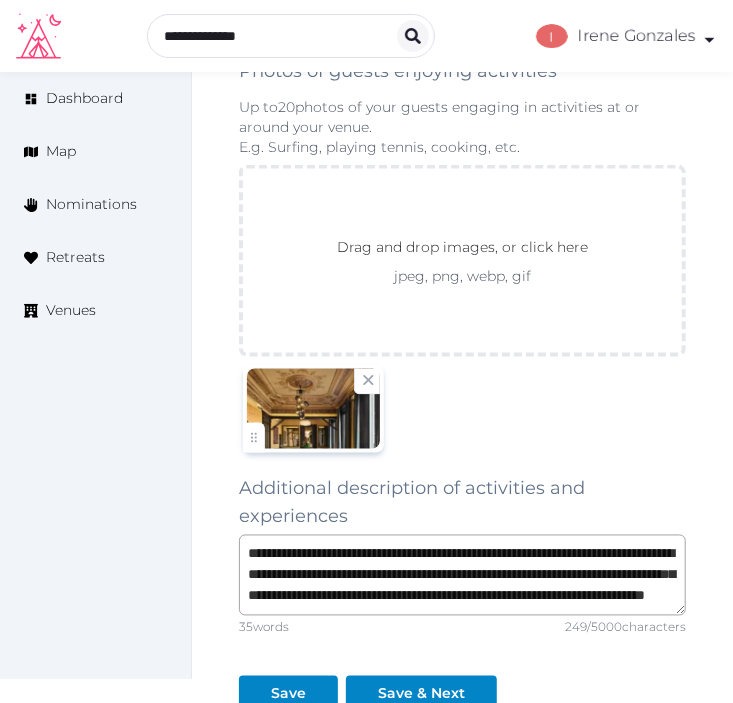 drag, startPoint x: 360, startPoint y: 370, endPoint x: 381, endPoint y: 361, distance: 22.847319 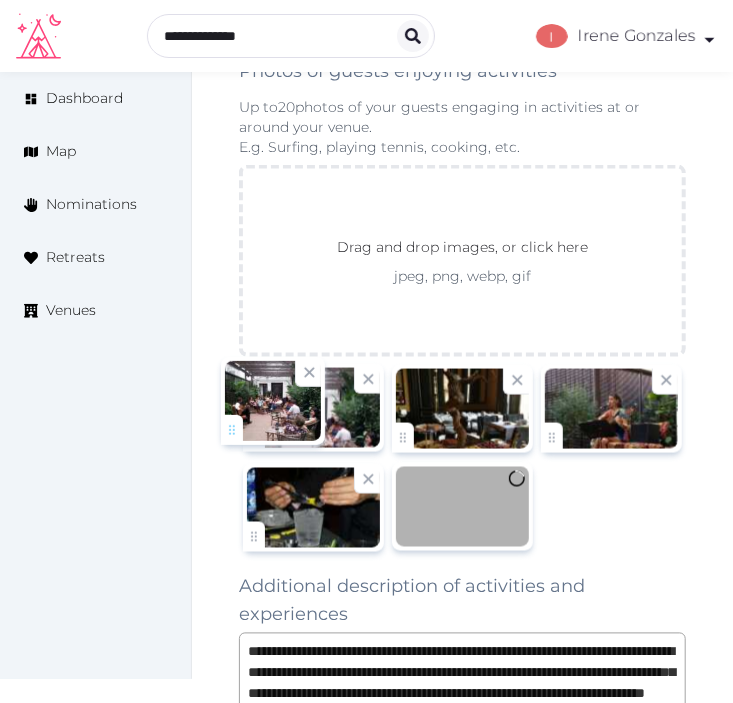 drag, startPoint x: 265, startPoint y: 514, endPoint x: 241, endPoint y: 417, distance: 99.92497 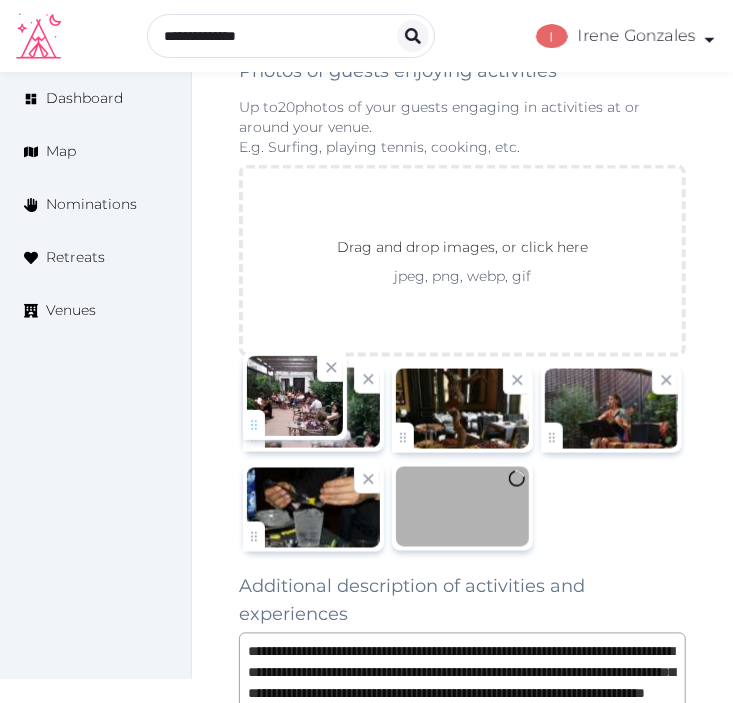 click on "Irene Gonzales   Account My Venue Listings My Retreats Logout      Dashboard Map Nominations Retreats Venues Edit venue 70 %  complete Fill out all the fields in your listing to increase its completion percentage.   A higher completion percentage will make your listing more attractive and result in better matches. H10 Catalunya Plaza   View  listing   Open    Close CRM Lead Basic details Pricing and policies Retreat spaces Meeting spaces Accommodations Amenities Food and dining Activities and experiences Location Environment Types of retreats Brochures Notes Ownership Administration Activity This venue is live and visible to the public Mark draft Archive Venue owned by RetreatsAndVenues Manager c.o.r.e.y.sanford@retreatsandvenues.com Copy ownership transfer link Share this link with any user to transfer ownership of this venue. Users without accounts will be directed to register. Copy update link Copy recommended link Copy shortlist link 20" at bounding box center (366, -928) 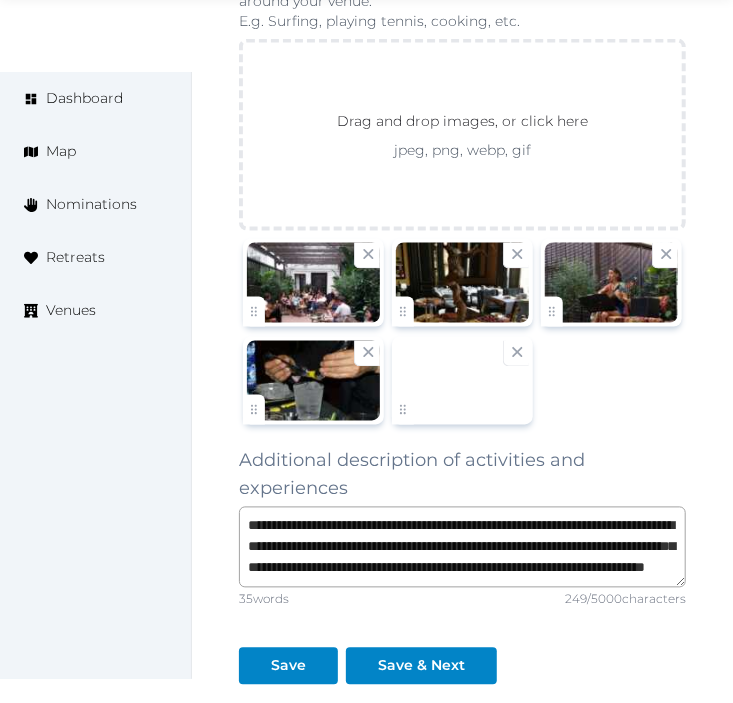 scroll, scrollTop: 3210, scrollLeft: 0, axis: vertical 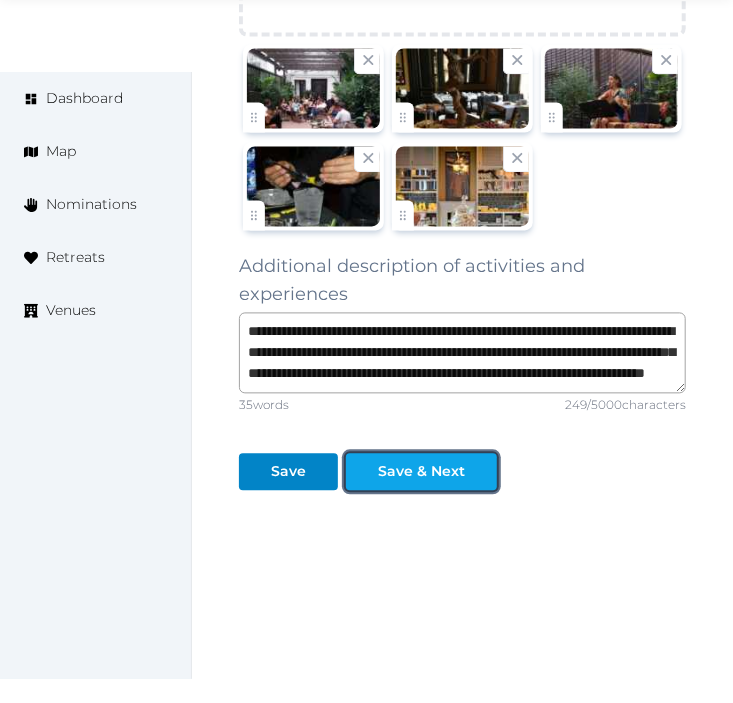 click on "Save & Next" at bounding box center (421, 472) 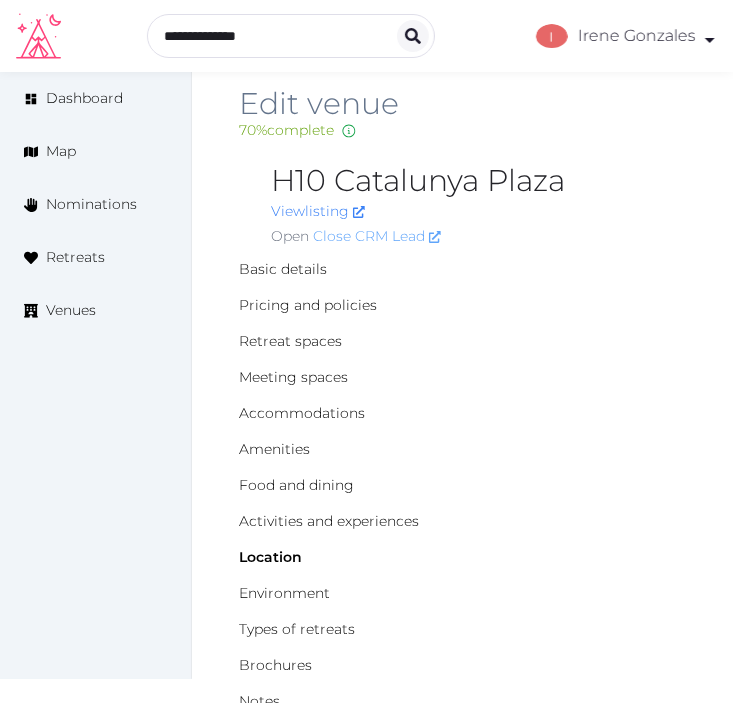 scroll, scrollTop: 0, scrollLeft: 0, axis: both 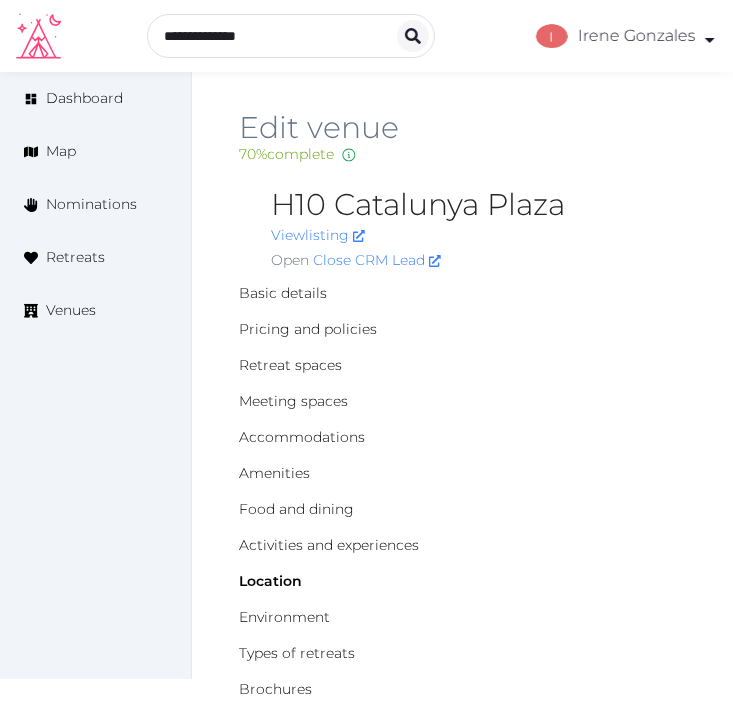click on "H10 Catalunya Plaza" at bounding box center (478, 205) 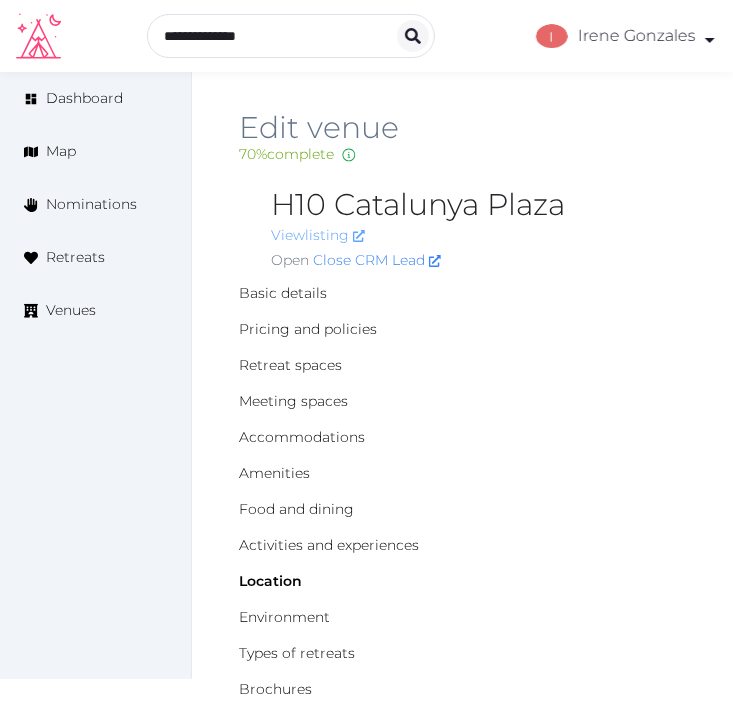 click on "View  listing" at bounding box center (318, 235) 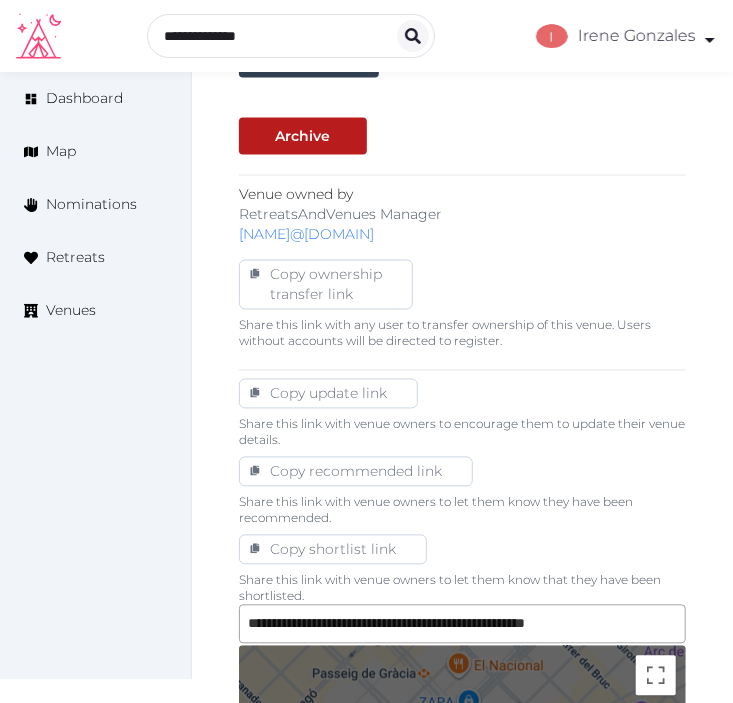 scroll, scrollTop: 665, scrollLeft: 0, axis: vertical 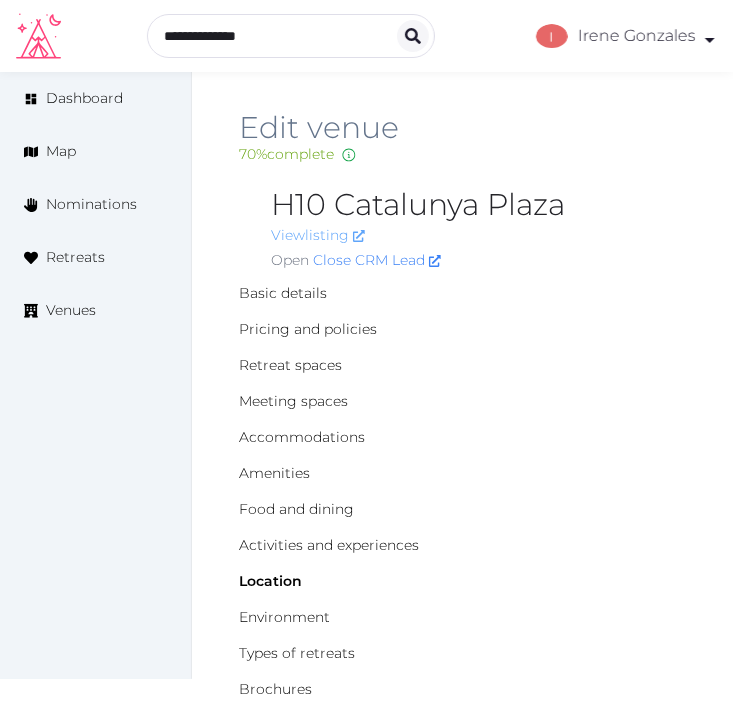 click on "View  listing" at bounding box center (318, 235) 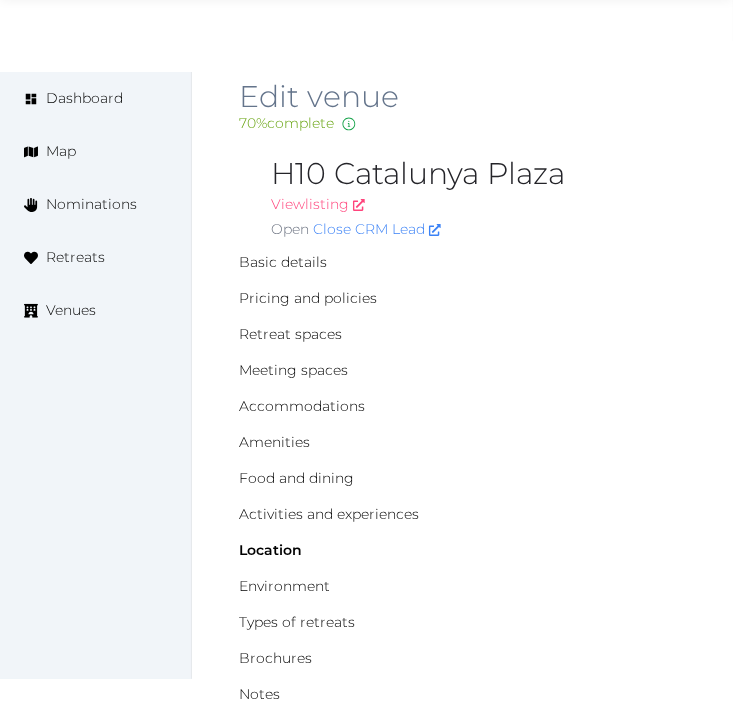 scroll, scrollTop: 0, scrollLeft: 0, axis: both 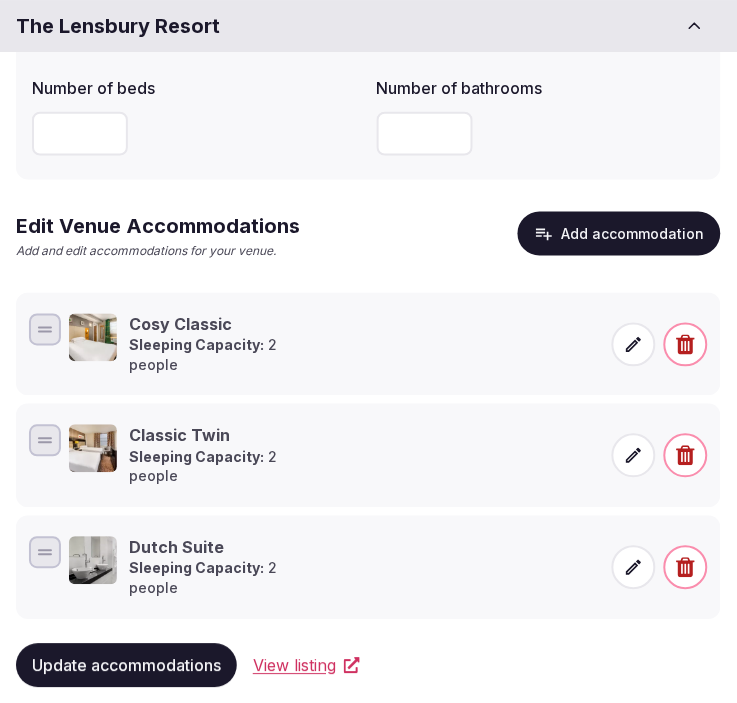 click at bounding box center [541, 134] 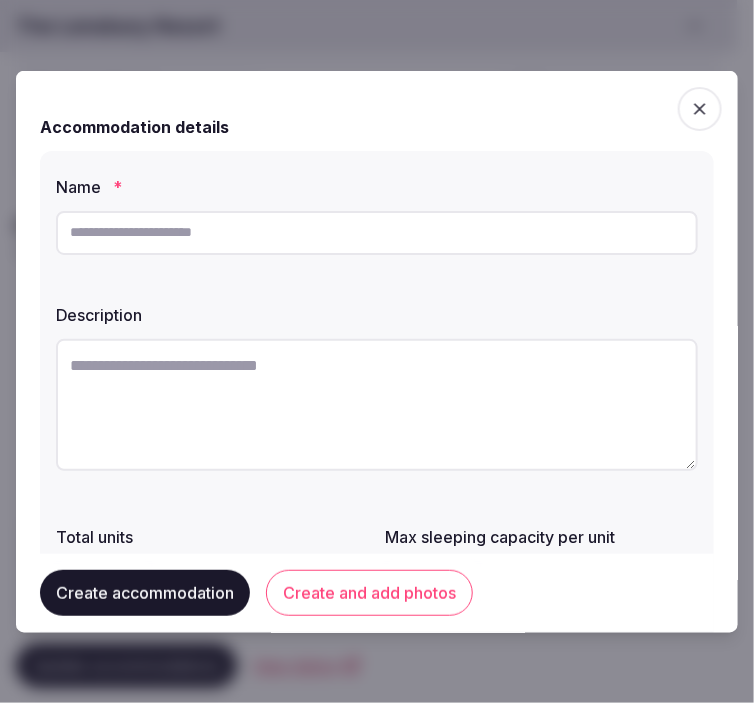 click at bounding box center (377, 232) 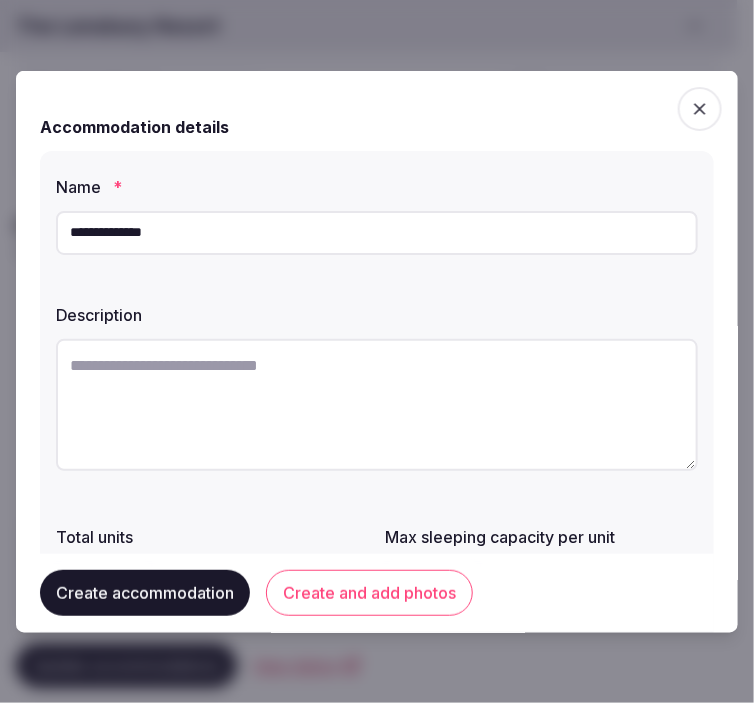type on "**********" 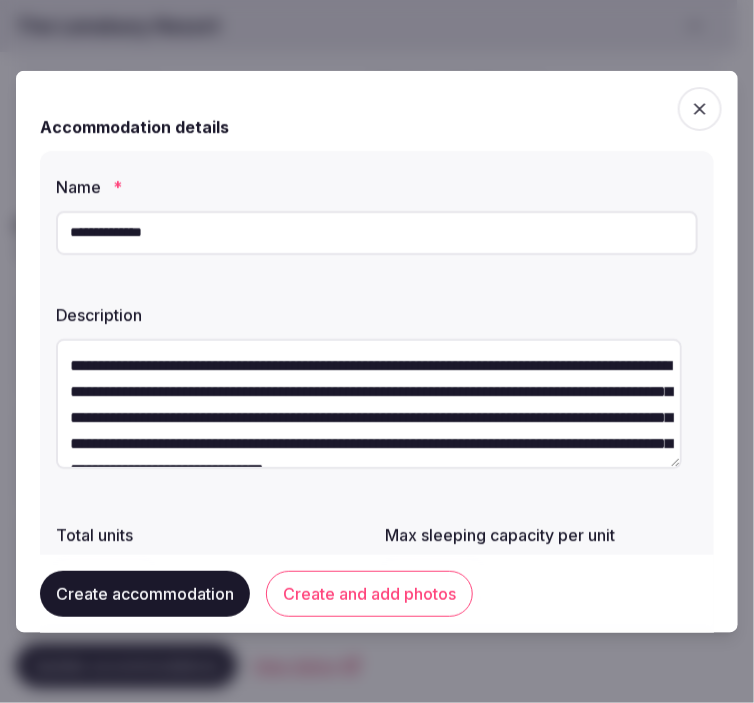 scroll, scrollTop: 37, scrollLeft: 0, axis: vertical 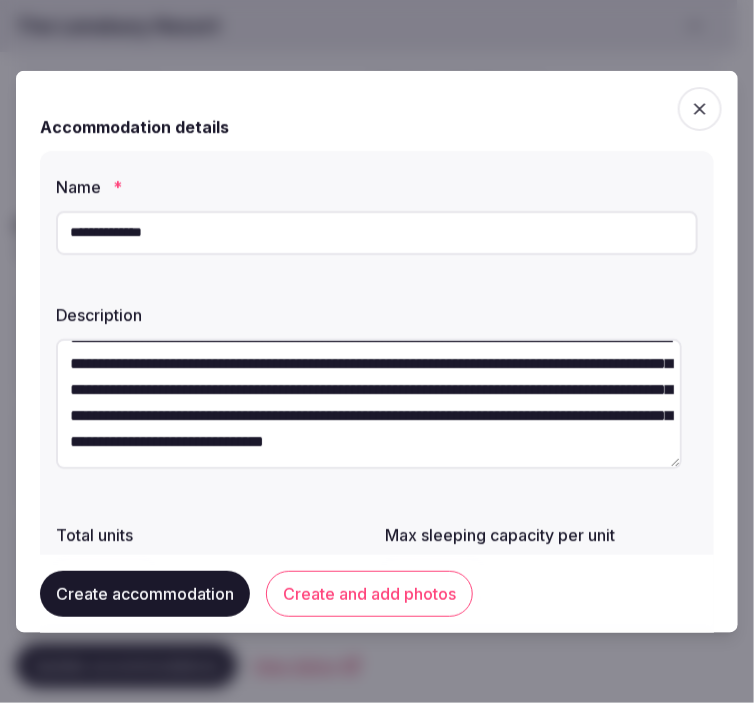 type on "**********" 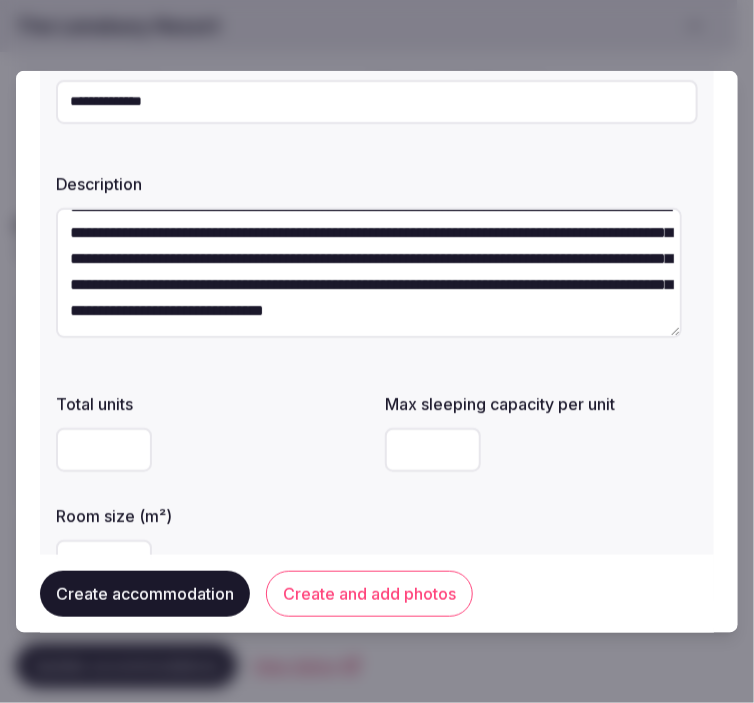 scroll, scrollTop: 333, scrollLeft: 0, axis: vertical 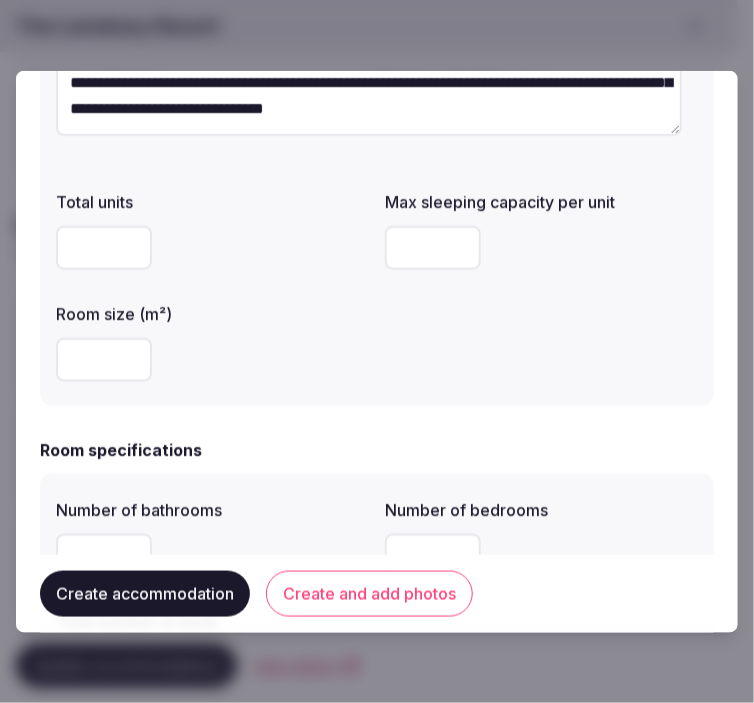 click at bounding box center [104, 359] 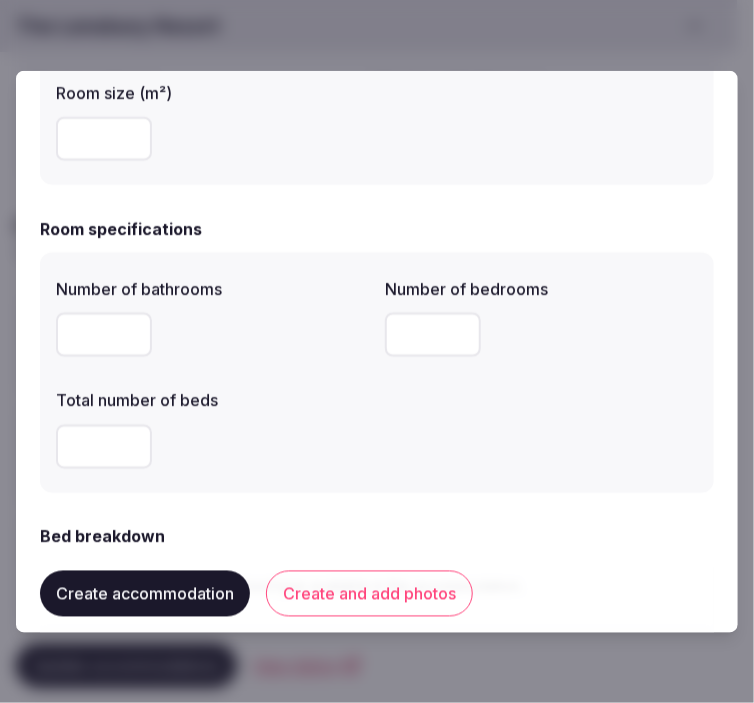 scroll, scrollTop: 555, scrollLeft: 0, axis: vertical 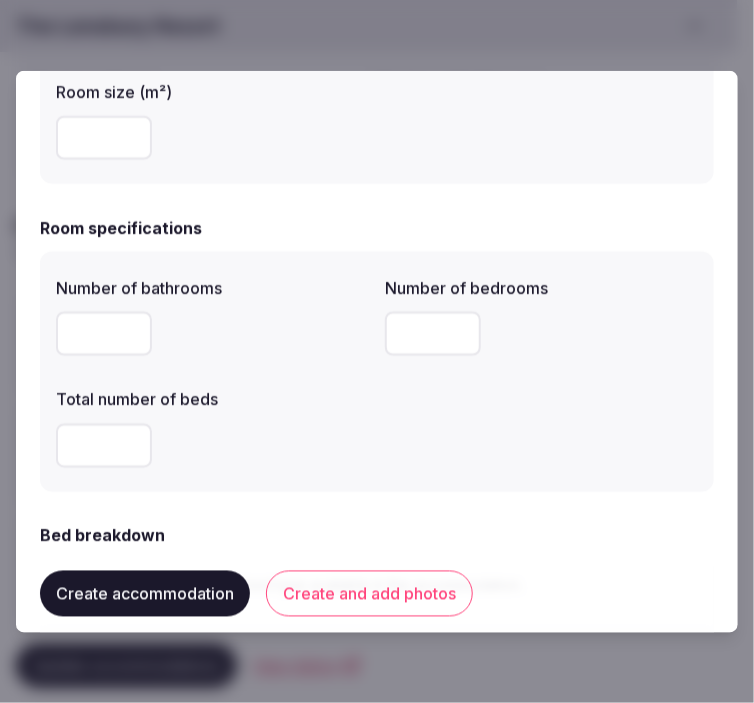 type on "**" 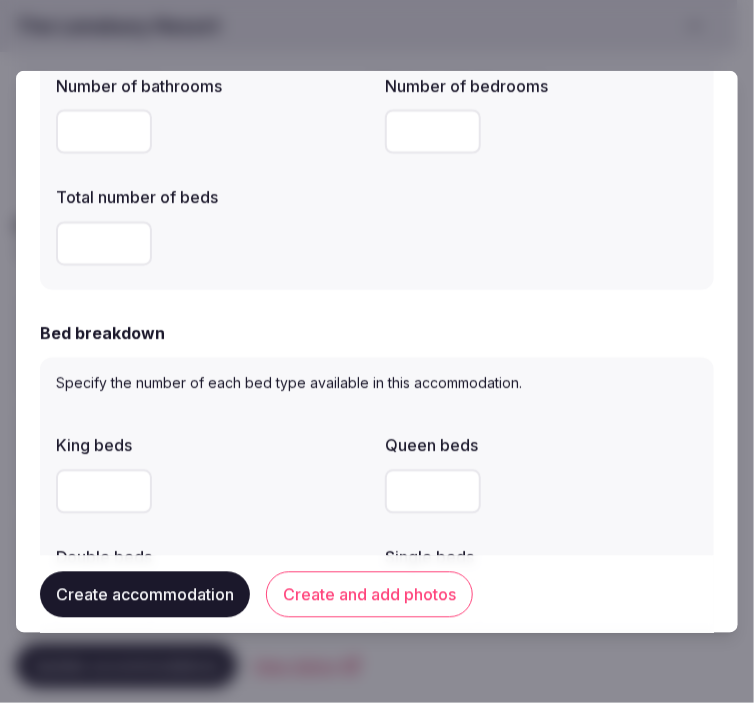 scroll, scrollTop: 777, scrollLeft: 0, axis: vertical 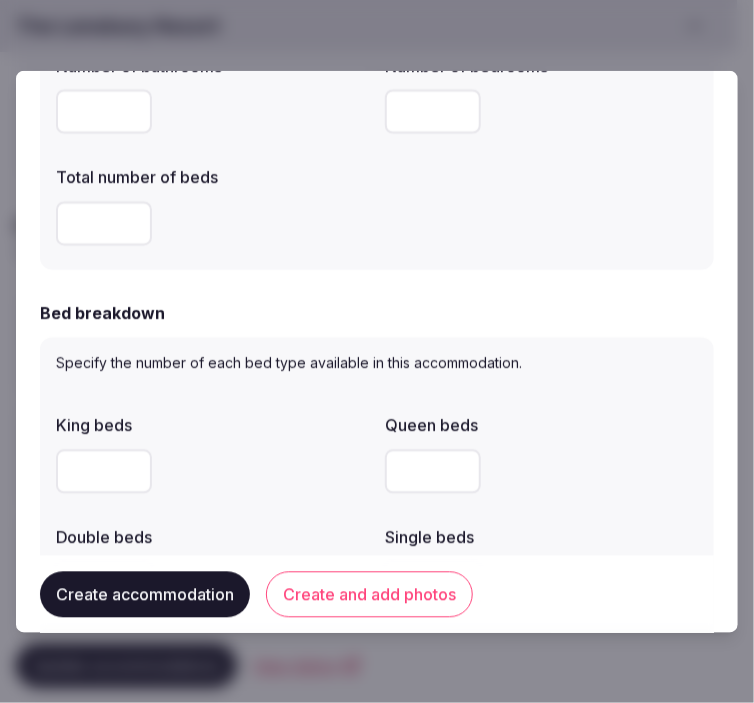 click at bounding box center (104, 471) 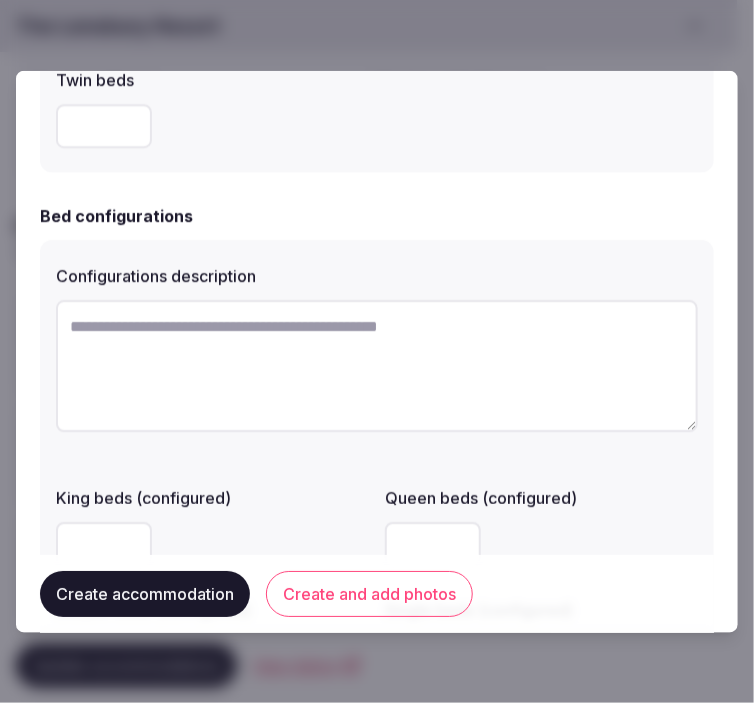 scroll, scrollTop: 1444, scrollLeft: 0, axis: vertical 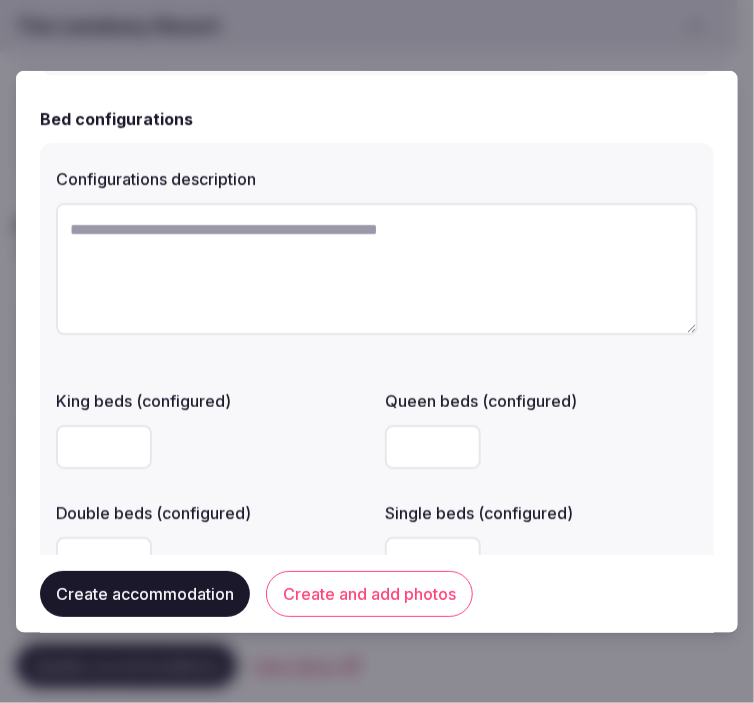 paste on "**********" 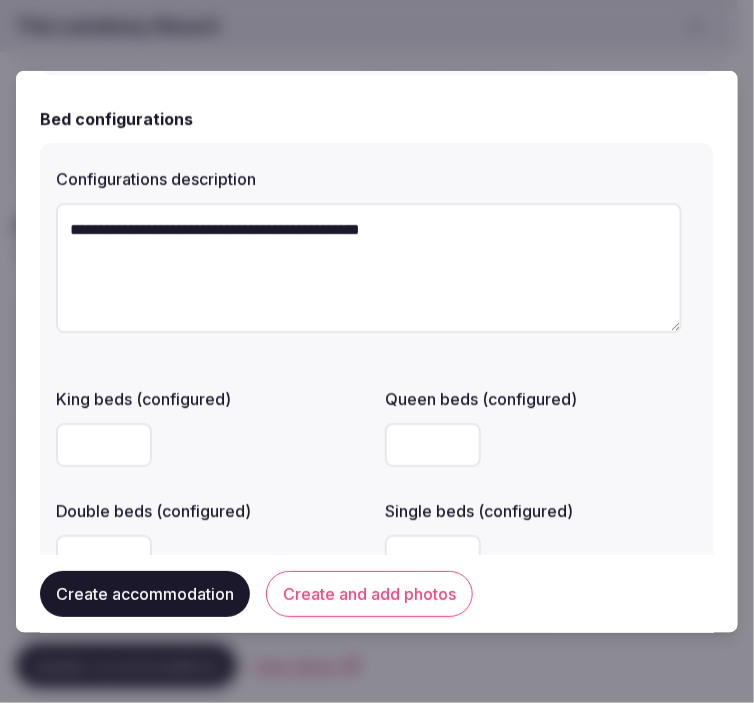 type on "**********" 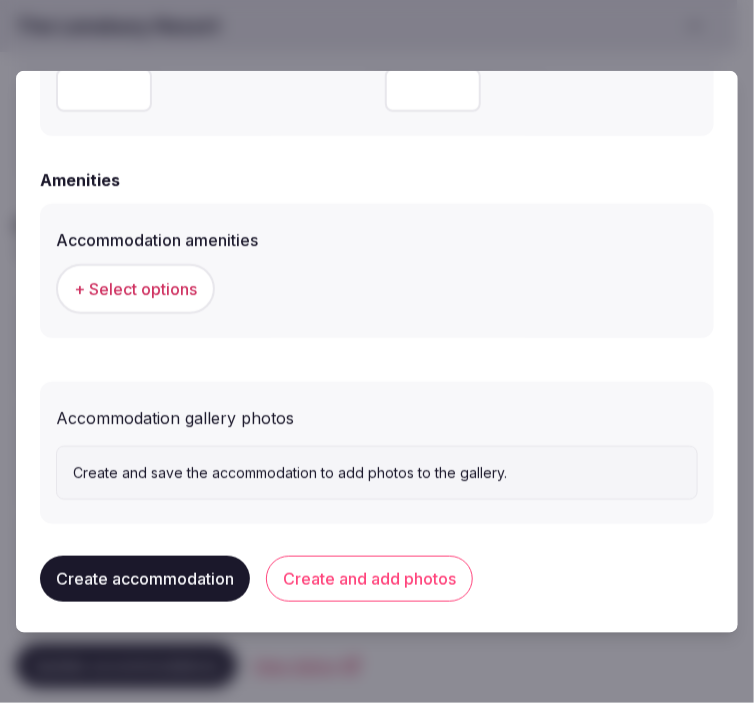 scroll, scrollTop: 1917, scrollLeft: 0, axis: vertical 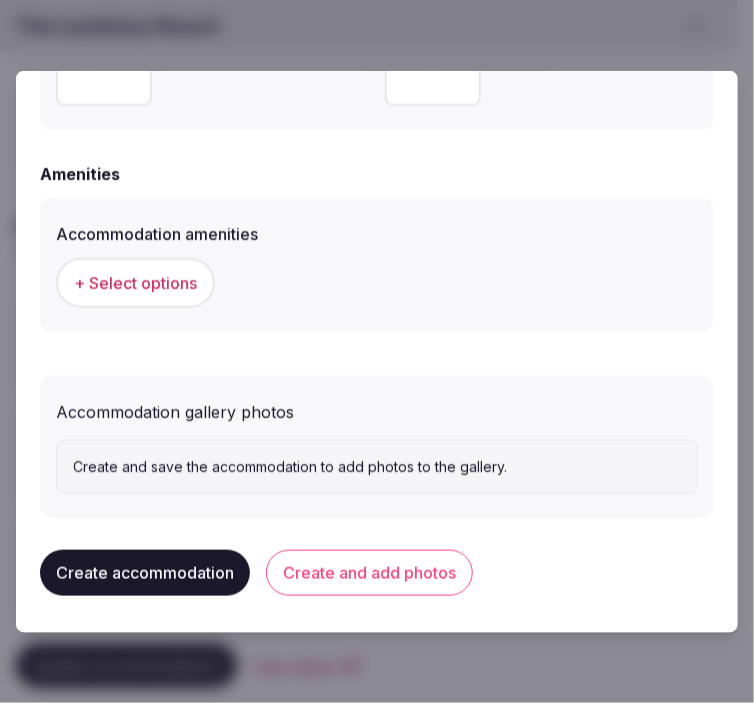 click on "+ Select options" at bounding box center (135, 282) 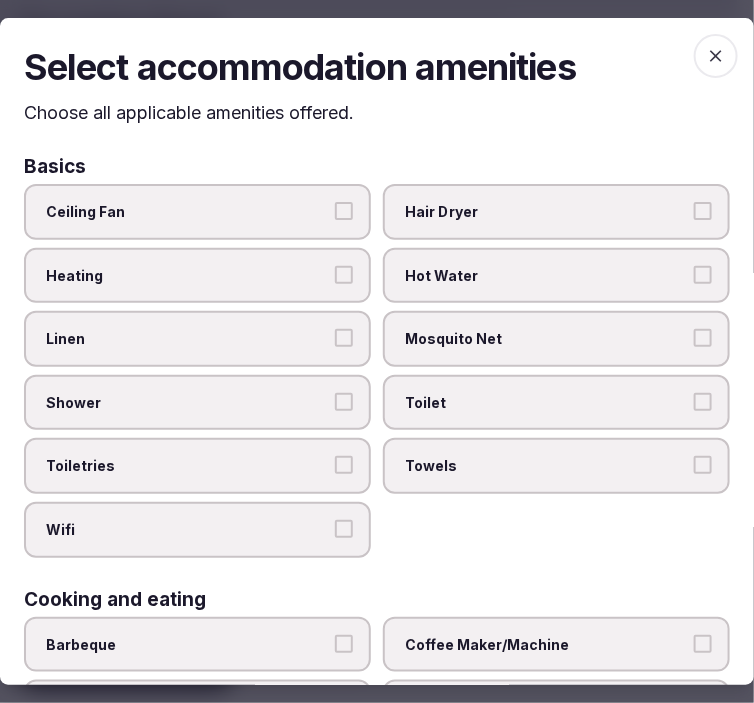 drag, startPoint x: 340, startPoint y: 343, endPoint x: 352, endPoint y: 368, distance: 27.730848 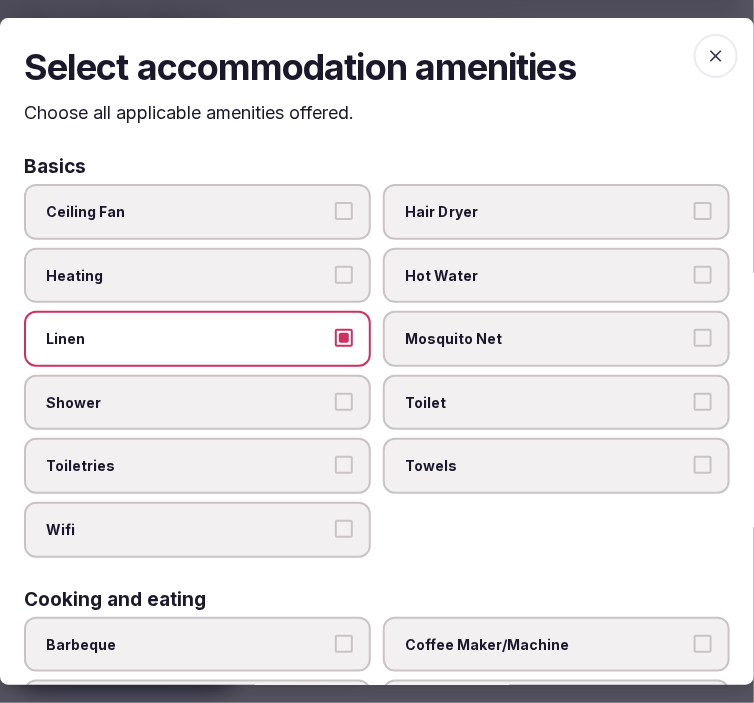 click on "Shower" at bounding box center [344, 402] 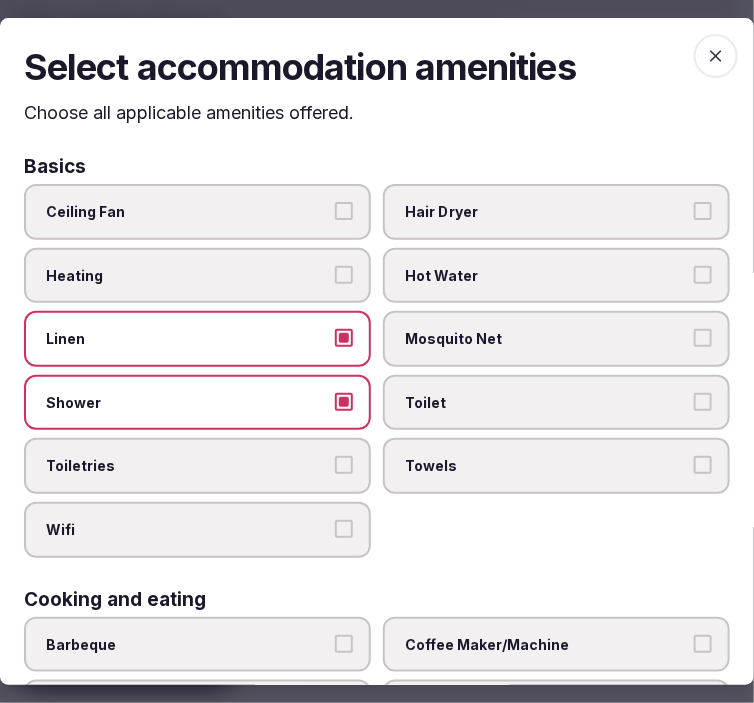 click on "Toiletries" at bounding box center (197, 467) 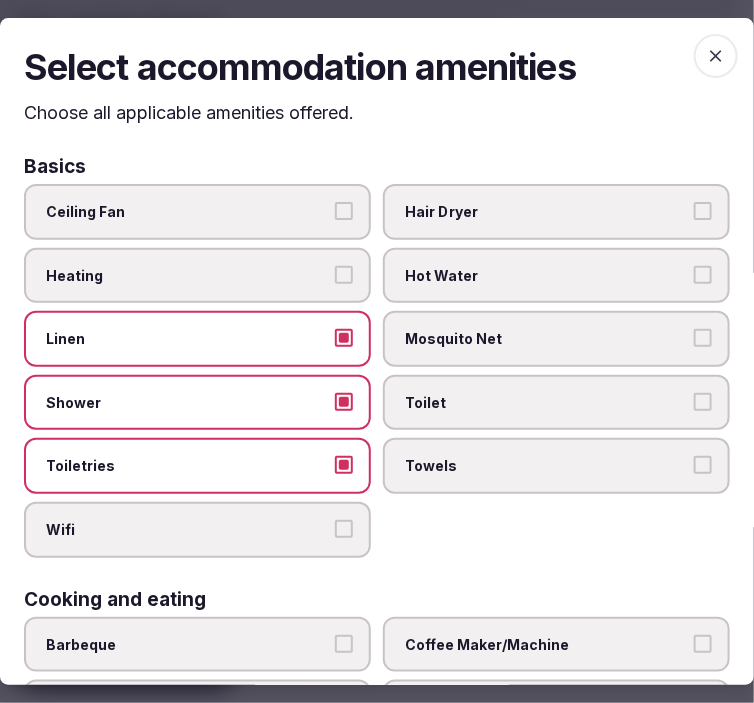 click on "Wifi" at bounding box center (197, 530) 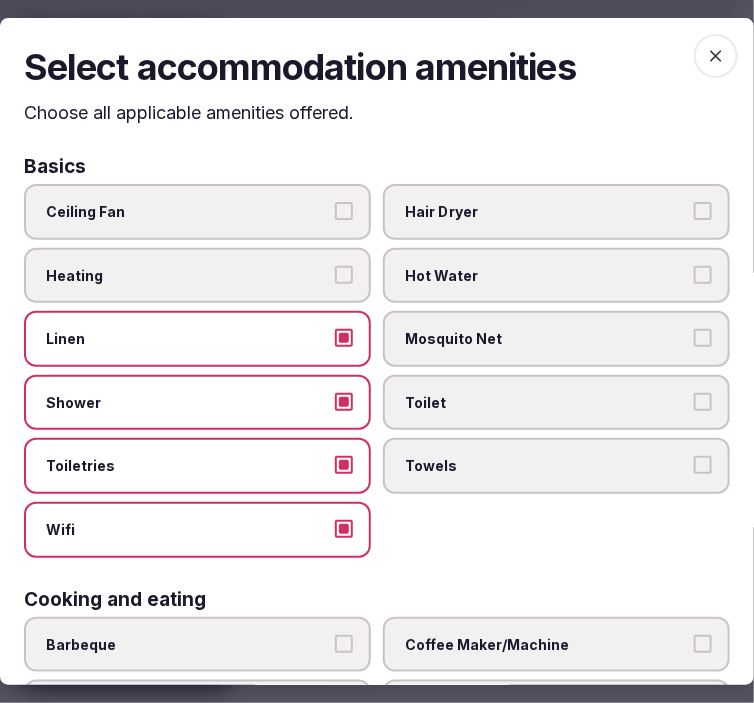 click on "Toilet" at bounding box center (556, 403) 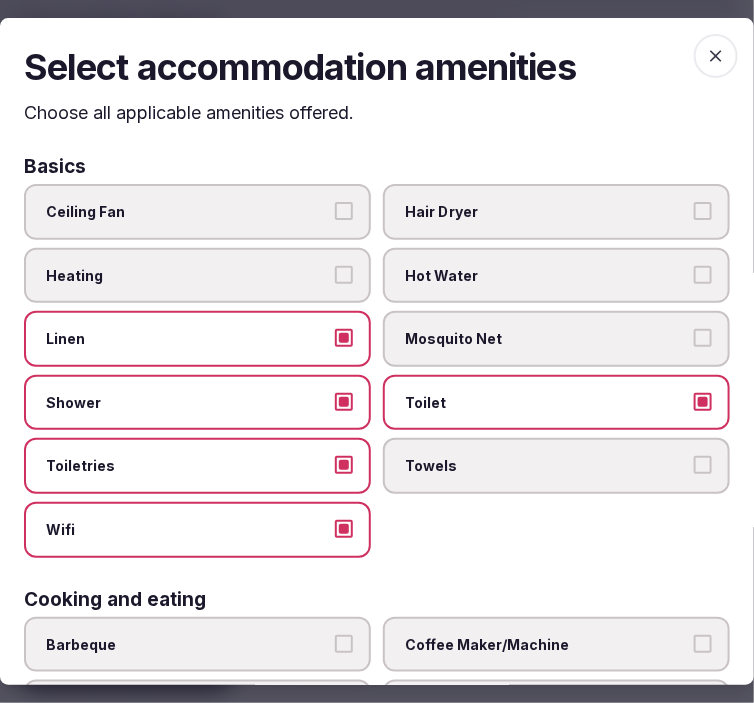 click on "Towels" at bounding box center (556, 467) 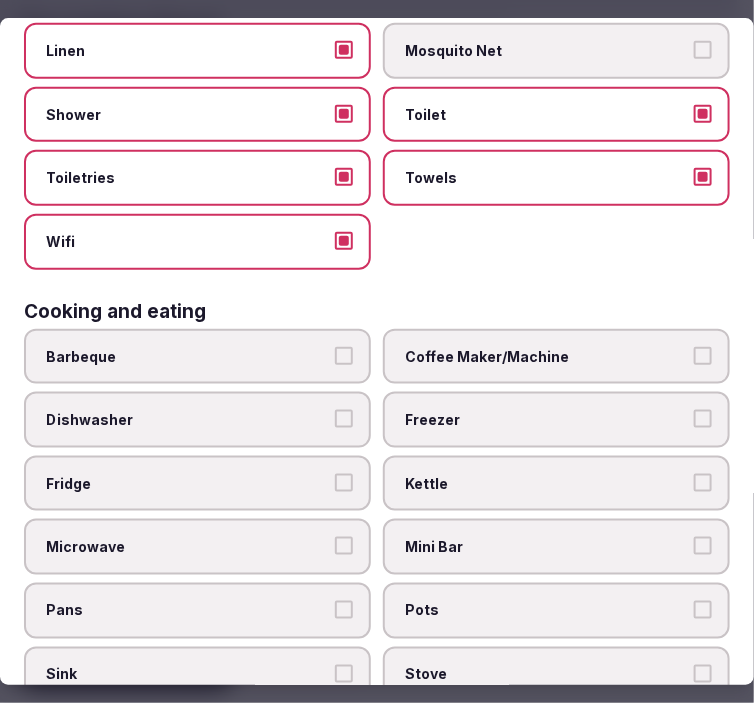 scroll, scrollTop: 333, scrollLeft: 0, axis: vertical 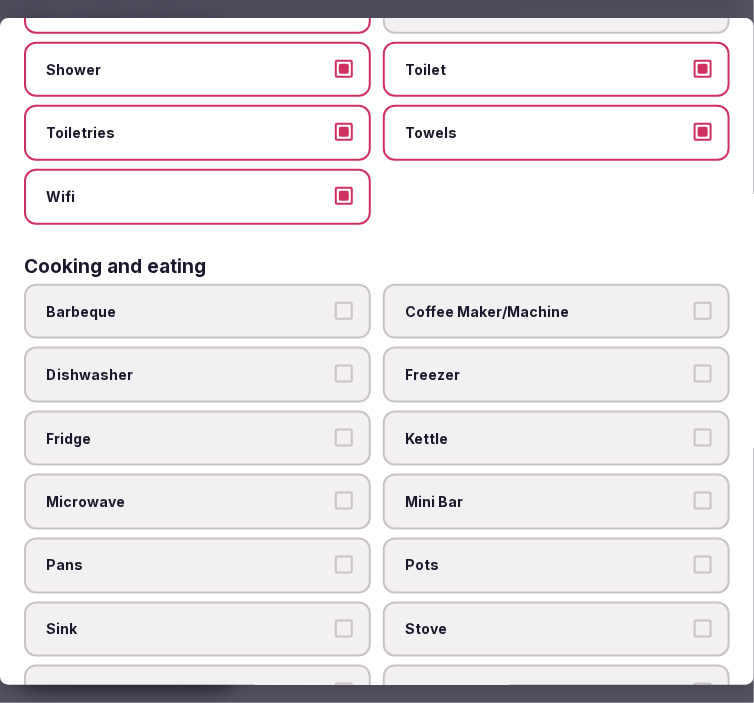 click on "Mini Bar" at bounding box center [546, 503] 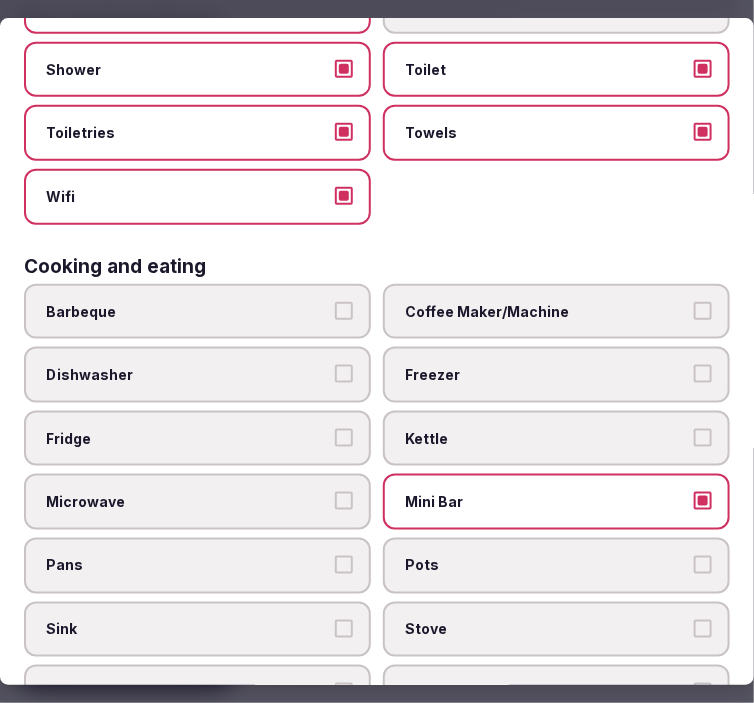 drag, startPoint x: 548, startPoint y: 475, endPoint x: 533, endPoint y: 485, distance: 18.027756 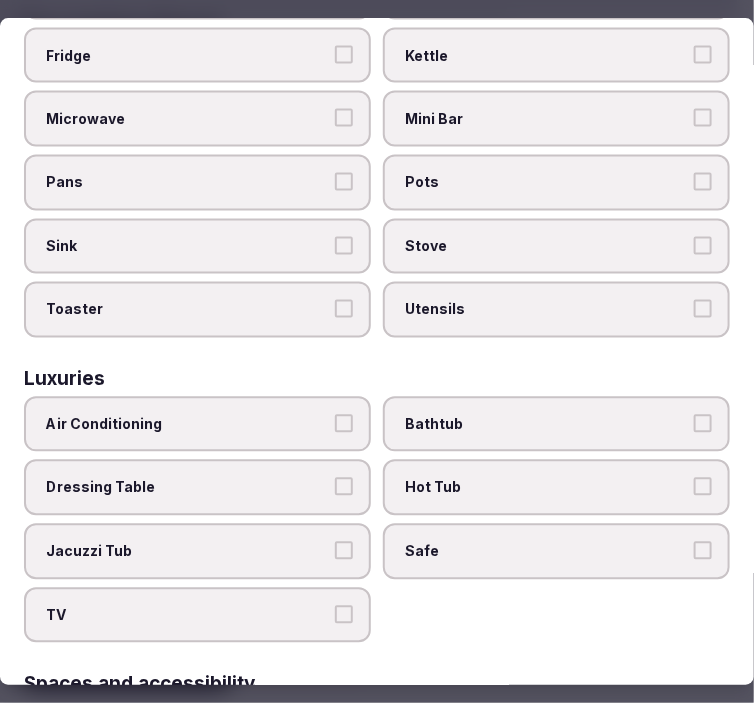 scroll, scrollTop: 777, scrollLeft: 0, axis: vertical 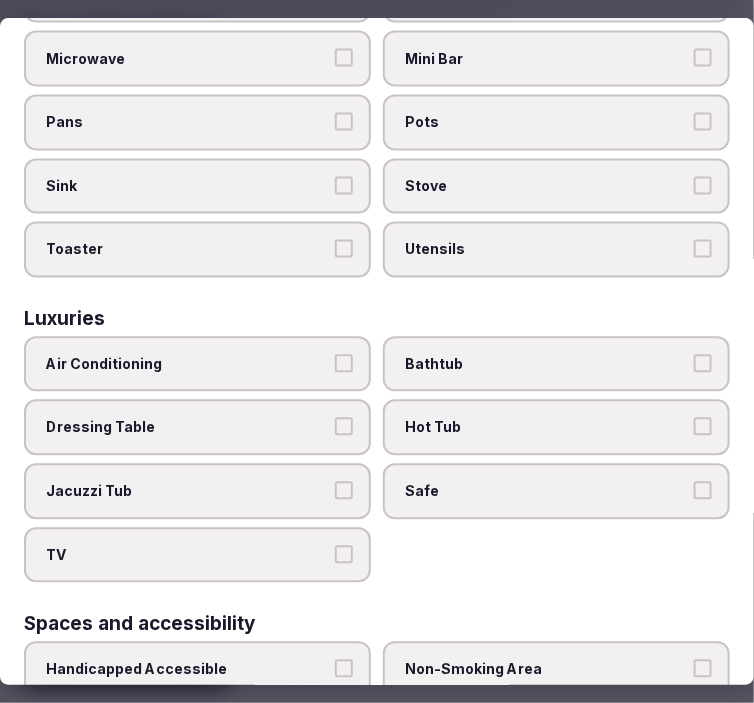 click on "TV" at bounding box center (187, 555) 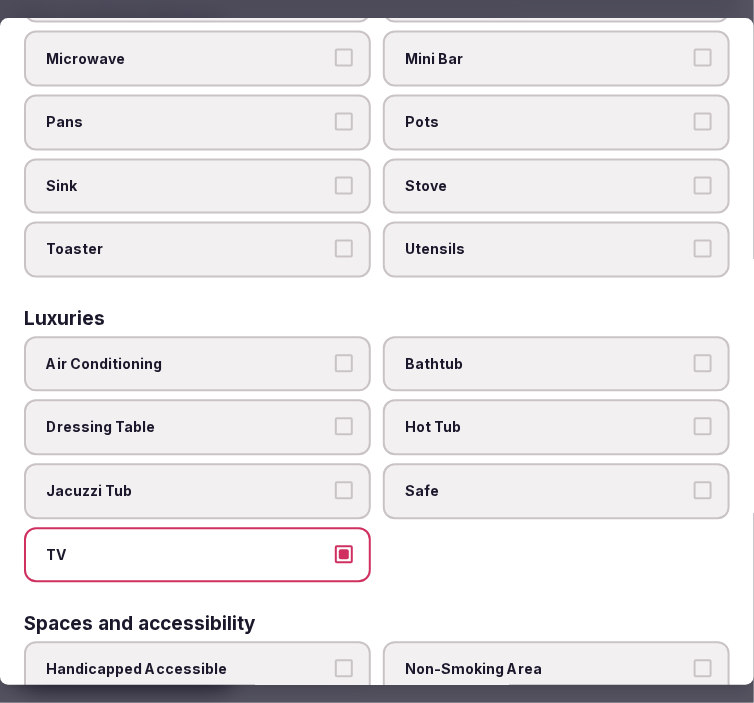 click on "Air Conditioning" at bounding box center [187, 364] 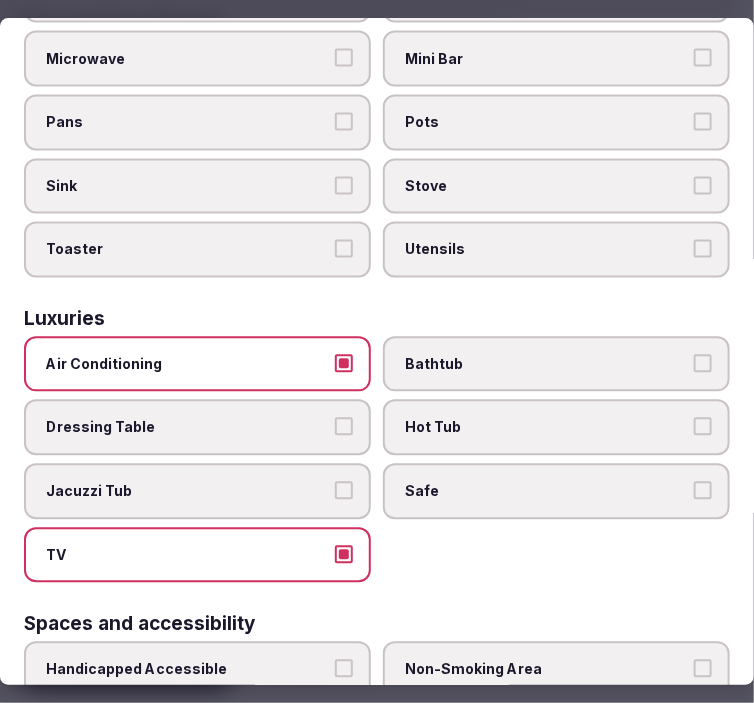 click on "Safe" at bounding box center [546, 491] 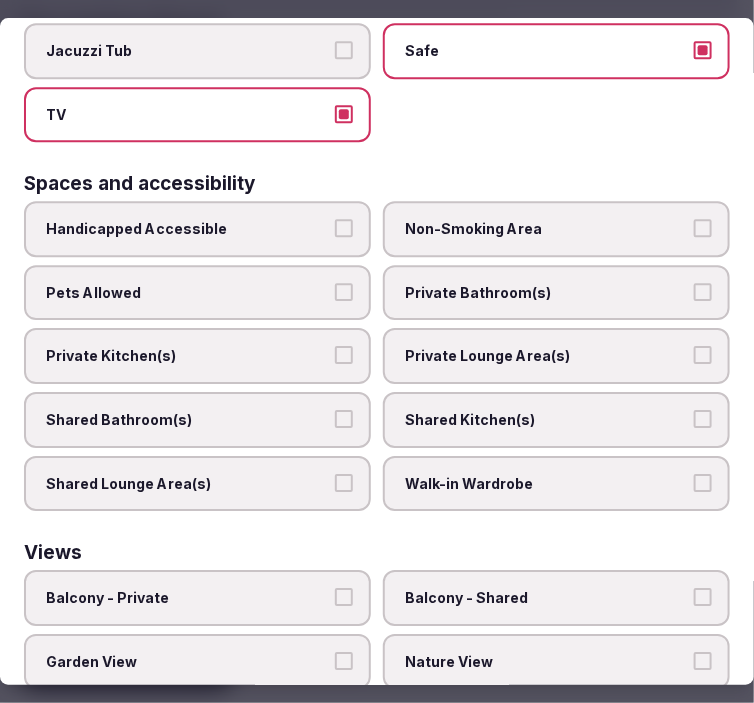 scroll, scrollTop: 1222, scrollLeft: 0, axis: vertical 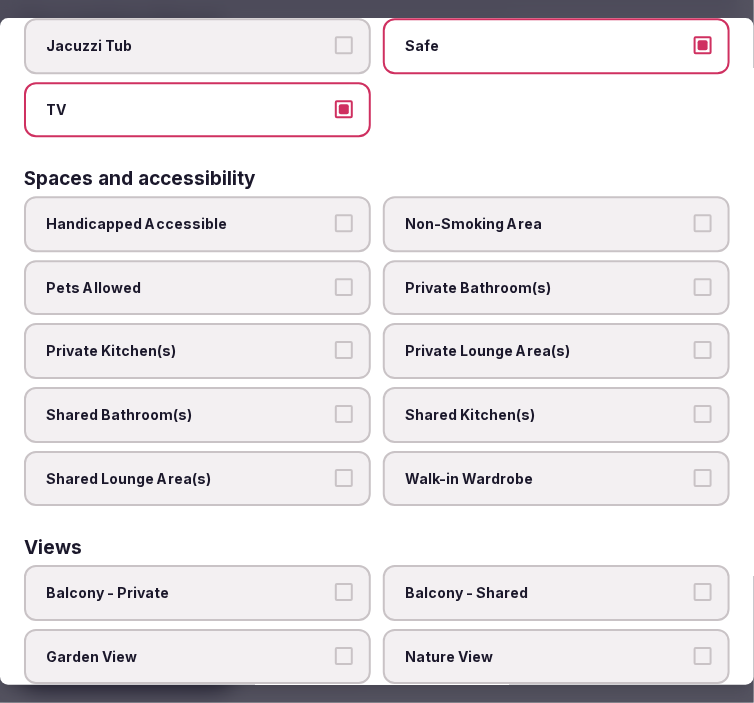 drag, startPoint x: 450, startPoint y: 266, endPoint x: 461, endPoint y: 297, distance: 32.89377 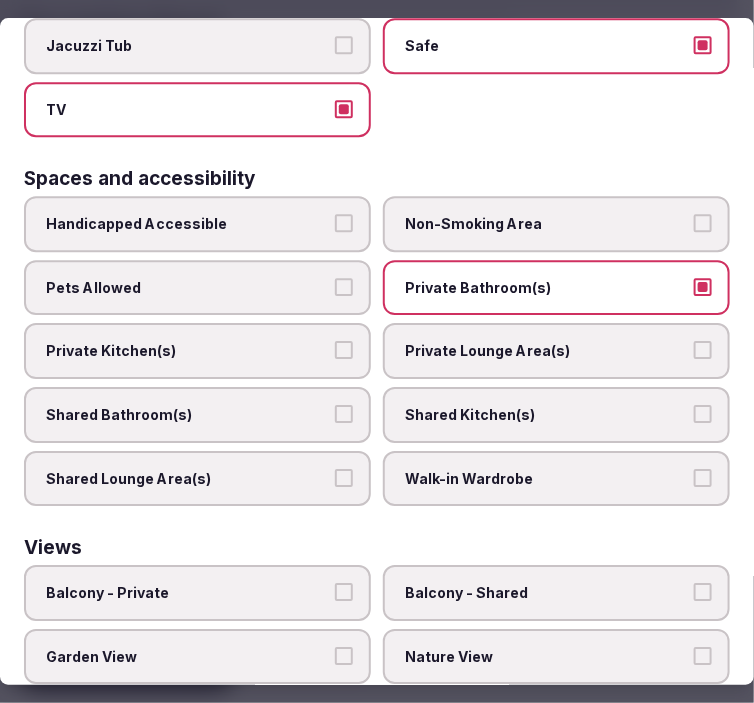 click on "Private Lounge Area(s)" at bounding box center (546, 351) 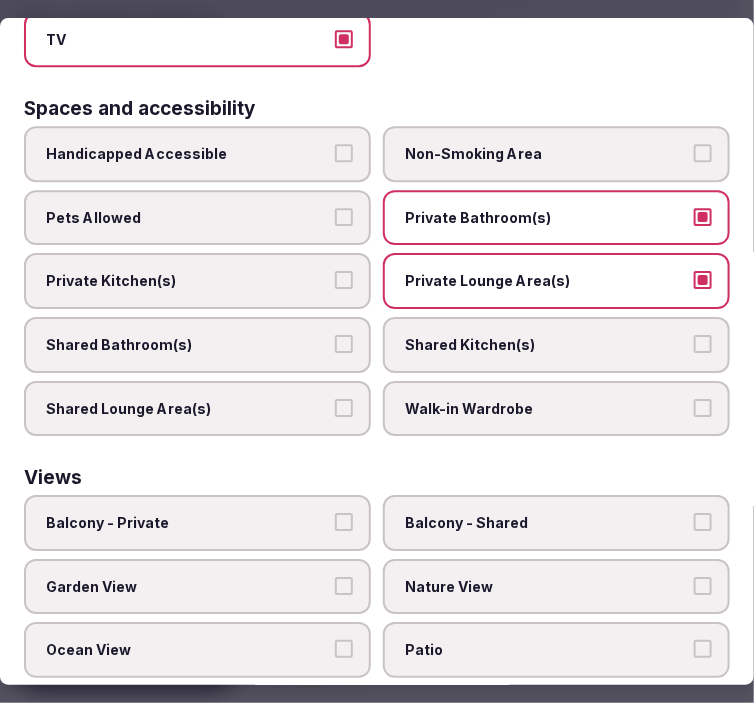 scroll, scrollTop: 1324, scrollLeft: 0, axis: vertical 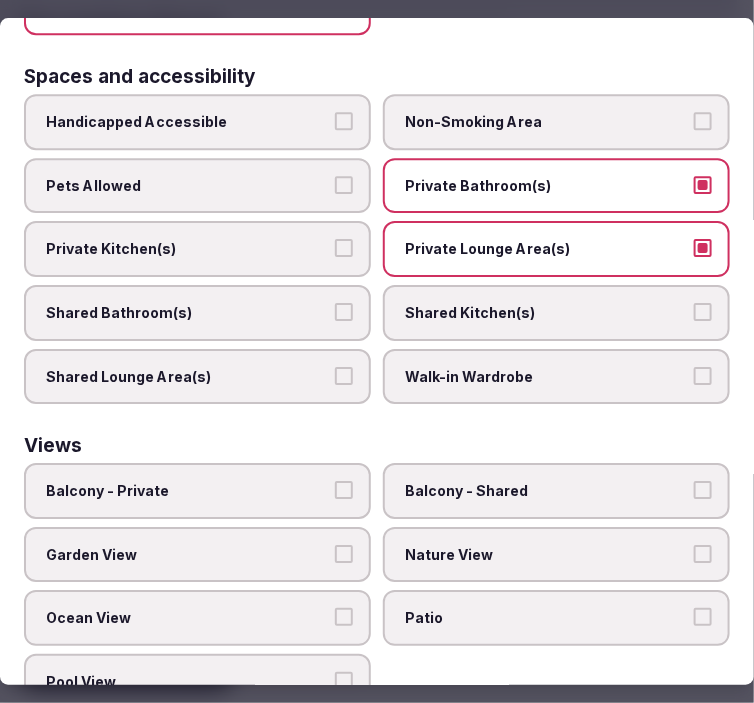 click on "Nature View" at bounding box center [546, 555] 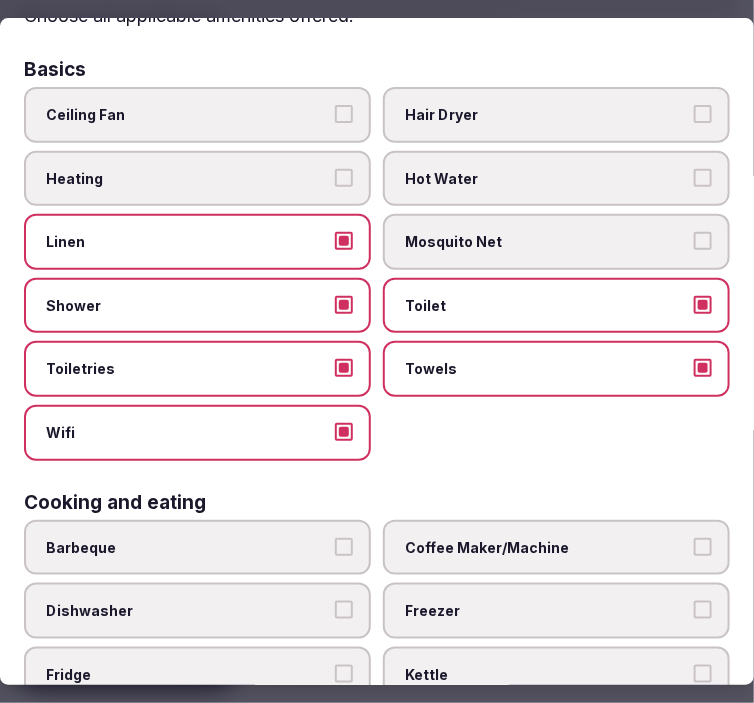 scroll, scrollTop: 0, scrollLeft: 0, axis: both 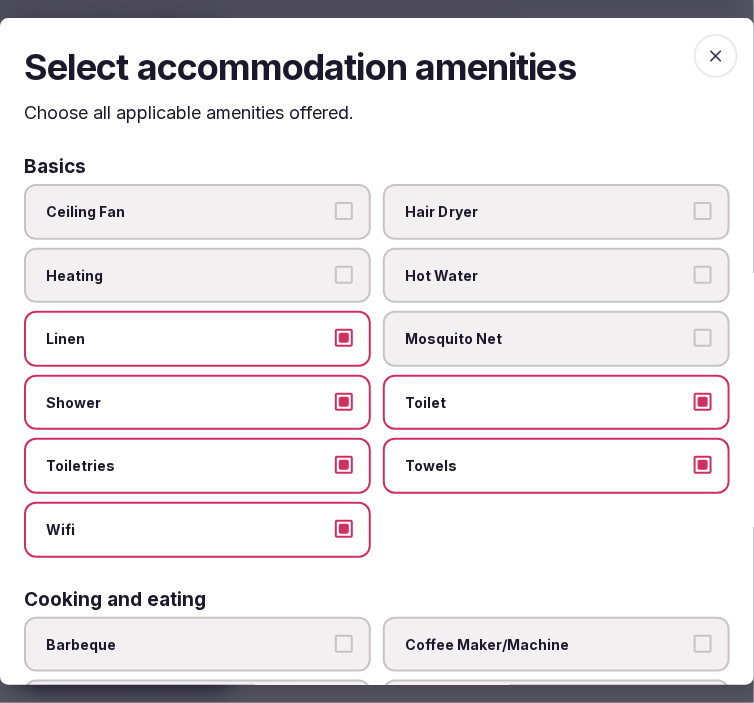 click 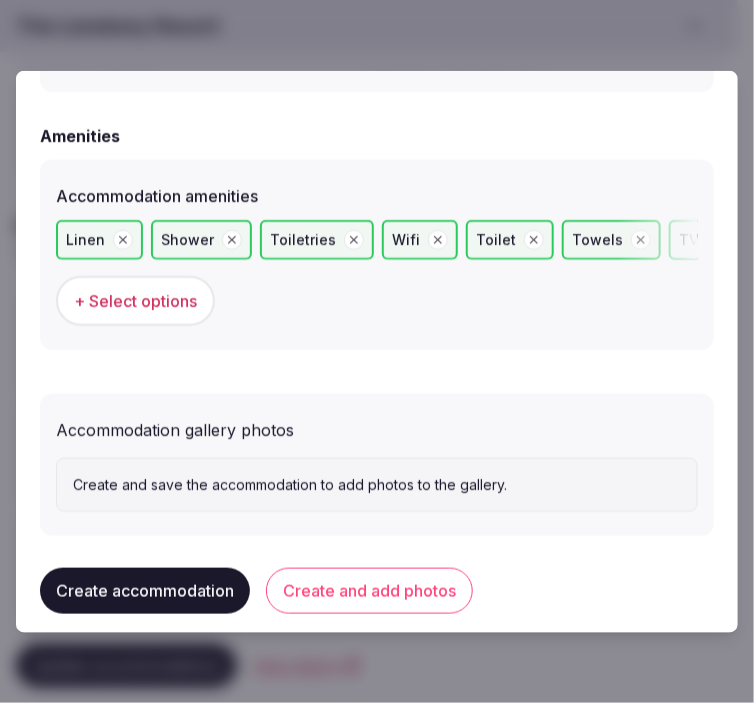 scroll, scrollTop: 1972, scrollLeft: 0, axis: vertical 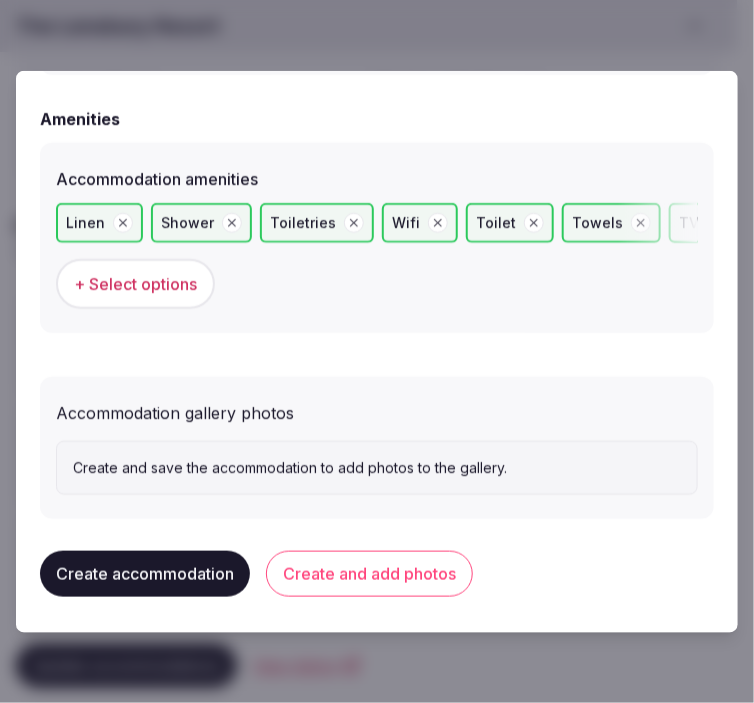 click on "Create and add photos" at bounding box center (369, 573) 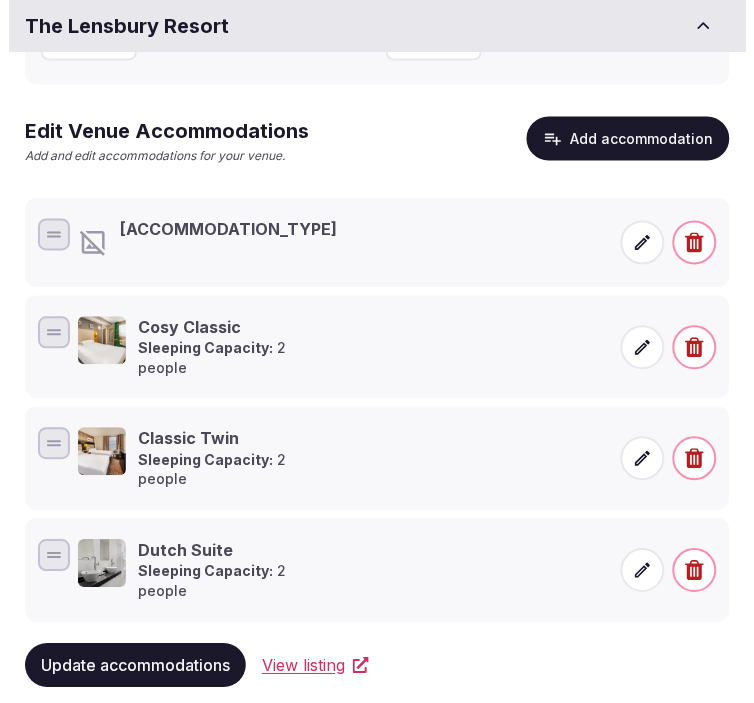 scroll, scrollTop: 330, scrollLeft: 0, axis: vertical 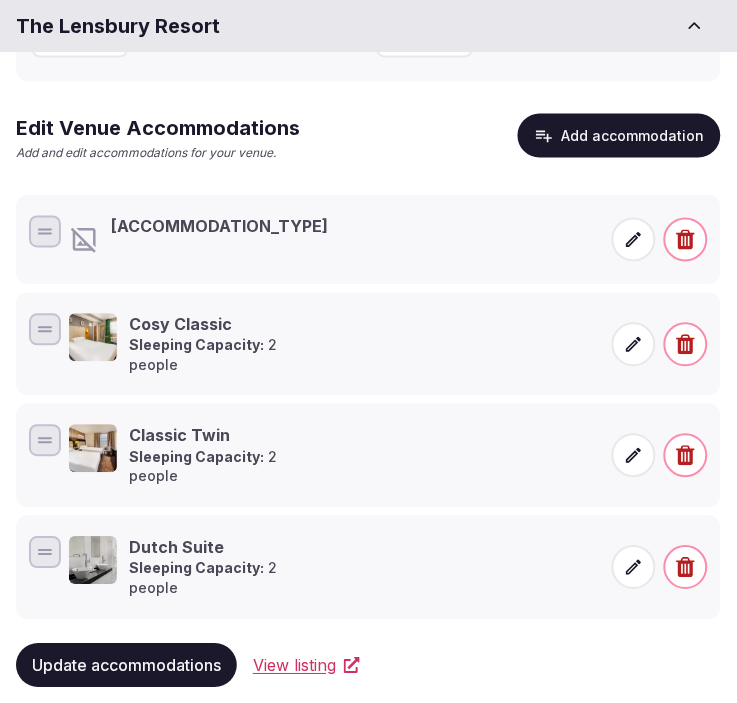 click 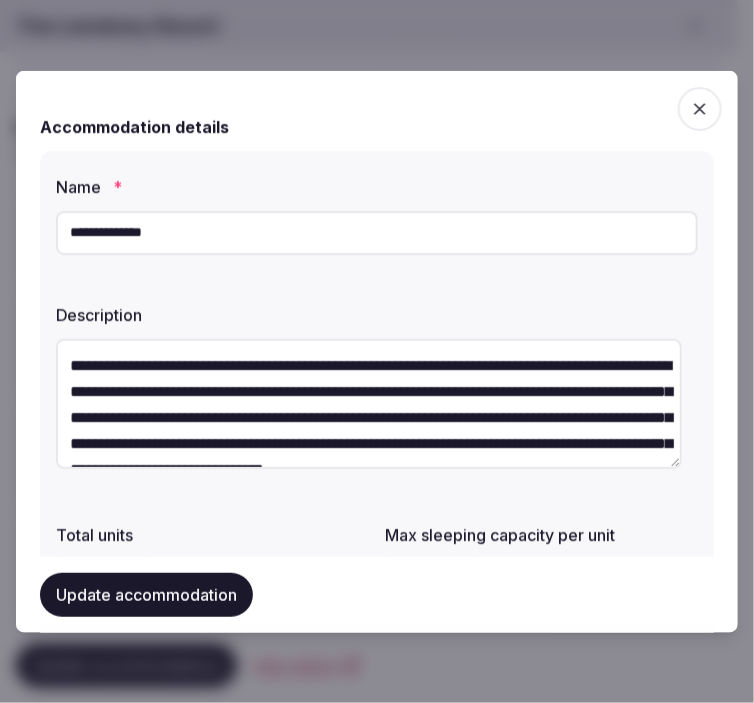 scroll, scrollTop: 52, scrollLeft: 0, axis: vertical 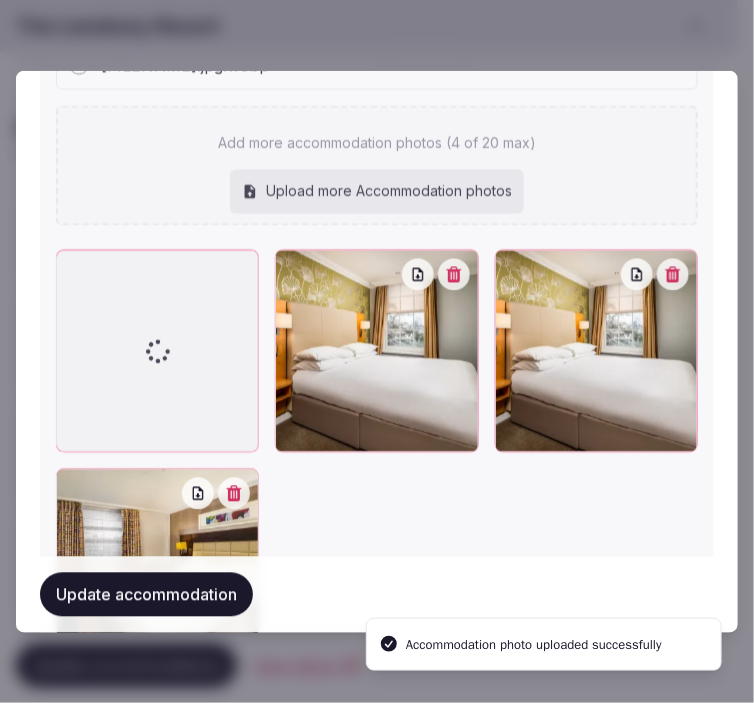 click 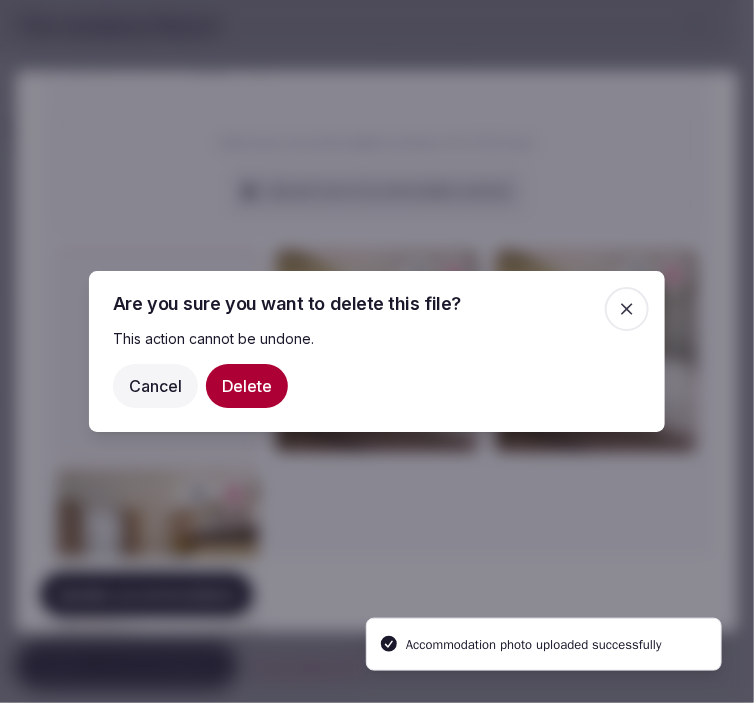 click on "Delete" at bounding box center (247, 386) 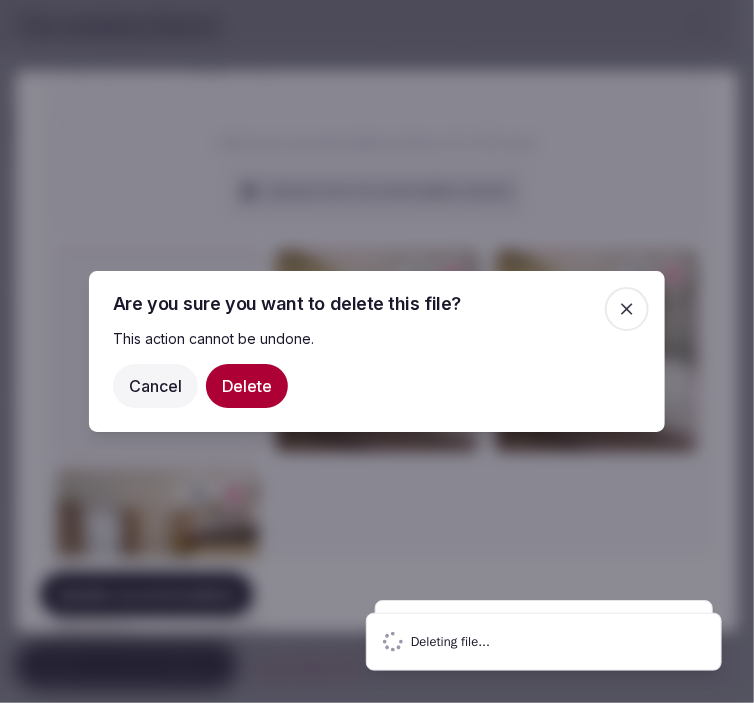 scroll, scrollTop: 2422, scrollLeft: 0, axis: vertical 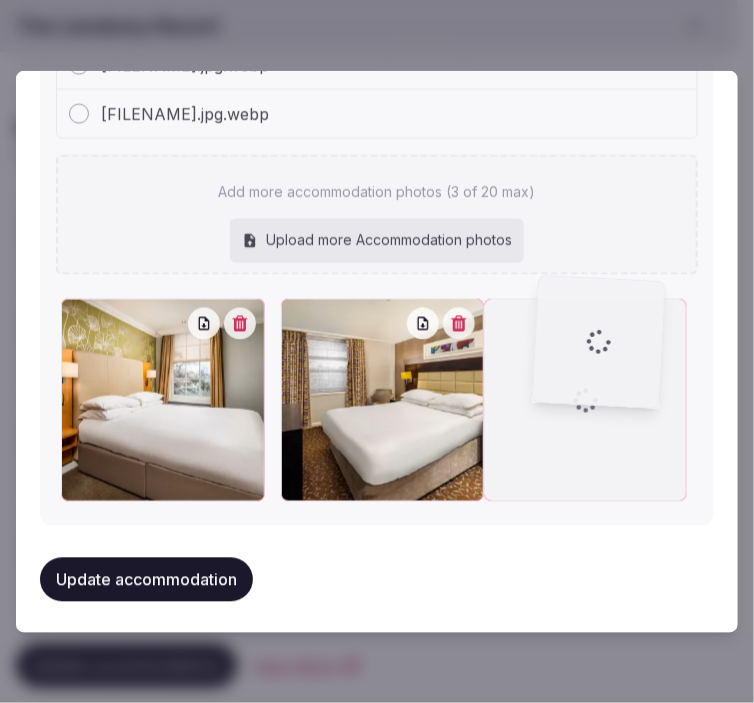 drag, startPoint x: 65, startPoint y: 311, endPoint x: 558, endPoint y: 293, distance: 493.3285 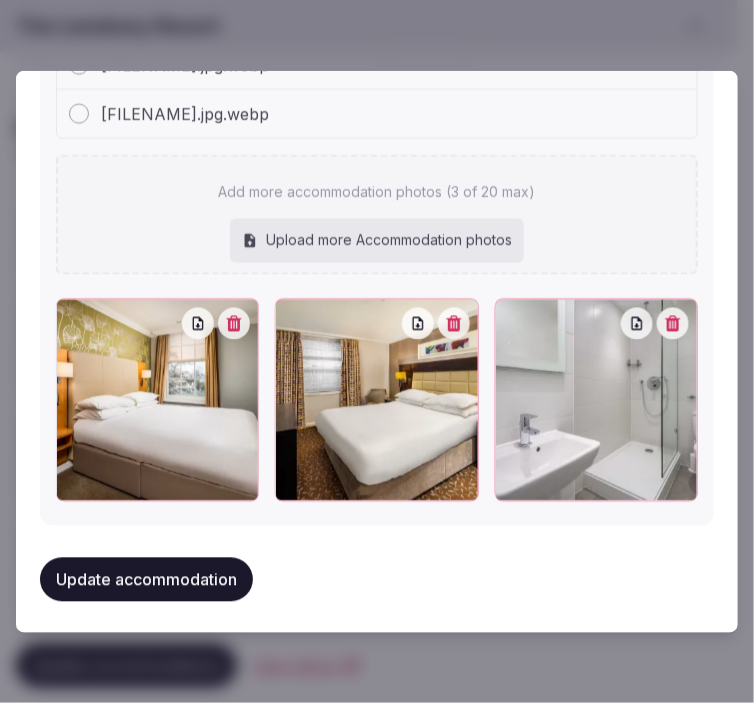click on "**********" at bounding box center [377, 351] 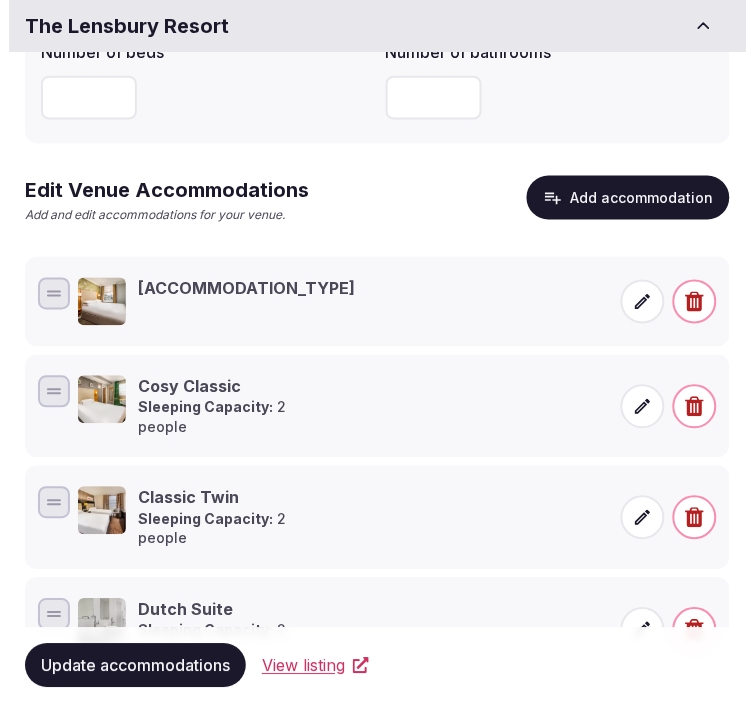 scroll, scrollTop: 330, scrollLeft: 0, axis: vertical 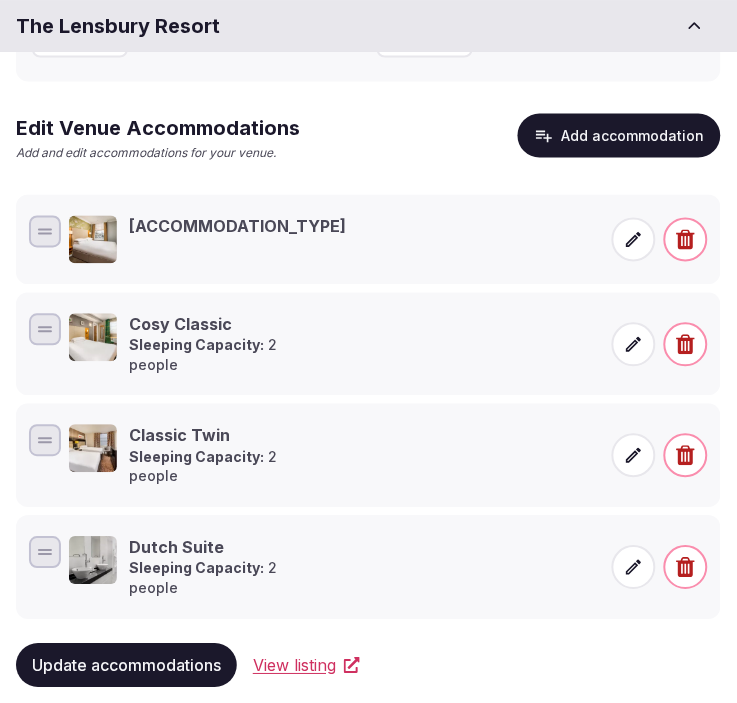 click 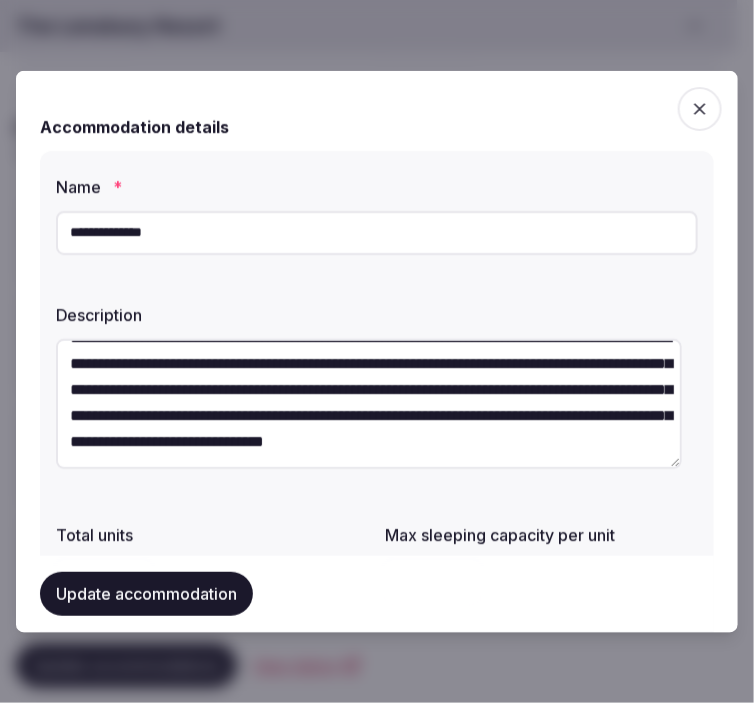scroll, scrollTop: 52, scrollLeft: 0, axis: vertical 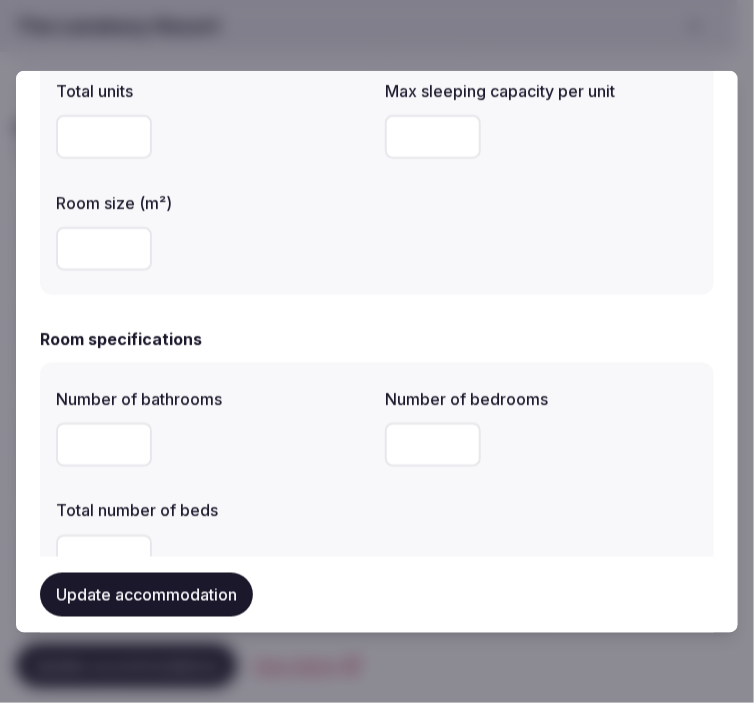 click at bounding box center (433, 136) 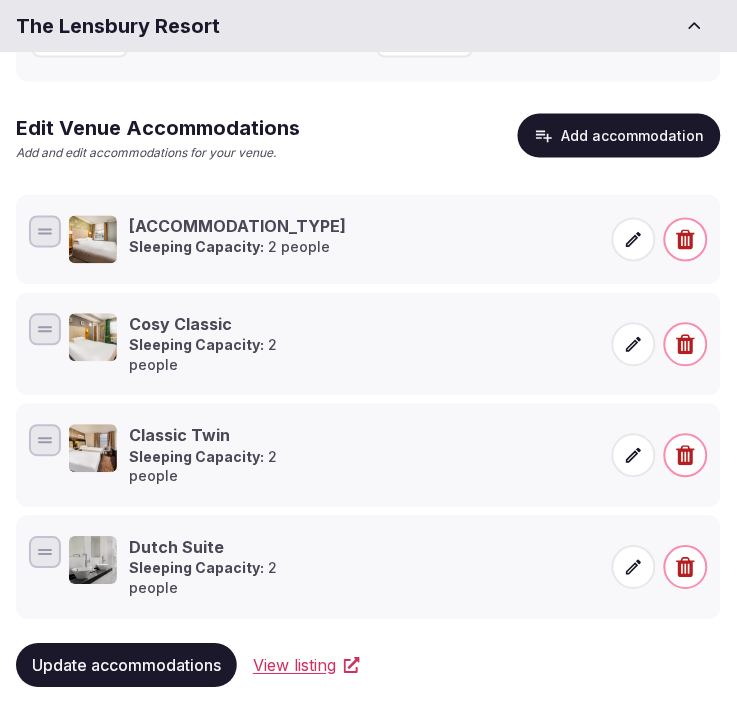 click on "Add accommodation" at bounding box center (619, 136) 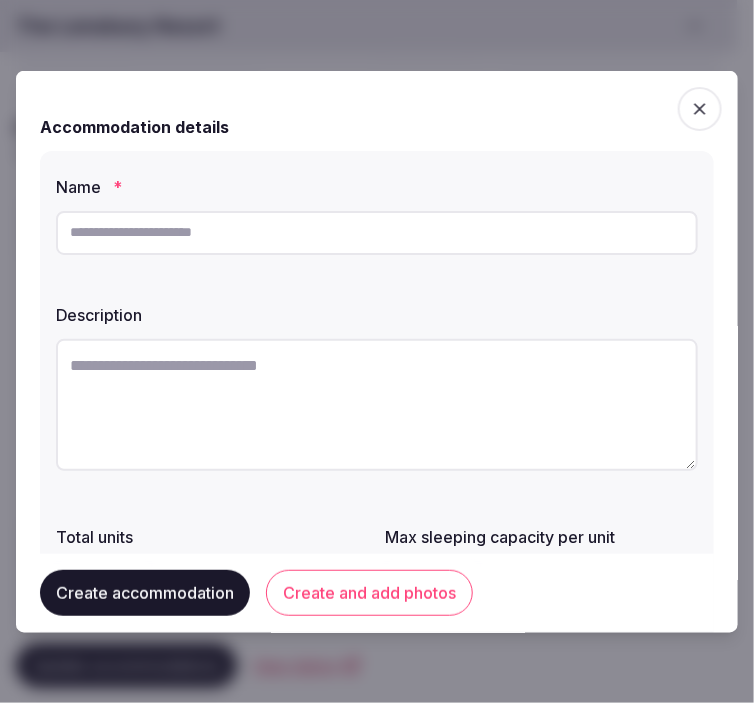 click at bounding box center [377, 232] 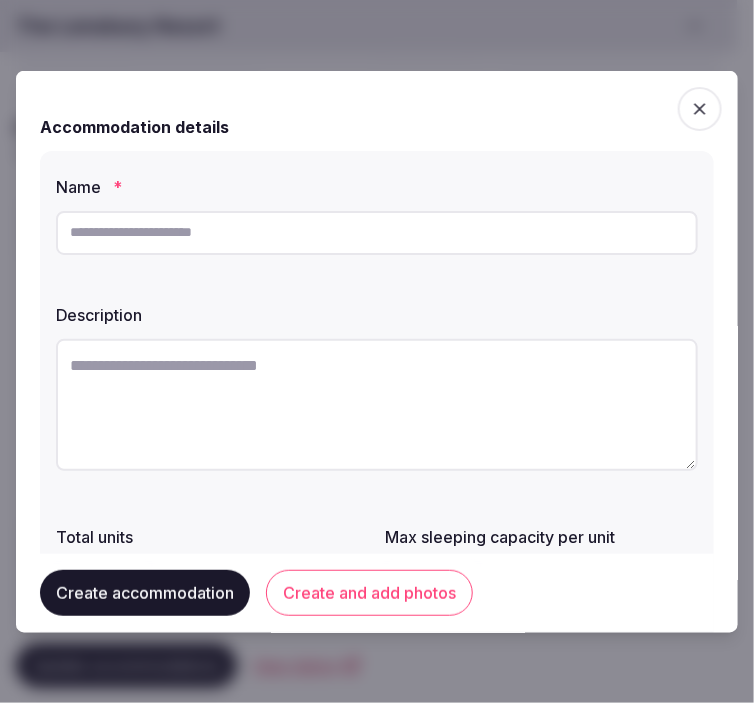paste on "**********" 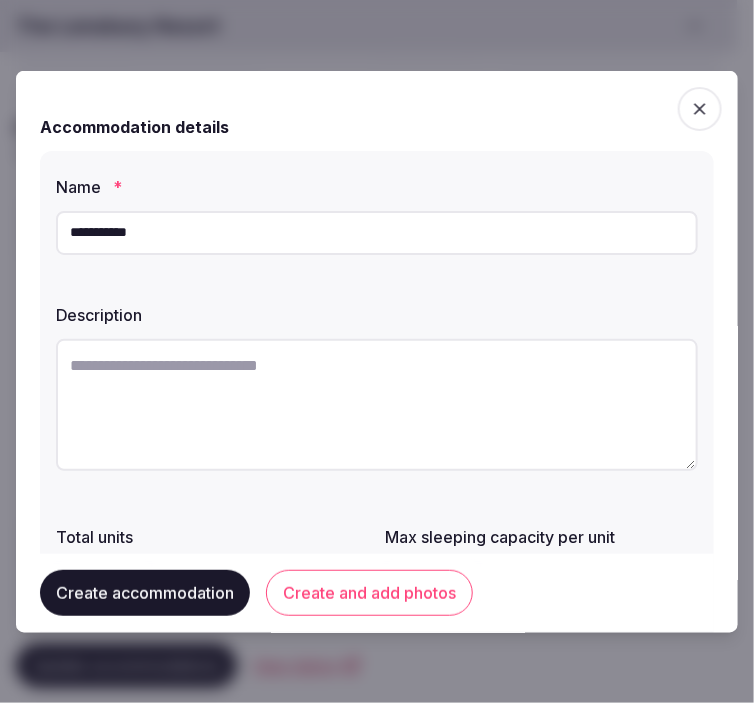 type on "**********" 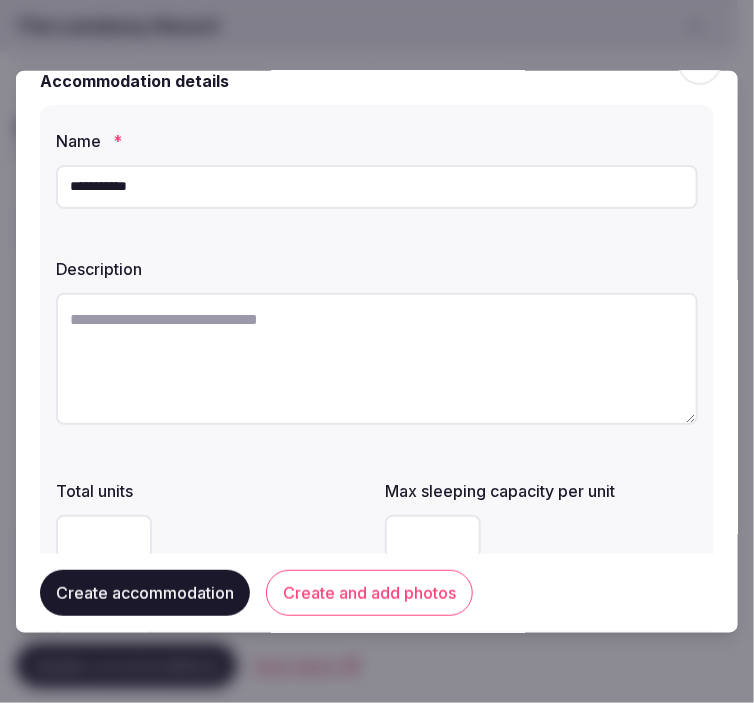 scroll, scrollTop: 111, scrollLeft: 0, axis: vertical 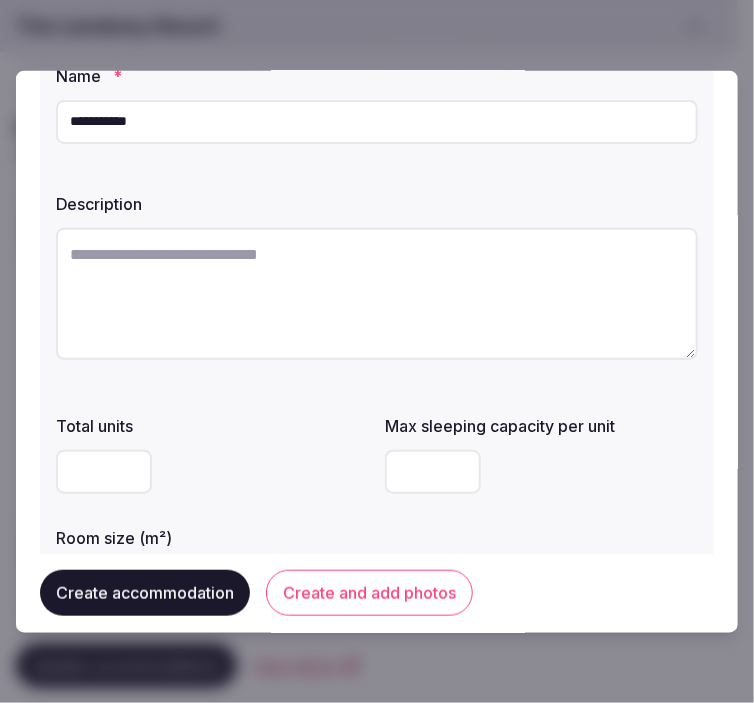click at bounding box center (377, 293) 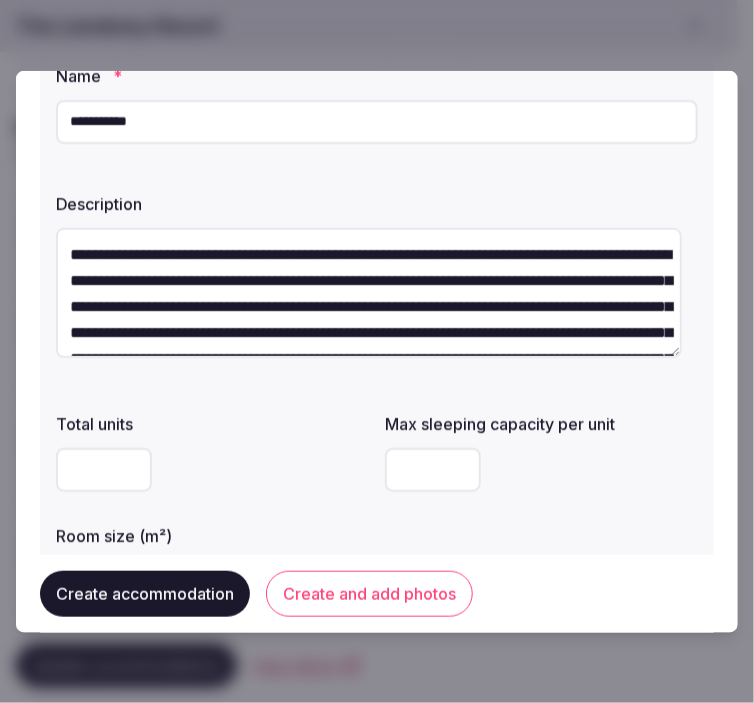 scroll, scrollTop: 90, scrollLeft: 0, axis: vertical 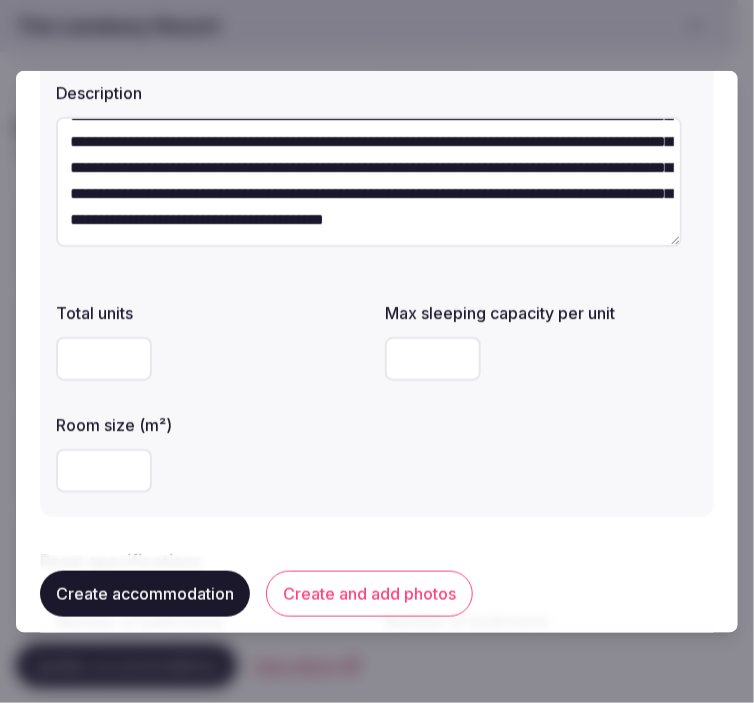type on "**********" 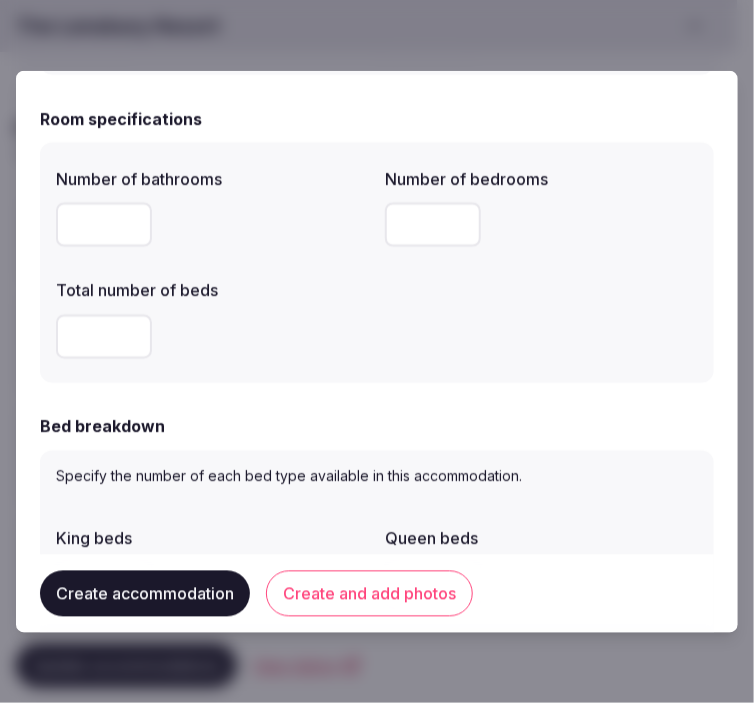 scroll, scrollTop: 666, scrollLeft: 0, axis: vertical 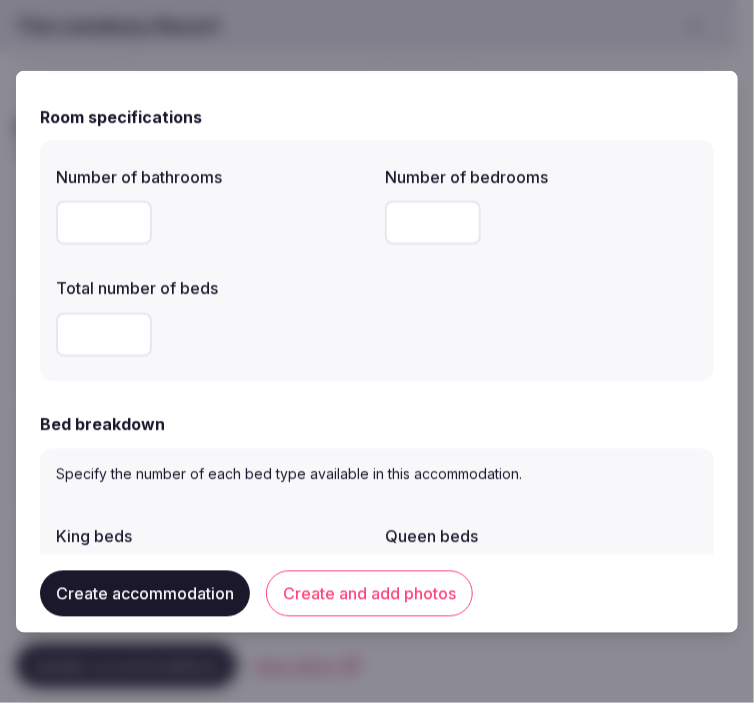 type on "**" 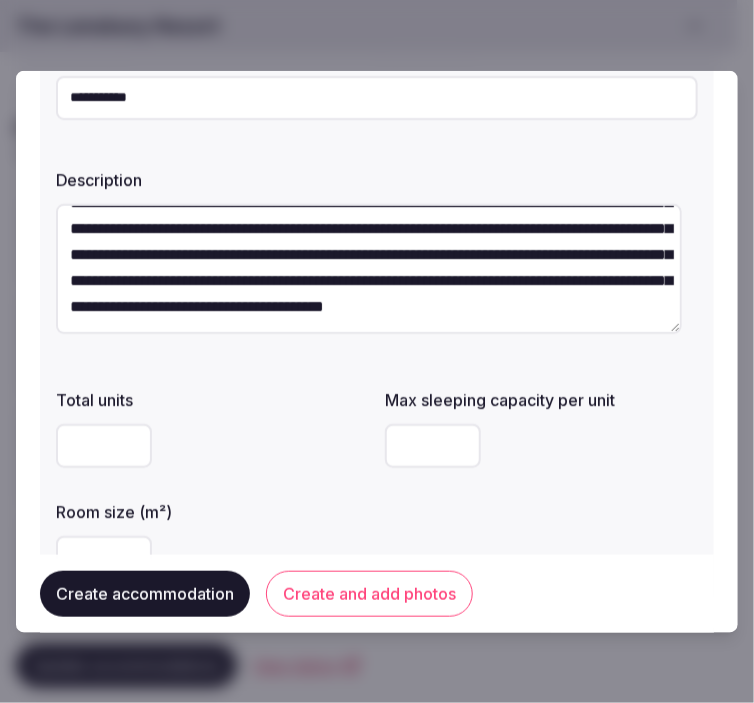 scroll, scrollTop: 0, scrollLeft: 0, axis: both 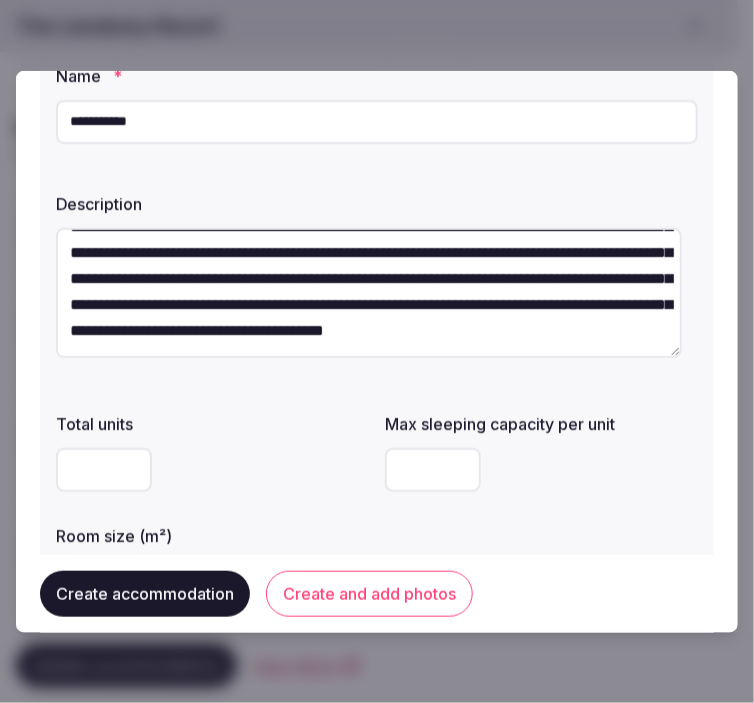 click at bounding box center (433, 469) 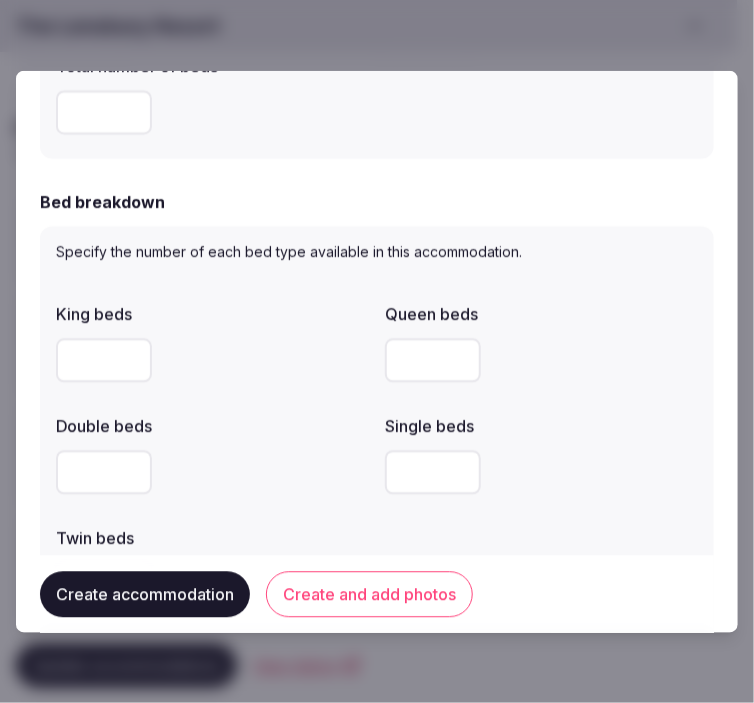 scroll, scrollTop: 1111, scrollLeft: 0, axis: vertical 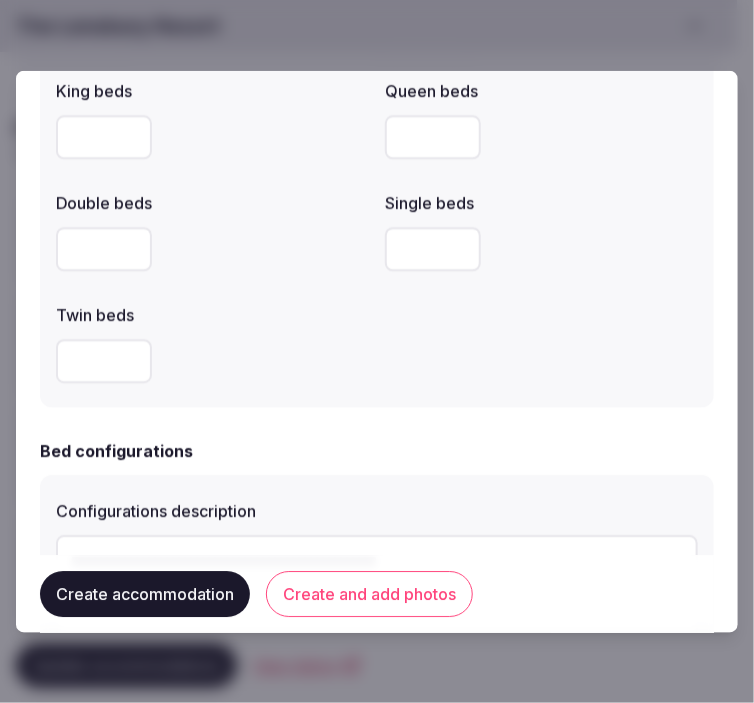 click at bounding box center [104, 137] 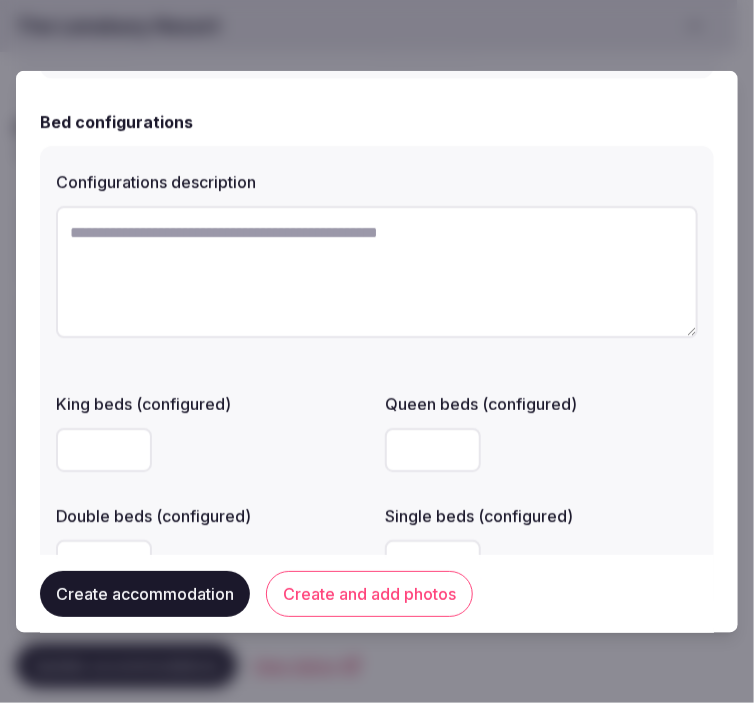 scroll, scrollTop: 1444, scrollLeft: 0, axis: vertical 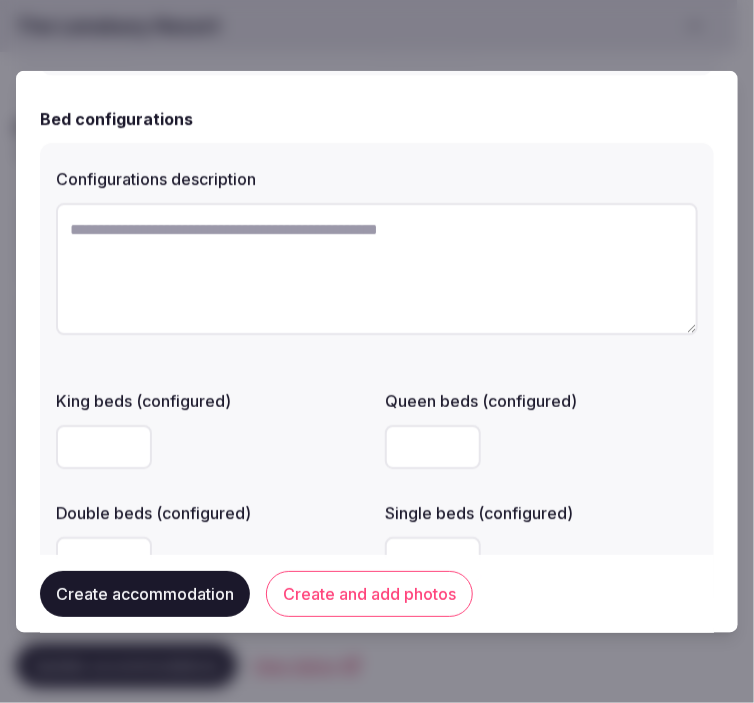 type on "*" 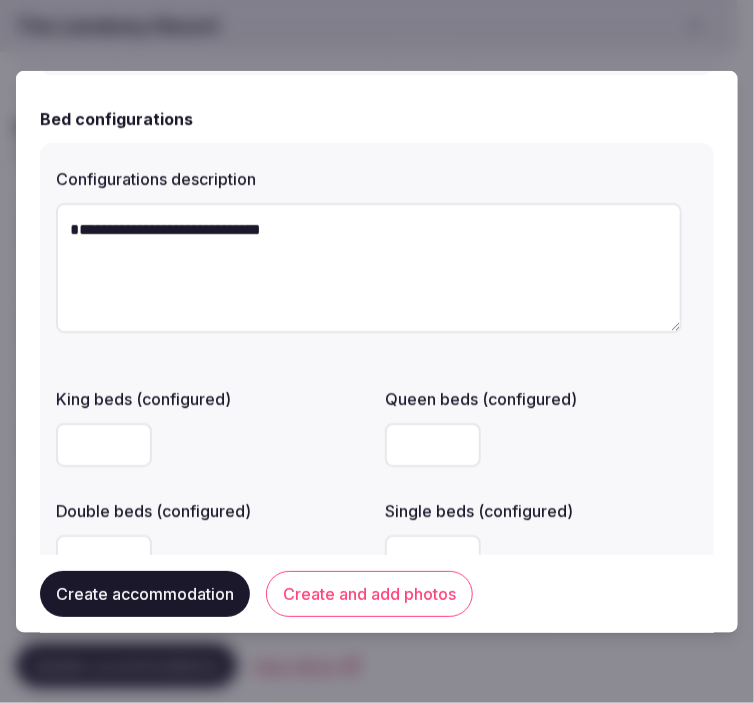 type on "**********" 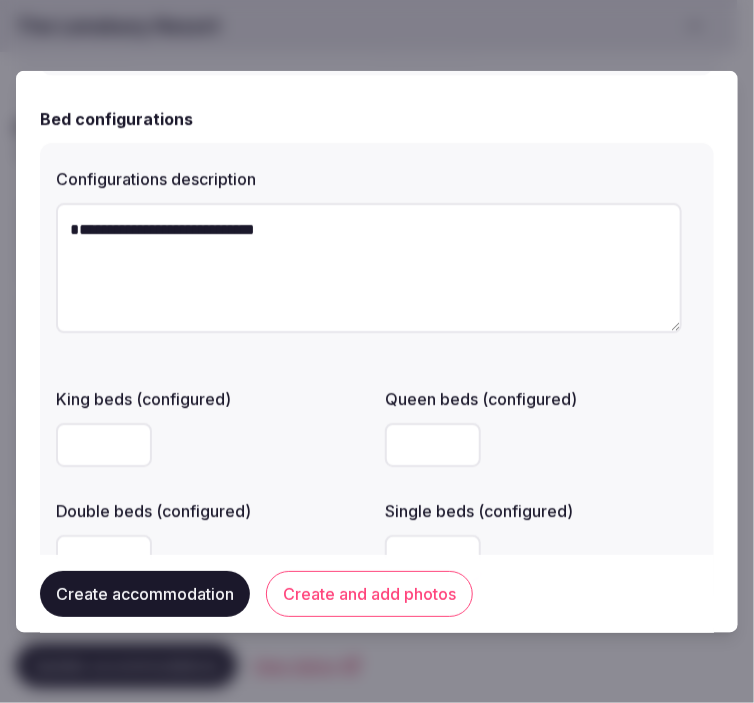drag, startPoint x: 167, startPoint y: 225, endPoint x: 55, endPoint y: 228, distance: 112.04017 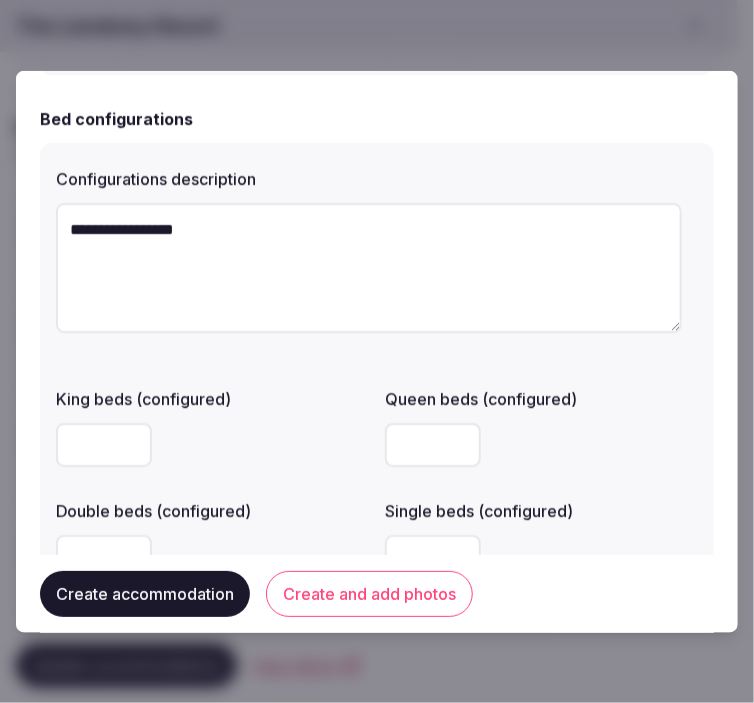 type on "**********" 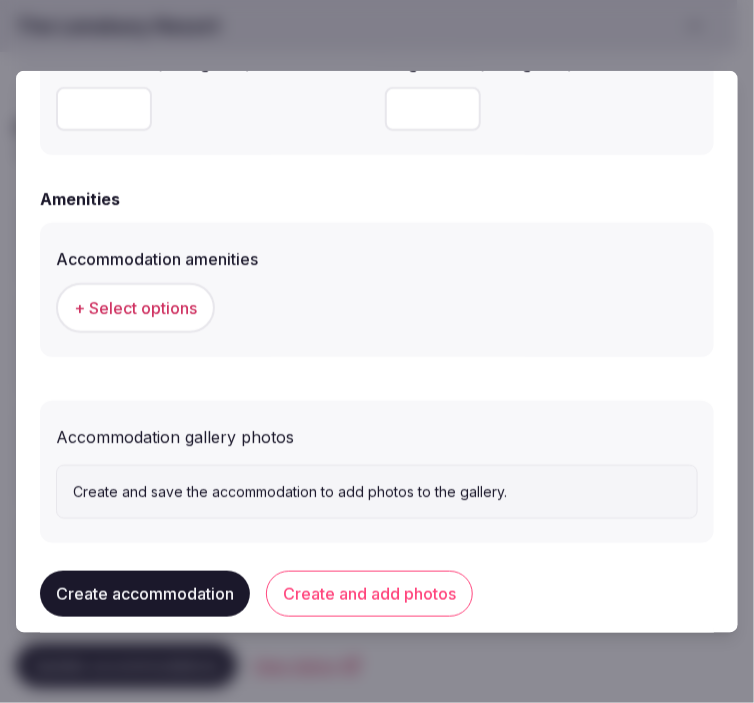 scroll, scrollTop: 1917, scrollLeft: 0, axis: vertical 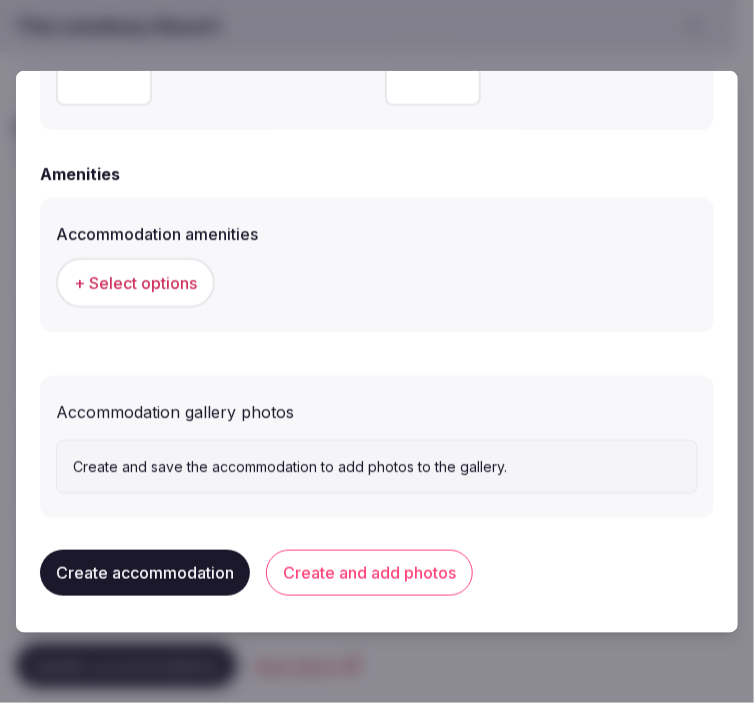 drag, startPoint x: 128, startPoint y: 250, endPoint x: 148, endPoint y: 254, distance: 20.396078 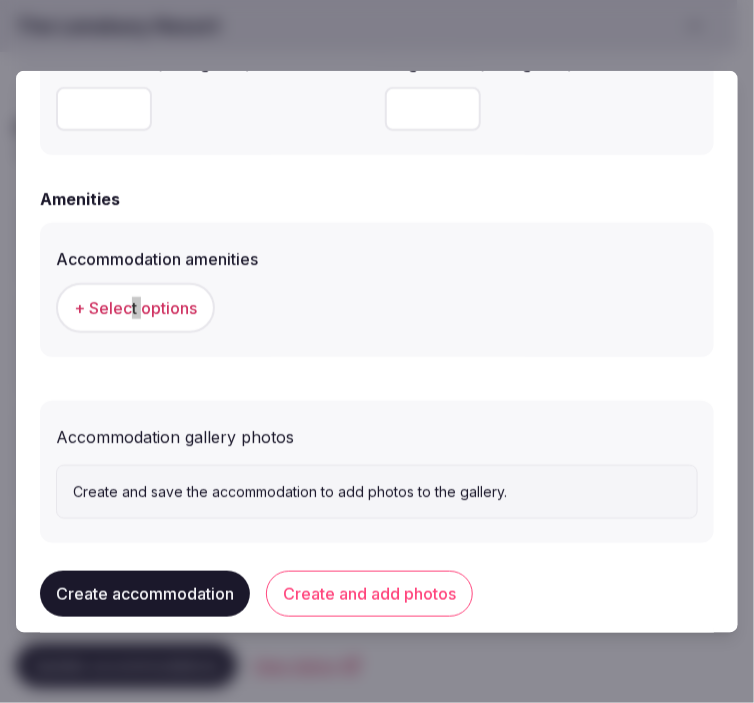 scroll, scrollTop: 1917, scrollLeft: 0, axis: vertical 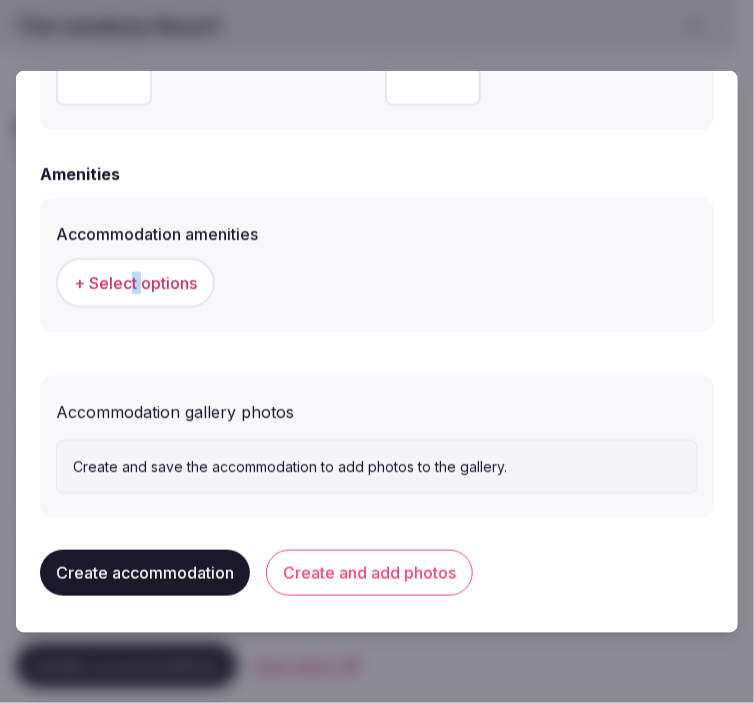 click on "+ Select options" at bounding box center (135, 282) 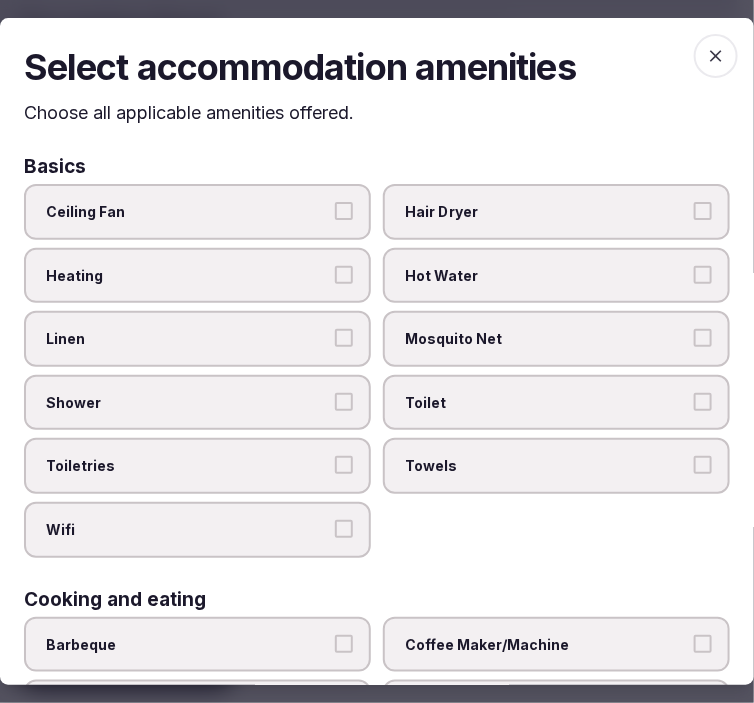 click on "Linen" at bounding box center (197, 339) 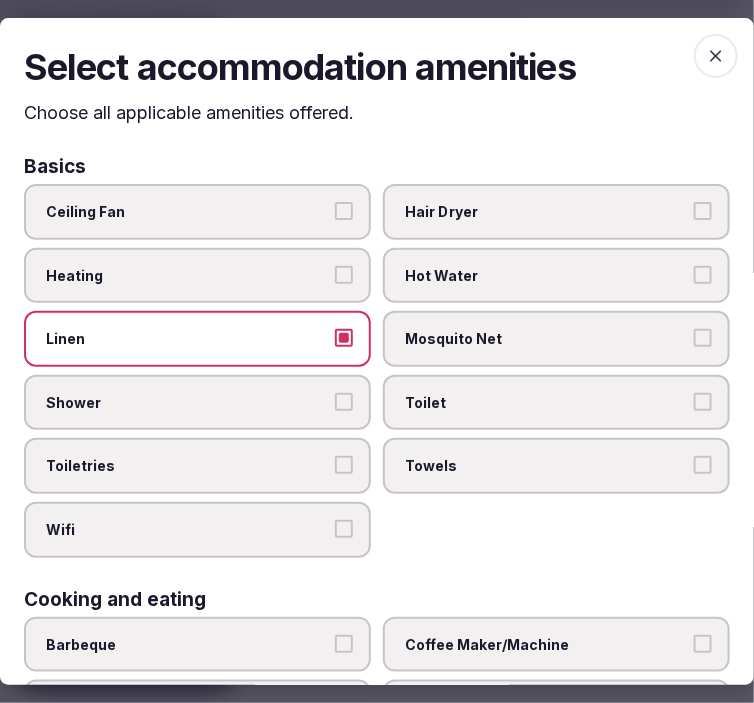 click on "Shower" at bounding box center [187, 403] 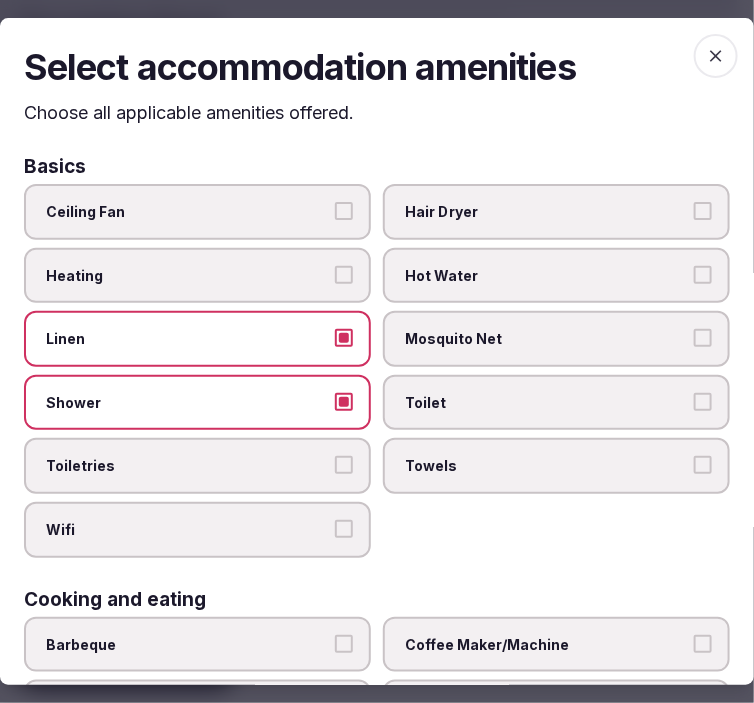 click on "Toiletries" at bounding box center (187, 467) 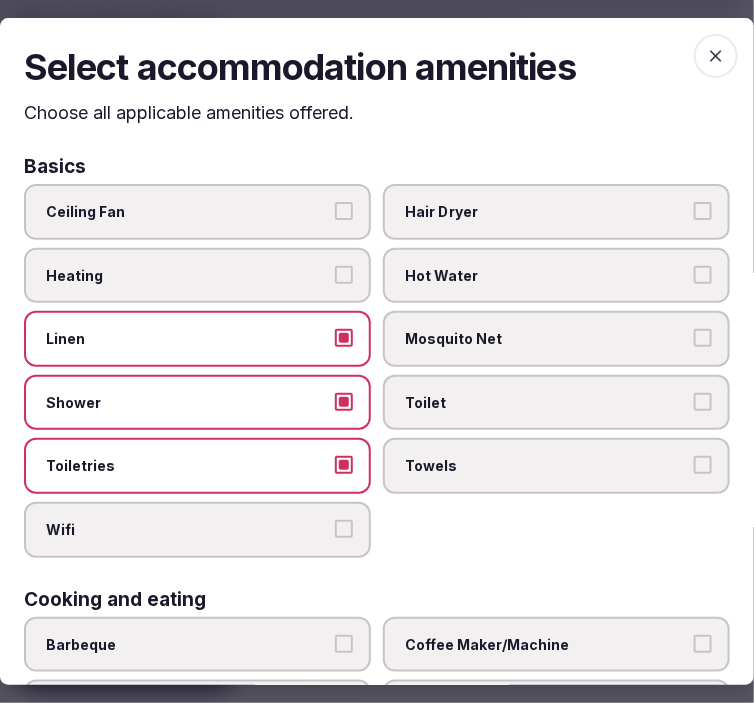 drag, startPoint x: 276, startPoint y: 526, endPoint x: 510, endPoint y: 503, distance: 235.12762 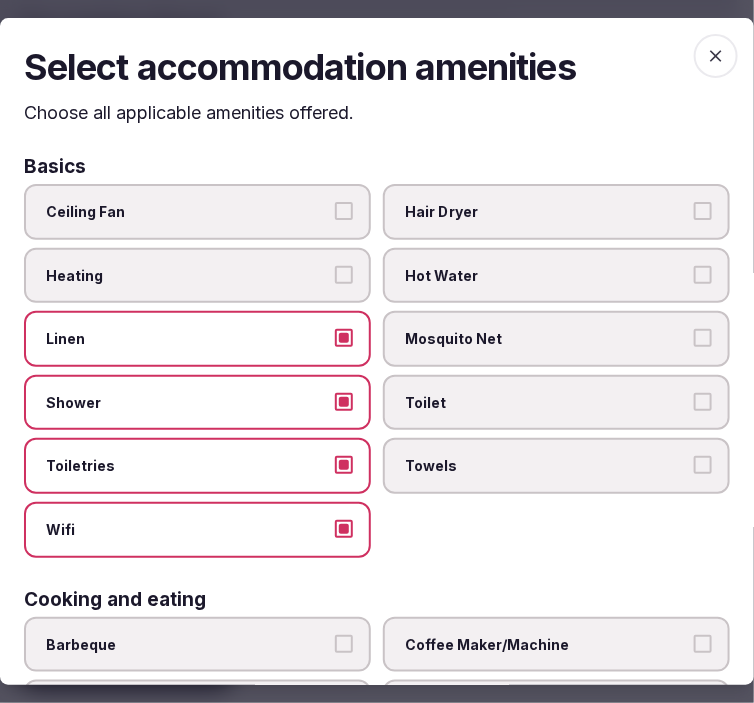 drag, startPoint x: 580, startPoint y: 464, endPoint x: 564, endPoint y: 403, distance: 63.06346 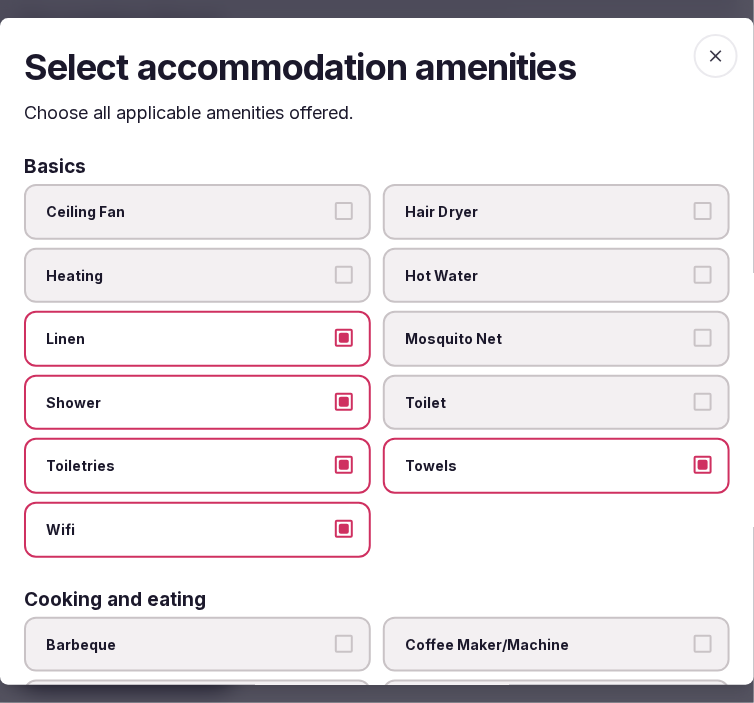 click on "Toilet" at bounding box center (546, 403) 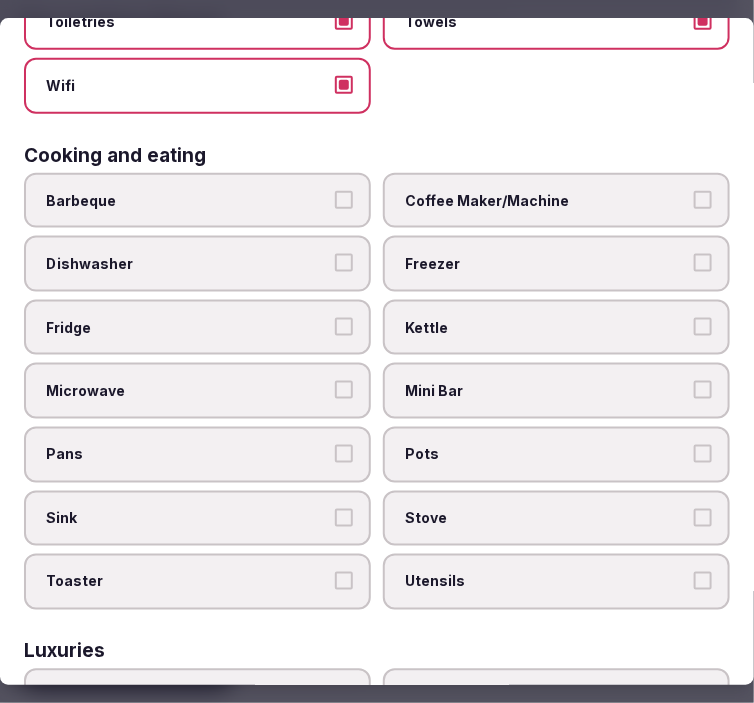 scroll, scrollTop: 777, scrollLeft: 0, axis: vertical 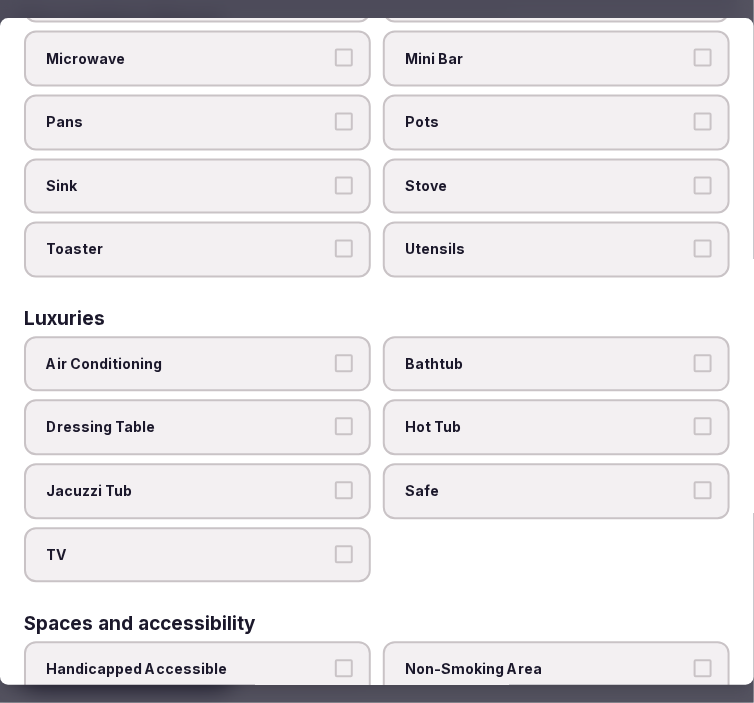 click on "Air Conditioning" at bounding box center (187, 364) 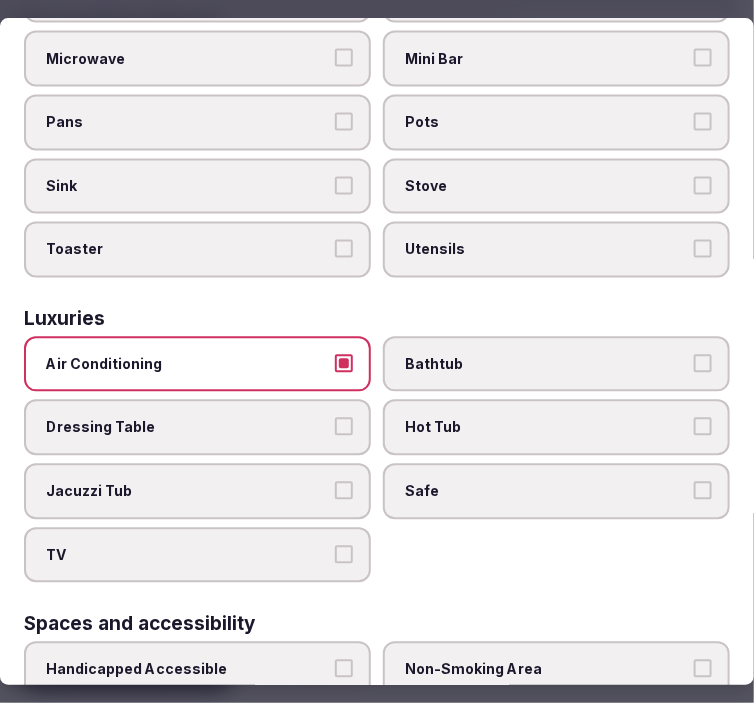 click on "TV" at bounding box center (197, 555) 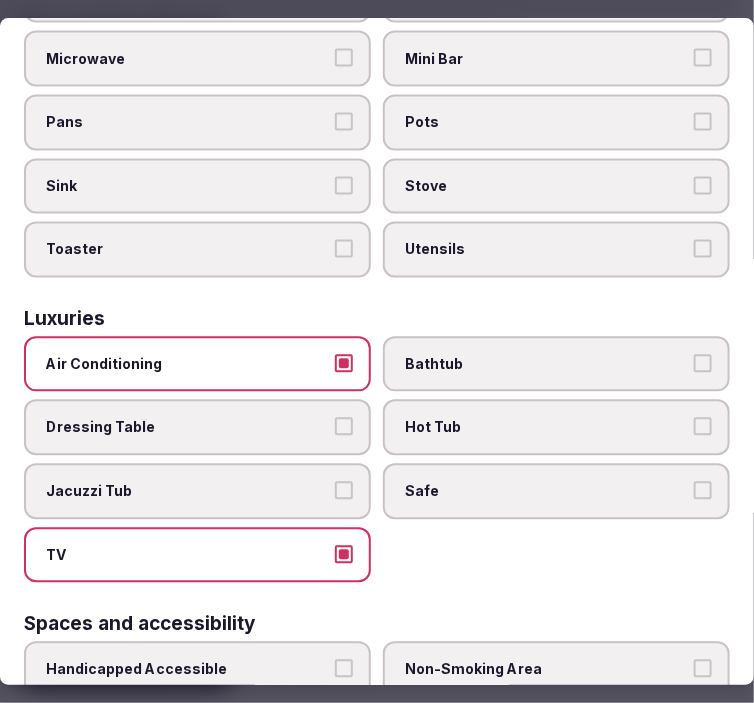 click on "Safe" at bounding box center [546, 491] 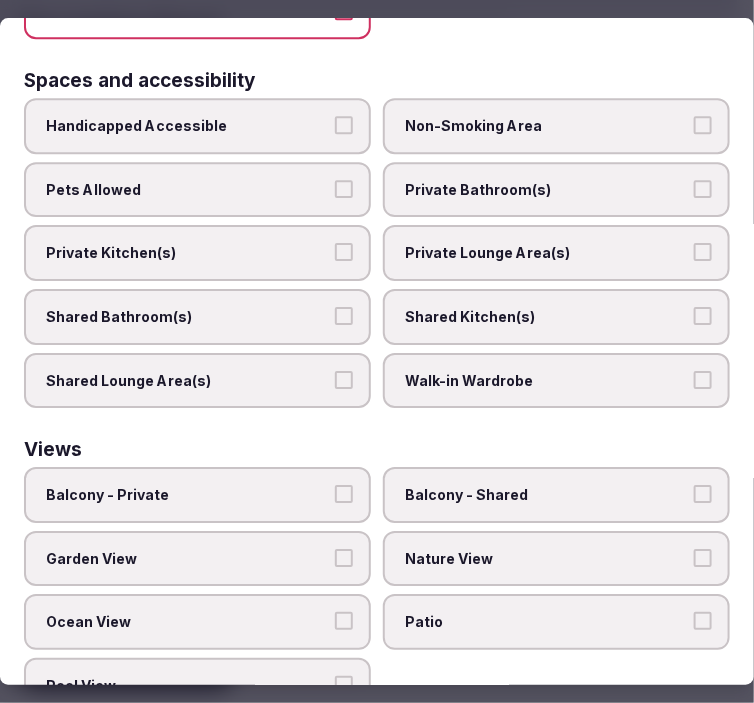 scroll, scrollTop: 1324, scrollLeft: 0, axis: vertical 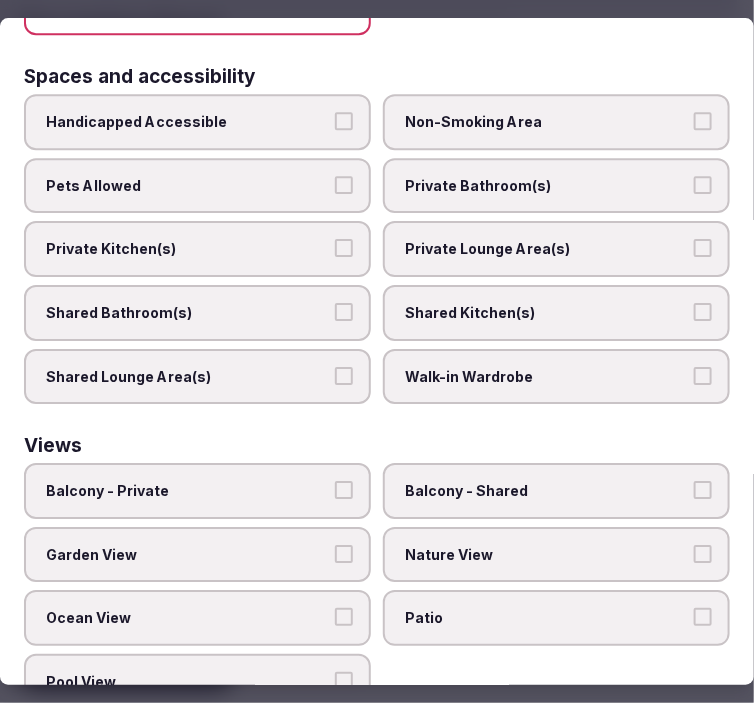 click on "Private Bathroom(s)" at bounding box center [546, 186] 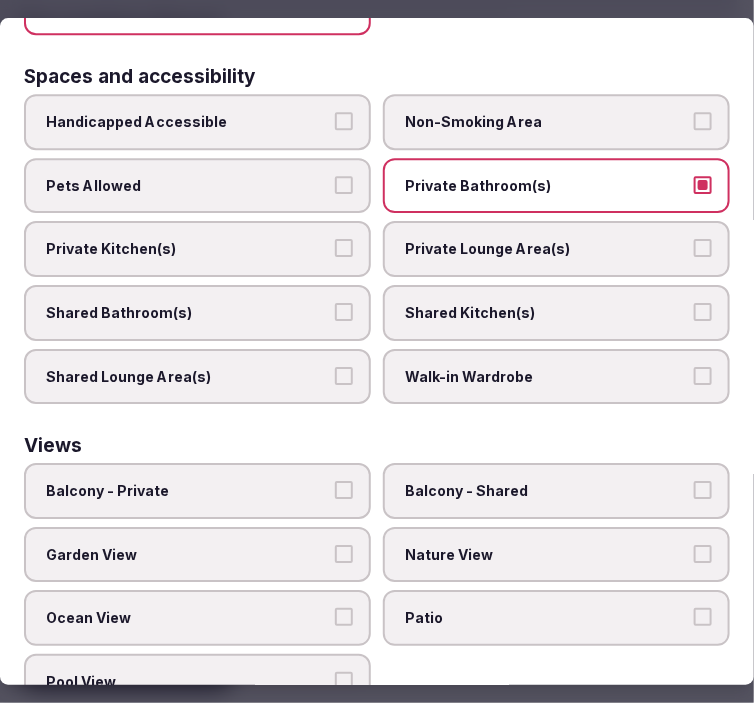 click on "Private Lounge Area(s)" at bounding box center (546, 249) 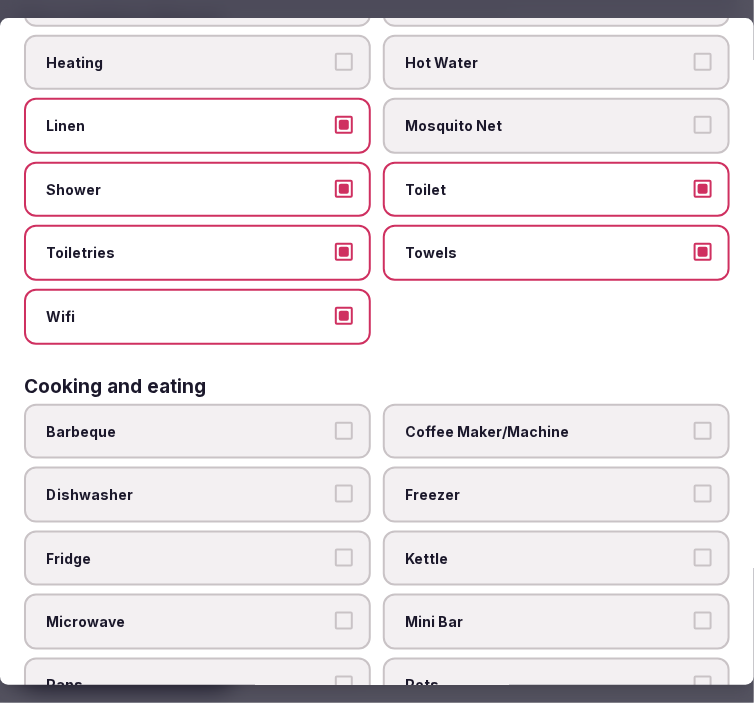 scroll, scrollTop: 0, scrollLeft: 0, axis: both 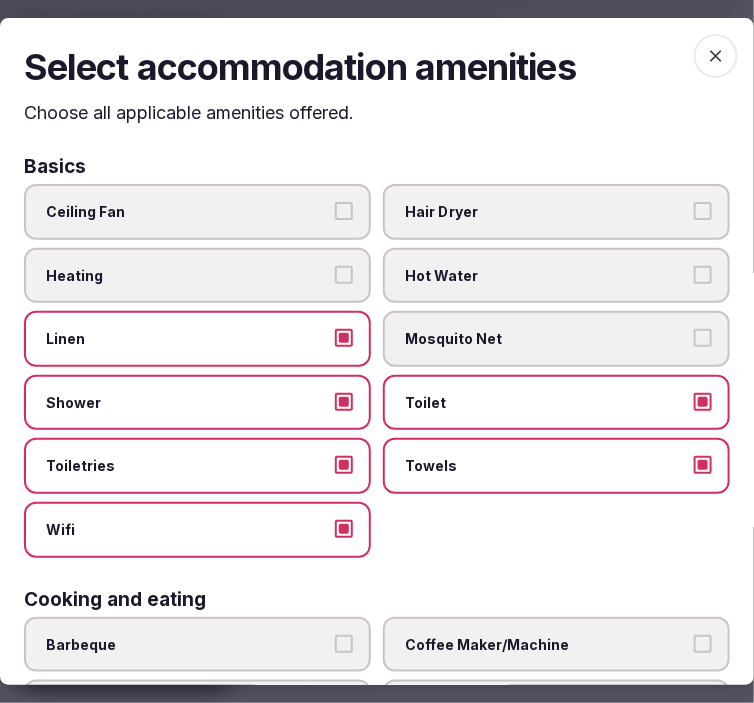 click 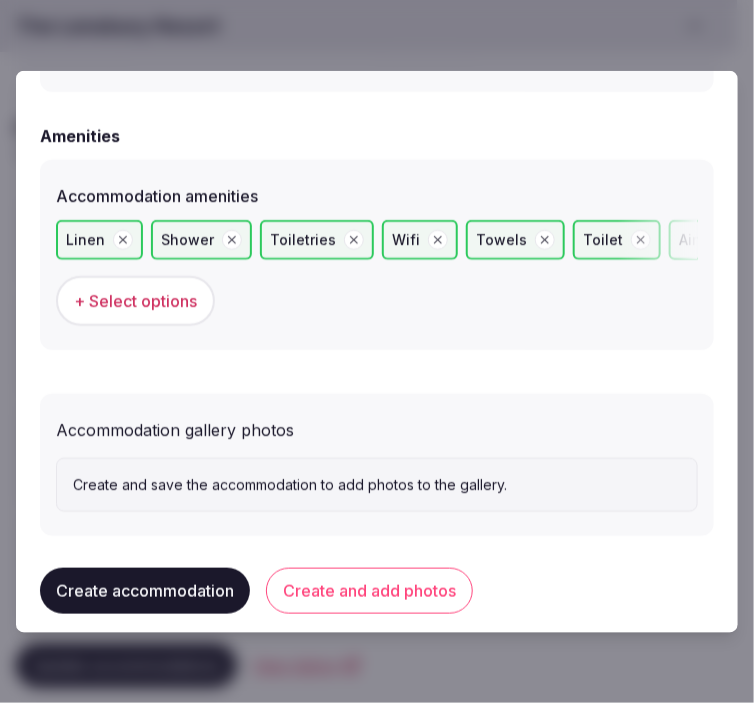 scroll, scrollTop: 1972, scrollLeft: 0, axis: vertical 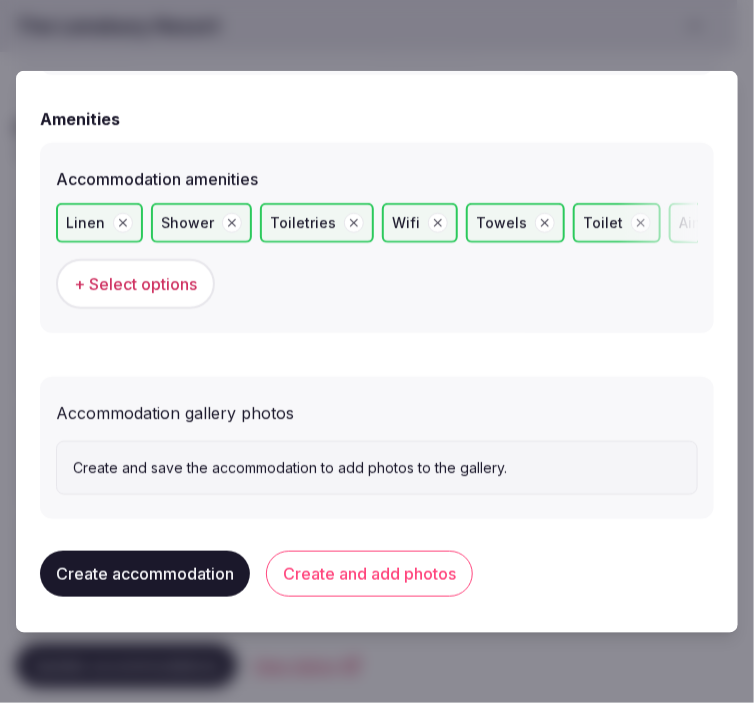 click on "Create and add photos" at bounding box center [369, 573] 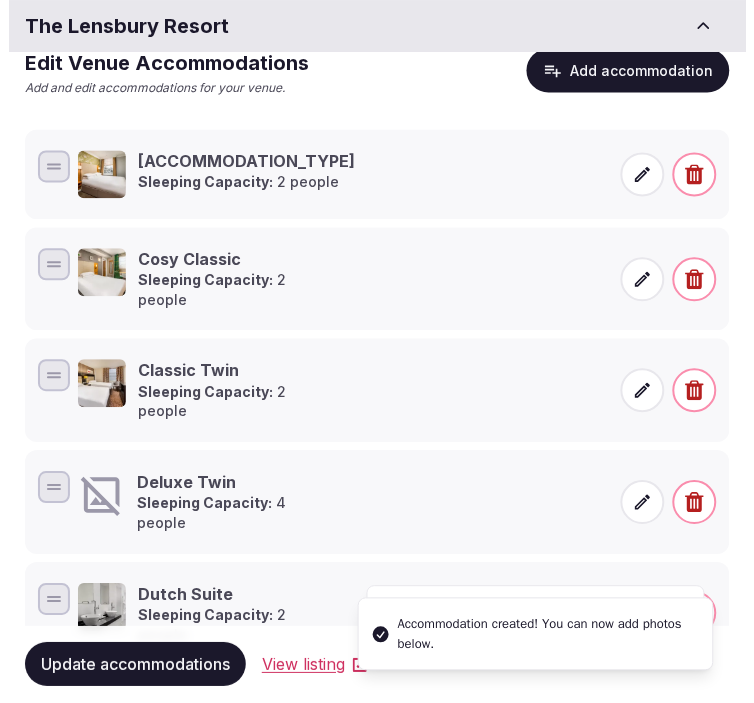 scroll, scrollTop: 427, scrollLeft: 0, axis: vertical 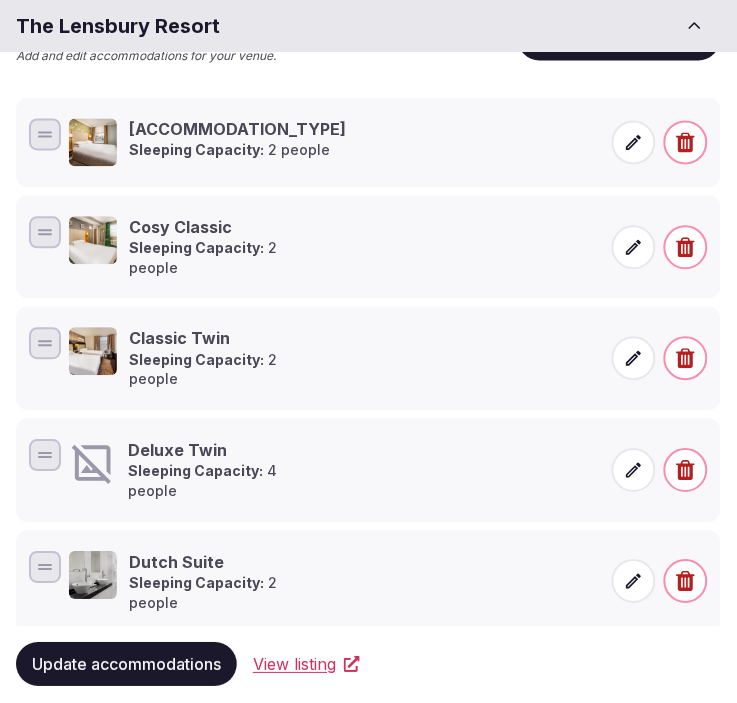 click on "Sleeping Capacity:   4   people" at bounding box center (229, 481) 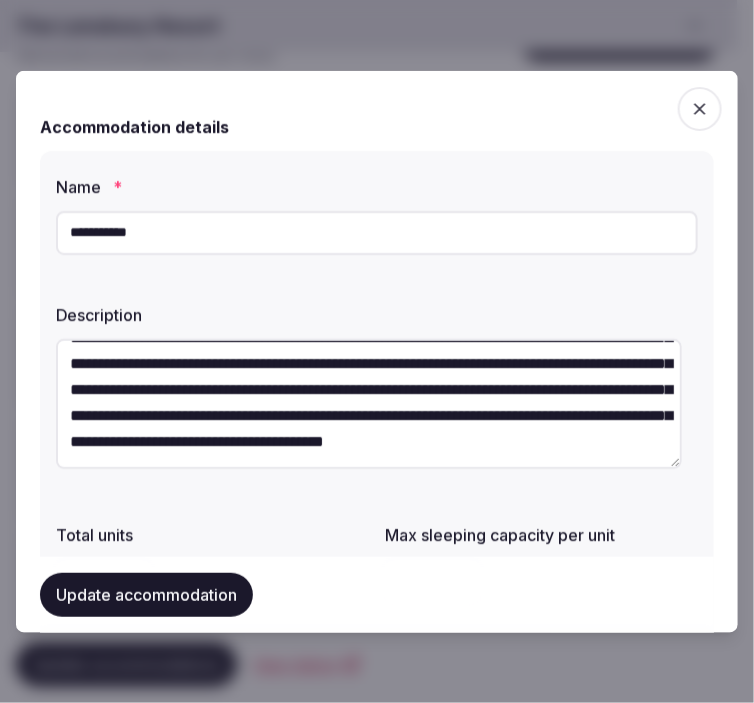 scroll, scrollTop: 103, scrollLeft: 0, axis: vertical 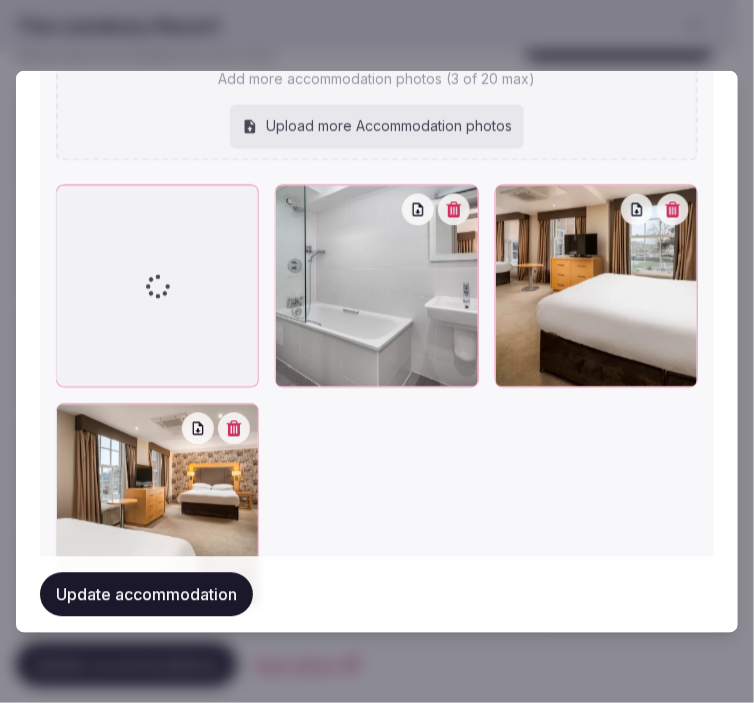 click on "Accommodation gallery photos   Deluxe_Twin-1-1920x1280.jpg.webp Deluxe_Twin-3-1920x1282.jpg.webp Add more accommodation photos (3 of 20 max) Upload more Accommodation photos
To pick up a draggable item, press the space bar.
While dragging, use the arrow keys to move the item.
Press space again to drop the item in its new position, or press escape to cancel." at bounding box center (377, 247) 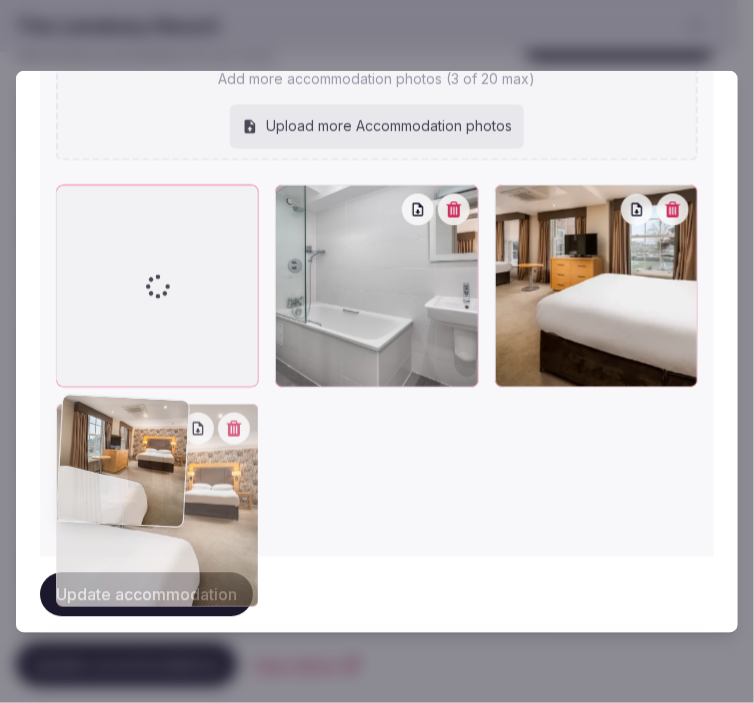 drag, startPoint x: 72, startPoint y: 405, endPoint x: 84, endPoint y: 203, distance: 202.35612 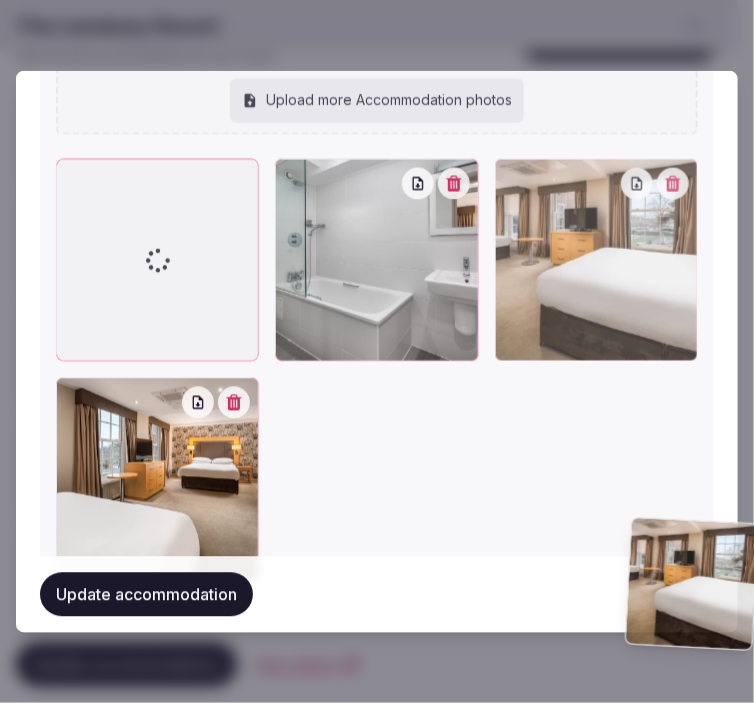 scroll, scrollTop: 2516, scrollLeft: 0, axis: vertical 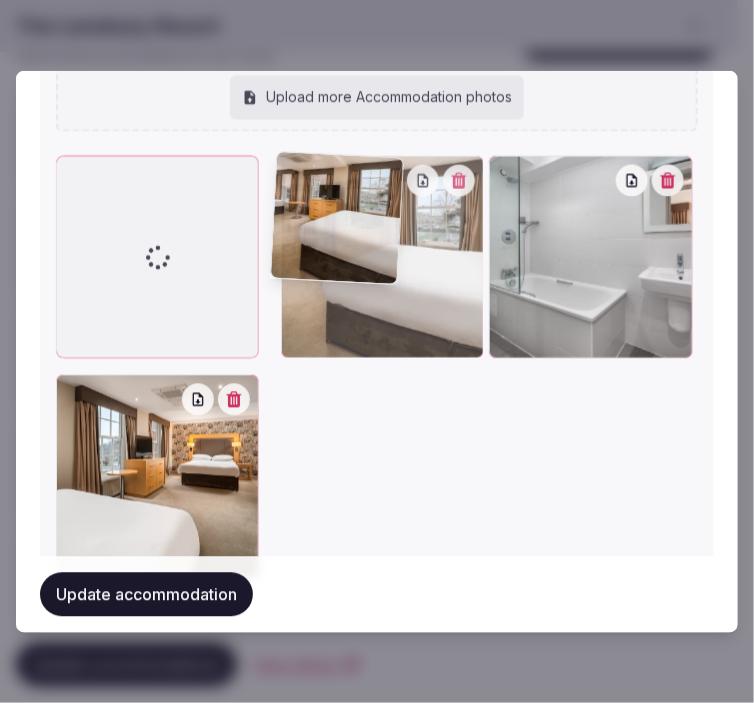 drag, startPoint x: 70, startPoint y: 194, endPoint x: -10, endPoint y: 403, distance: 223.78784 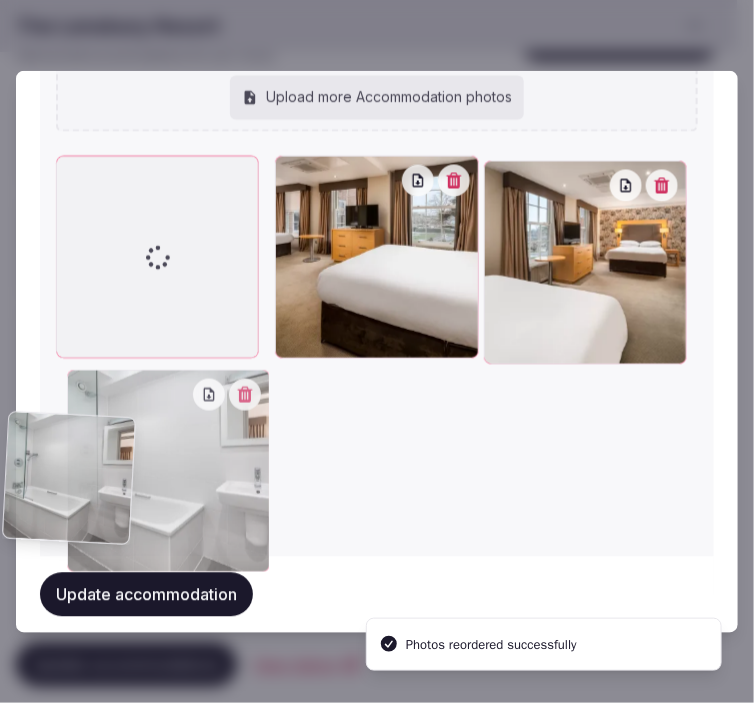drag, startPoint x: 487, startPoint y: 202, endPoint x: 22, endPoint y: 441, distance: 522.825 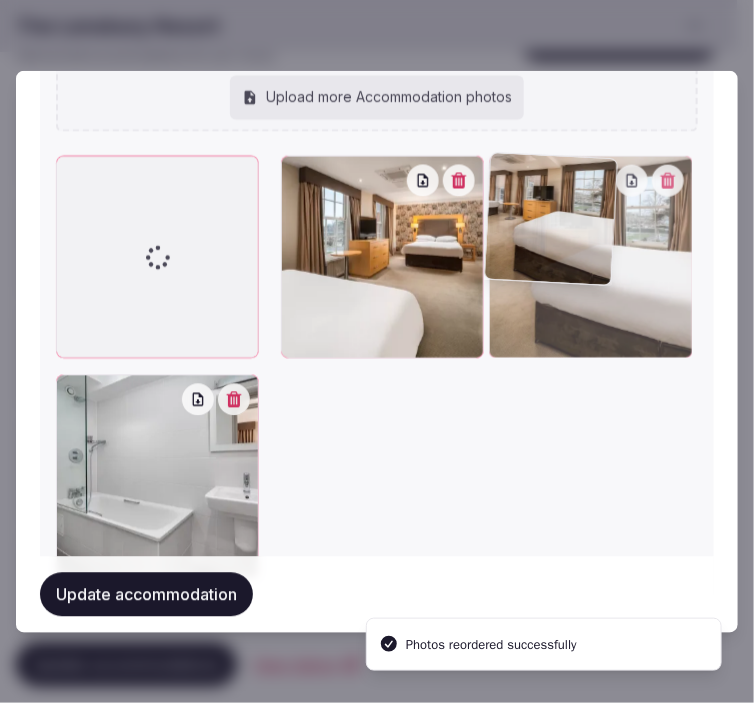 drag, startPoint x: 77, startPoint y: 172, endPoint x: 342, endPoint y: 491, distance: 414.71194 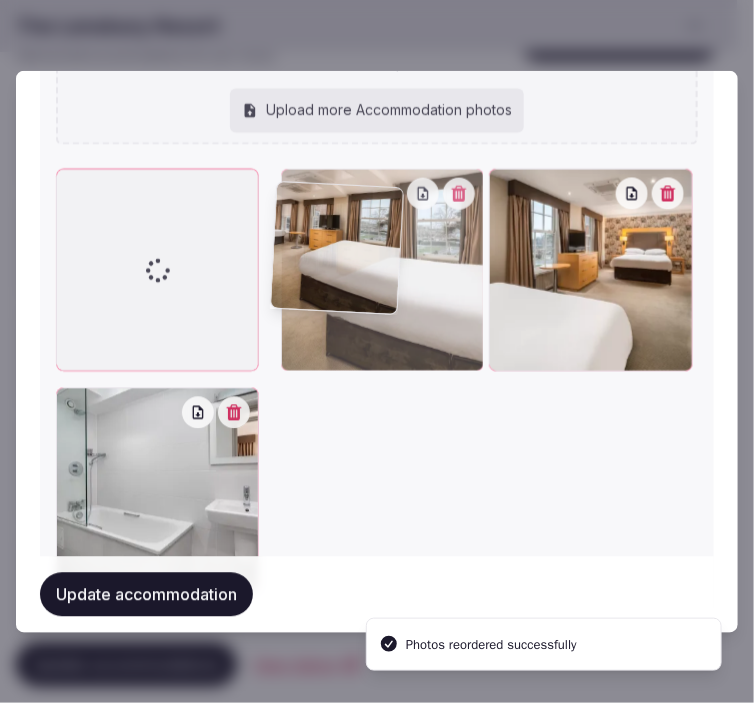 drag, startPoint x: 500, startPoint y: 180, endPoint x: 95, endPoint y: 156, distance: 405.71048 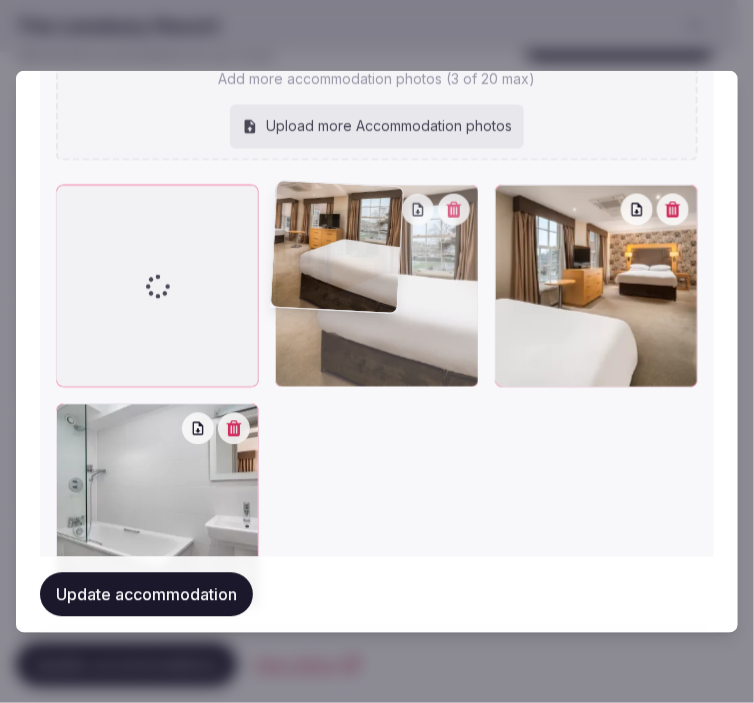 drag, startPoint x: 72, startPoint y: 187, endPoint x: 118, endPoint y: 201, distance: 48.08326 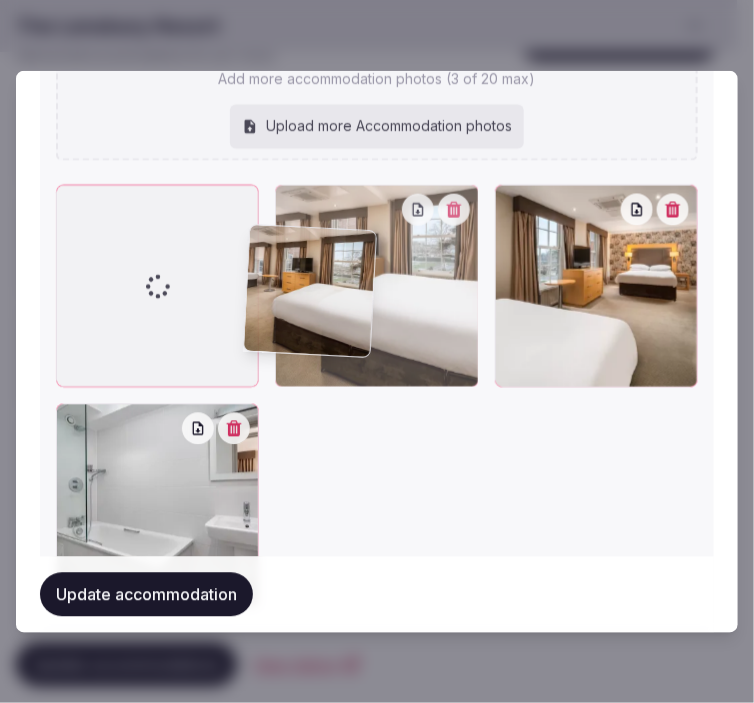 drag, startPoint x: 67, startPoint y: 185, endPoint x: 44, endPoint y: 231, distance: 51.42956 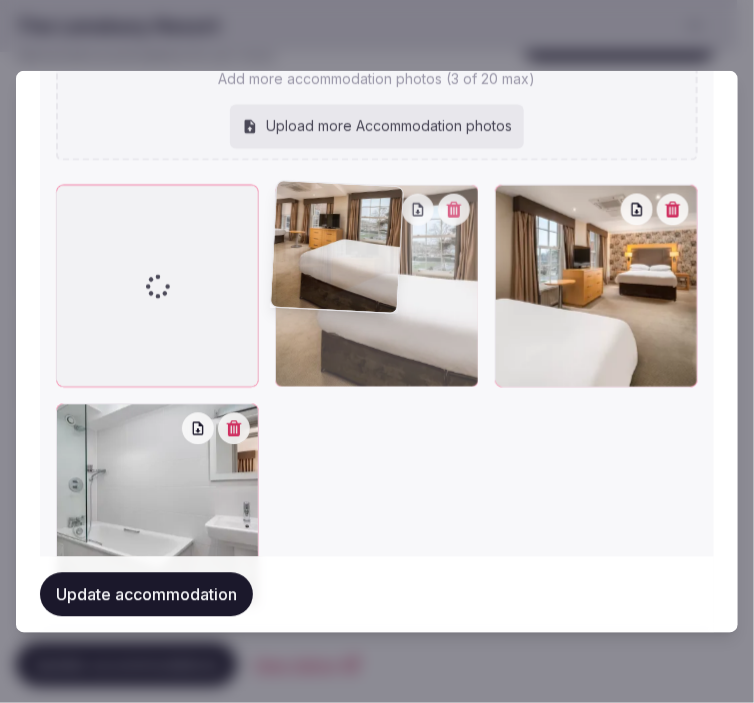 click on "Accommodation gallery photos   Deluxe_Twin-1-1920x1280.jpg.webp Deluxe_Twin-3-1920x1282.jpg.webp Add more accommodation photos (3 of 20 max) Upload more Accommodation photos
To pick up a draggable item, press the space bar.
While dragging, use the arrow keys to move the item.
Press space again to drop the item in its new position, or press escape to cancel.
Draggable item 07b42d44-292e-4fd1-b97c-76cff4d3e329 was moved over droppable area 07b42d44-292e-4fd1-b97c-76cff4d3e329." at bounding box center [377, 247] 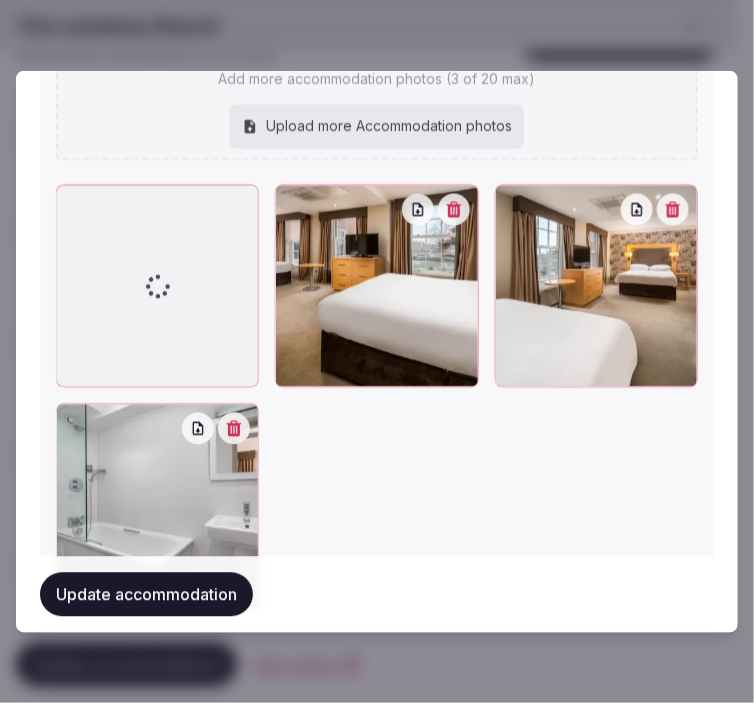 click on "Update accommodation" at bounding box center (146, 595) 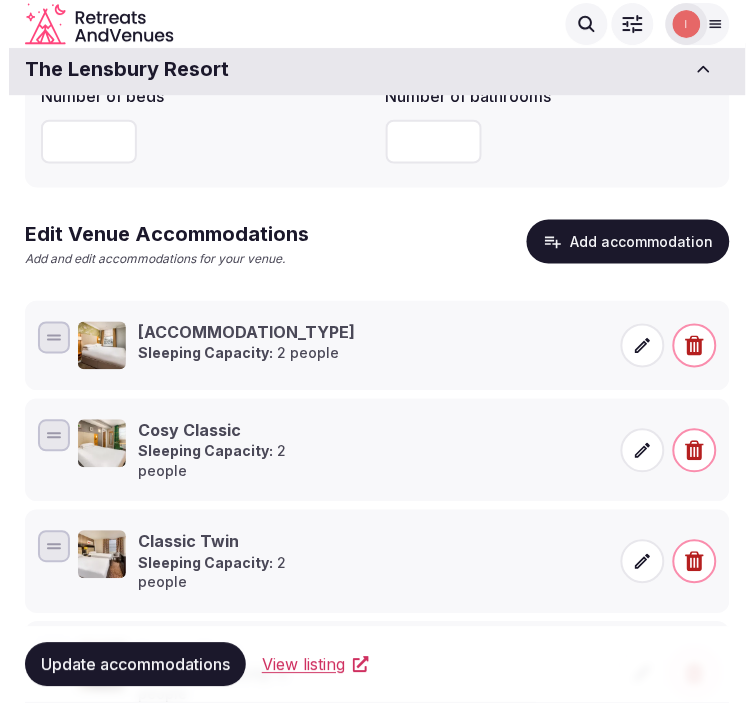 scroll, scrollTop: 205, scrollLeft: 0, axis: vertical 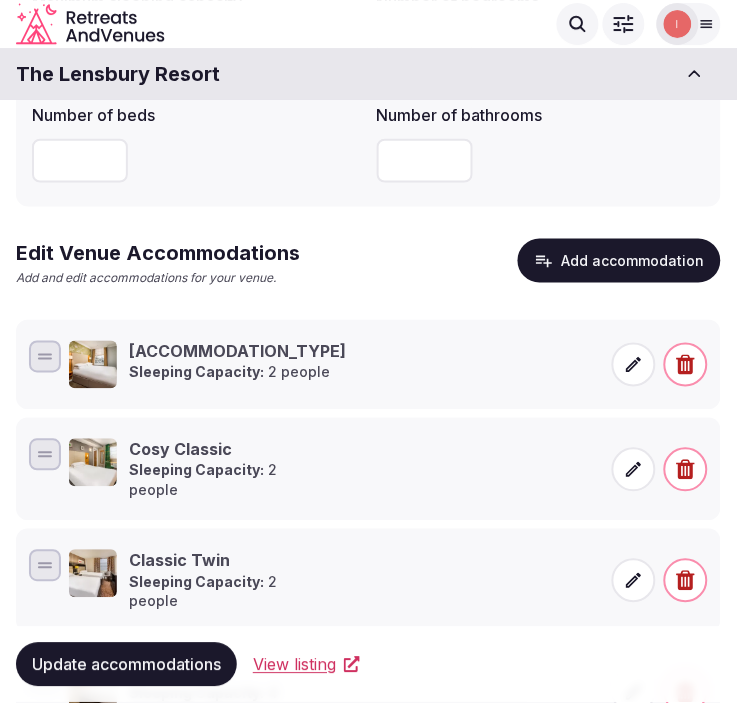 click on "Add accommodation" at bounding box center (619, 261) 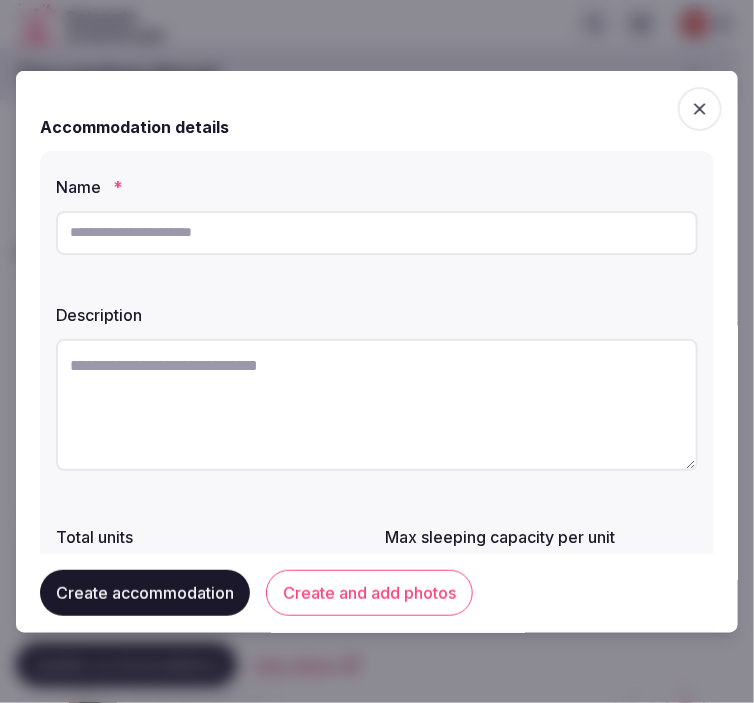 click at bounding box center (377, 232) 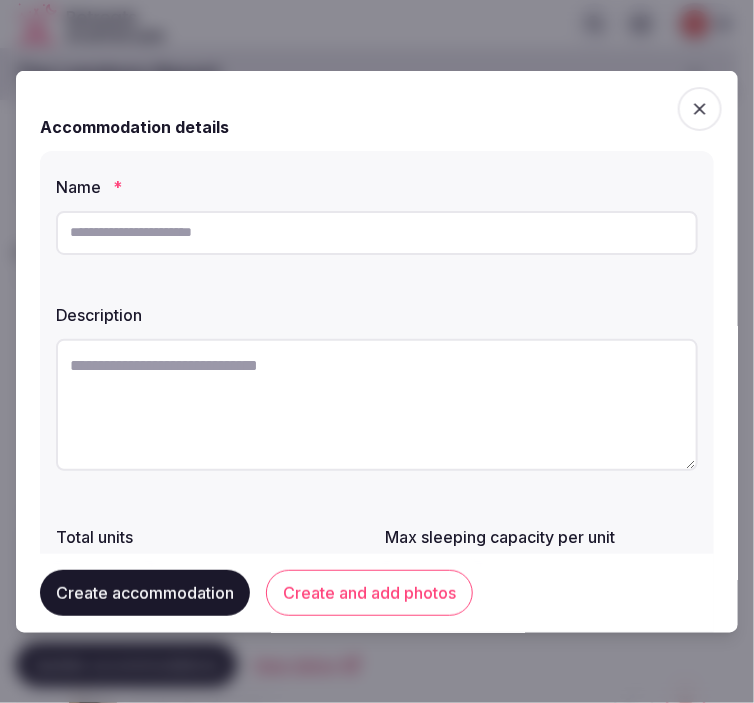 paste on "**********" 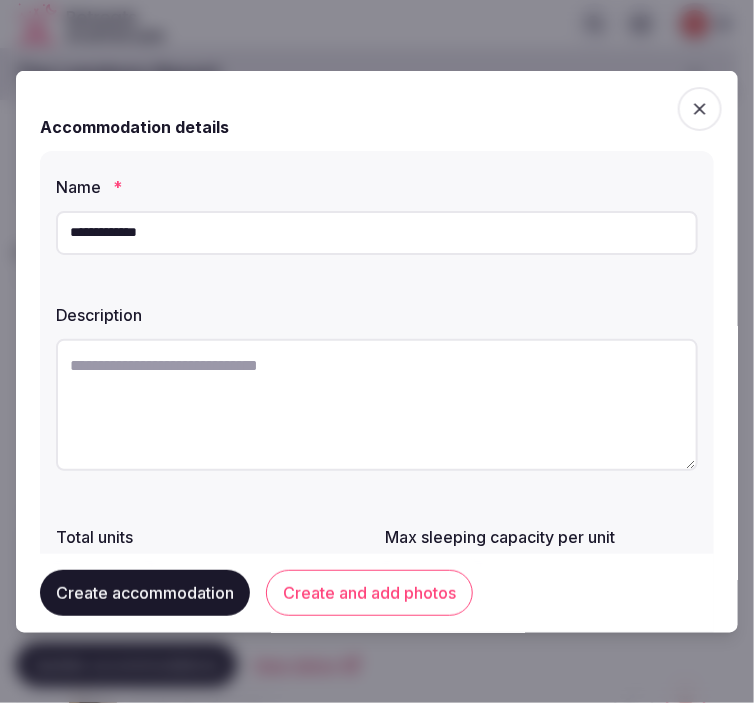 type on "**********" 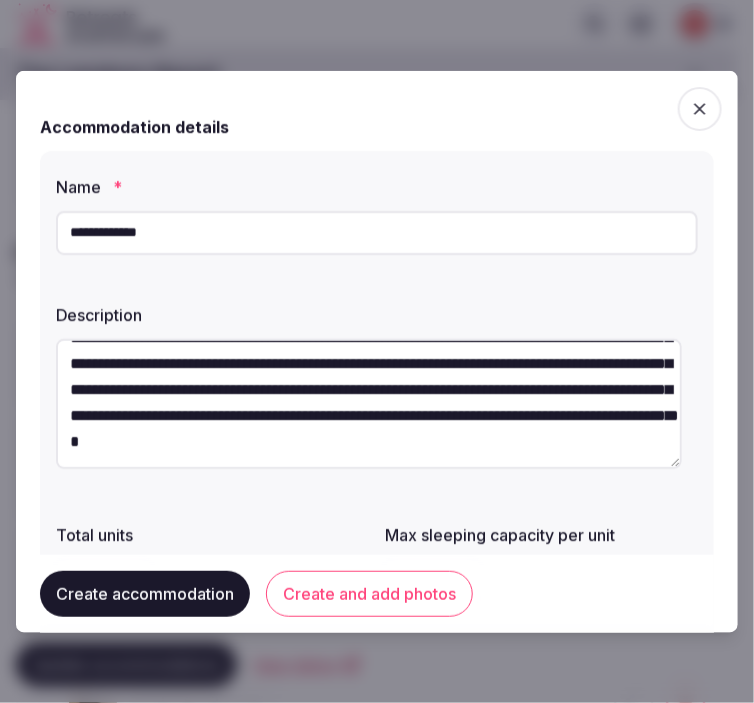 scroll, scrollTop: 77, scrollLeft: 0, axis: vertical 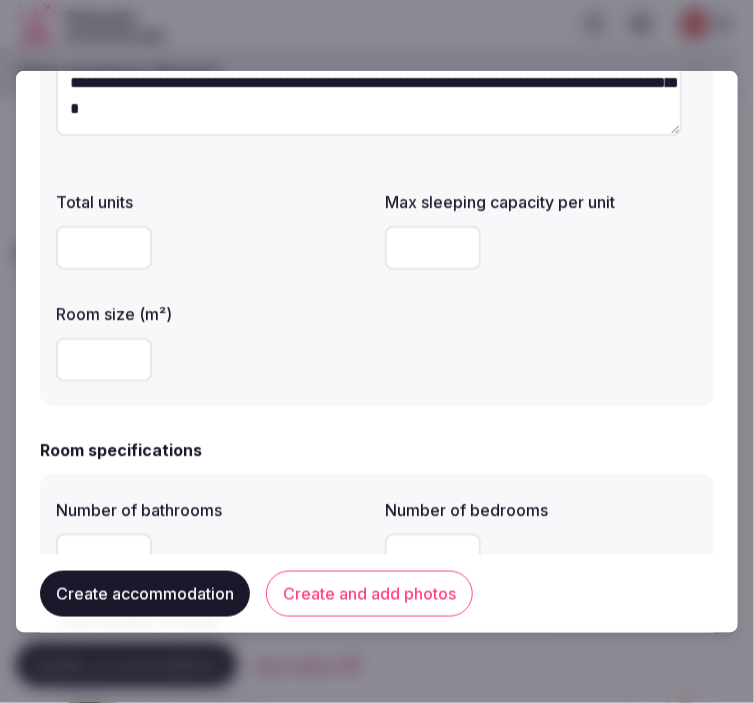 type on "**********" 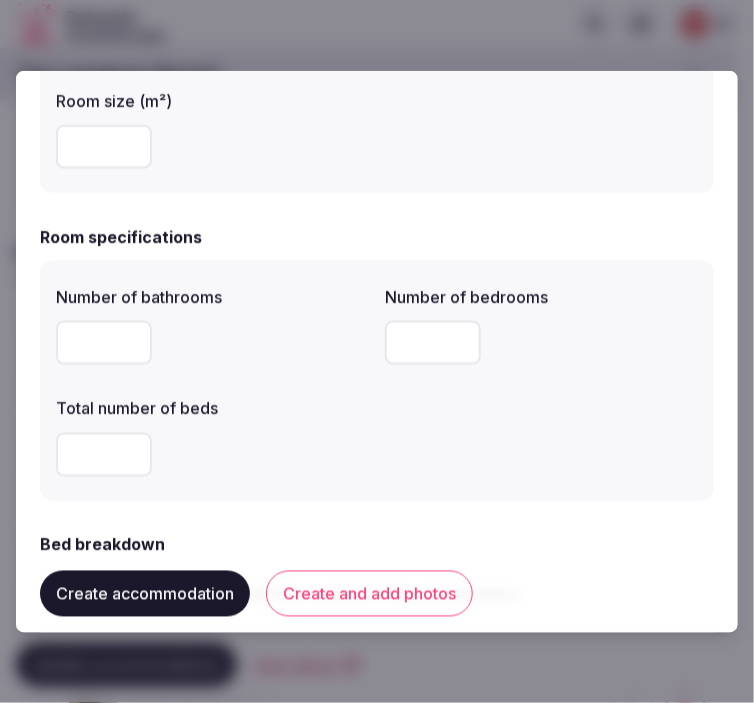 scroll, scrollTop: 555, scrollLeft: 0, axis: vertical 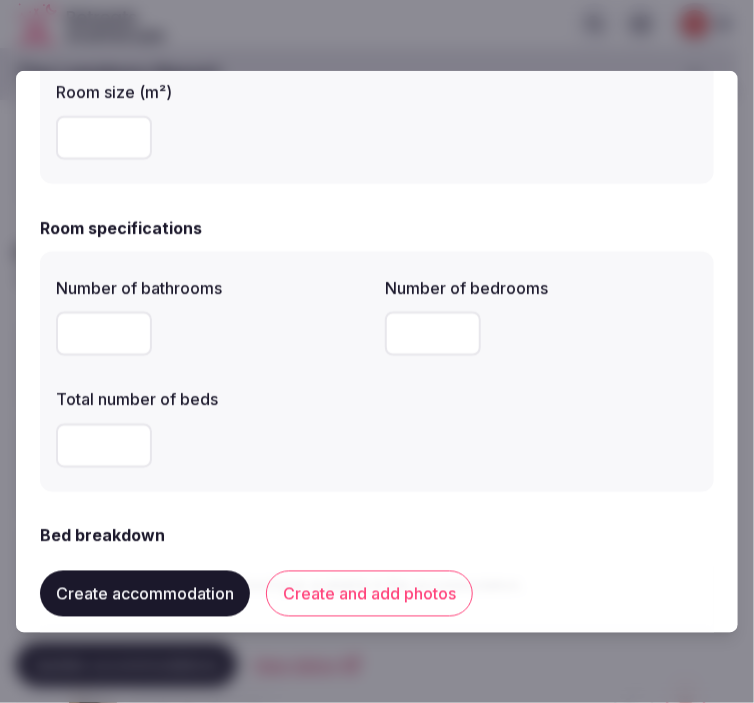 click at bounding box center (104, 445) 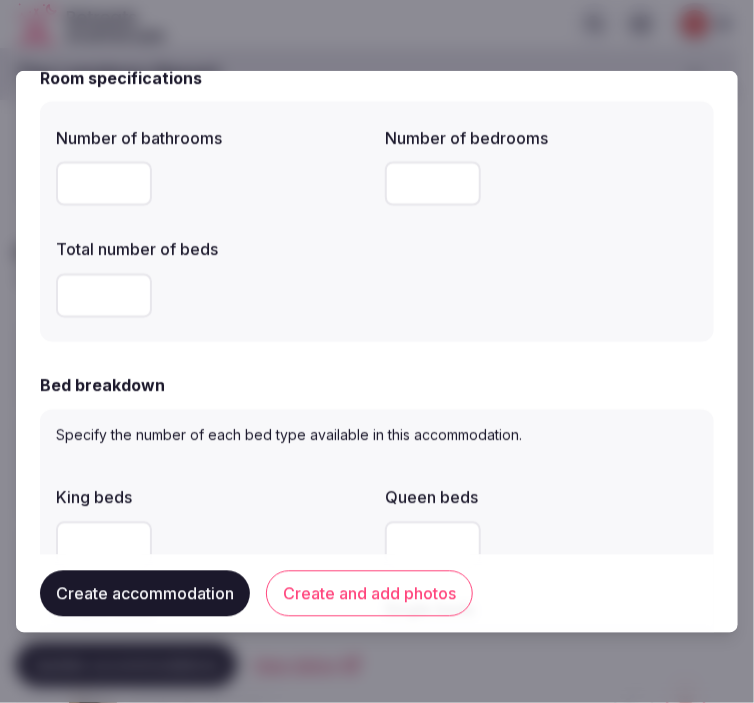 scroll, scrollTop: 888, scrollLeft: 0, axis: vertical 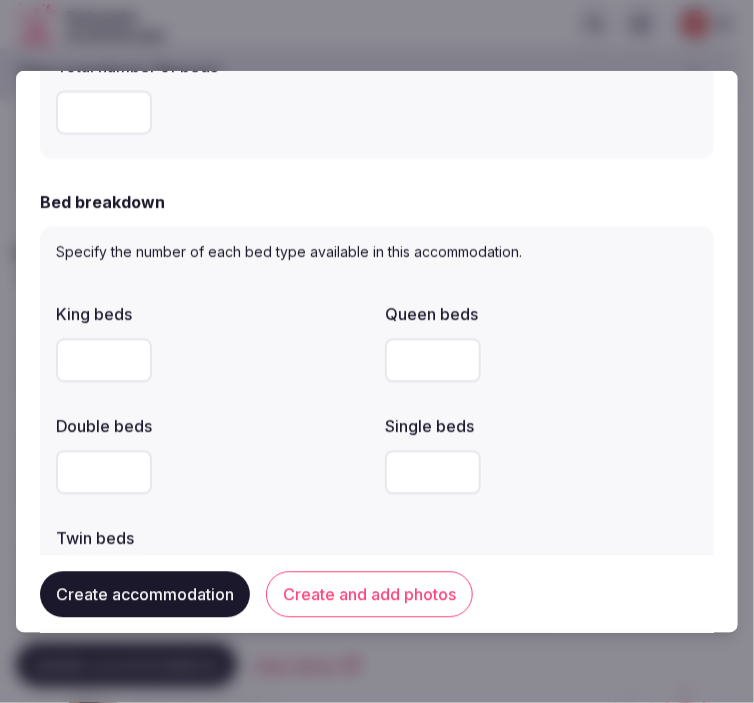 click on "*" at bounding box center [104, 360] 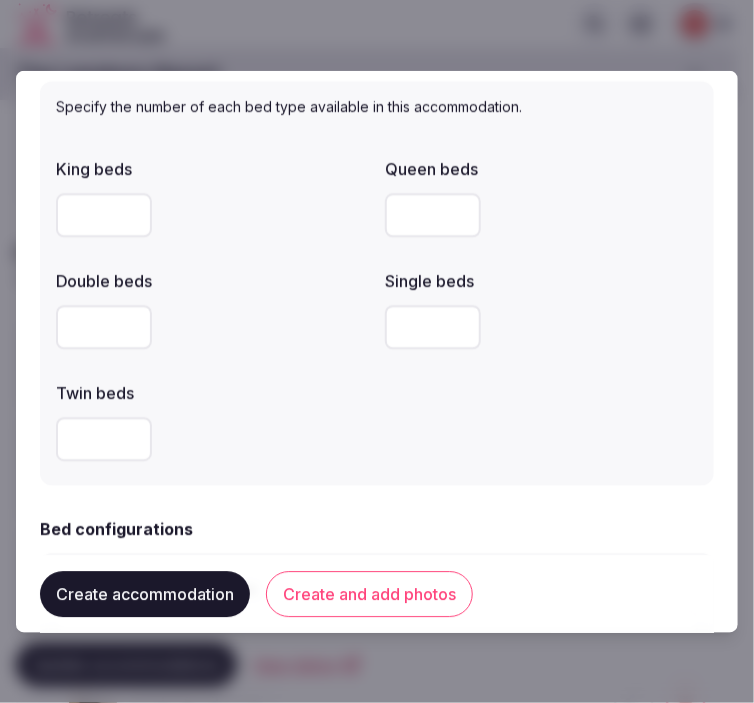 scroll, scrollTop: 1222, scrollLeft: 0, axis: vertical 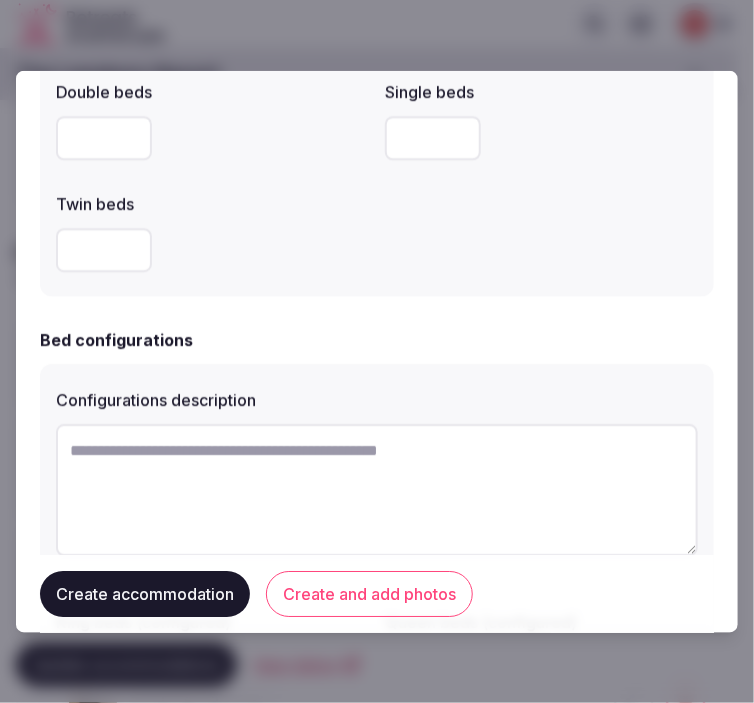 click at bounding box center [377, 490] 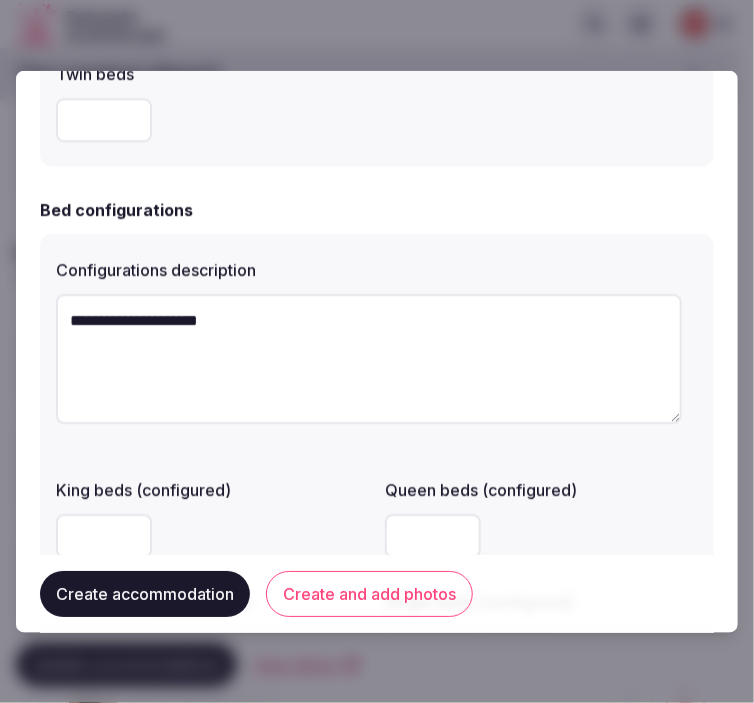 scroll, scrollTop: 1555, scrollLeft: 0, axis: vertical 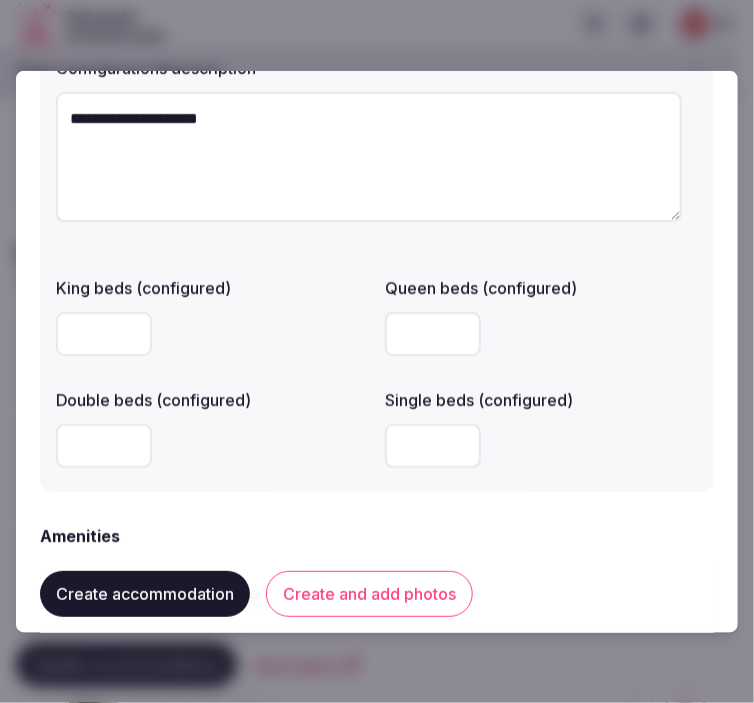 type on "**********" 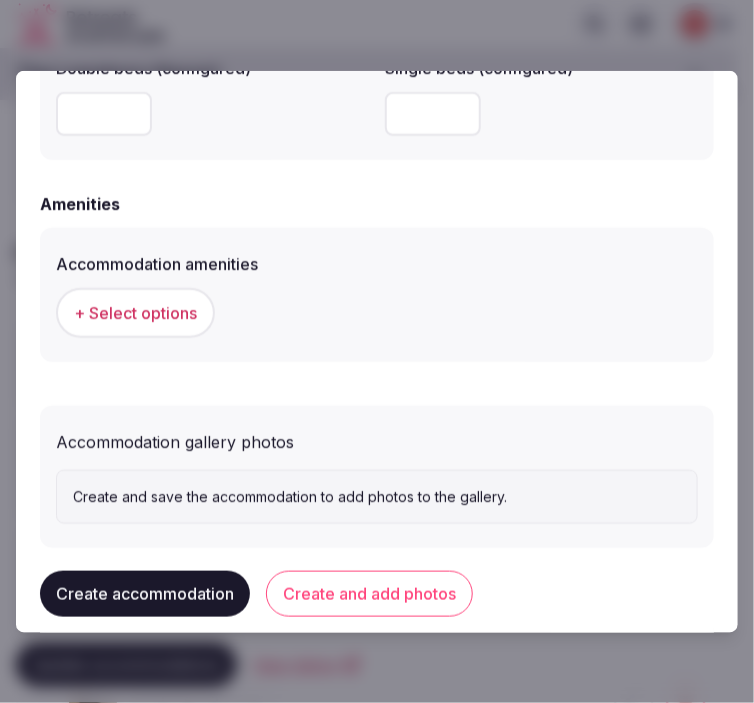 scroll, scrollTop: 1888, scrollLeft: 0, axis: vertical 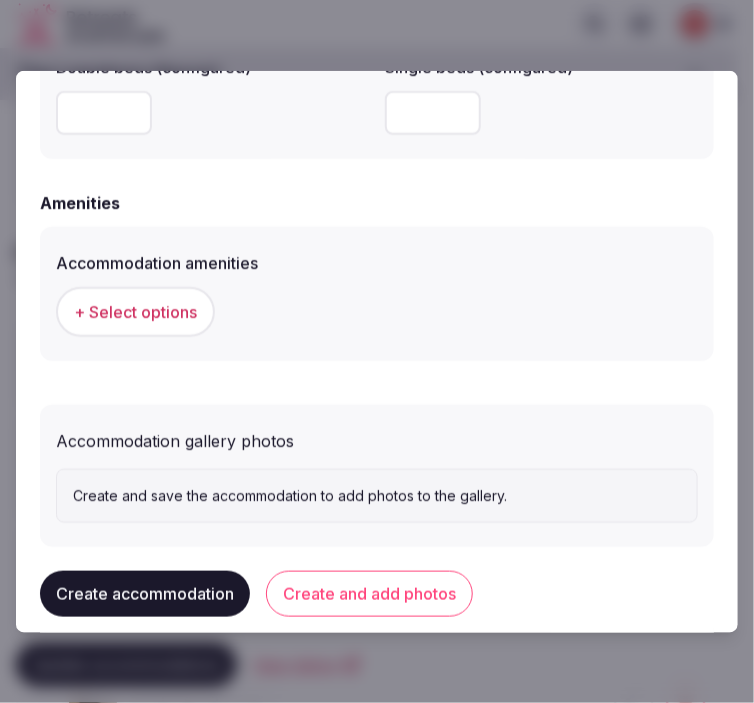 click on "+ Select options" at bounding box center (135, 311) 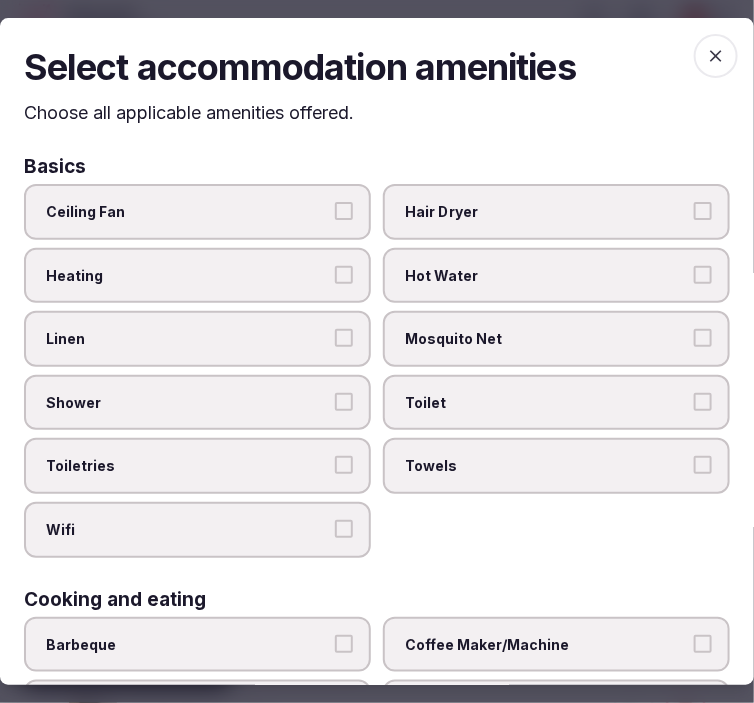 drag, startPoint x: 145, startPoint y: 342, endPoint x: 170, endPoint y: 342, distance: 25 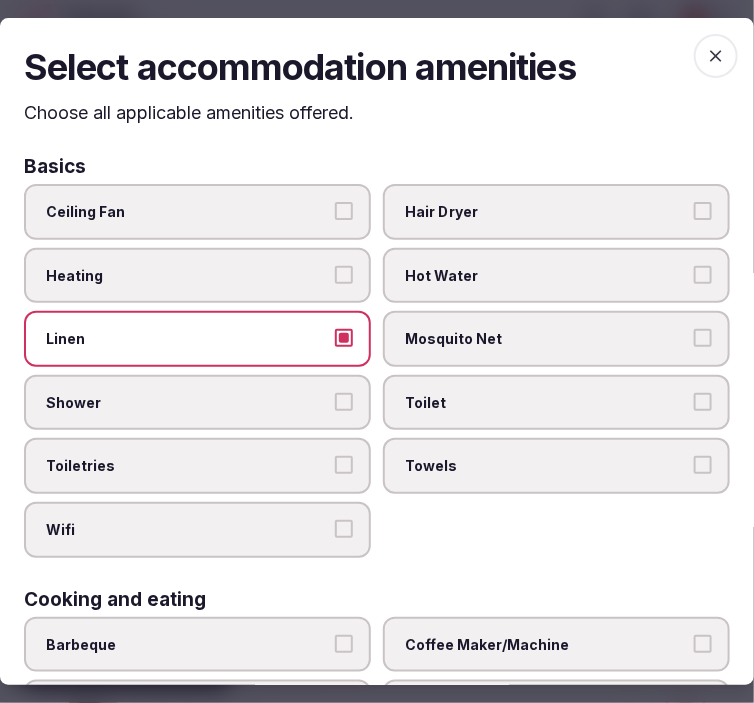 click on "Shower" at bounding box center [344, 402] 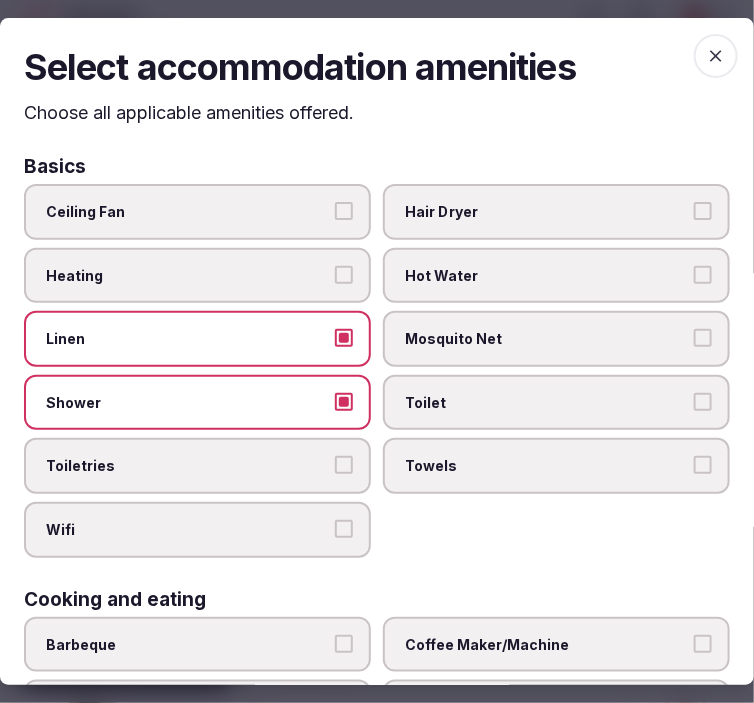 click on "Toiletries" at bounding box center [344, 466] 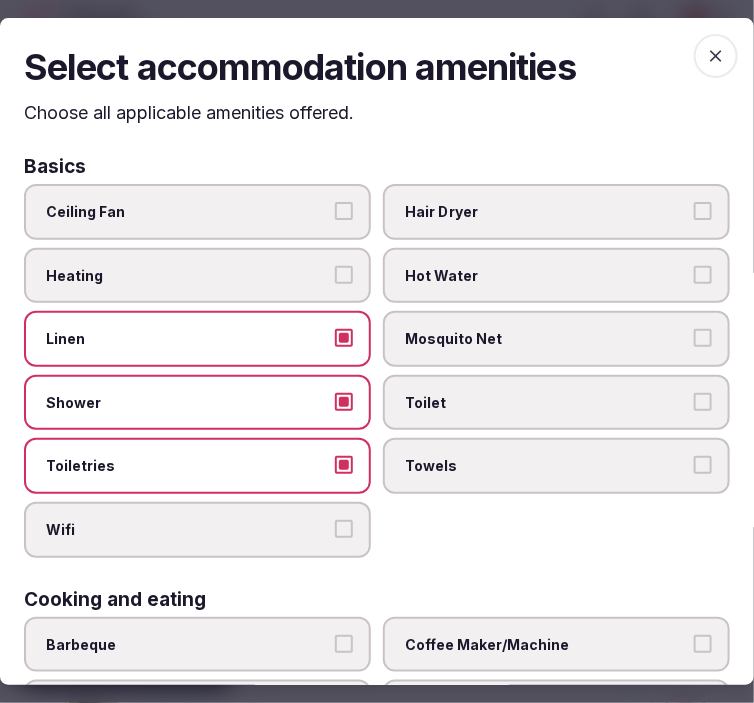 click on "Wifi" at bounding box center (344, 529) 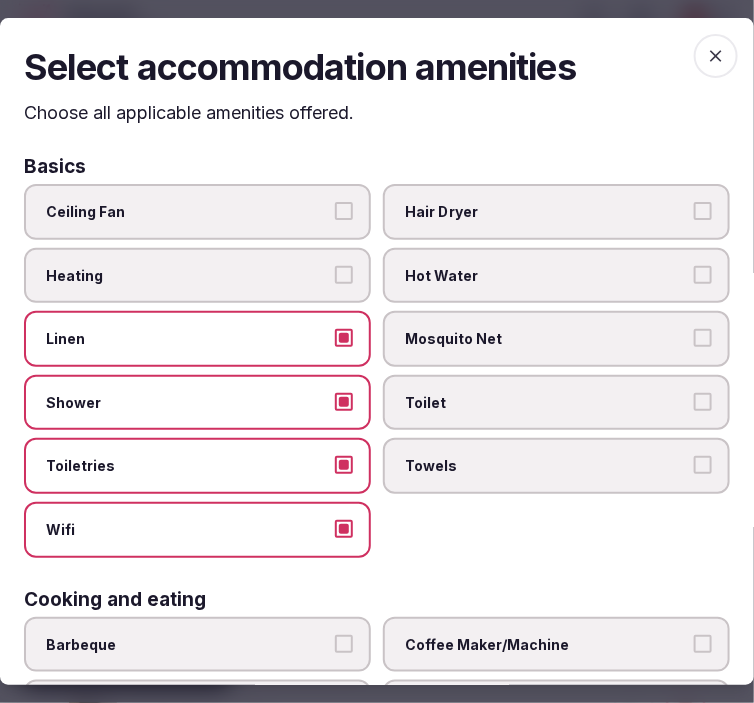 drag, startPoint x: 585, startPoint y: 461, endPoint x: 615, endPoint y: 430, distance: 43.13931 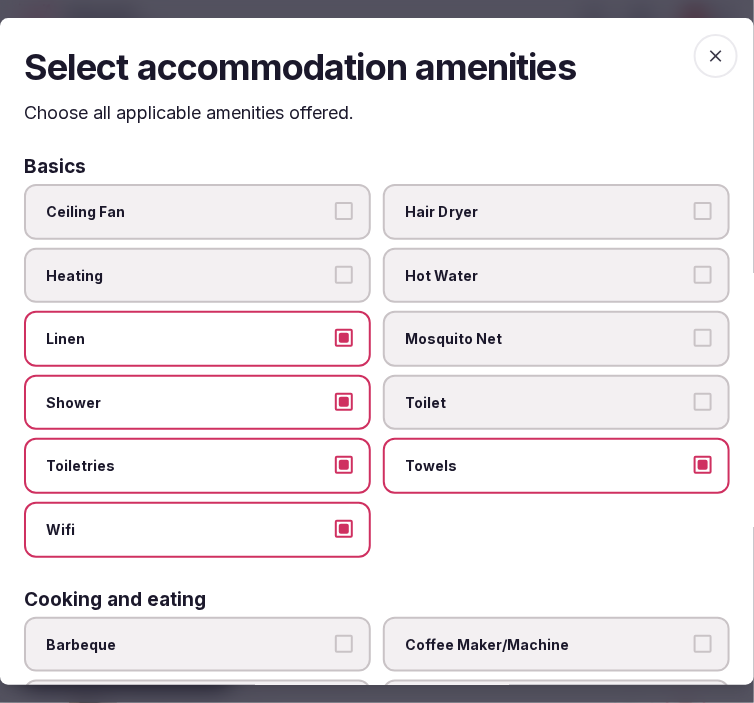 click on "Toilet" at bounding box center (546, 403) 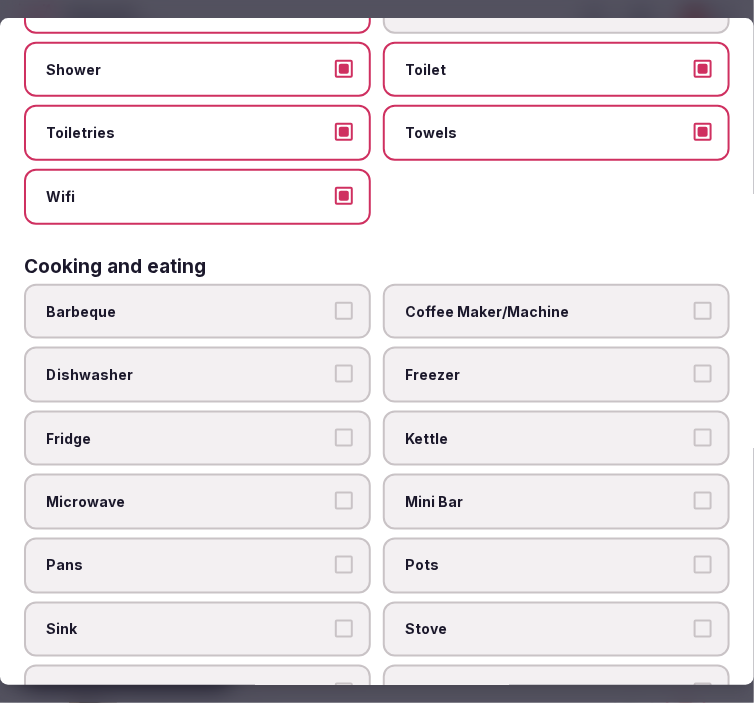 scroll, scrollTop: 444, scrollLeft: 0, axis: vertical 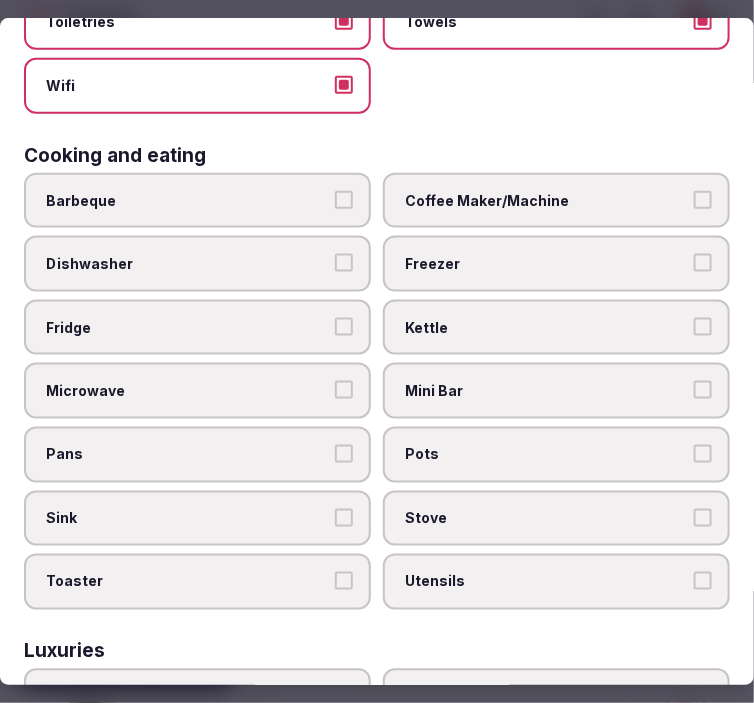 click on "Toaster" at bounding box center (197, 582) 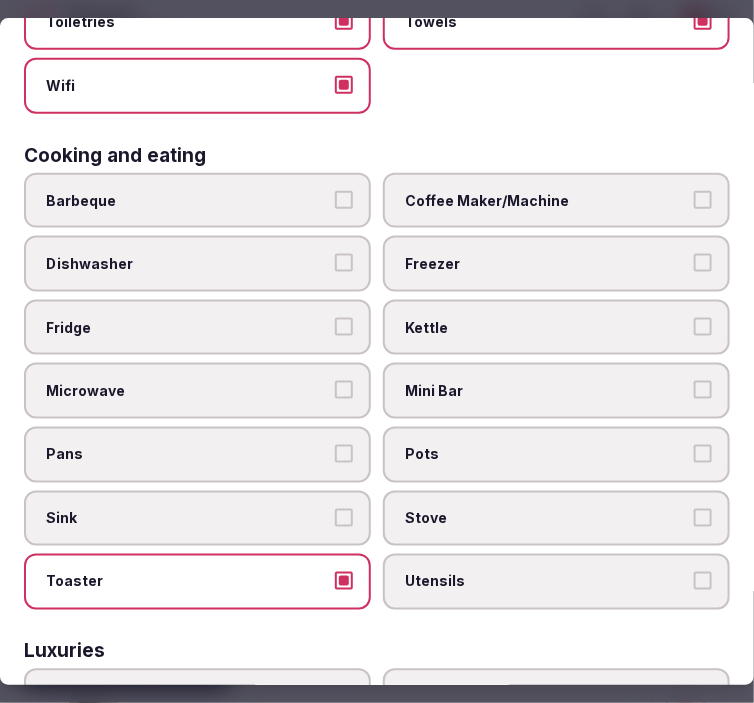 click on "Sink" at bounding box center (197, 519) 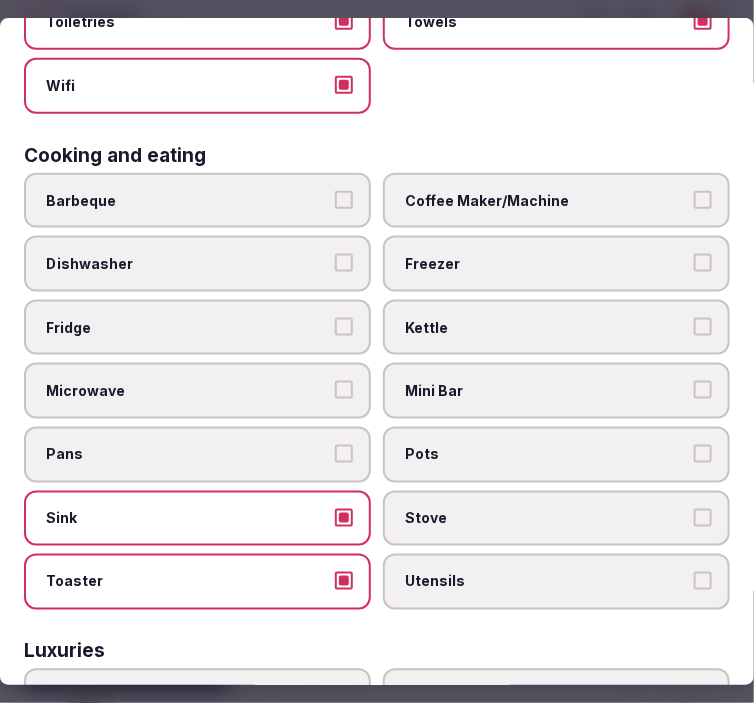 click on "Pans" at bounding box center (344, 454) 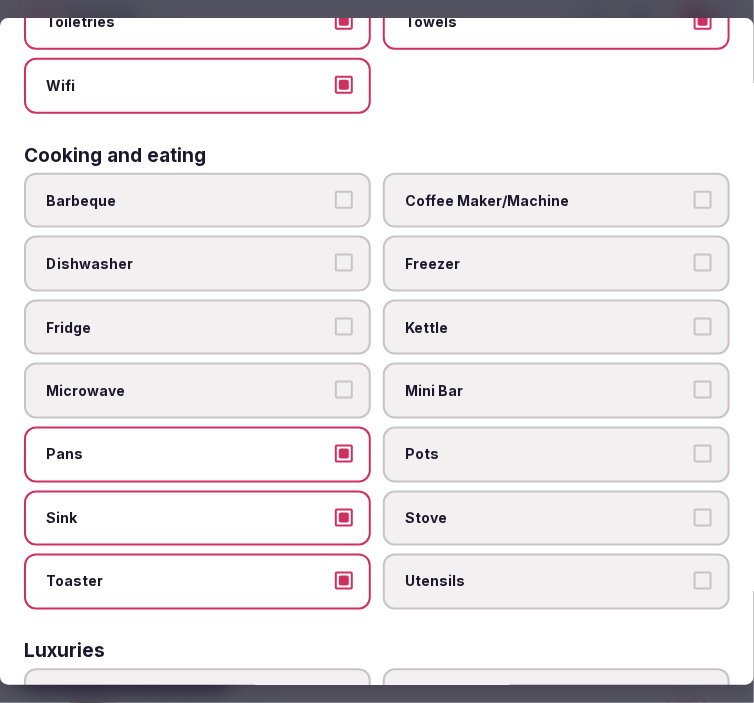 click on "Microwave" at bounding box center (344, 391) 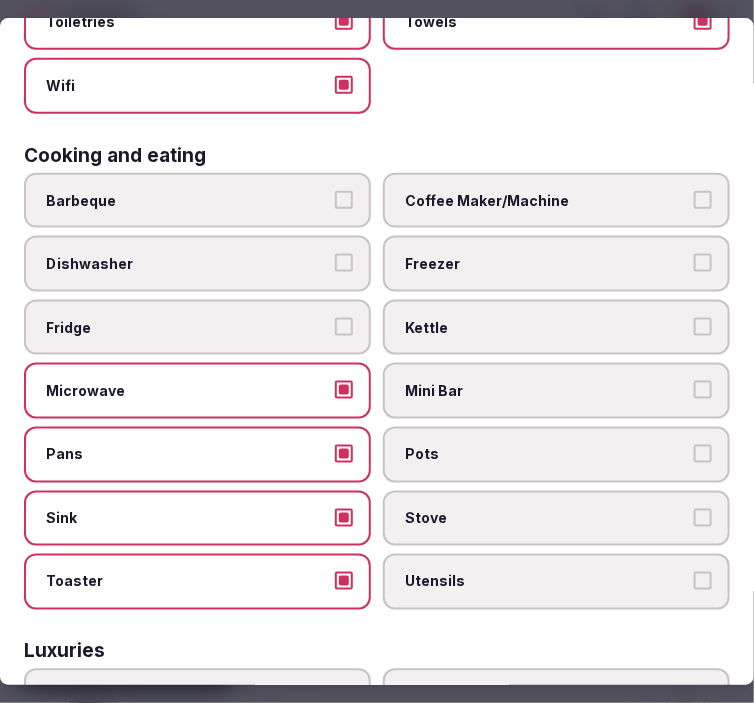click on "Microwave" at bounding box center [197, 392] 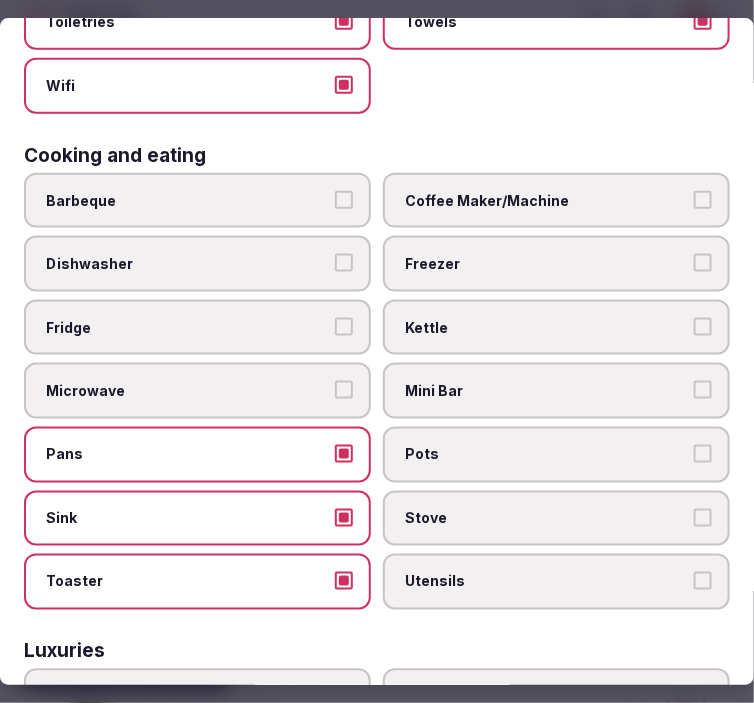drag, startPoint x: 316, startPoint y: 442, endPoint x: 310, endPoint y: 464, distance: 22.803509 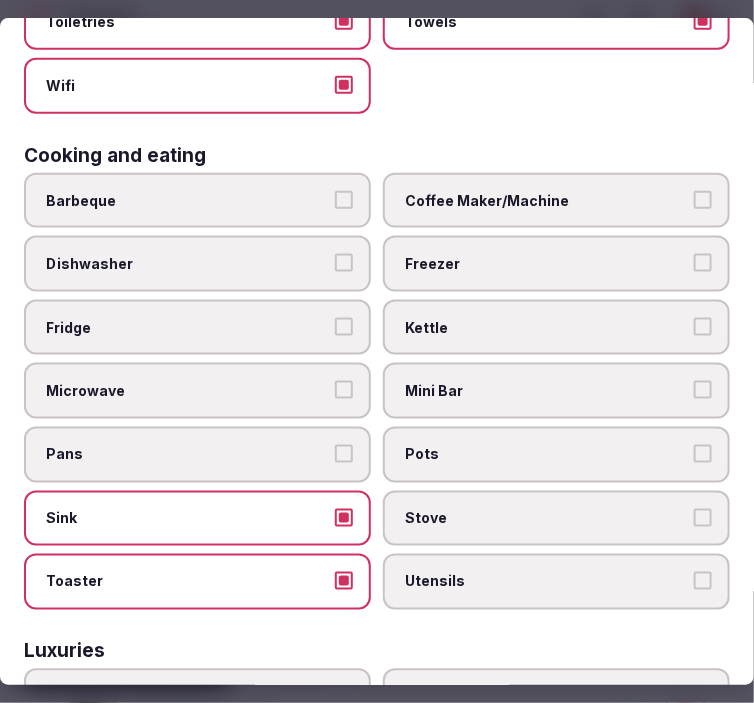 drag, startPoint x: 296, startPoint y: 503, endPoint x: 308, endPoint y: 514, distance: 16.27882 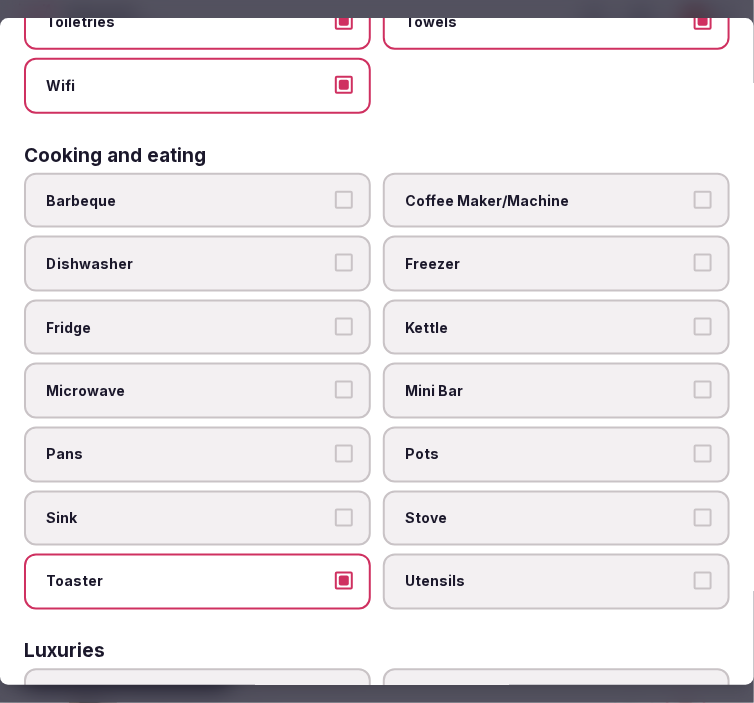 click on "Toaster" at bounding box center (187, 582) 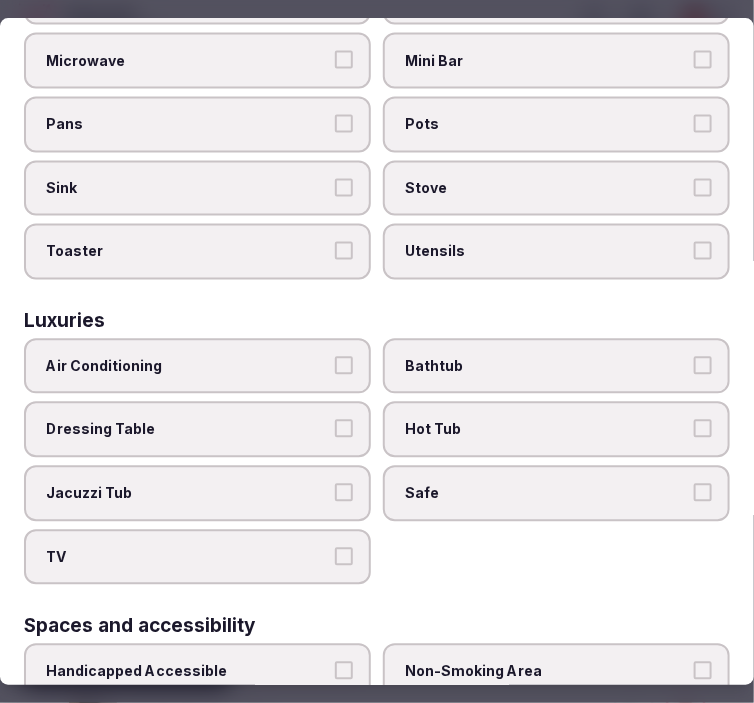 scroll, scrollTop: 777, scrollLeft: 0, axis: vertical 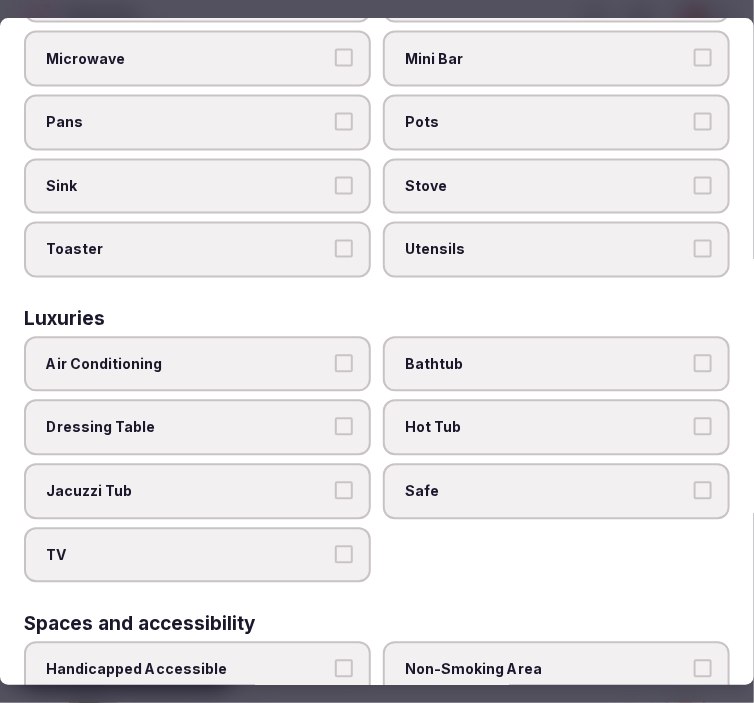 click on "Air Conditioning" at bounding box center (197, 364) 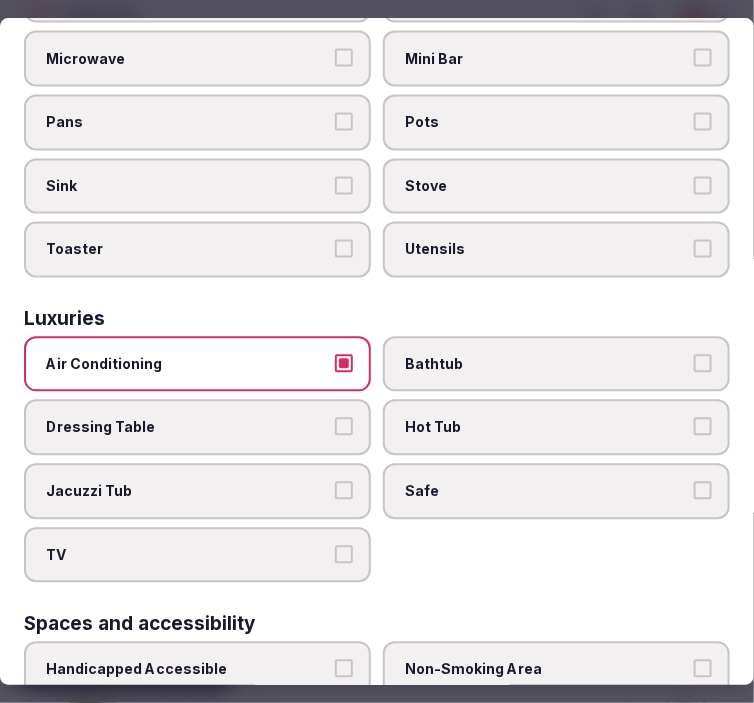 click on "TV" at bounding box center (344, 554) 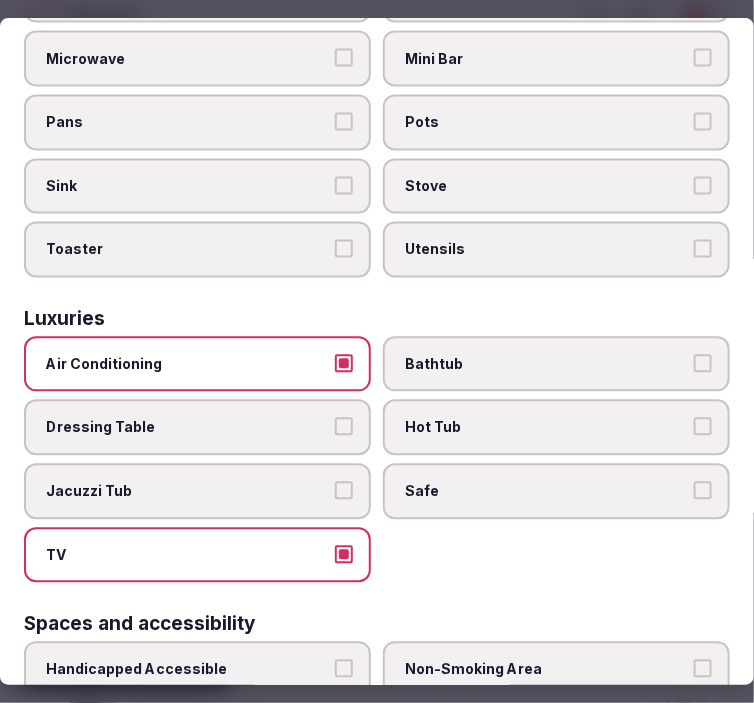 click on "Safe" at bounding box center (546, 491) 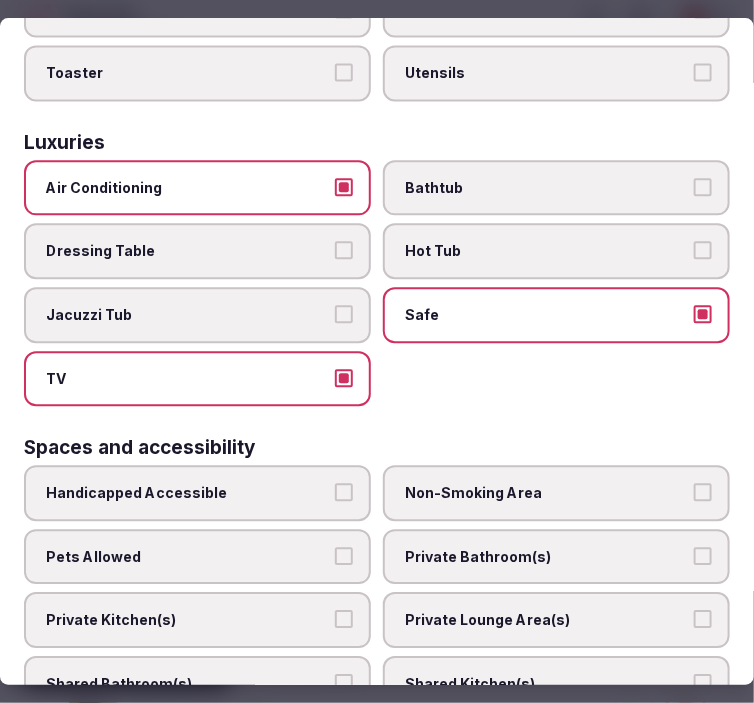 scroll, scrollTop: 1000, scrollLeft: 0, axis: vertical 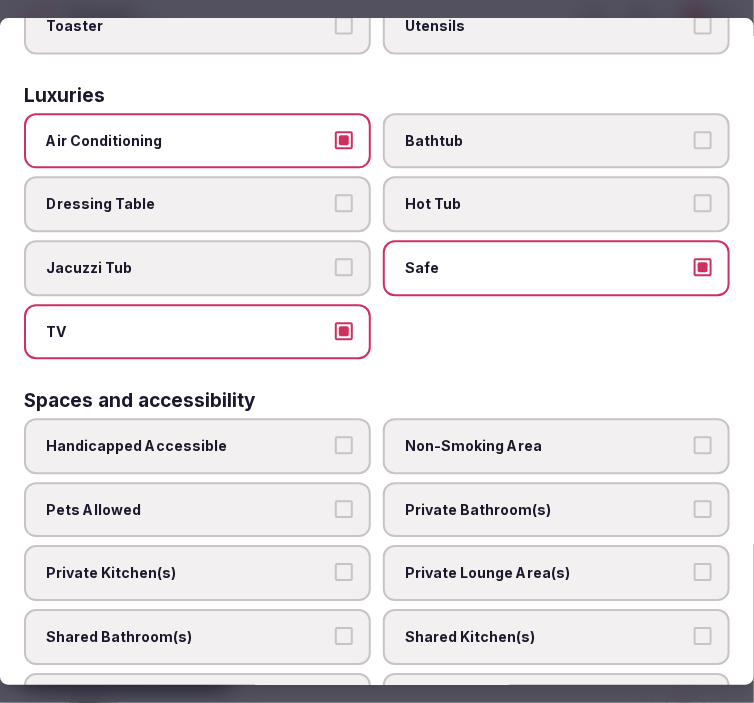 click on "Bathtub" at bounding box center (546, 141) 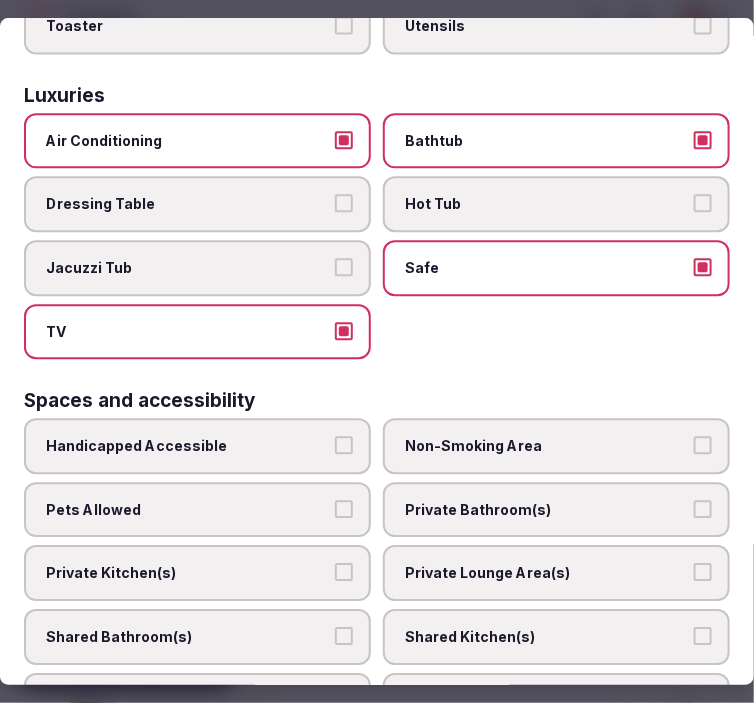 click on "Bathtub" at bounding box center (556, 141) 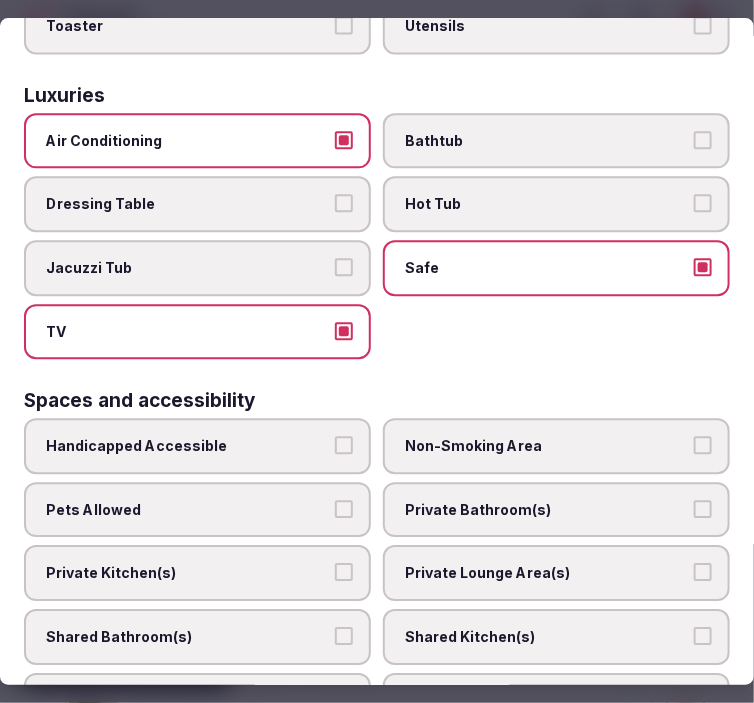 click on "Bathtub" at bounding box center [546, 141] 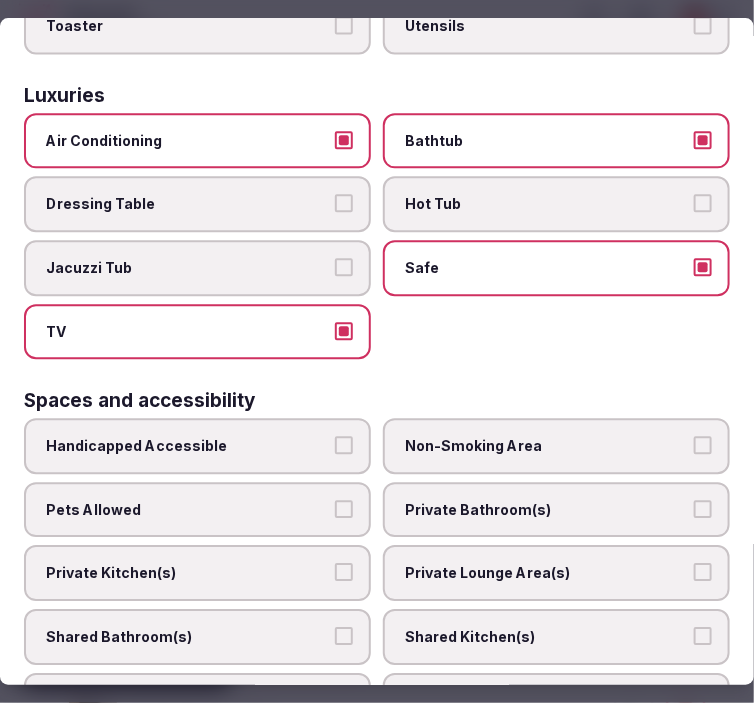 click on "Bathtub" at bounding box center (546, 141) 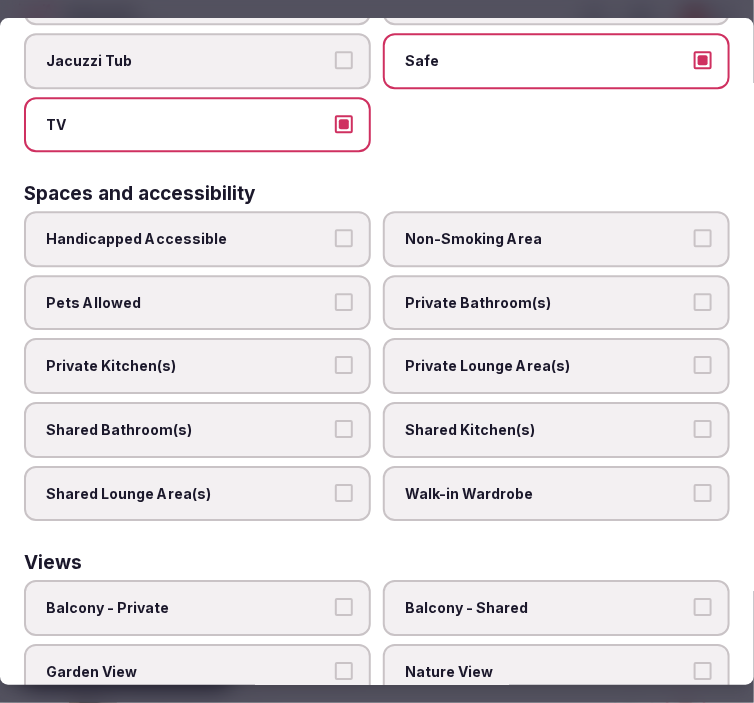 scroll, scrollTop: 1324, scrollLeft: 0, axis: vertical 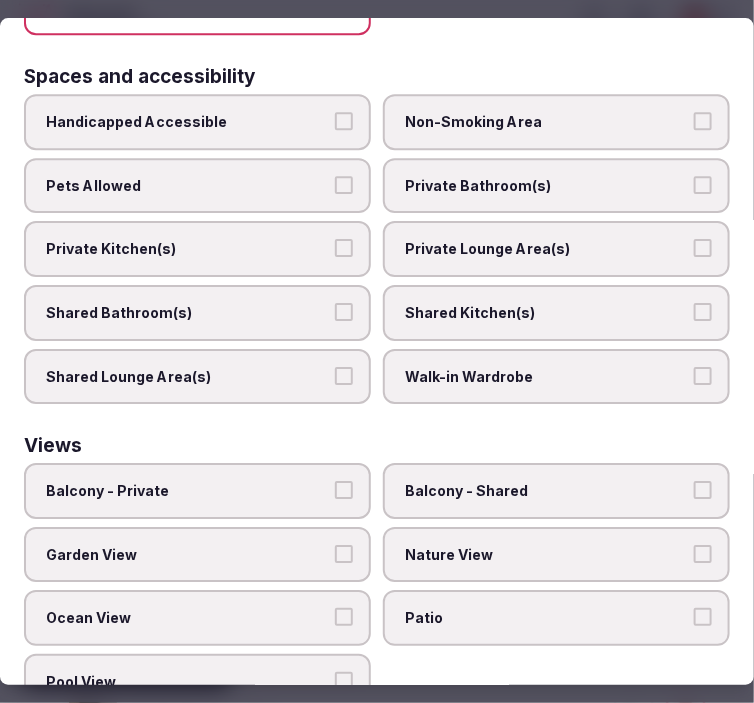 drag, startPoint x: 554, startPoint y: 153, endPoint x: 584, endPoint y: 190, distance: 47.63402 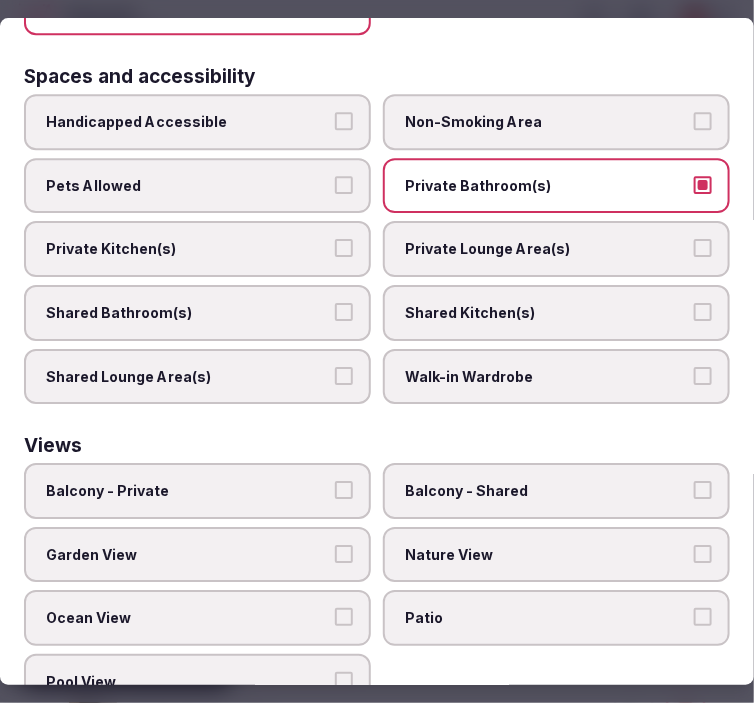 click on "Private Lounge Area(s)" at bounding box center [546, 249] 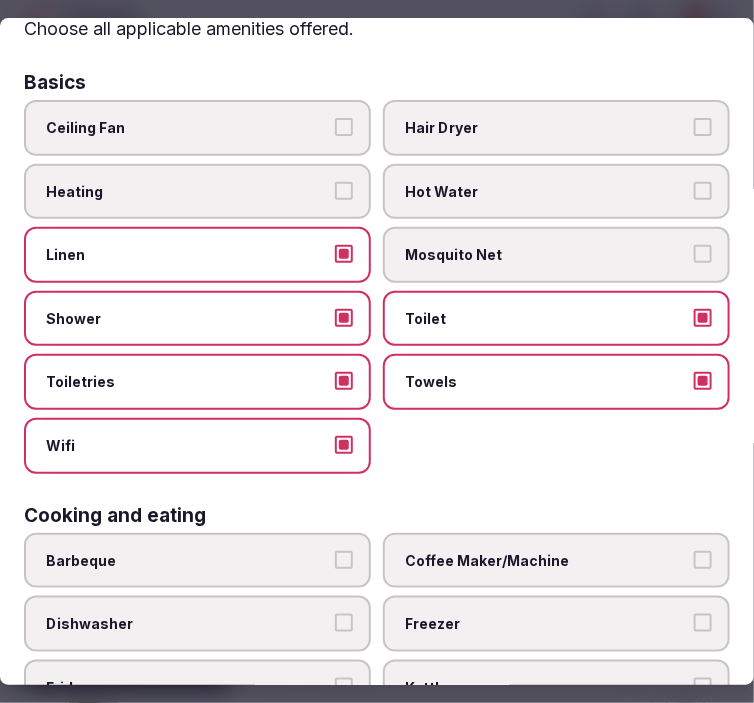 scroll, scrollTop: 0, scrollLeft: 0, axis: both 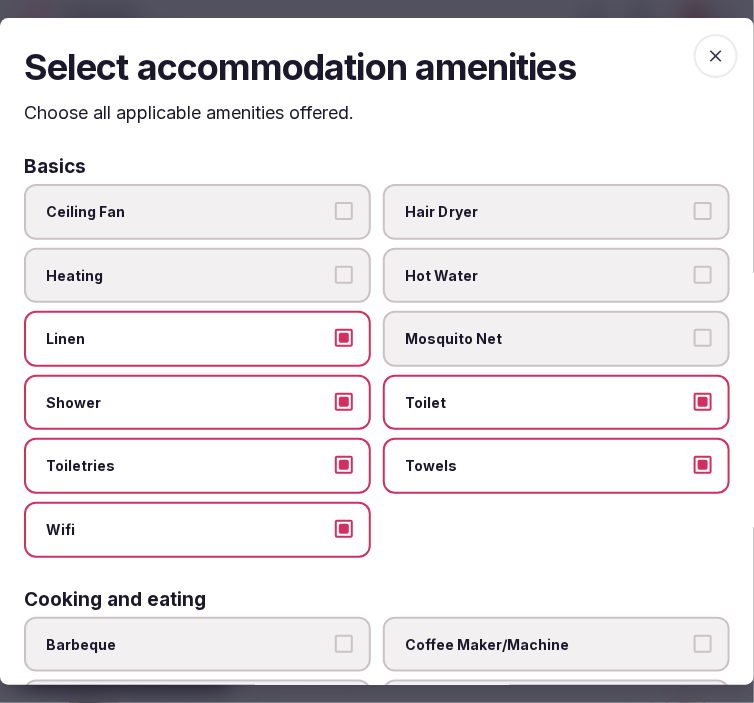 click 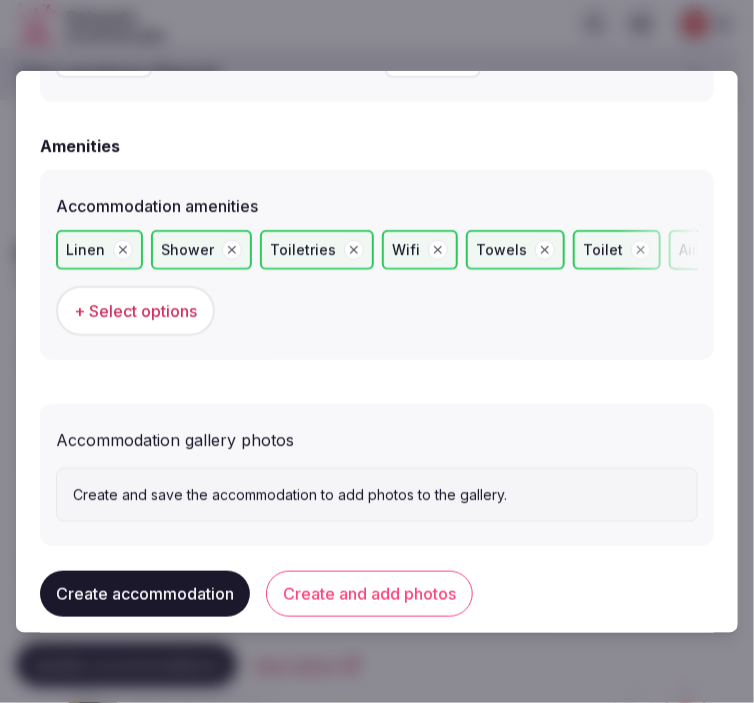 scroll, scrollTop: 1972, scrollLeft: 0, axis: vertical 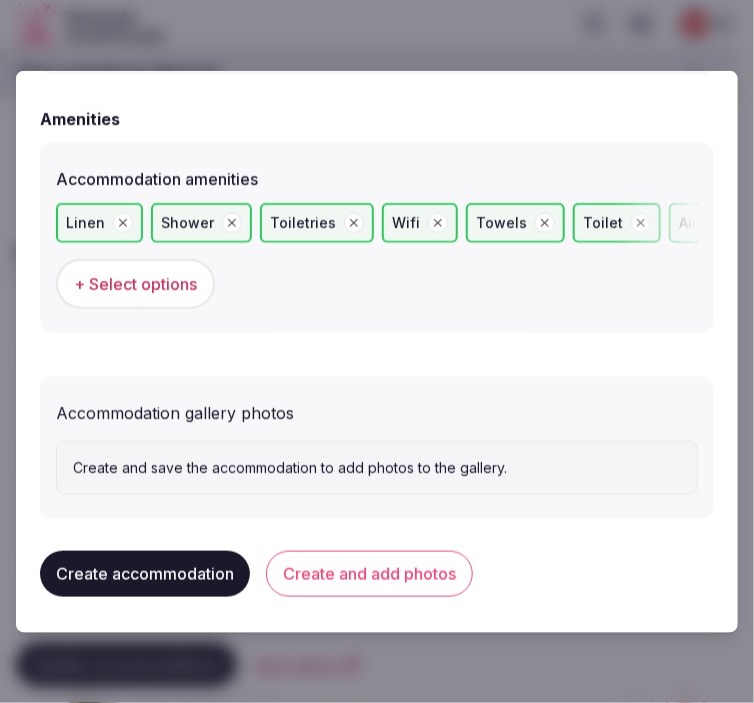 drag, startPoint x: 391, startPoint y: 565, endPoint x: 393, endPoint y: 554, distance: 11.18034 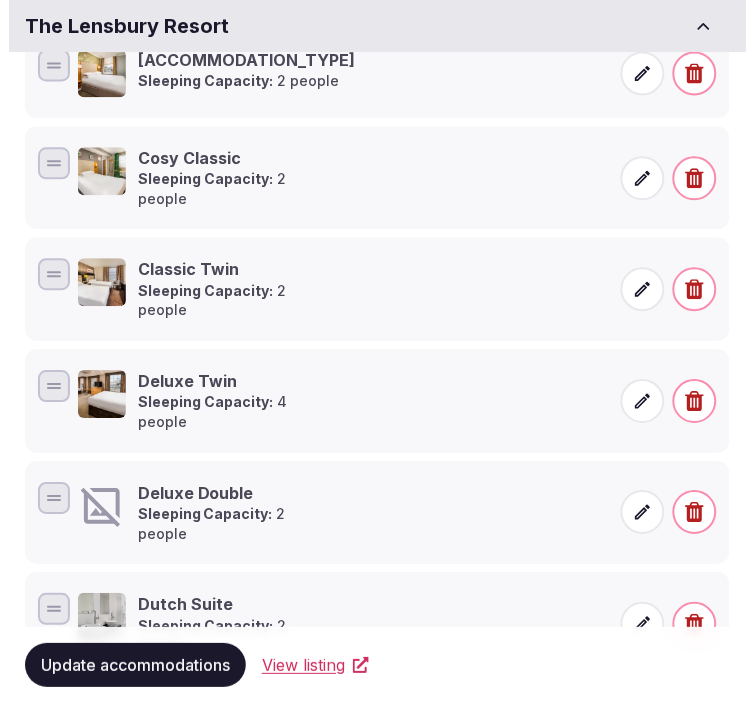 scroll, scrollTop: 526, scrollLeft: 0, axis: vertical 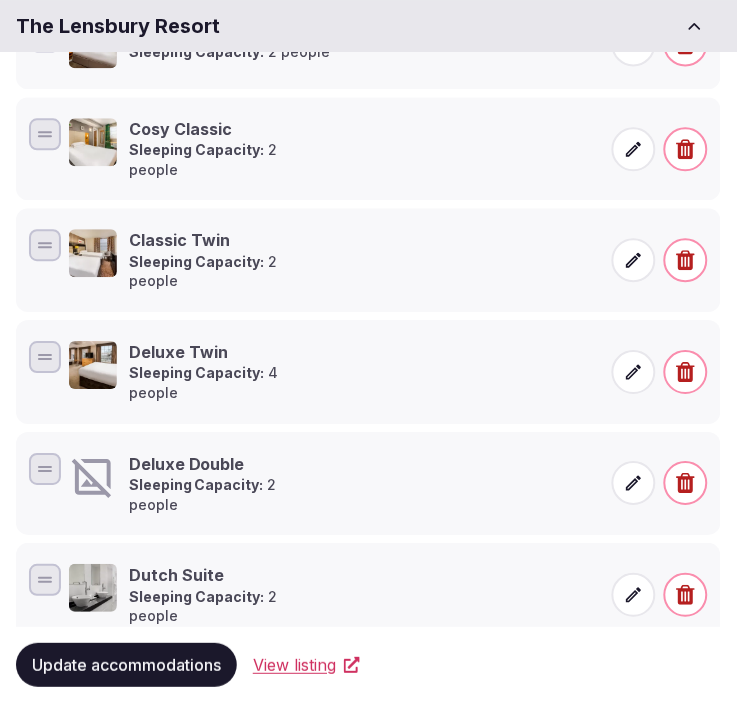 click on "Sleeping Capacity:   2   people" at bounding box center (229, 494) 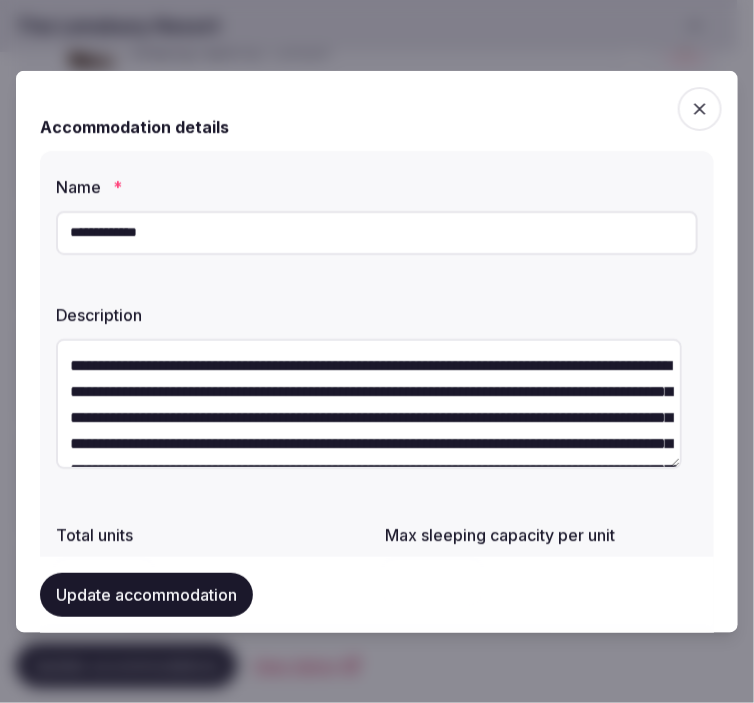 scroll, scrollTop: 111, scrollLeft: 0, axis: vertical 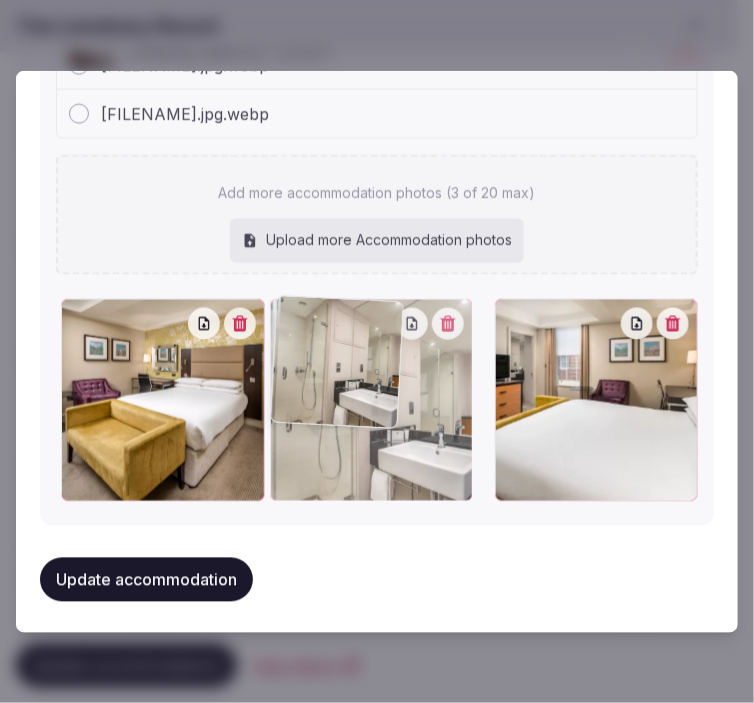 drag, startPoint x: 72, startPoint y: 313, endPoint x: 372, endPoint y: 340, distance: 301.21255 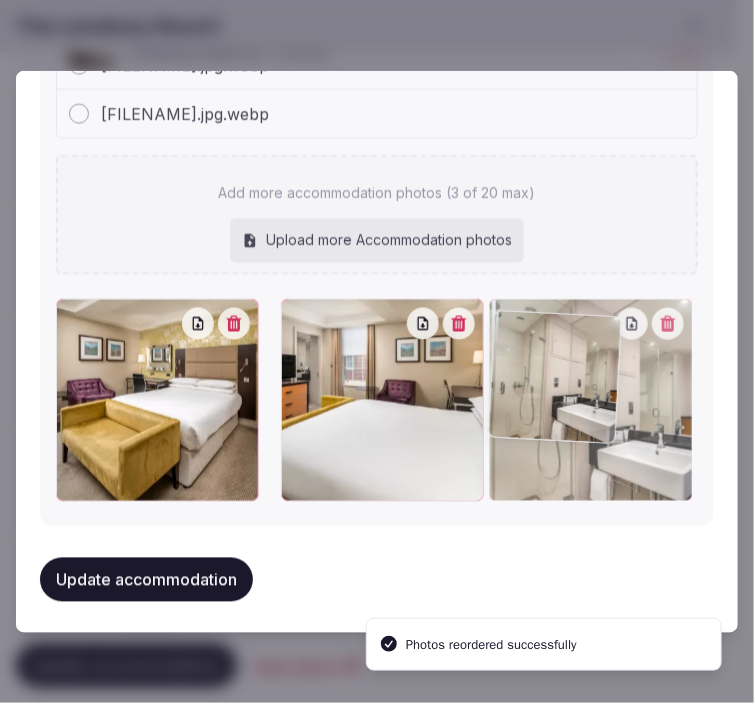 drag, startPoint x: 285, startPoint y: 317, endPoint x: 504, endPoint y: 335, distance: 219.73848 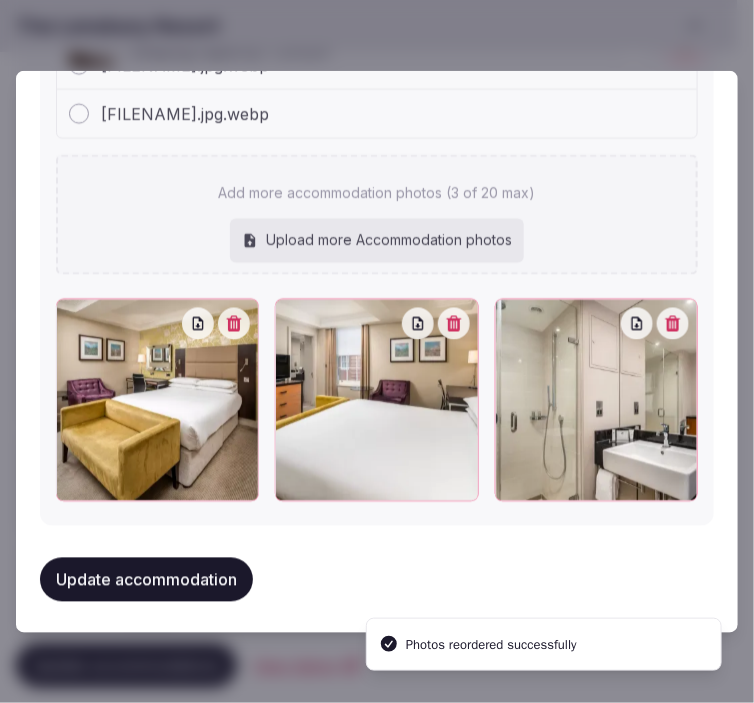 click on "Update accommodation" at bounding box center (146, 580) 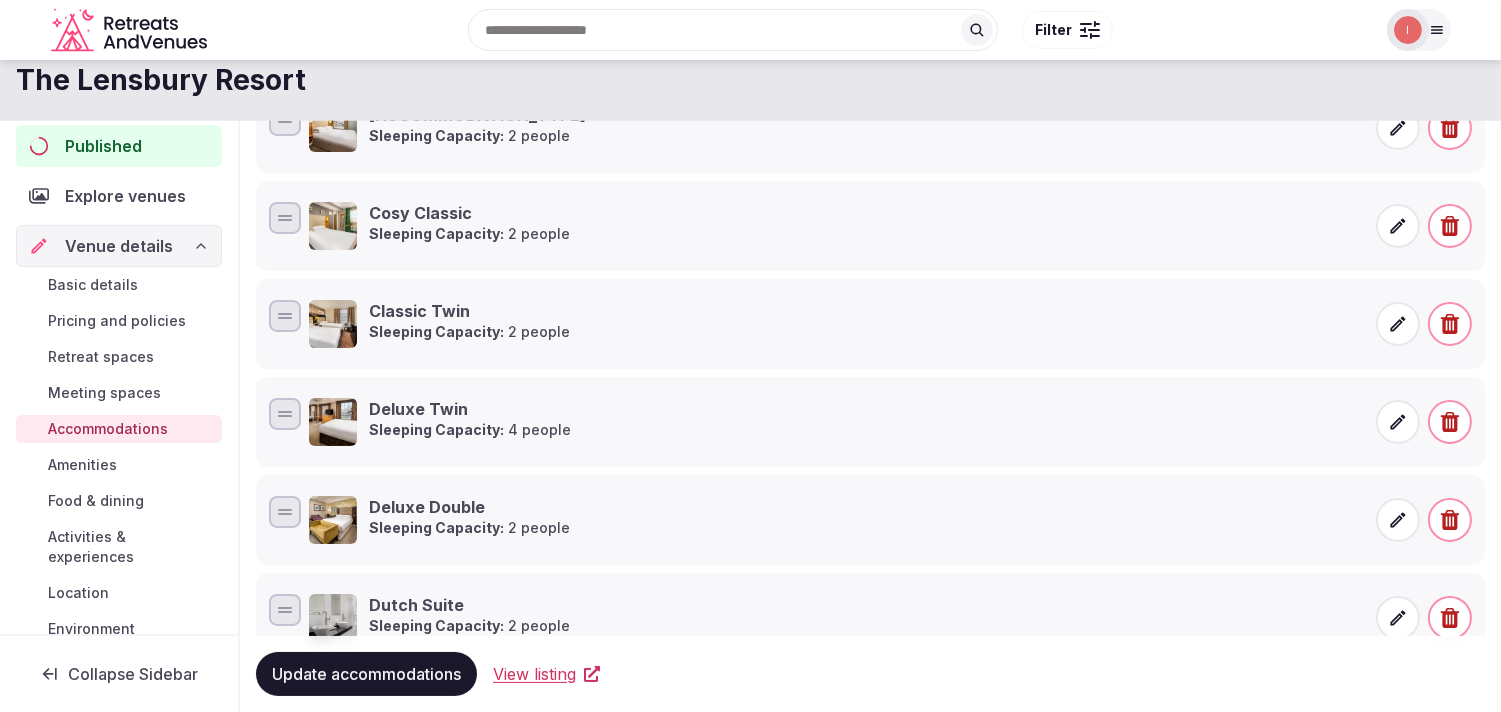 scroll, scrollTop: 374, scrollLeft: 0, axis: vertical 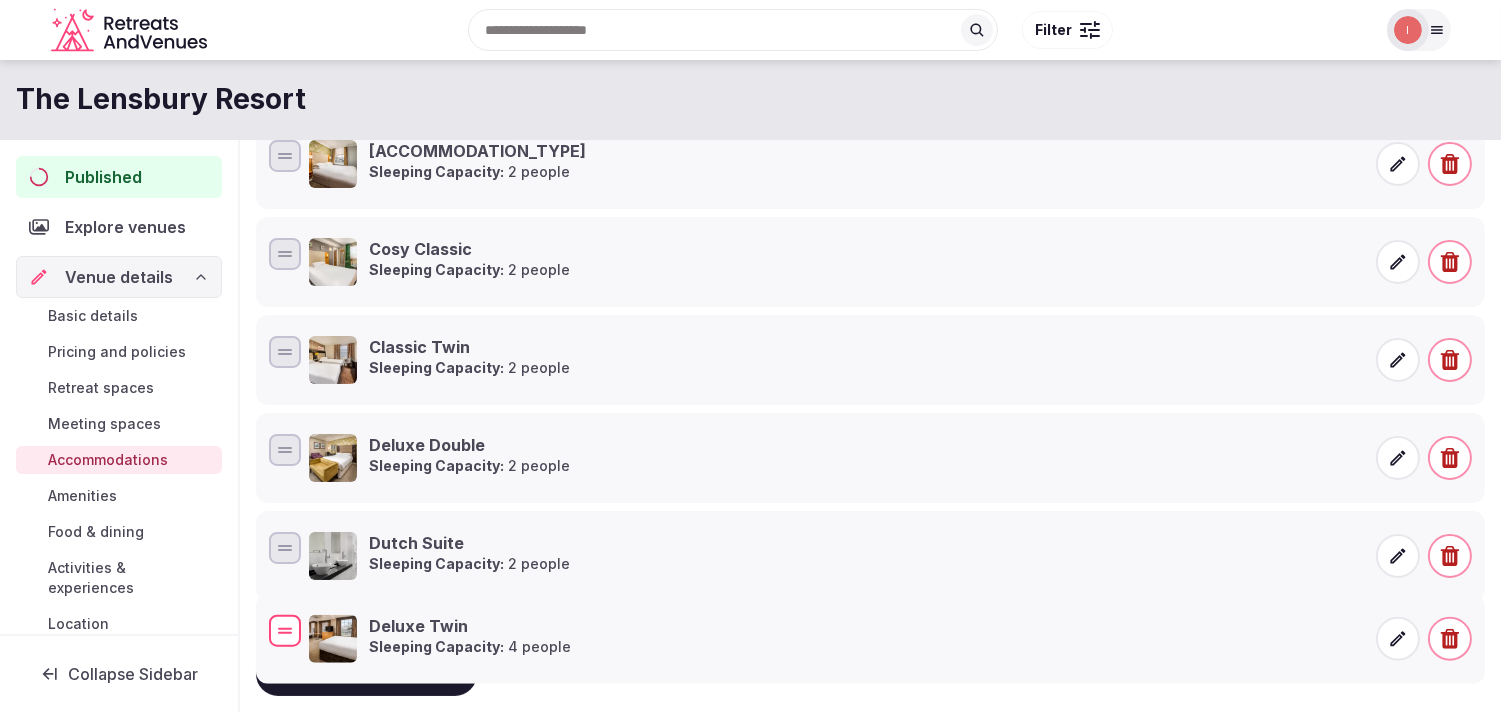 drag, startPoint x: 292, startPoint y: 451, endPoint x: 267, endPoint y: 632, distance: 182.71837 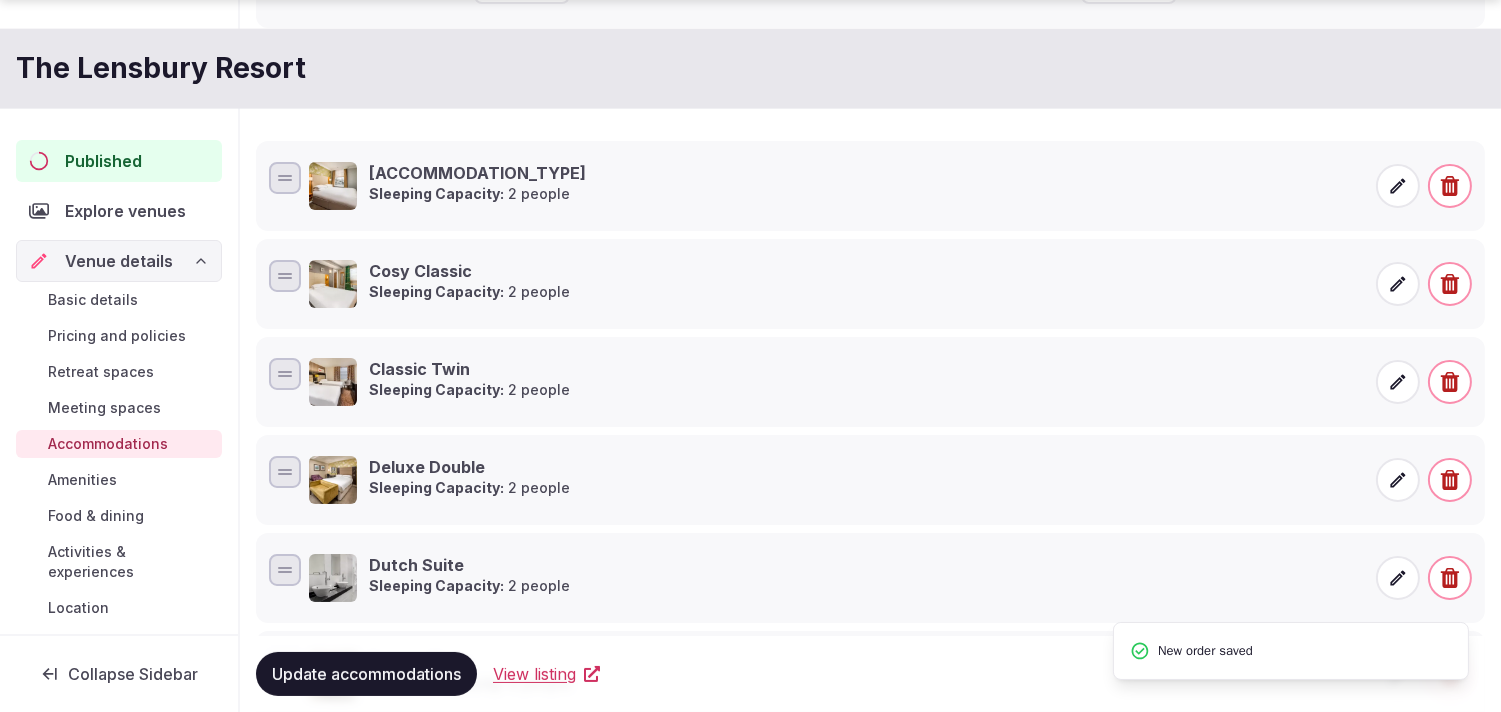 scroll, scrollTop: 485, scrollLeft: 0, axis: vertical 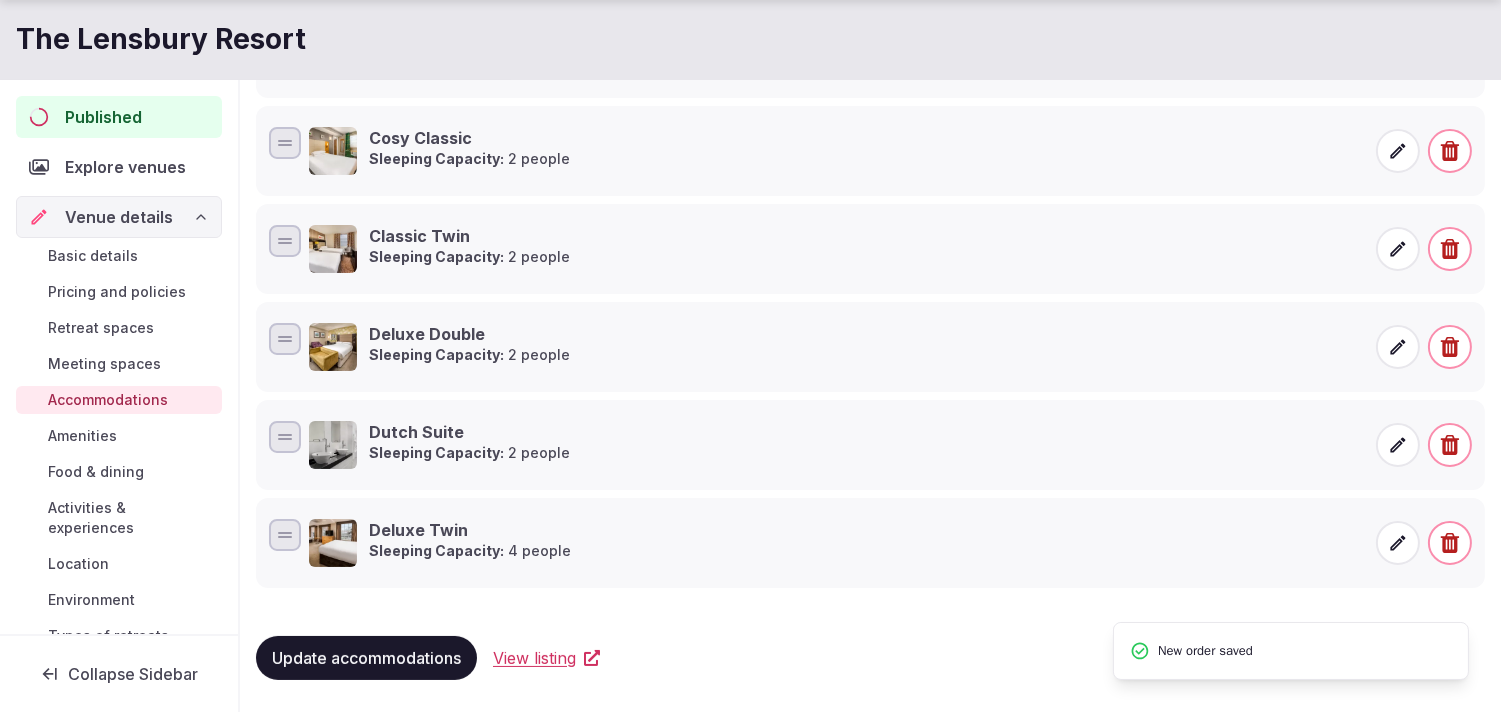 click on "Update accommodations" at bounding box center (366, 658) 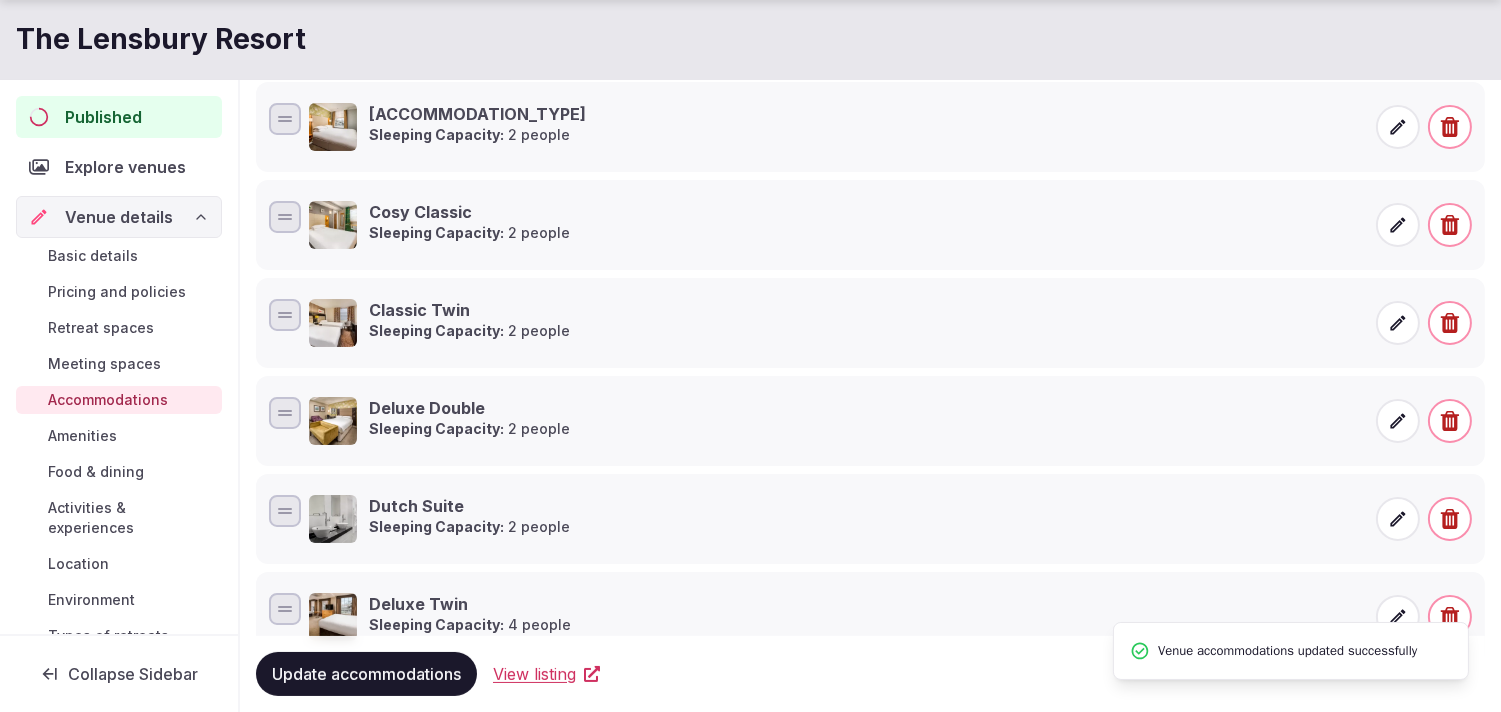 scroll, scrollTop: 374, scrollLeft: 0, axis: vertical 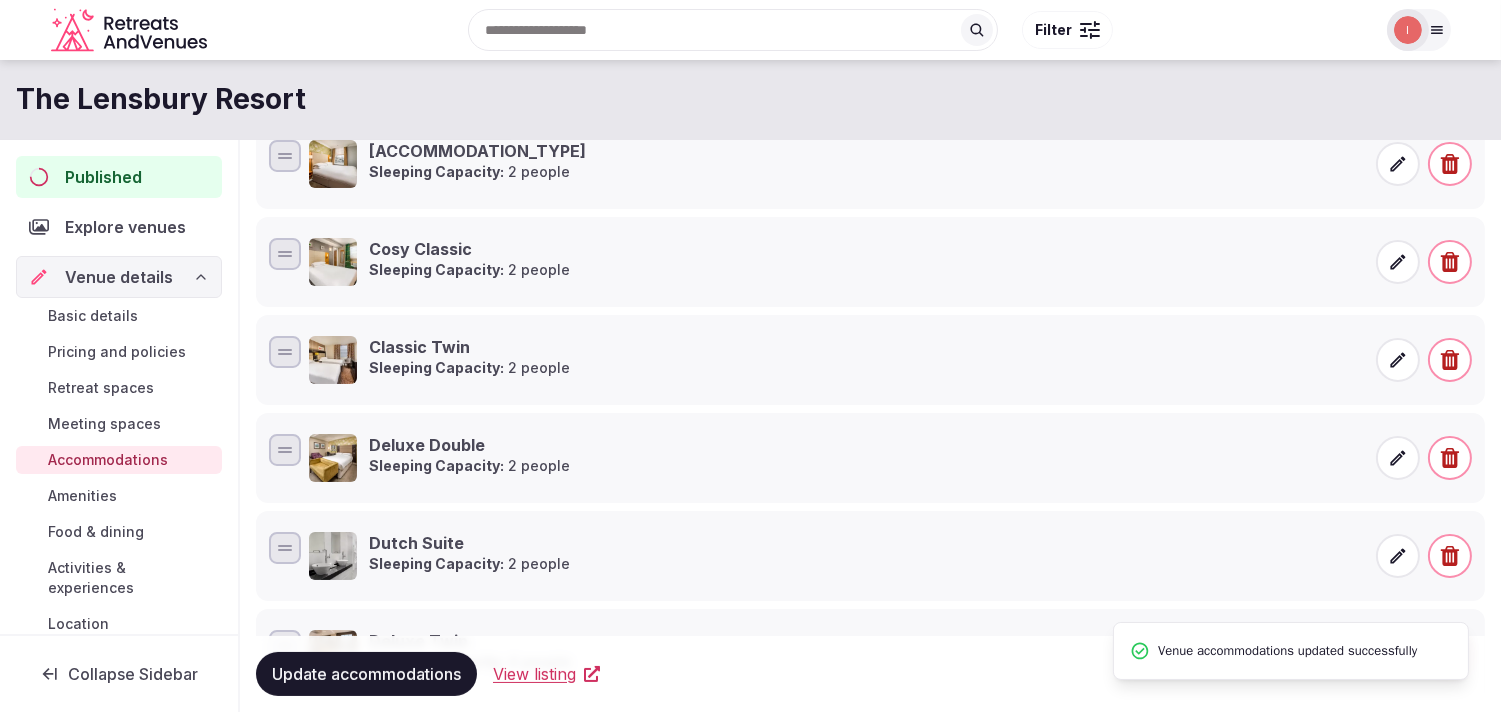 click on "Amenities" at bounding box center (82, 496) 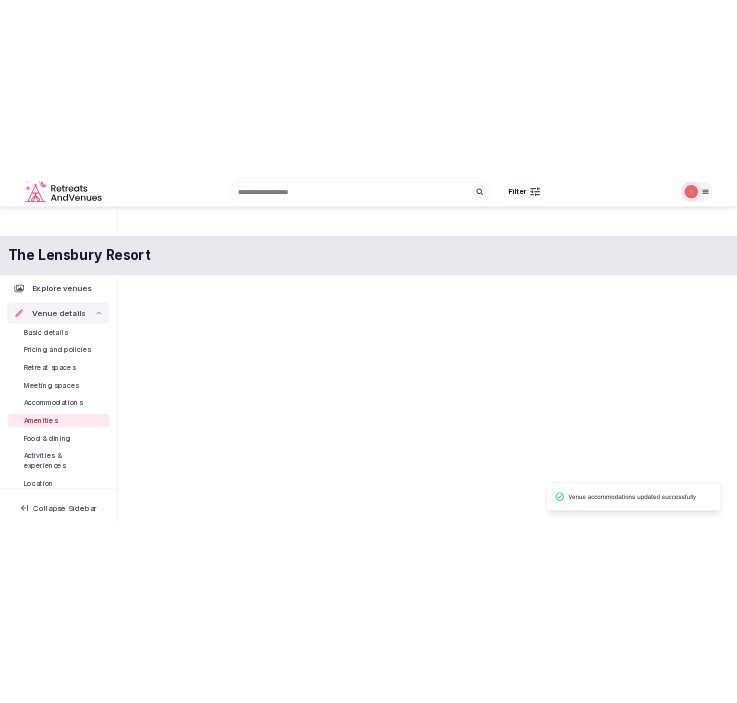 scroll, scrollTop: 0, scrollLeft: 0, axis: both 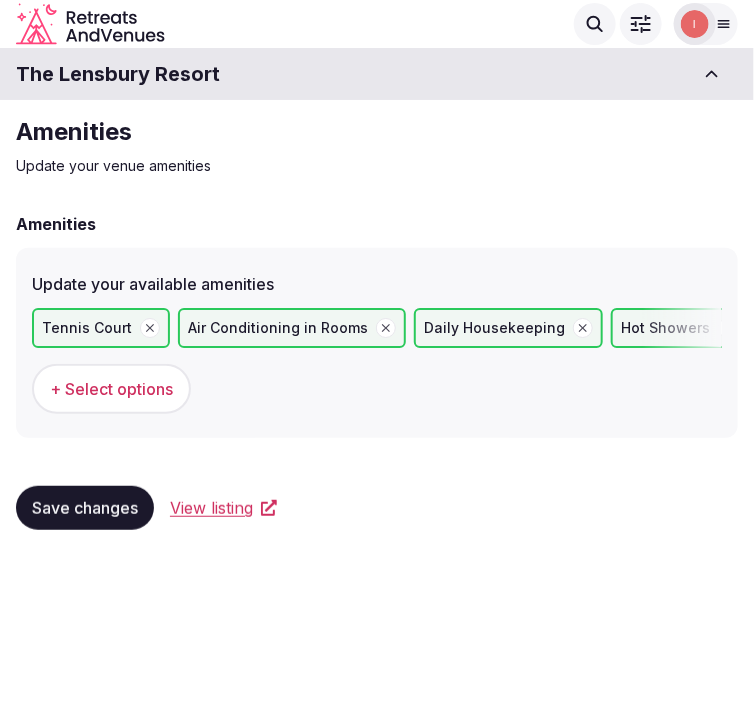 click on "Save changes" at bounding box center (85, 508) 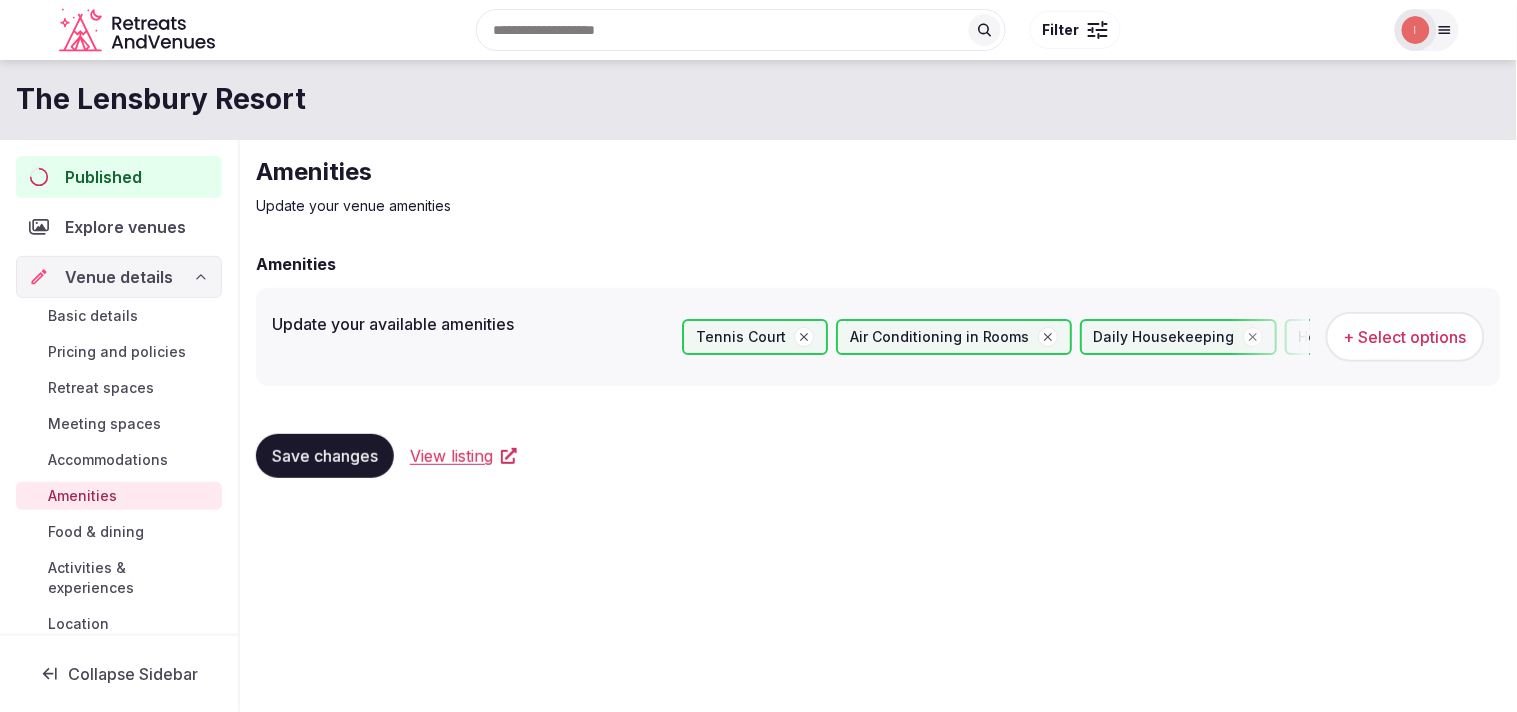 click on "Food & dining" at bounding box center [96, 532] 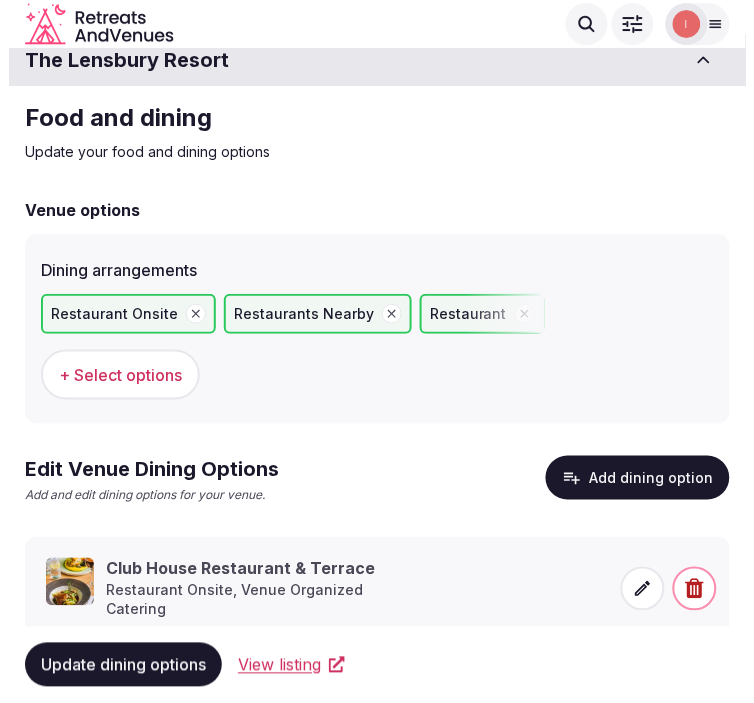 scroll, scrollTop: 17, scrollLeft: 0, axis: vertical 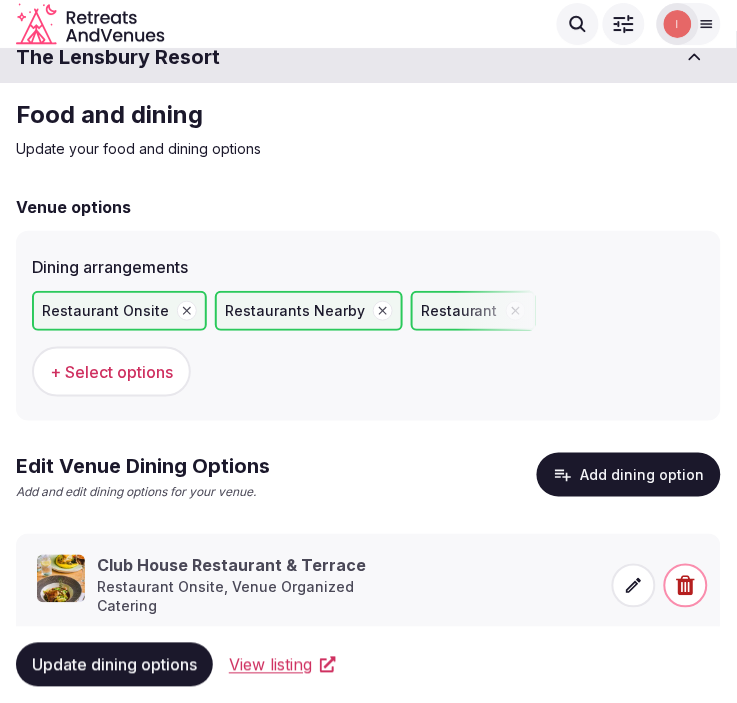 click on "Add dining option" at bounding box center [629, 475] 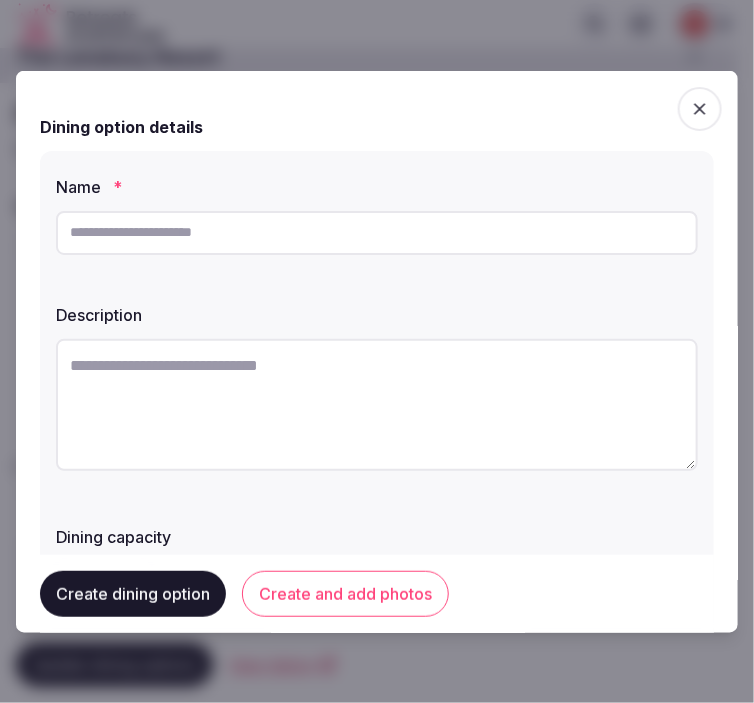 click at bounding box center (377, 232) 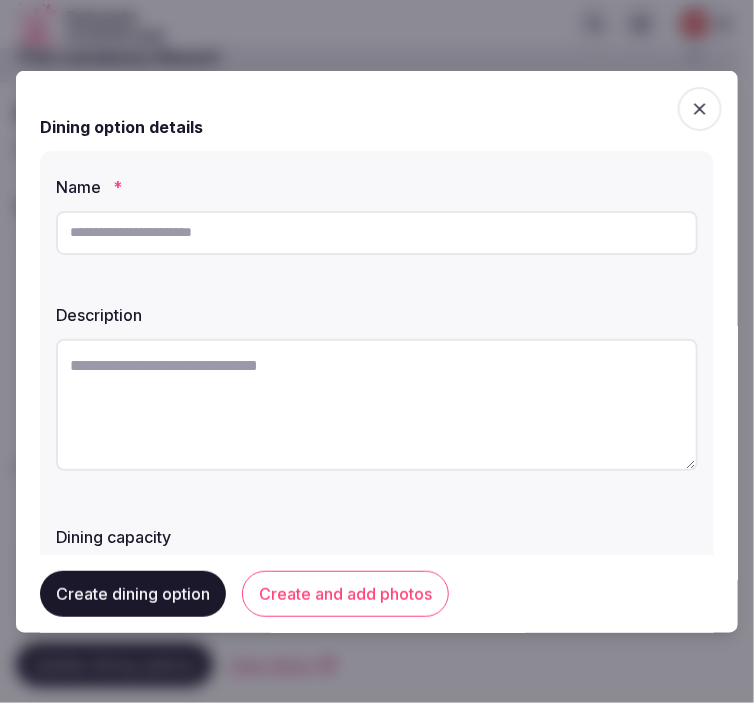 paste on "*******" 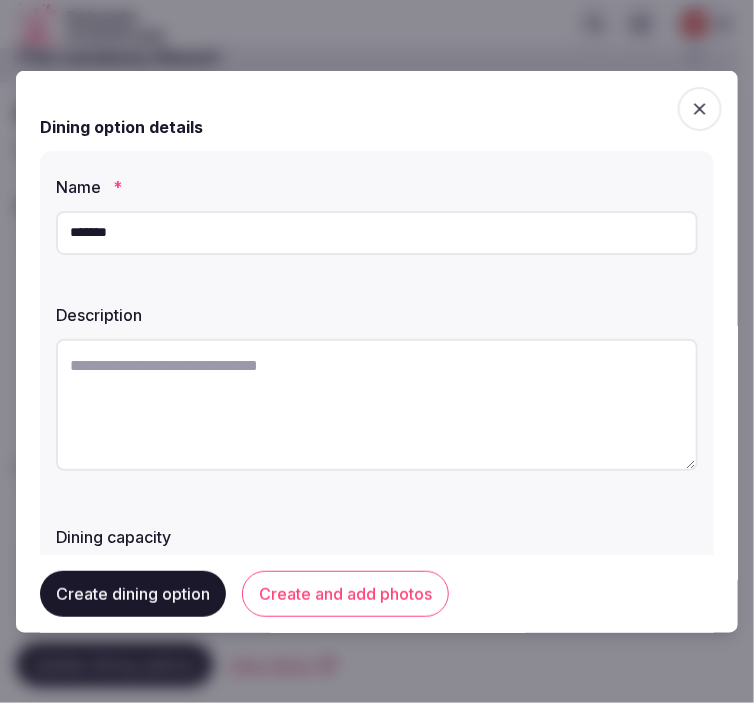 type on "*******" 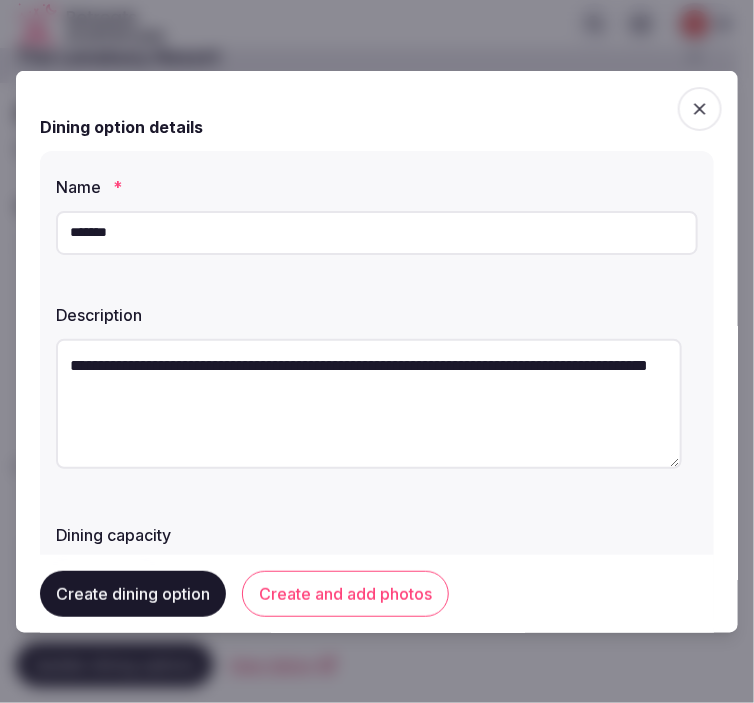 type on "**********" 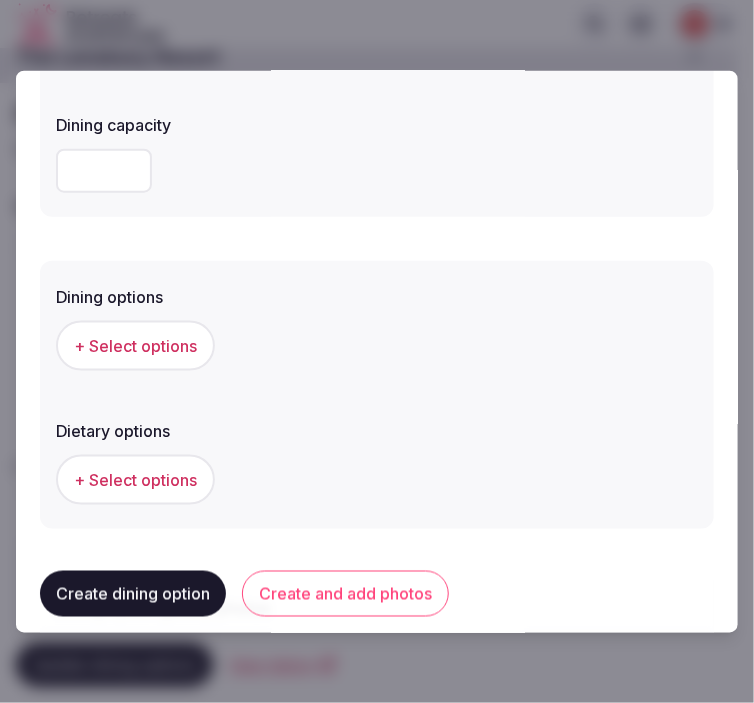scroll, scrollTop: 444, scrollLeft: 0, axis: vertical 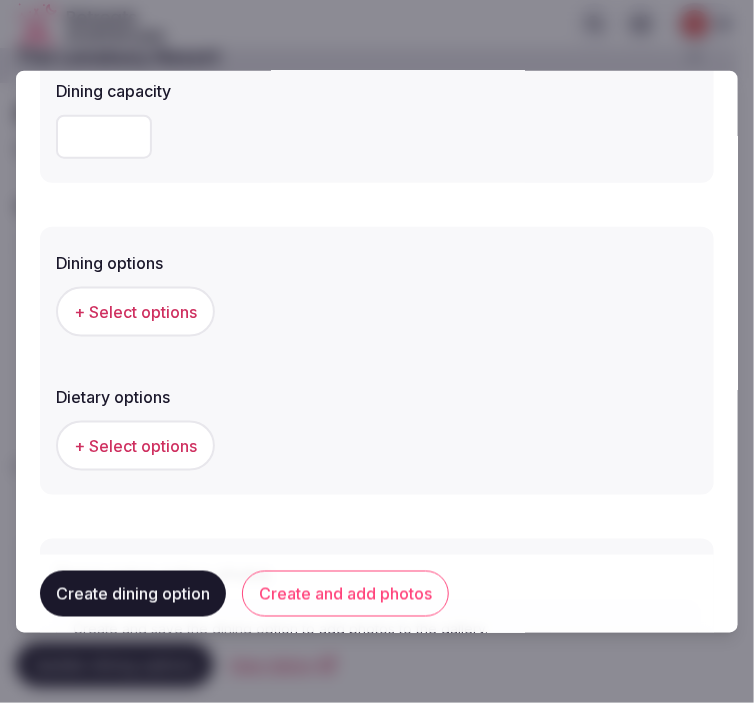 click on "+ Select options" at bounding box center [135, 311] 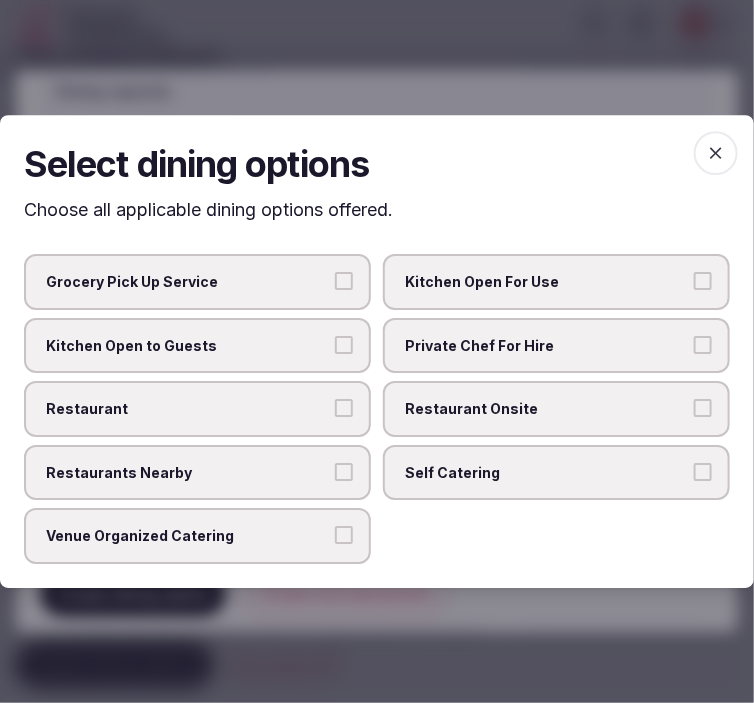 click on "Restaurant Onsite" at bounding box center [546, 409] 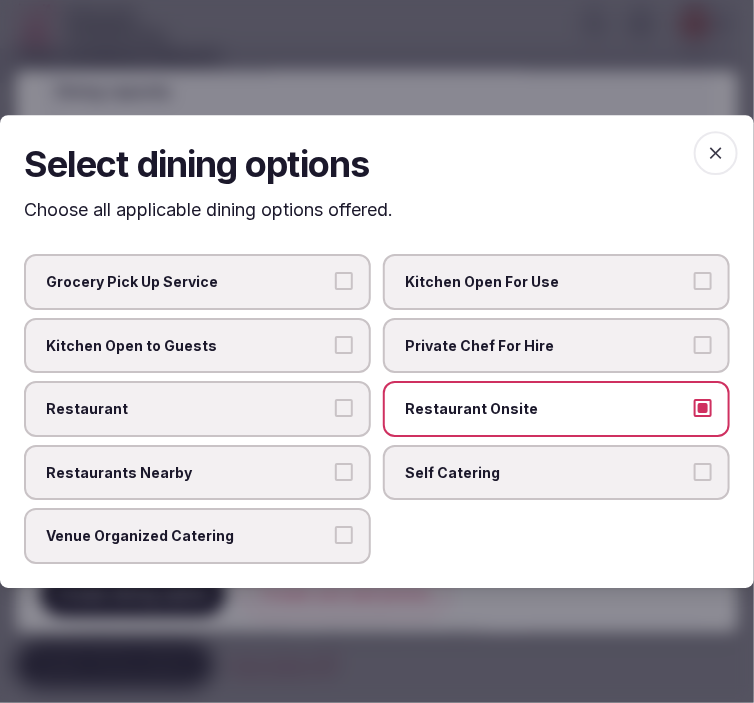 click at bounding box center (716, 153) 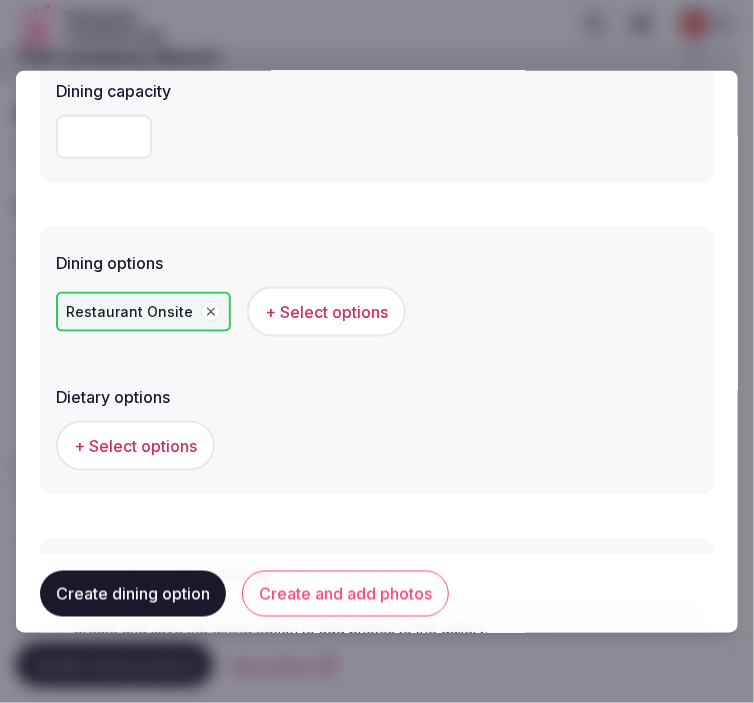 click on "+ Select options" at bounding box center [135, 446] 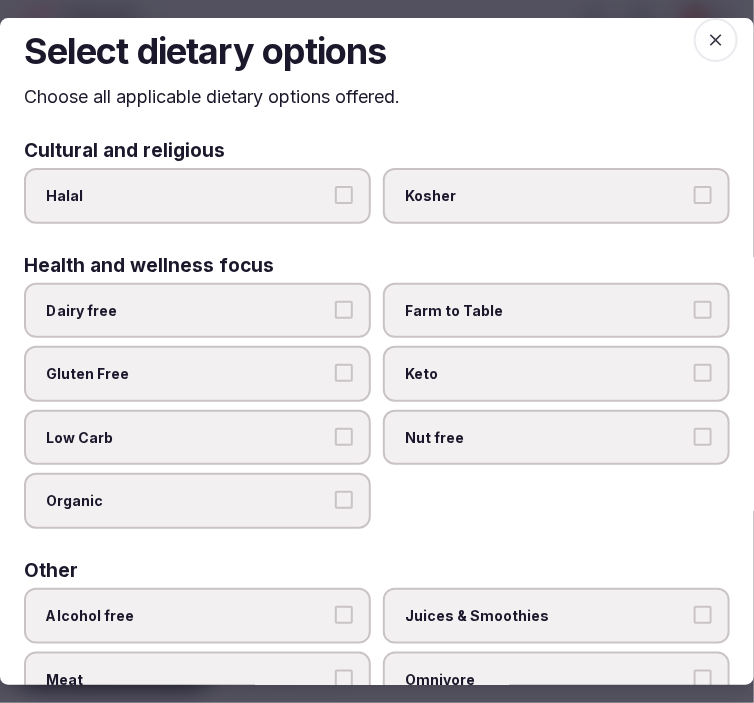 scroll, scrollTop: 0, scrollLeft: 0, axis: both 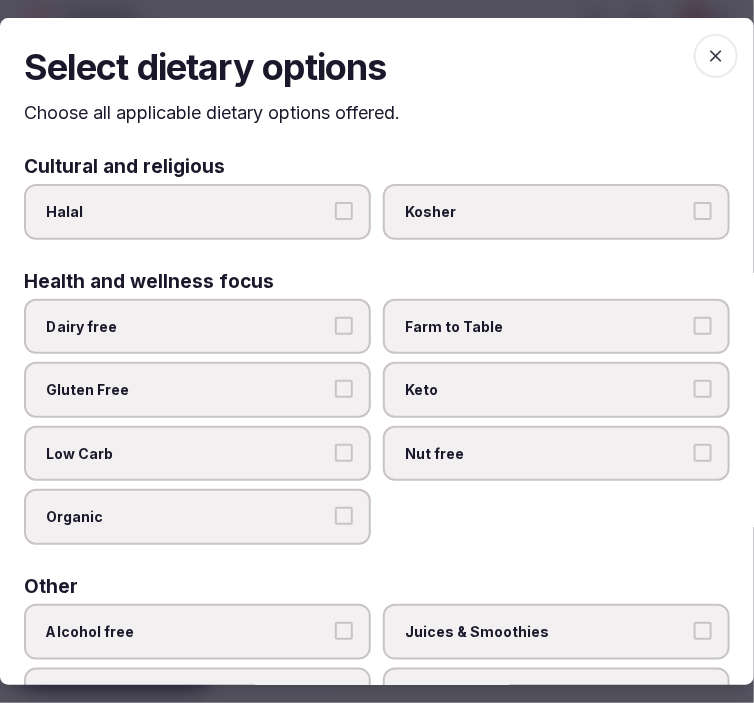 click 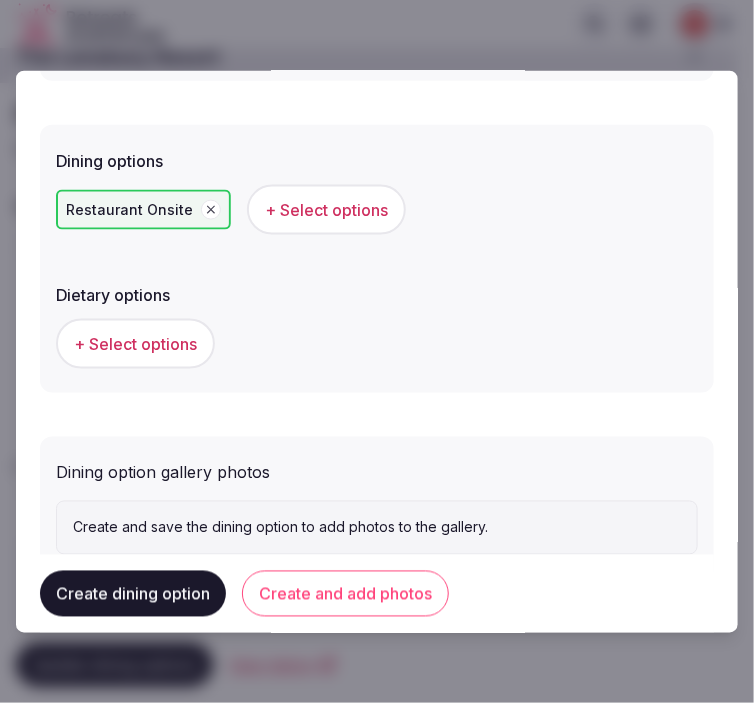 scroll, scrollTop: 606, scrollLeft: 0, axis: vertical 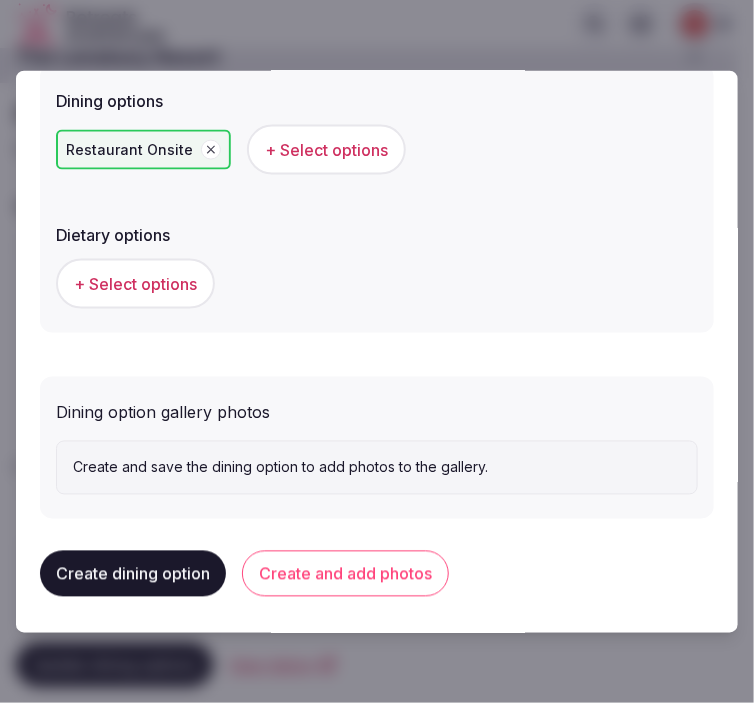 click on "Create dining option" at bounding box center (133, 574) 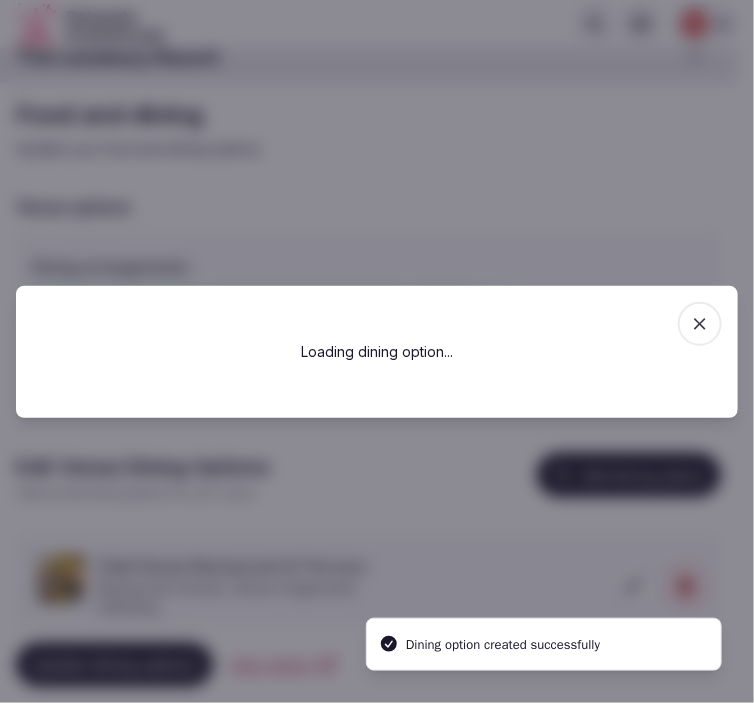 scroll, scrollTop: 0, scrollLeft: 0, axis: both 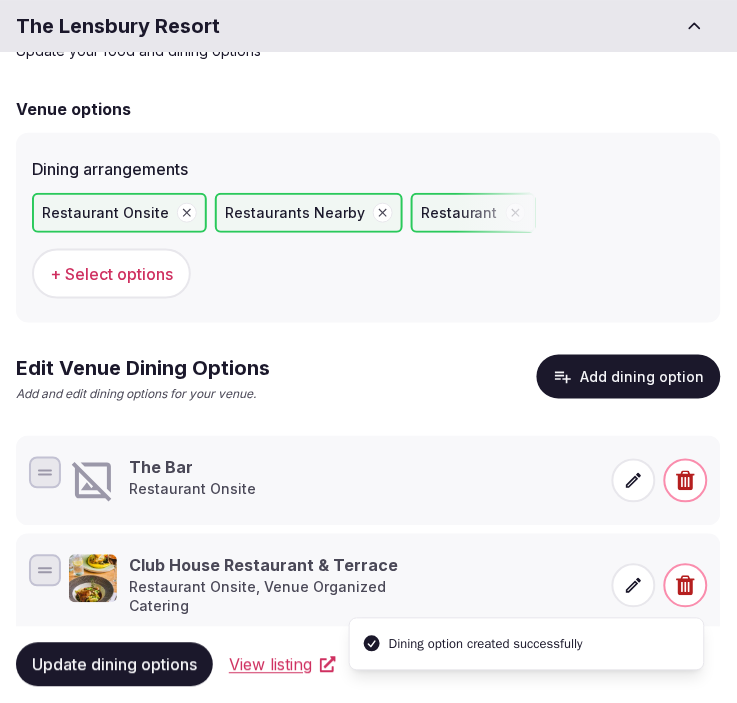 click on "The Bar Restaurant Onsite" at bounding box center [199, 481] 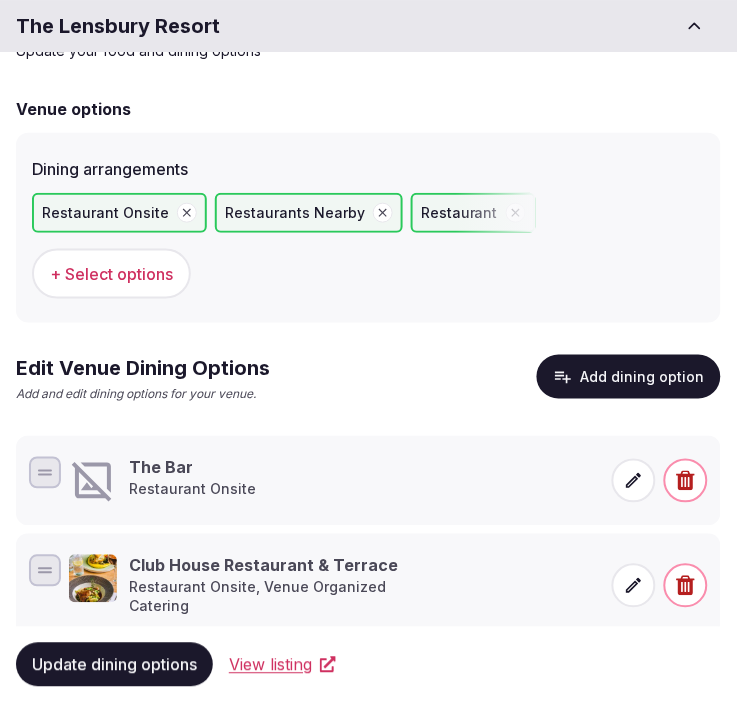 click 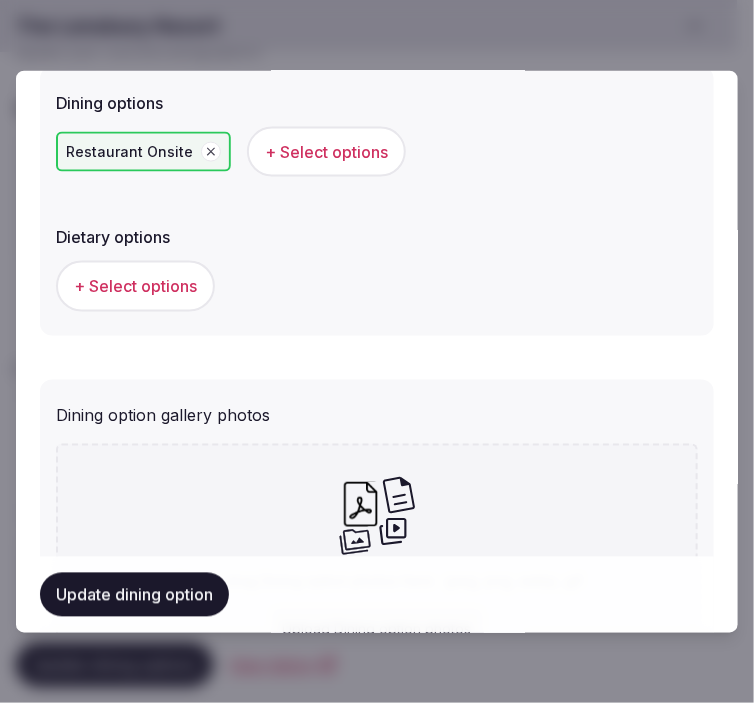 scroll, scrollTop: 788, scrollLeft: 0, axis: vertical 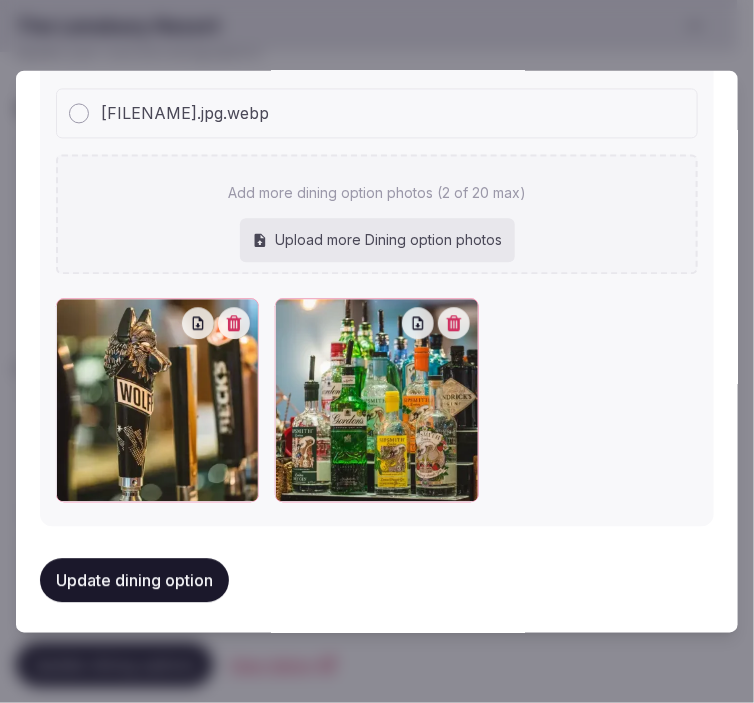 click on "Update dining option" at bounding box center [134, 581] 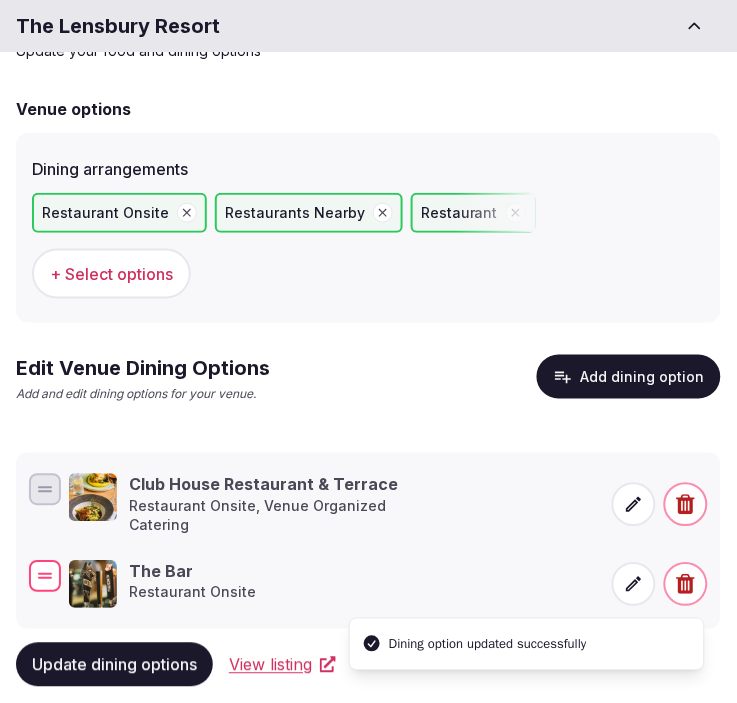 drag, startPoint x: 41, startPoint y: 416, endPoint x: 43, endPoint y: 518, distance: 102.01961 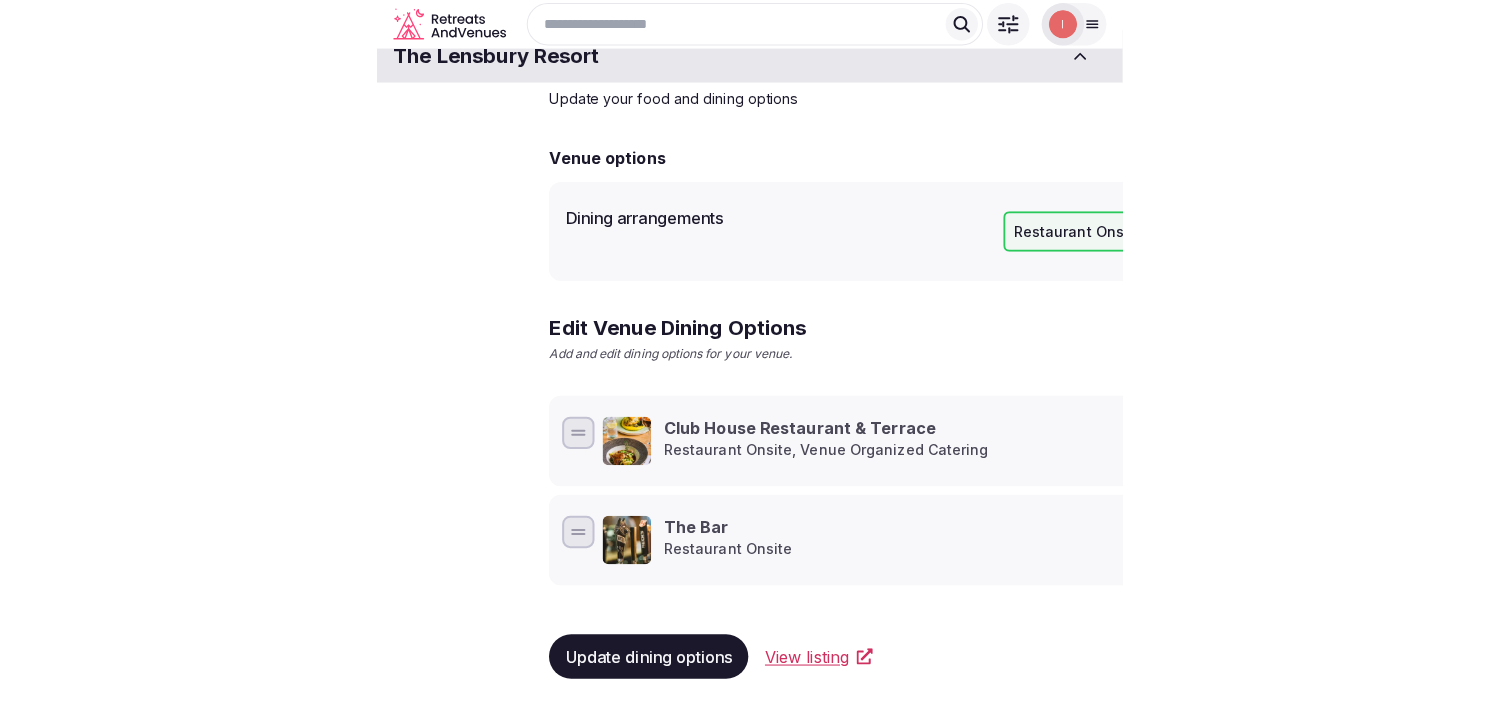 scroll, scrollTop: 97, scrollLeft: 0, axis: vertical 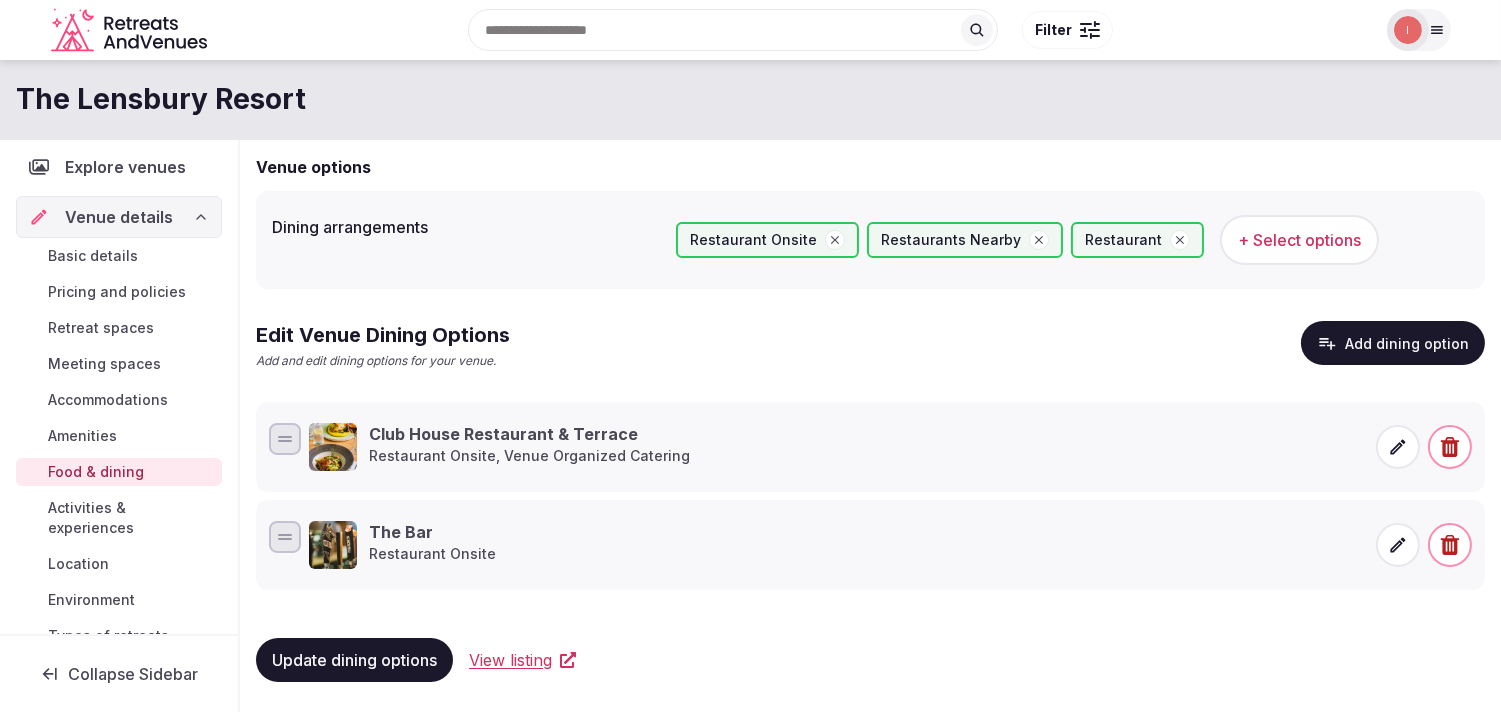 click on "Update dining options" at bounding box center [354, 660] 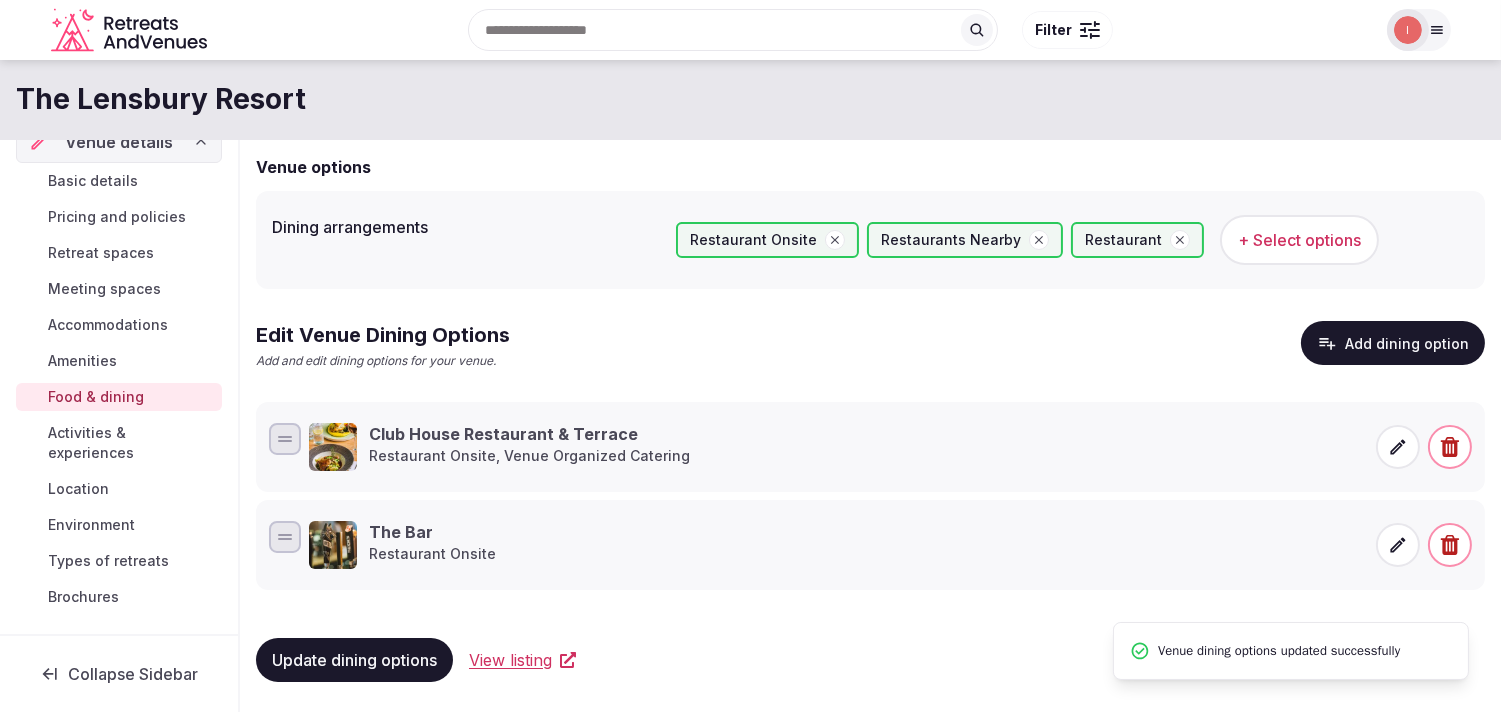 scroll, scrollTop: 111, scrollLeft: 0, axis: vertical 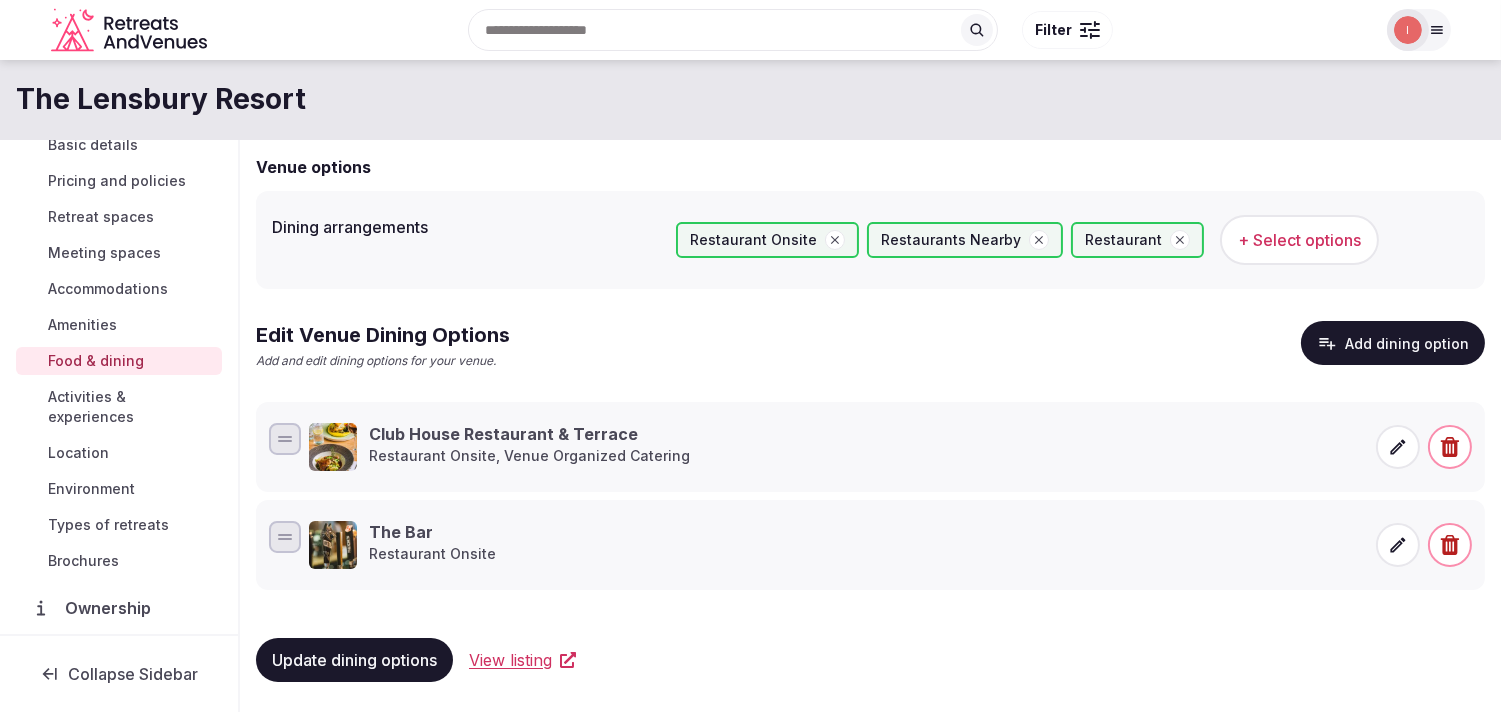 click on "Activities & experiences" at bounding box center (131, 407) 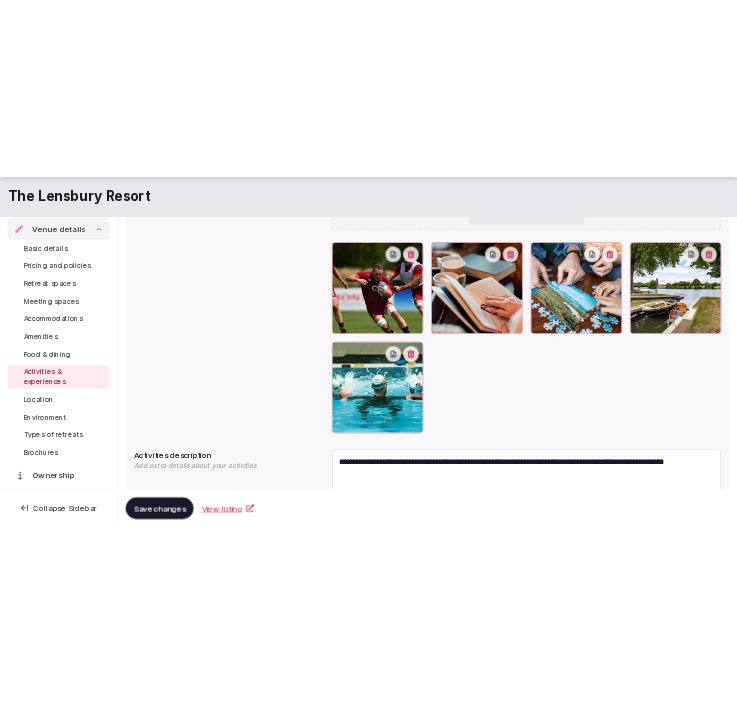 scroll, scrollTop: 444, scrollLeft: 0, axis: vertical 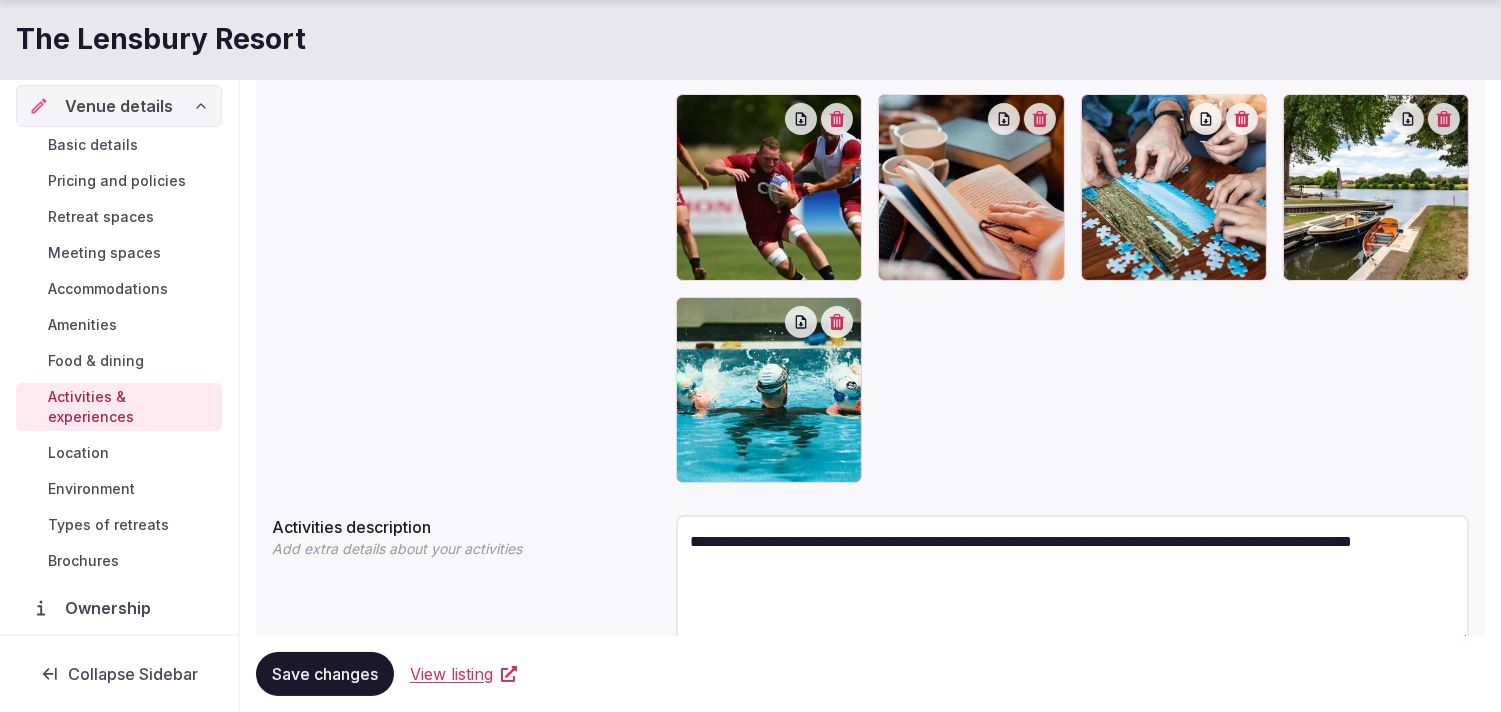 click on "The Lensbury Resort" at bounding box center (161, 39) 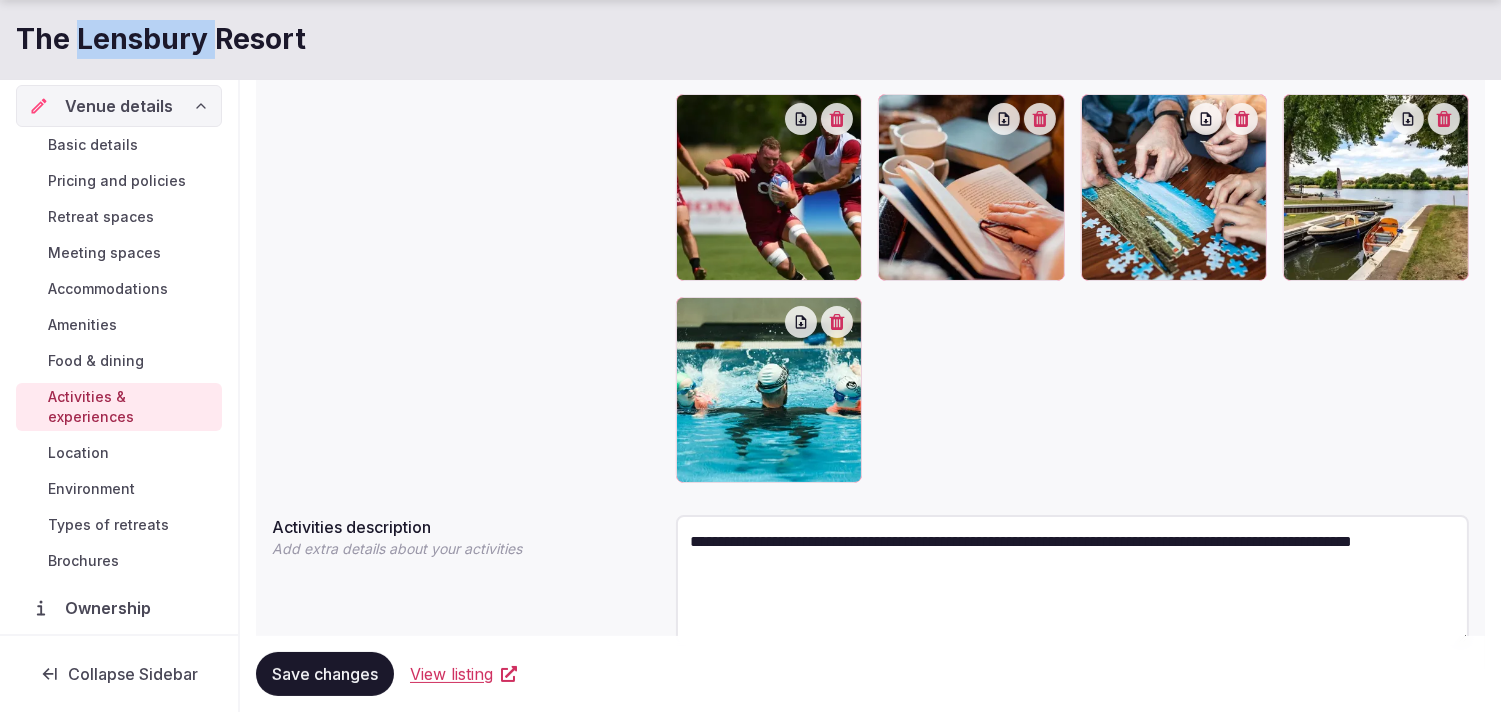 click on "The Lensbury Resort" at bounding box center [161, 39] 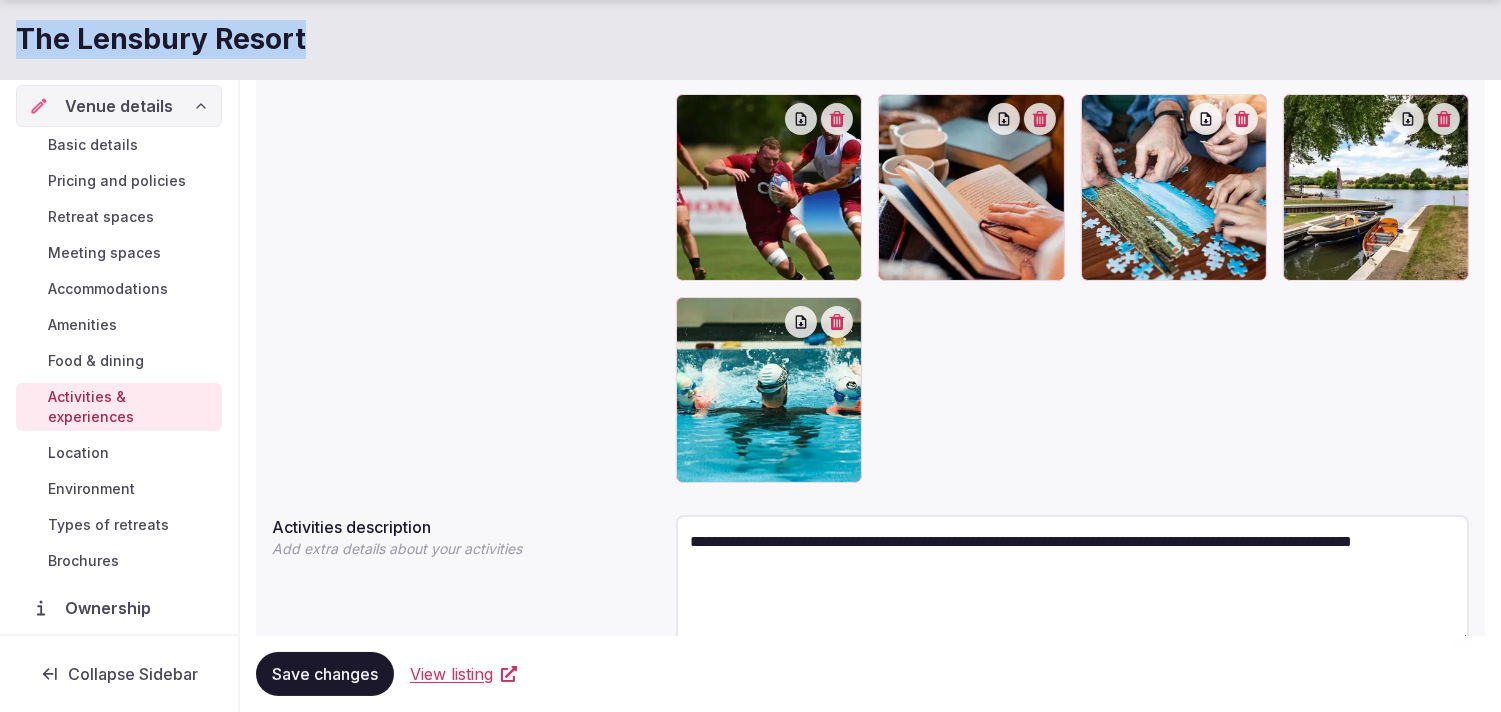 click on "The Lensbury Resort" at bounding box center [161, 39] 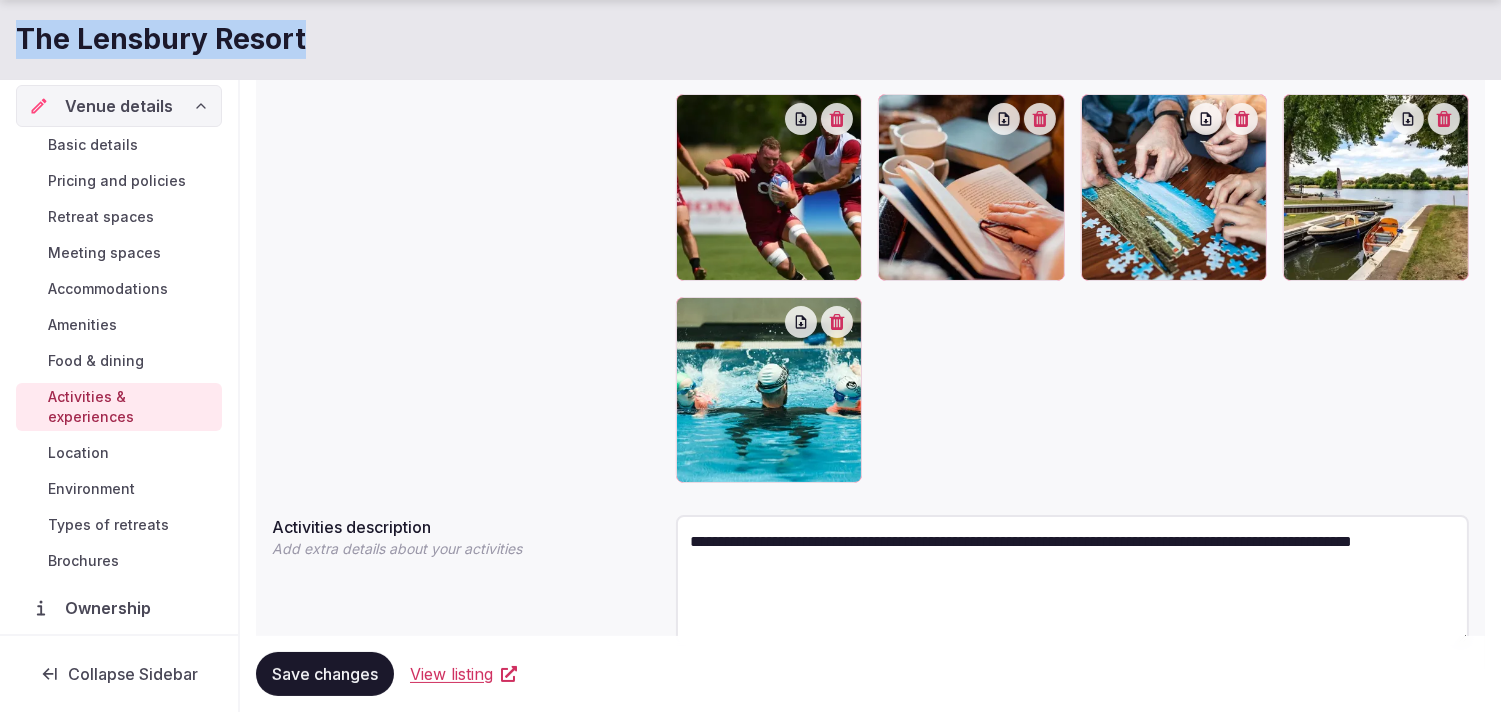 copy on "The Lensbury Resort" 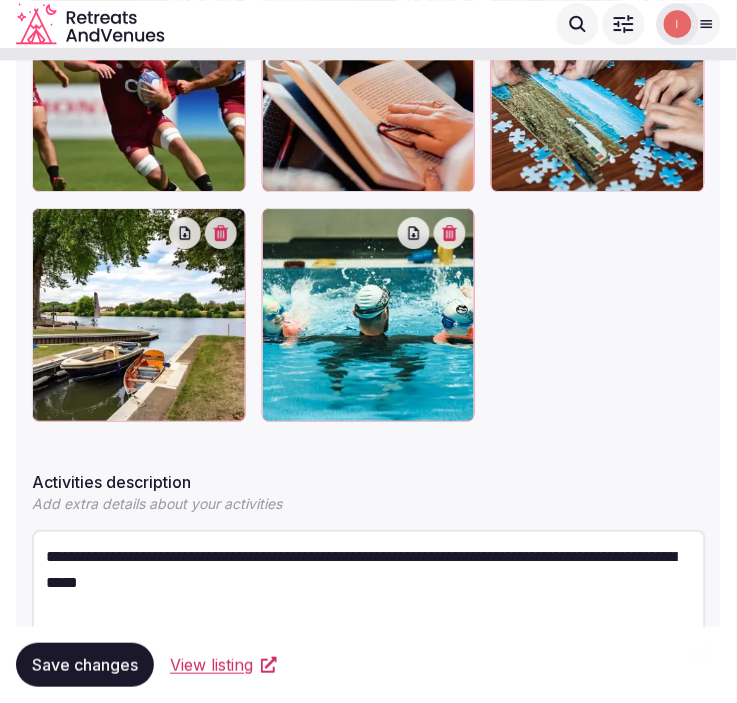 scroll, scrollTop: 331, scrollLeft: 0, axis: vertical 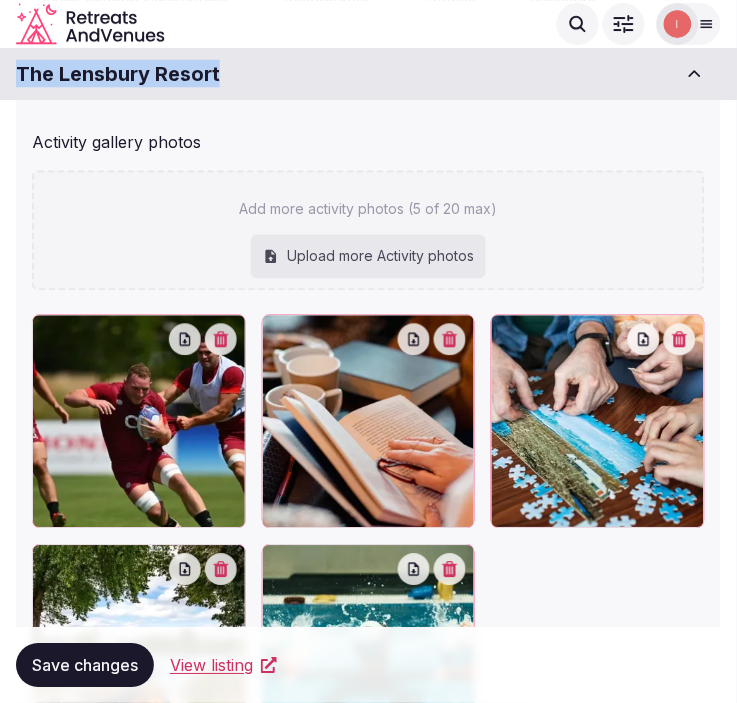 copy on "The Lensbury Resort" 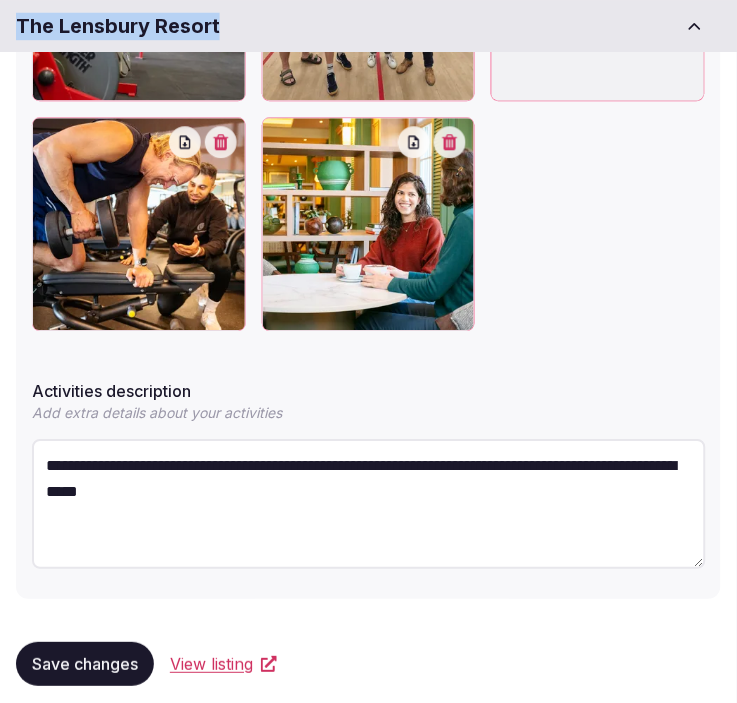 scroll, scrollTop: 1497, scrollLeft: 0, axis: vertical 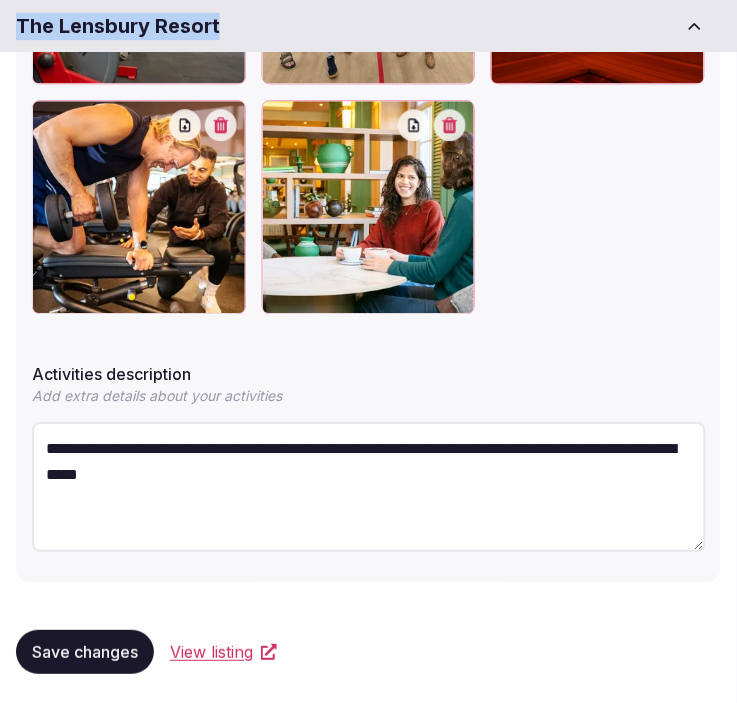 click on "Save changes" at bounding box center [85, 652] 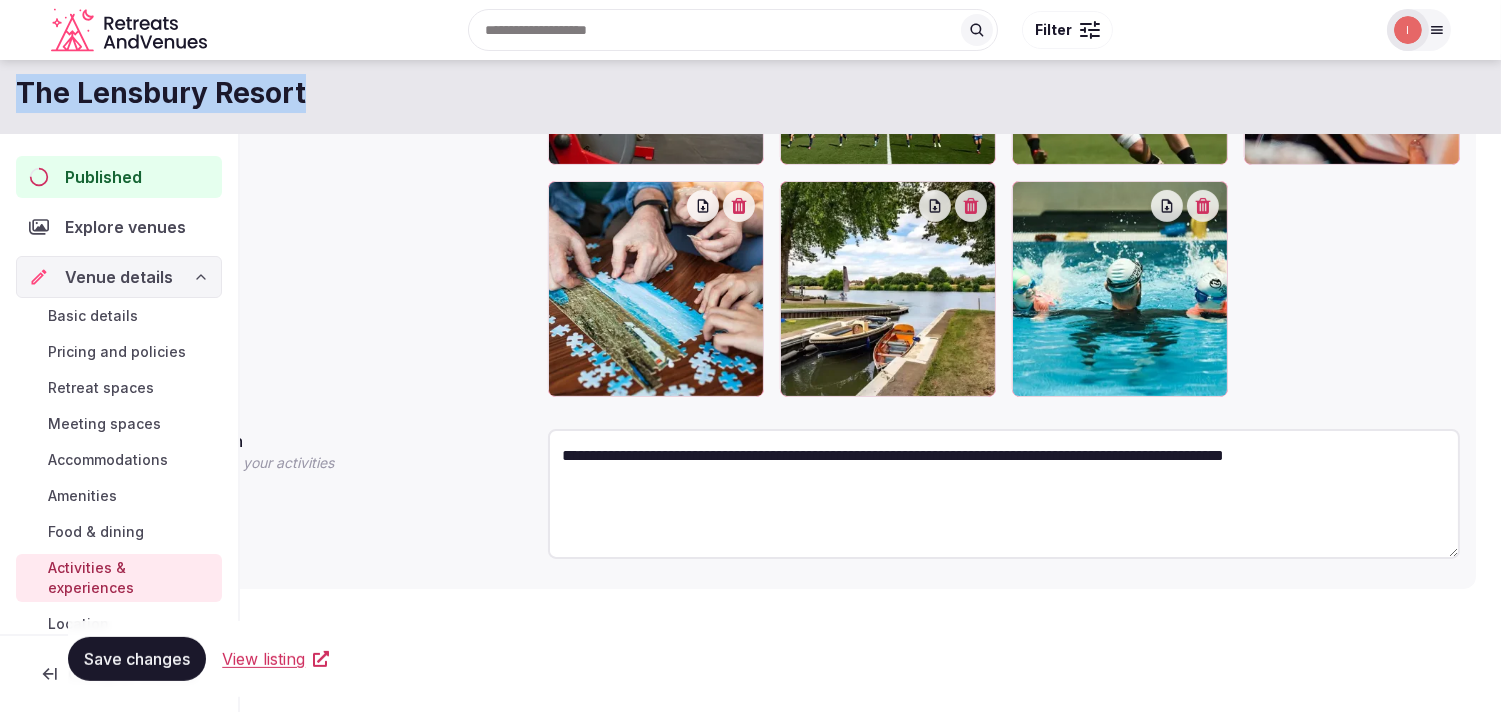 scroll, scrollTop: 993, scrollLeft: 0, axis: vertical 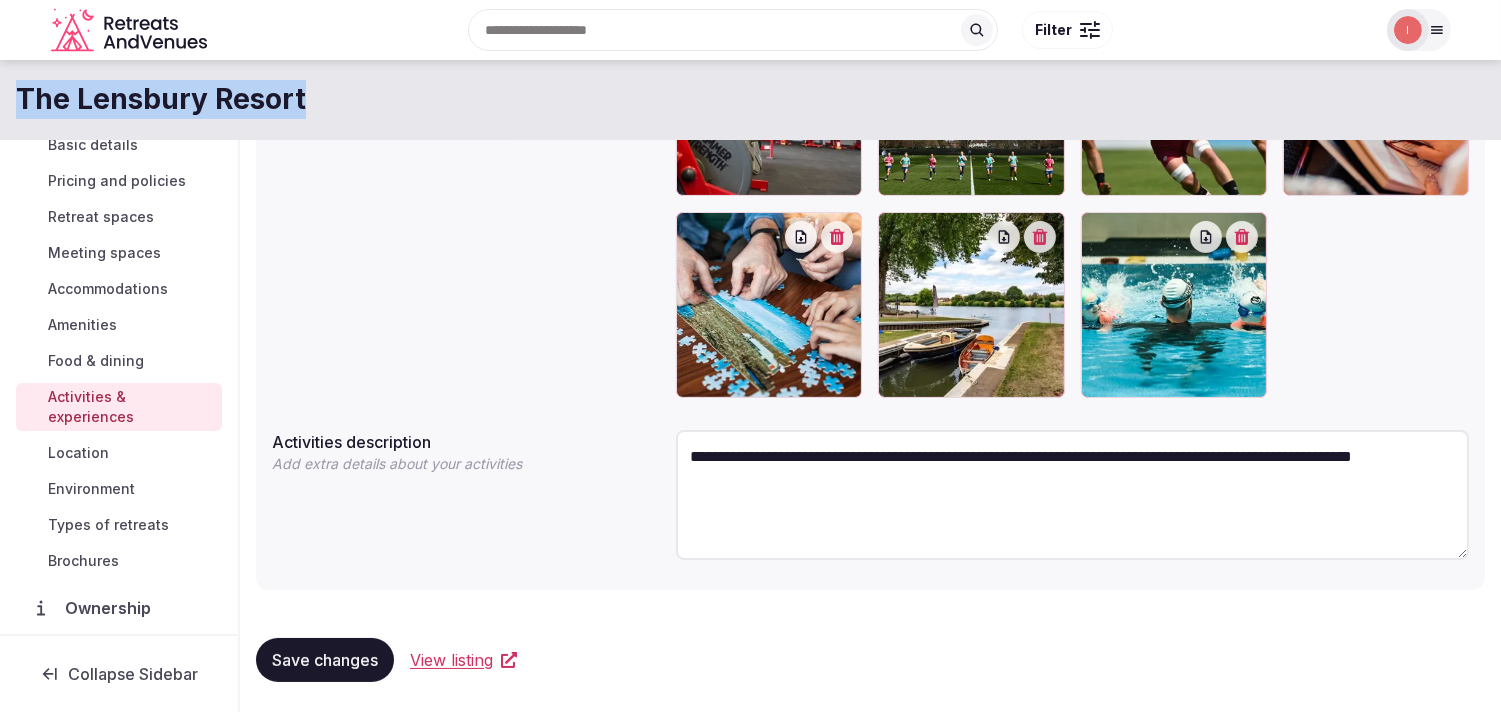 click on "Location" at bounding box center [78, 453] 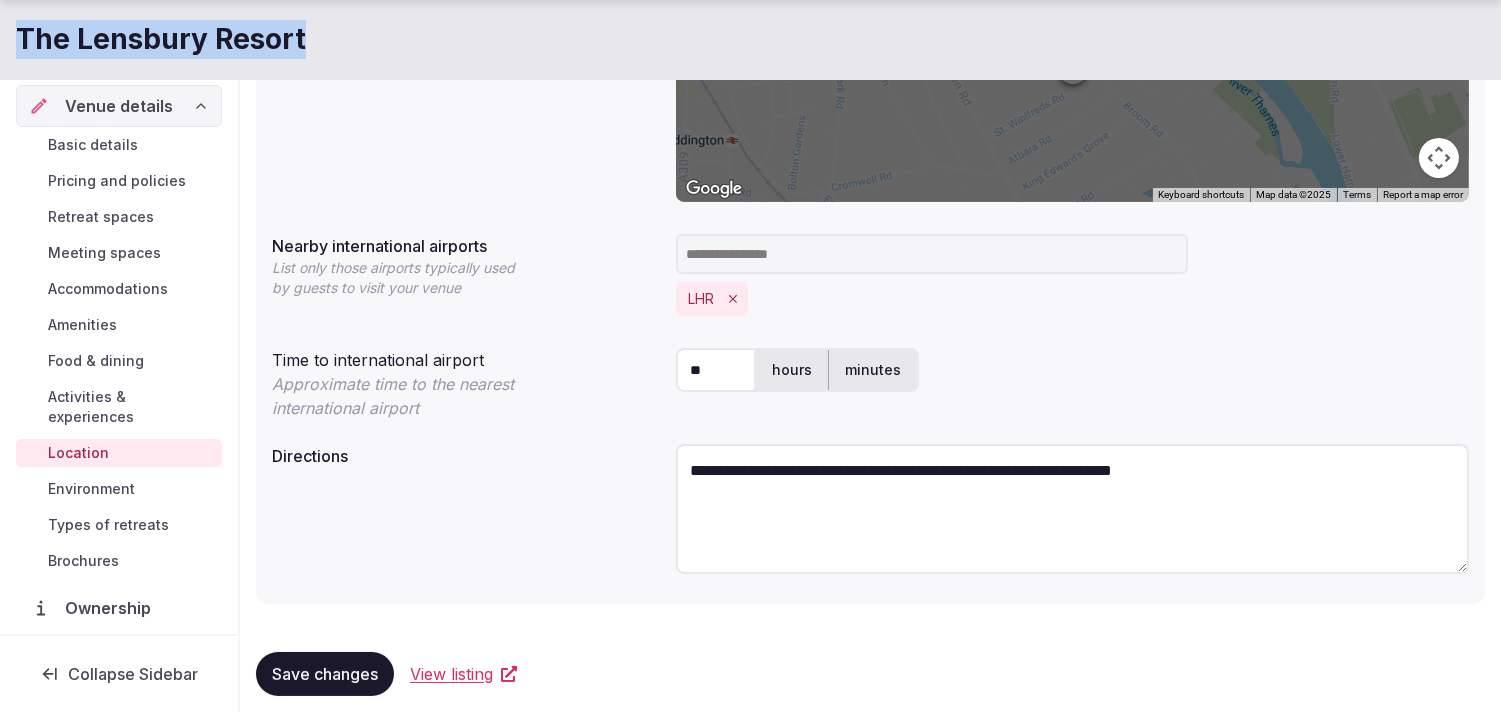 scroll, scrollTop: 482, scrollLeft: 0, axis: vertical 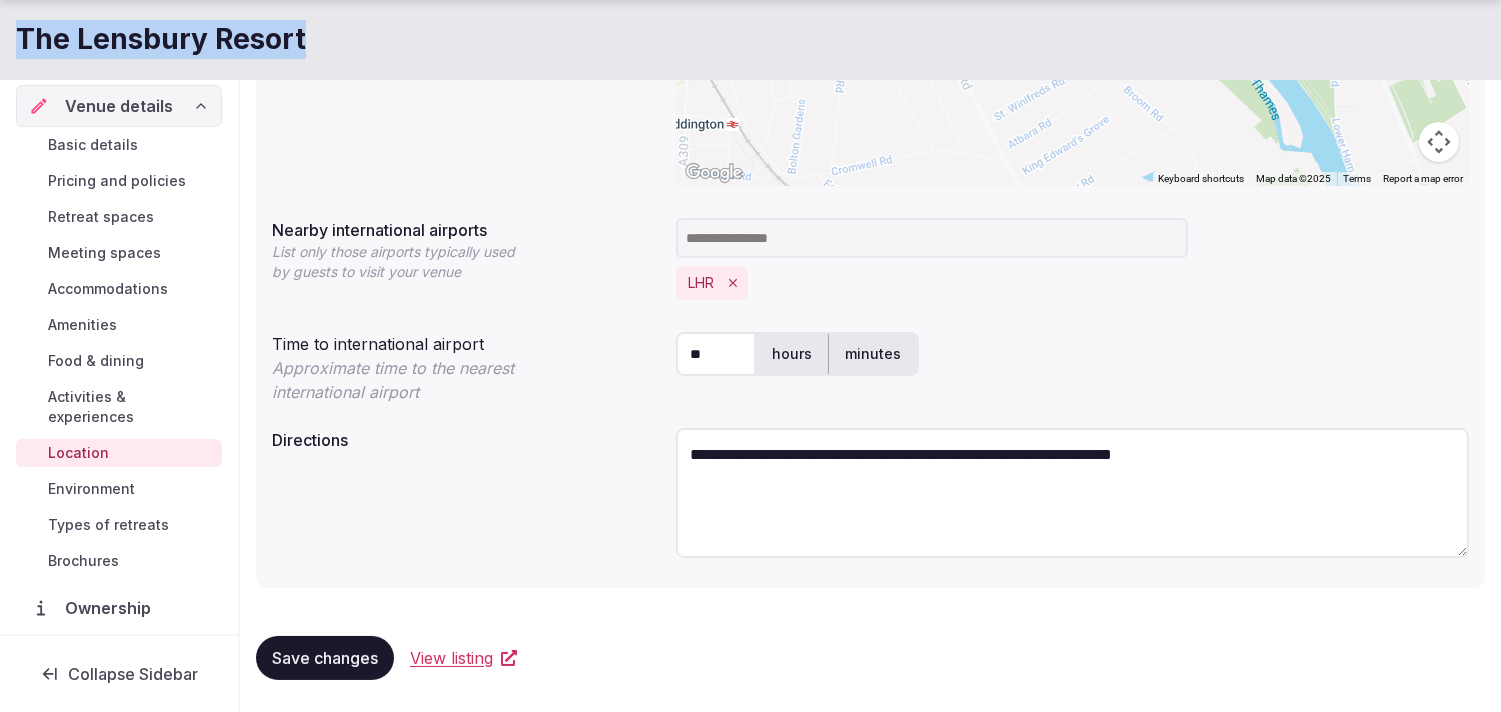 click on "Environment" at bounding box center (91, 489) 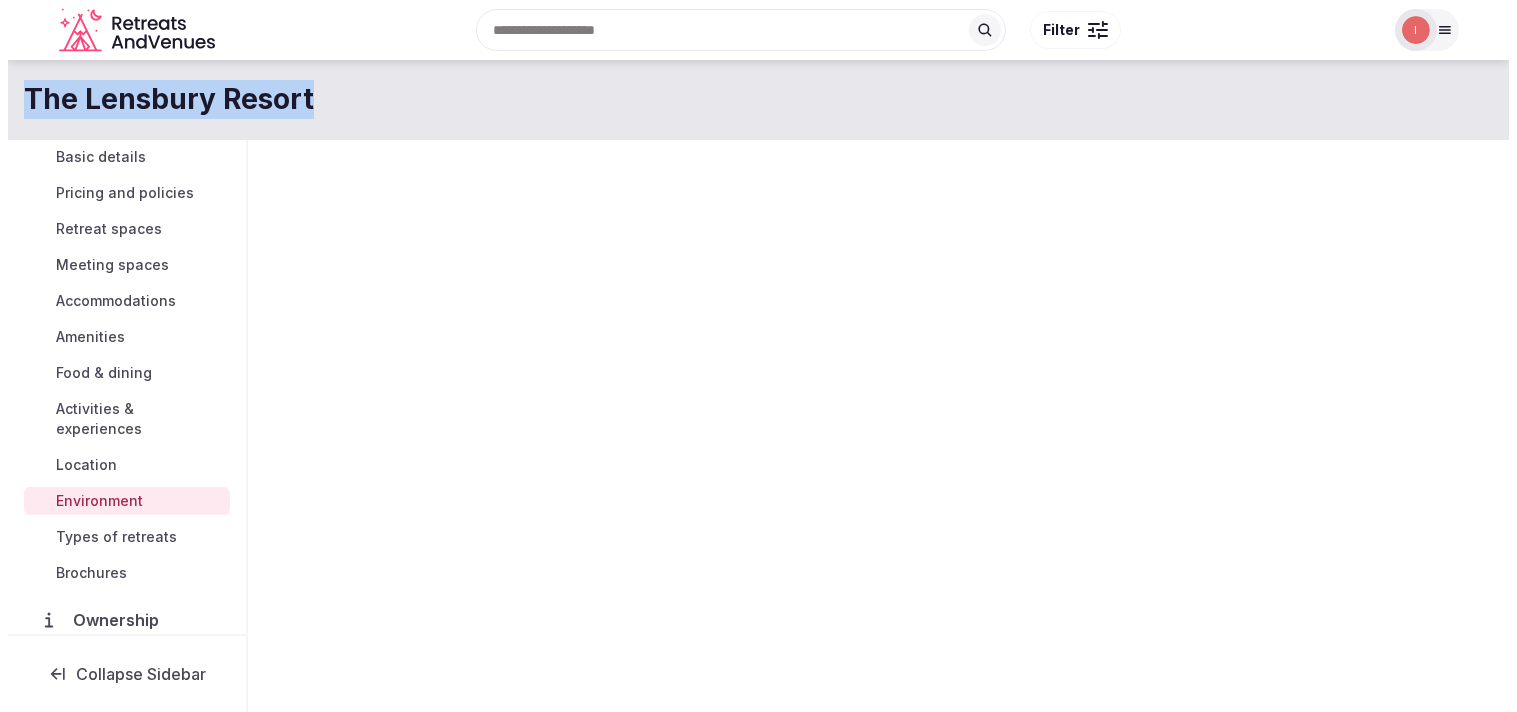 scroll, scrollTop: 0, scrollLeft: 0, axis: both 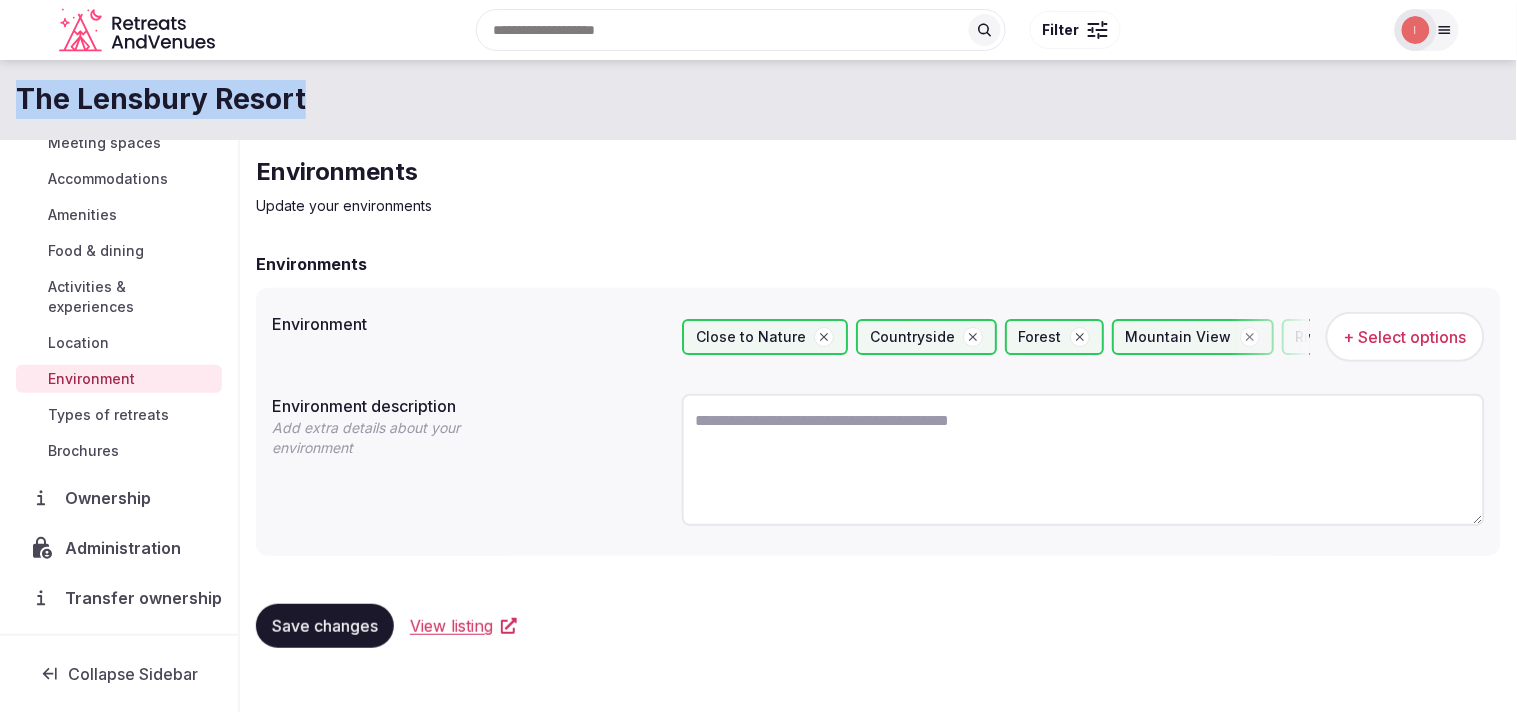 click on "Save changes" at bounding box center [325, 626] 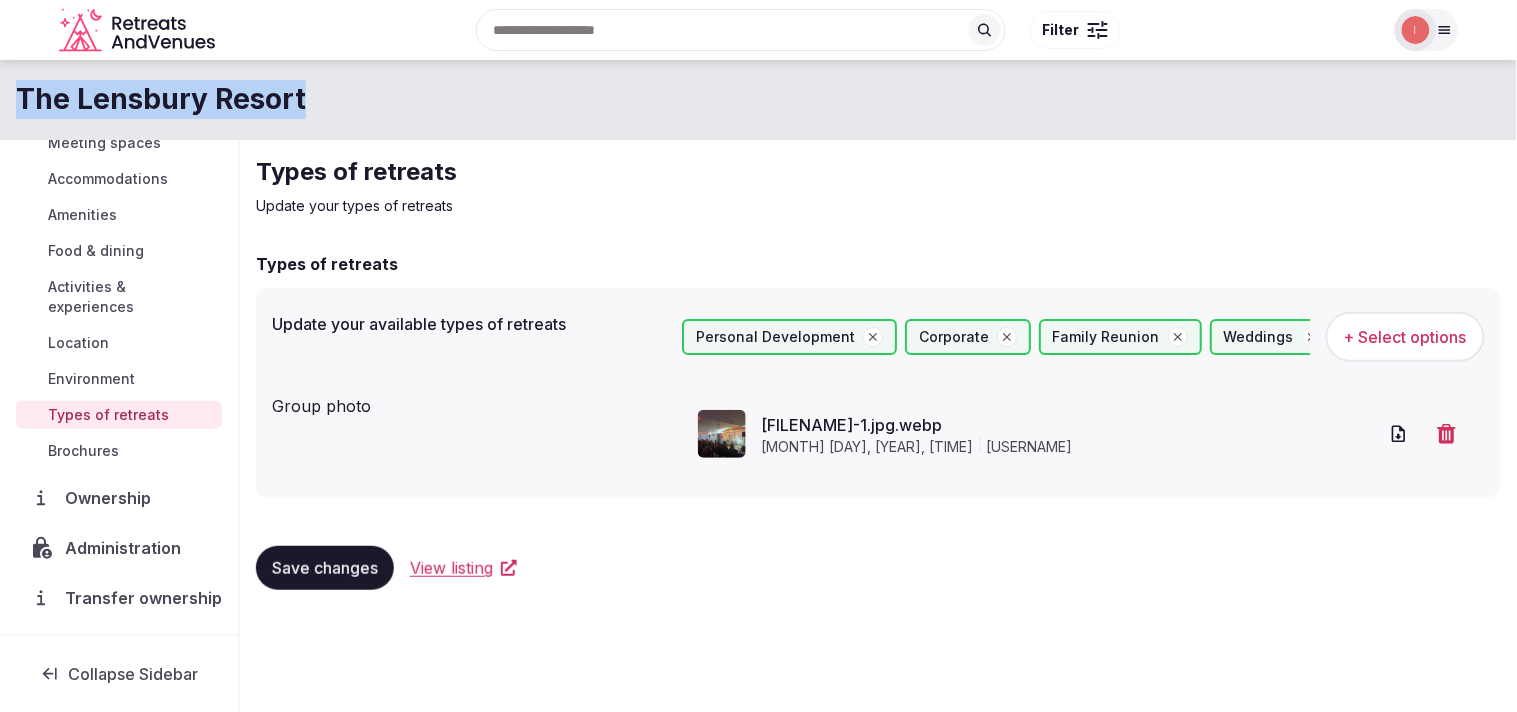 click on "Save changes" at bounding box center [325, 568] 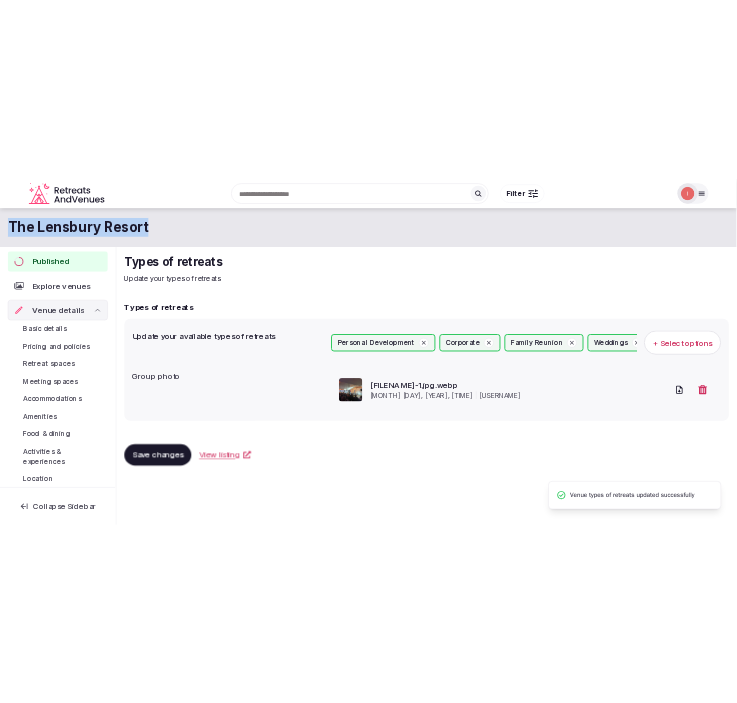 scroll, scrollTop: 0, scrollLeft: 0, axis: both 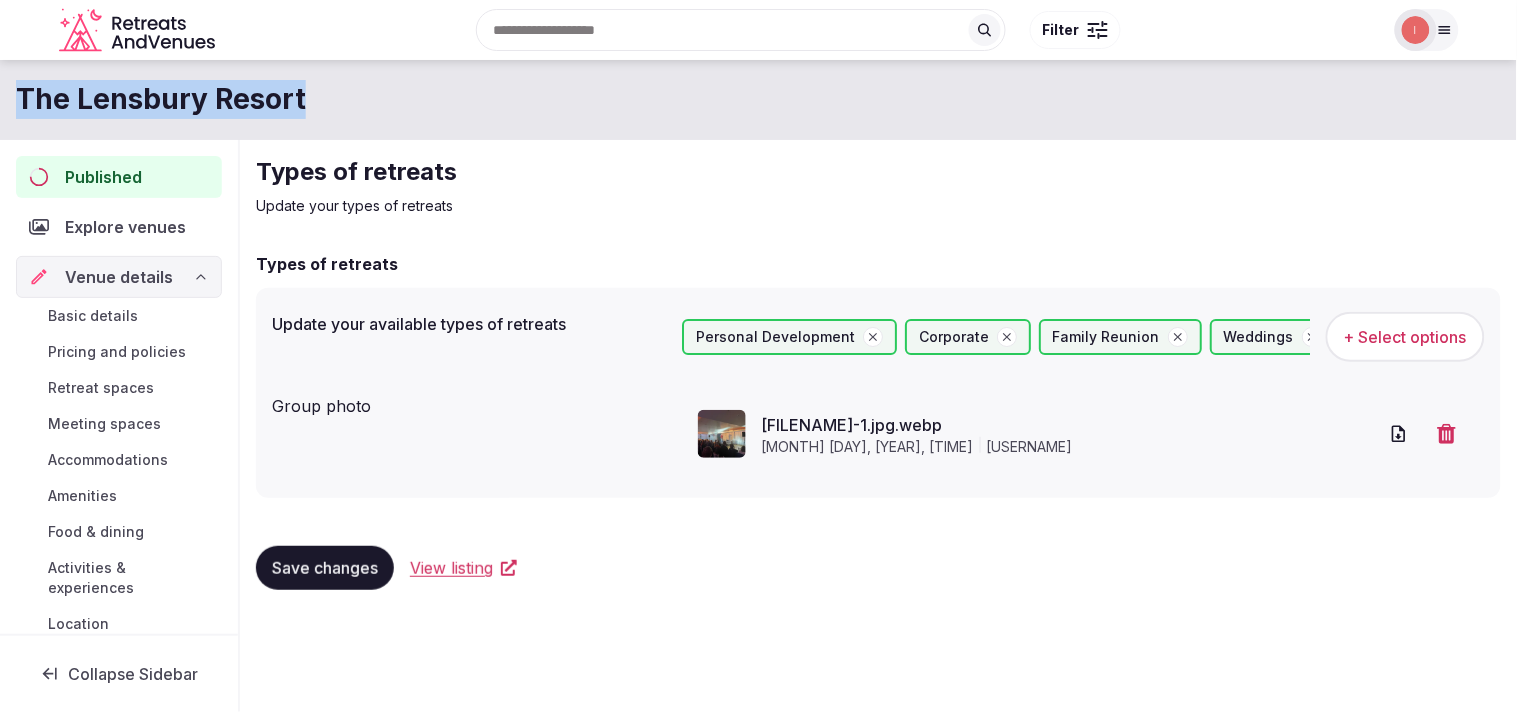 click on "Published" at bounding box center [103, 177] 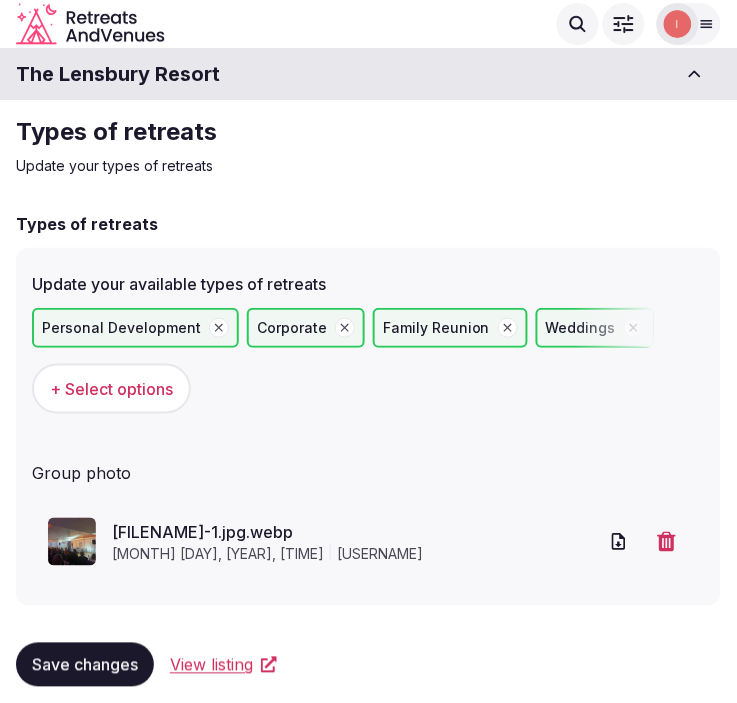 click on "Types of retreats Update your types of retreats" at bounding box center [368, 146] 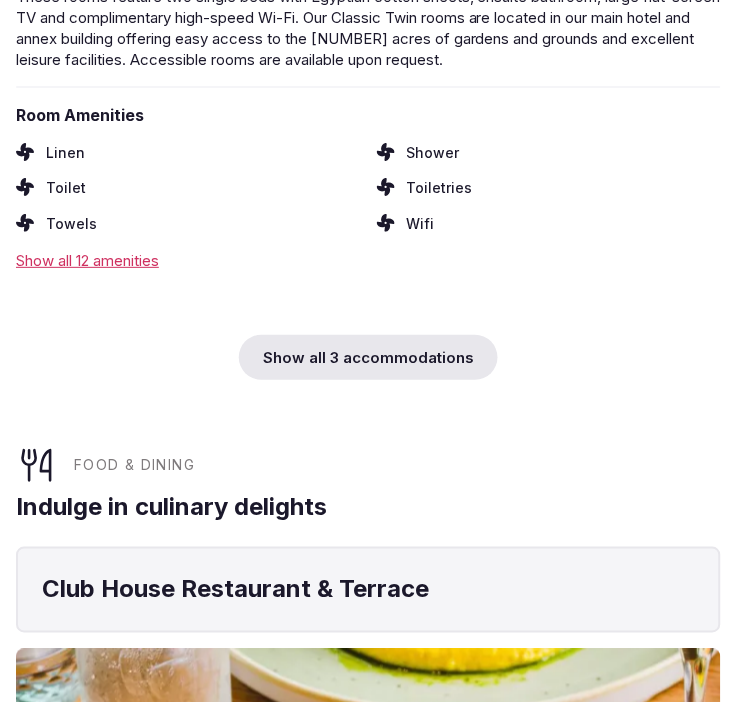 scroll, scrollTop: 12444, scrollLeft: 0, axis: vertical 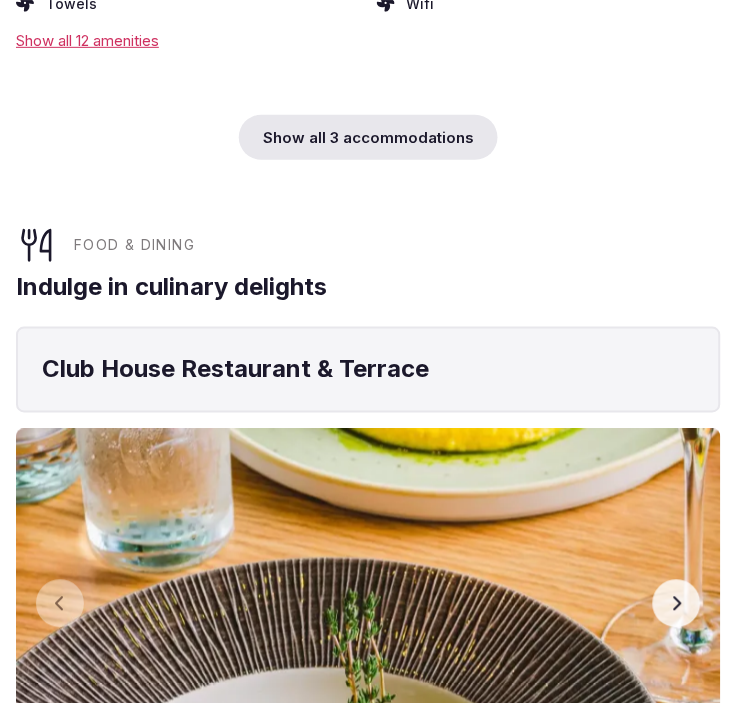 click on "Show all 3 accommodations" at bounding box center [368, 137] 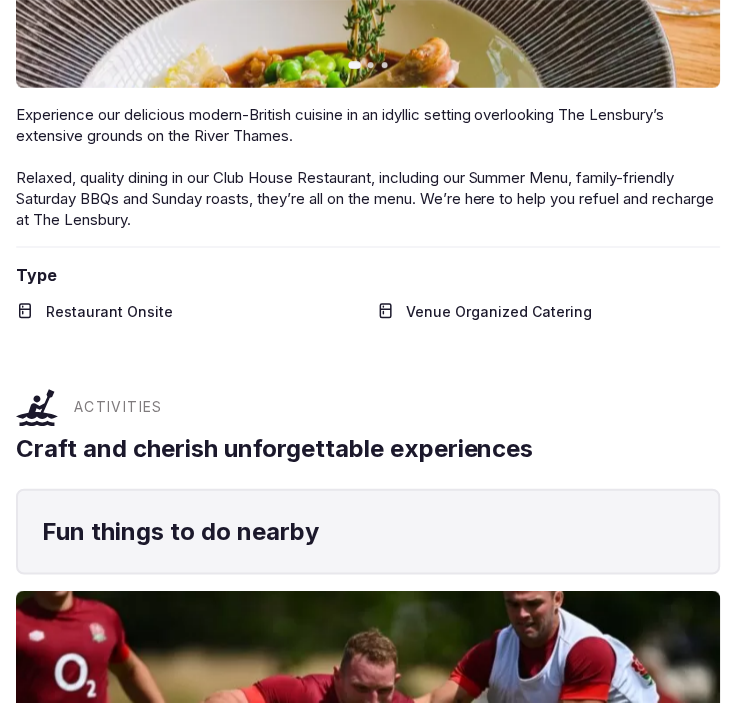 scroll, scrollTop: 14333, scrollLeft: 0, axis: vertical 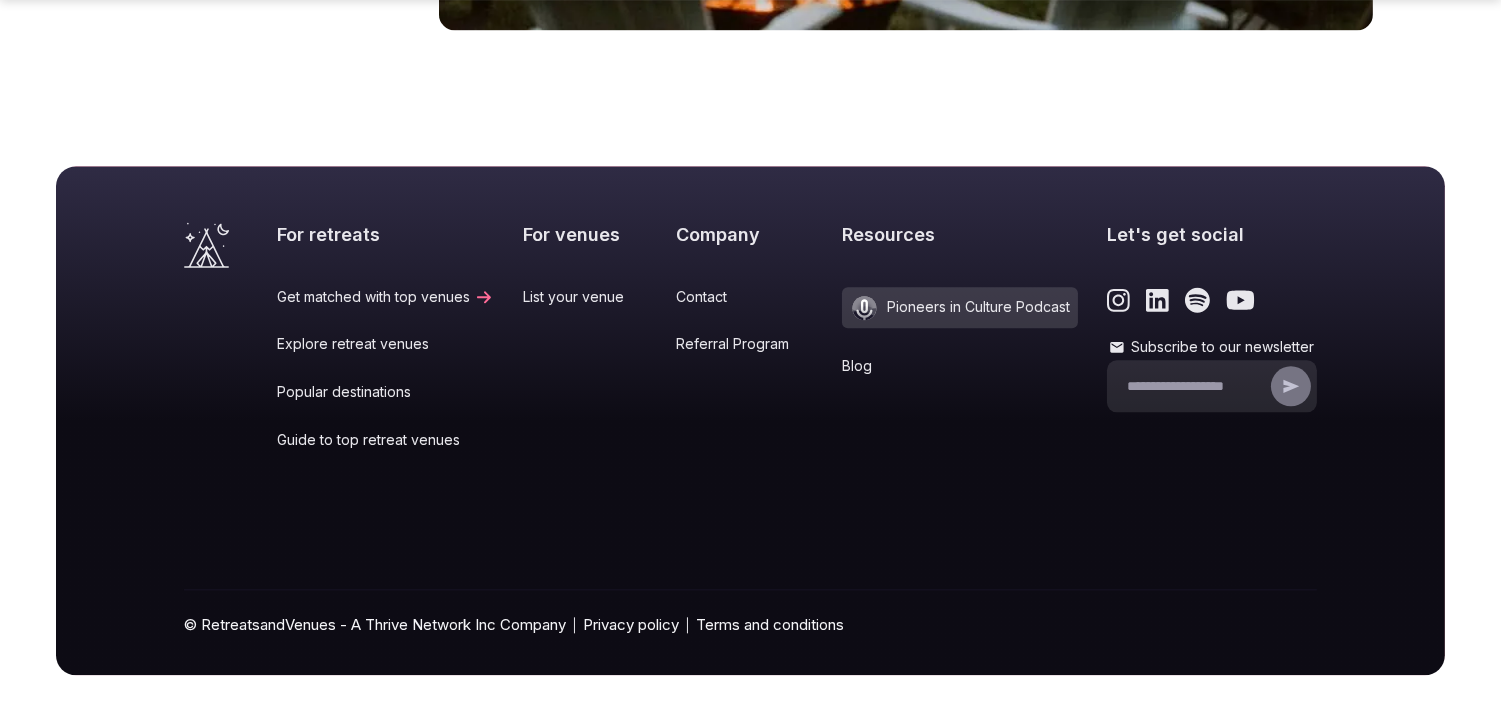 click on "Popular destinations" at bounding box center [385, 392] 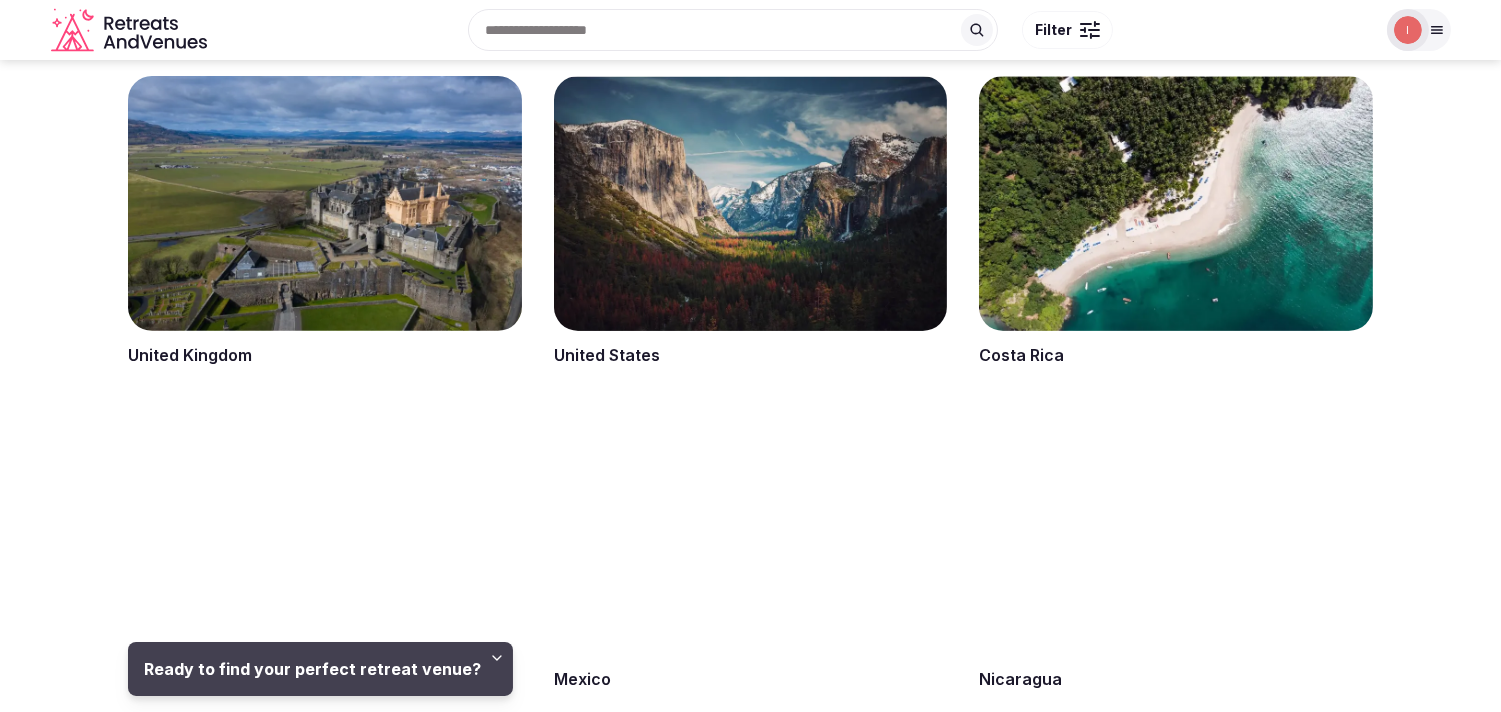 scroll, scrollTop: 777, scrollLeft: 0, axis: vertical 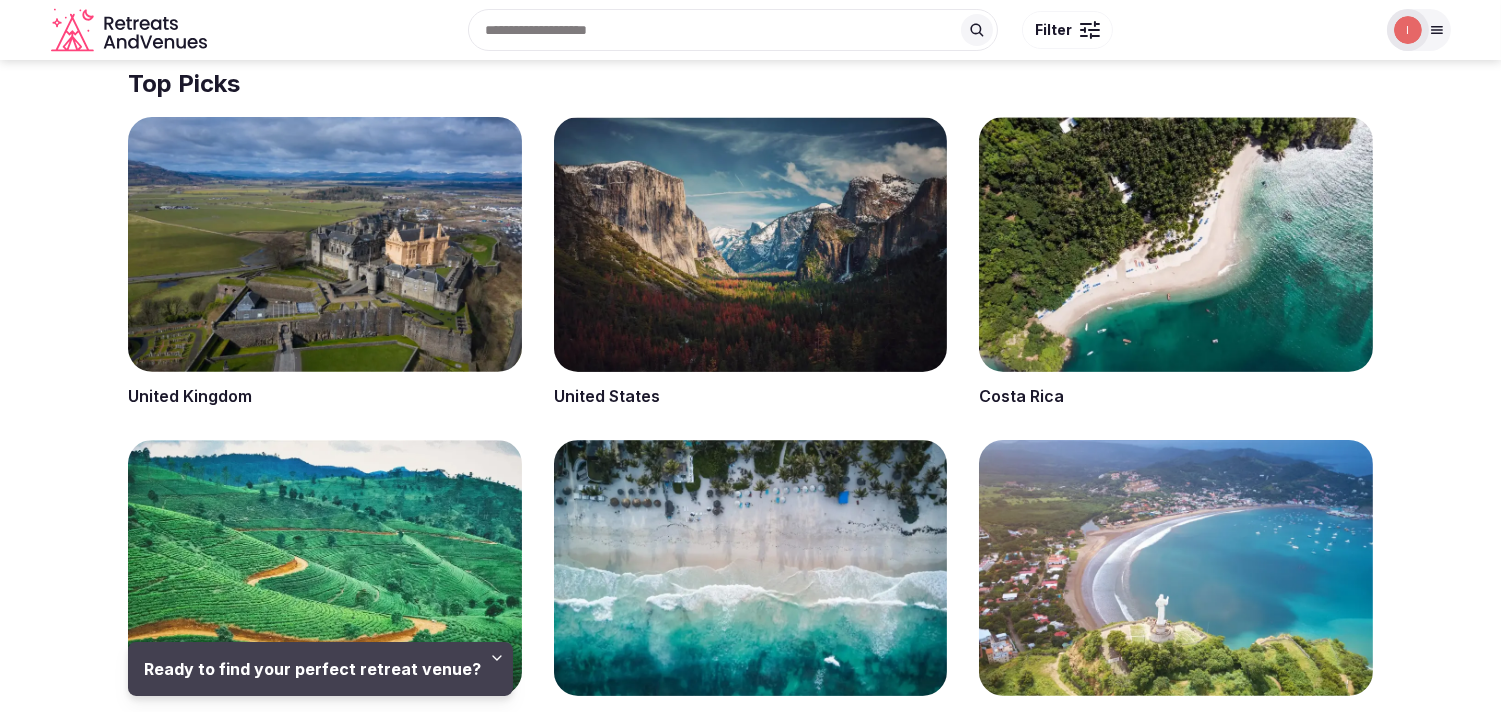 click at bounding box center [325, 263] 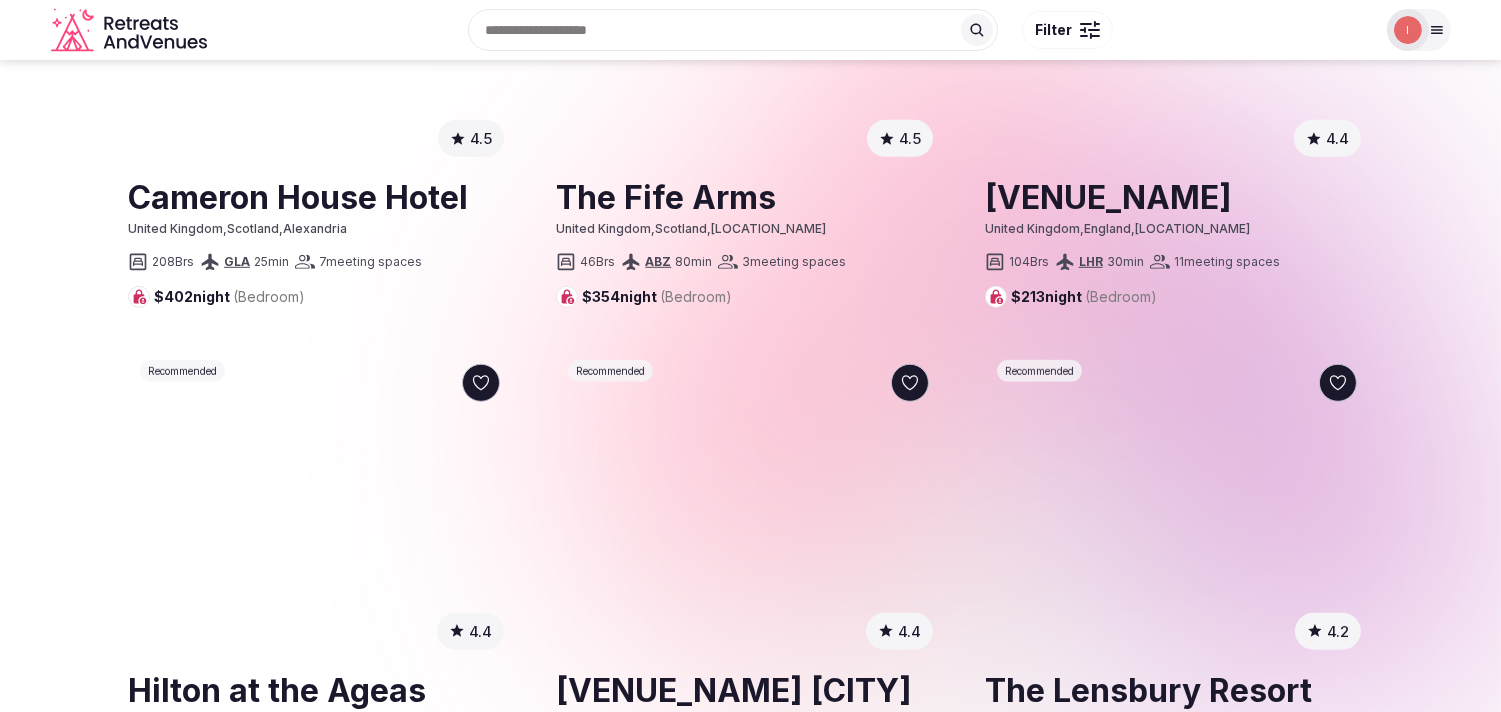 scroll, scrollTop: 2444, scrollLeft: 0, axis: vertical 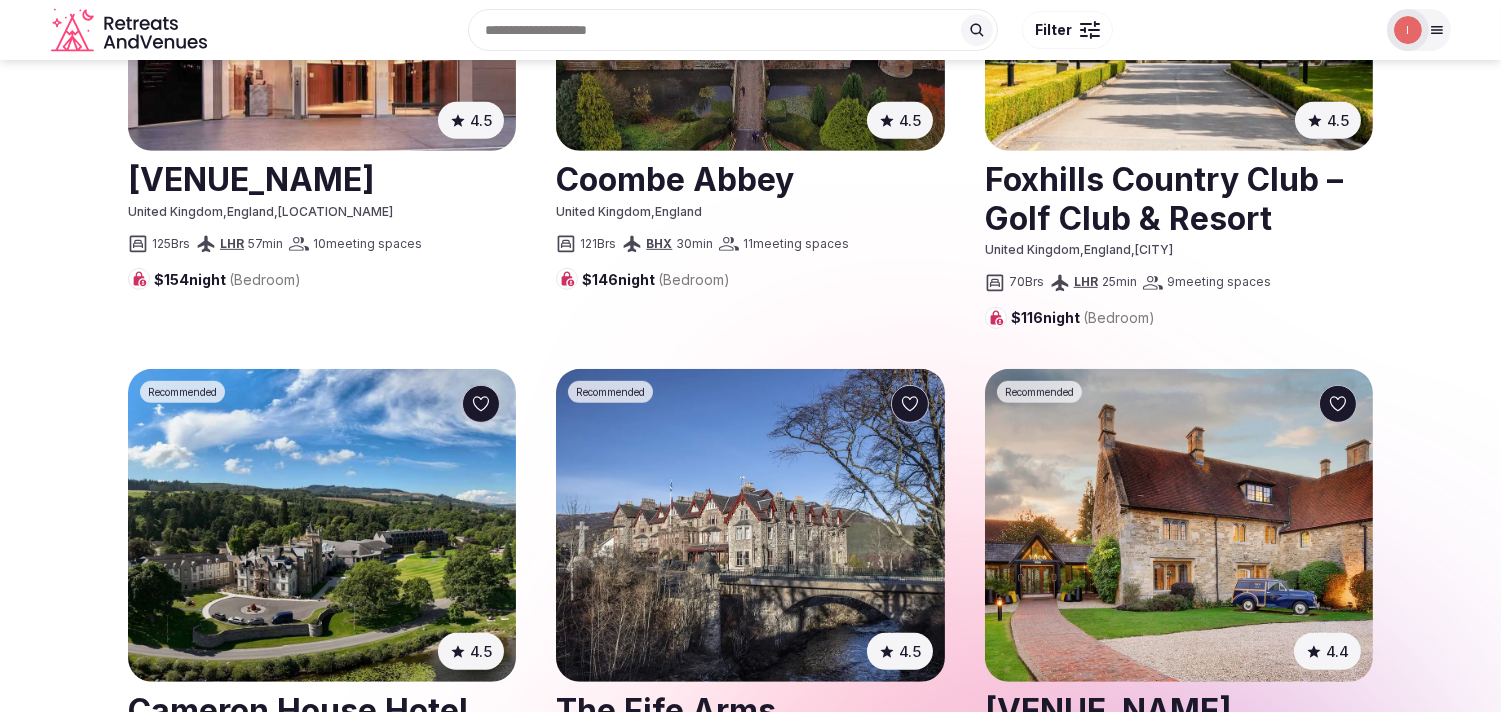 click at bounding box center [750, 178] 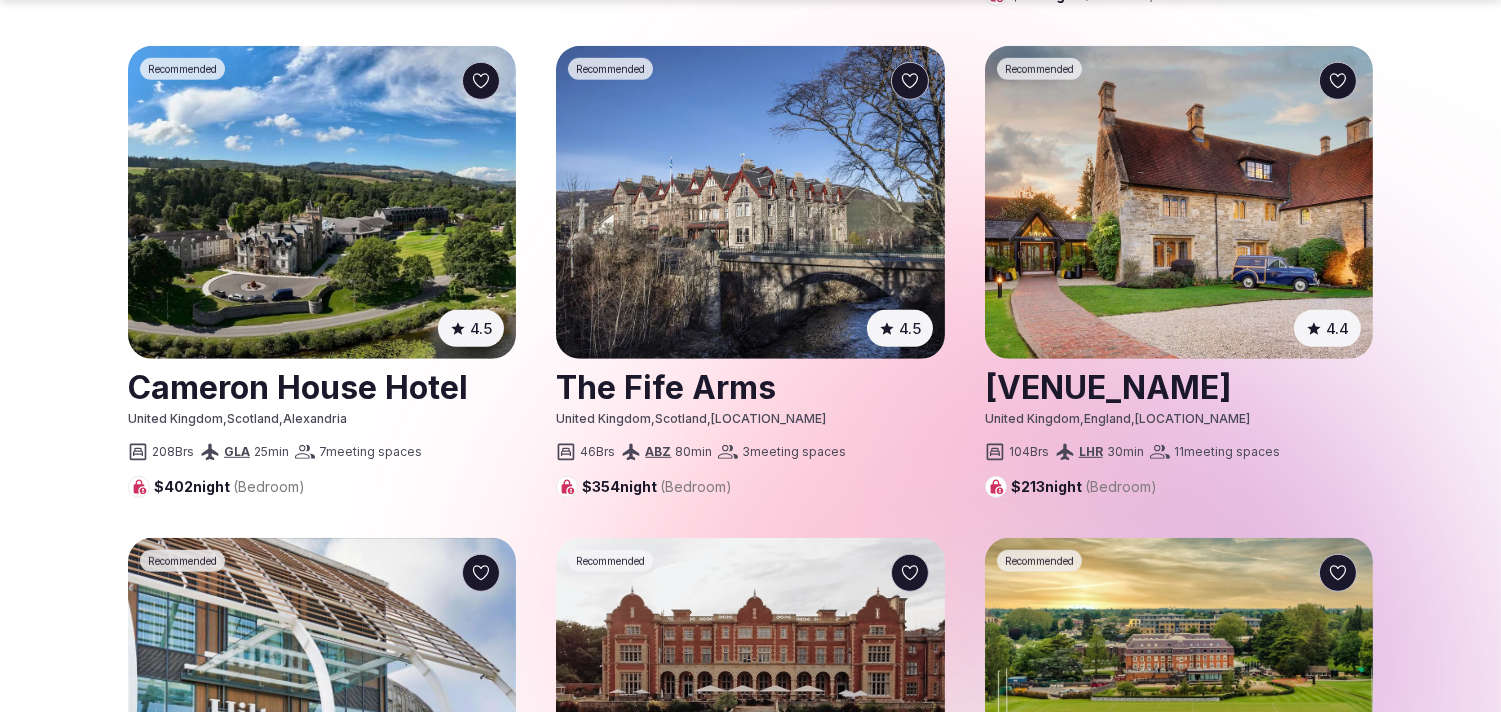 scroll, scrollTop: 2444, scrollLeft: 0, axis: vertical 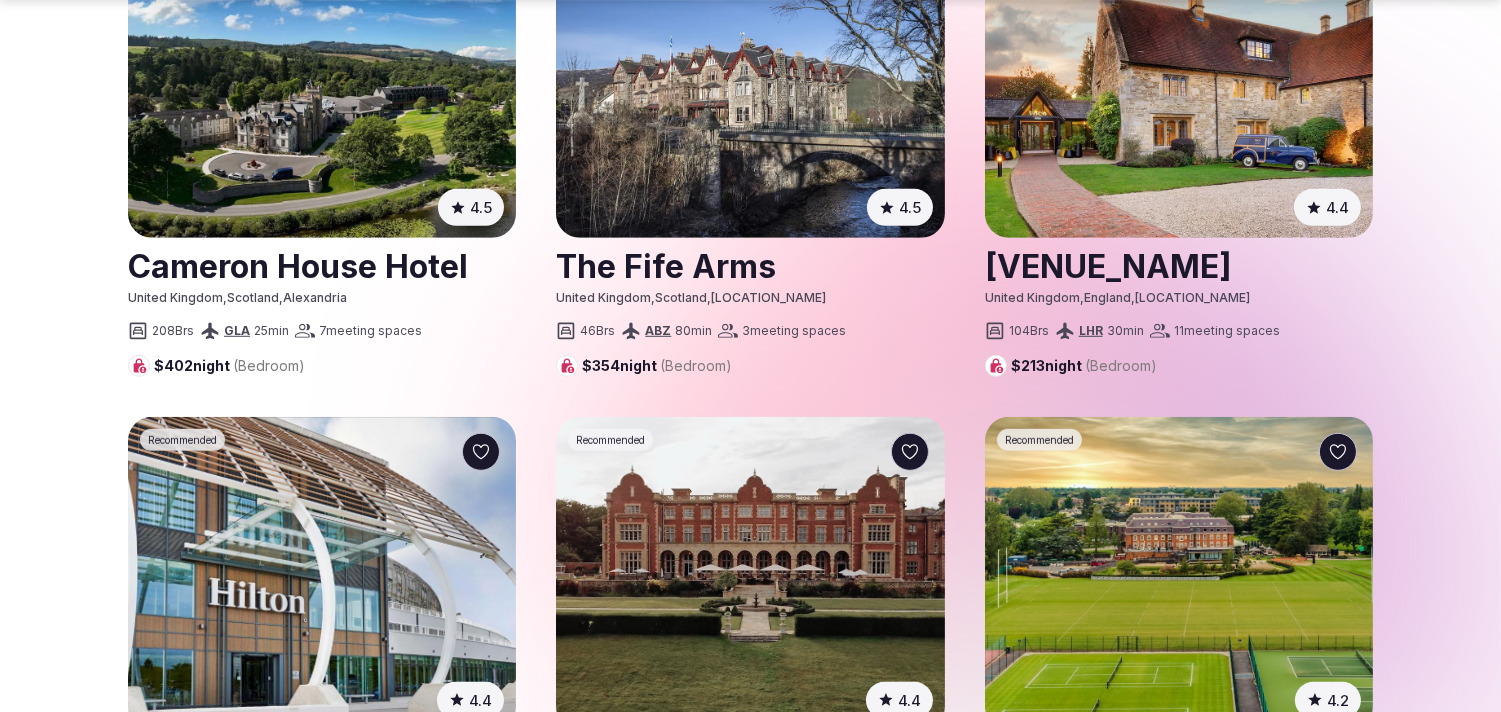 click at bounding box center [322, 265] 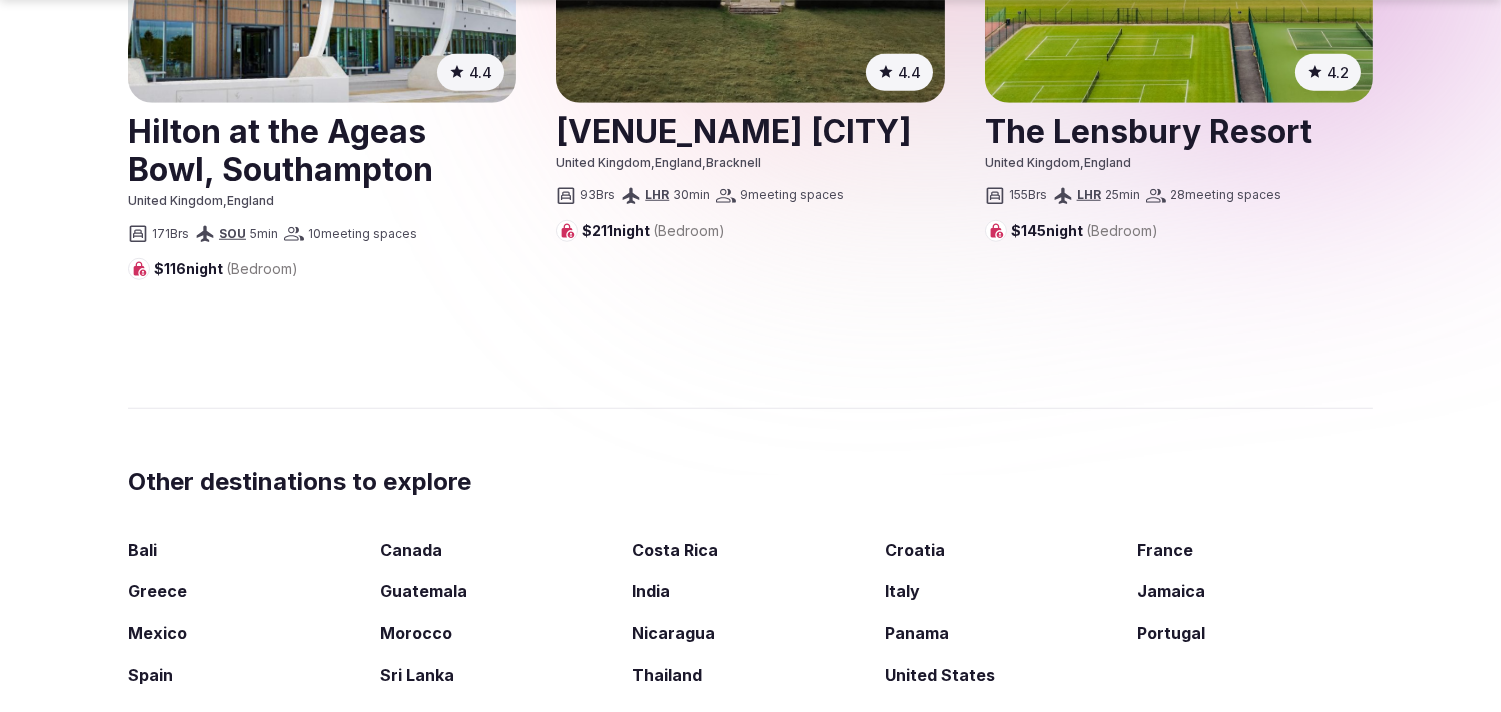 scroll, scrollTop: 3111, scrollLeft: 0, axis: vertical 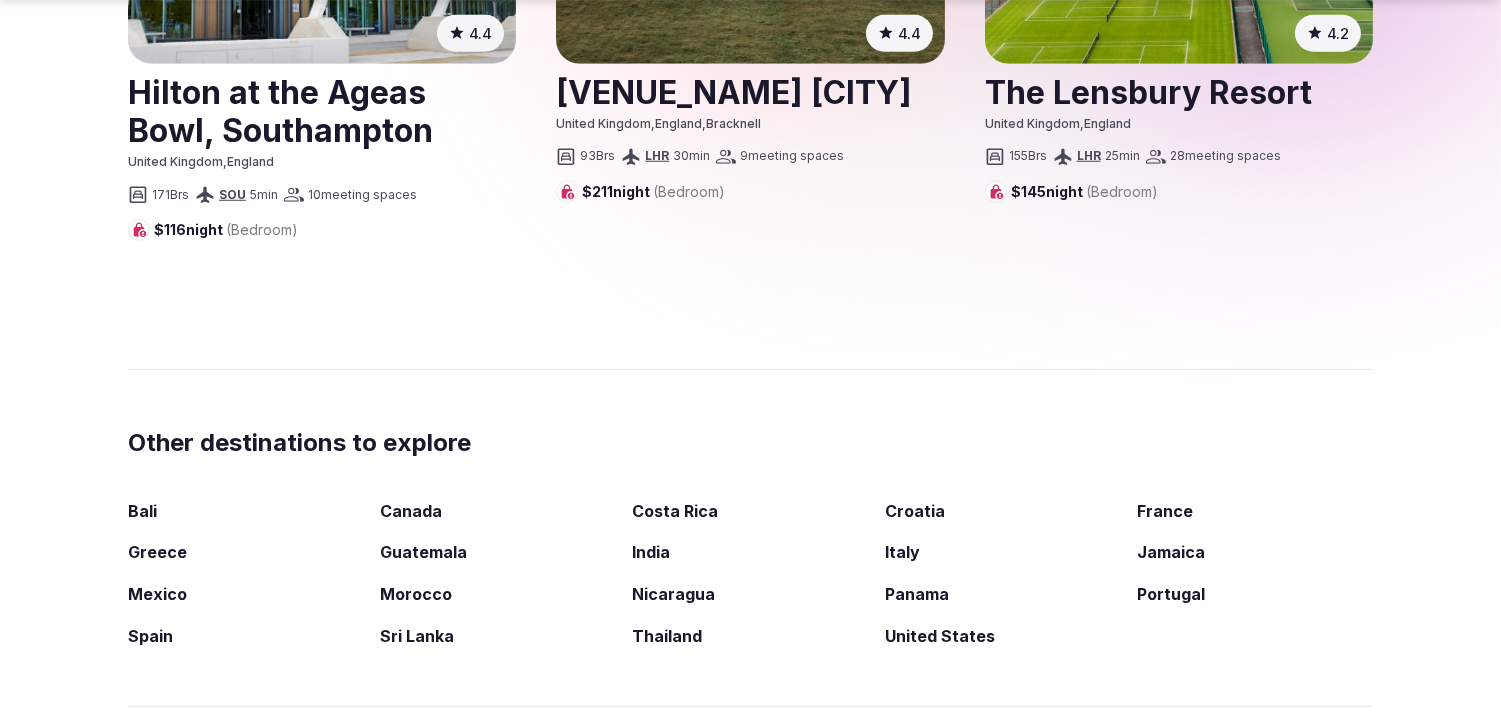 click at bounding box center (750, 91) 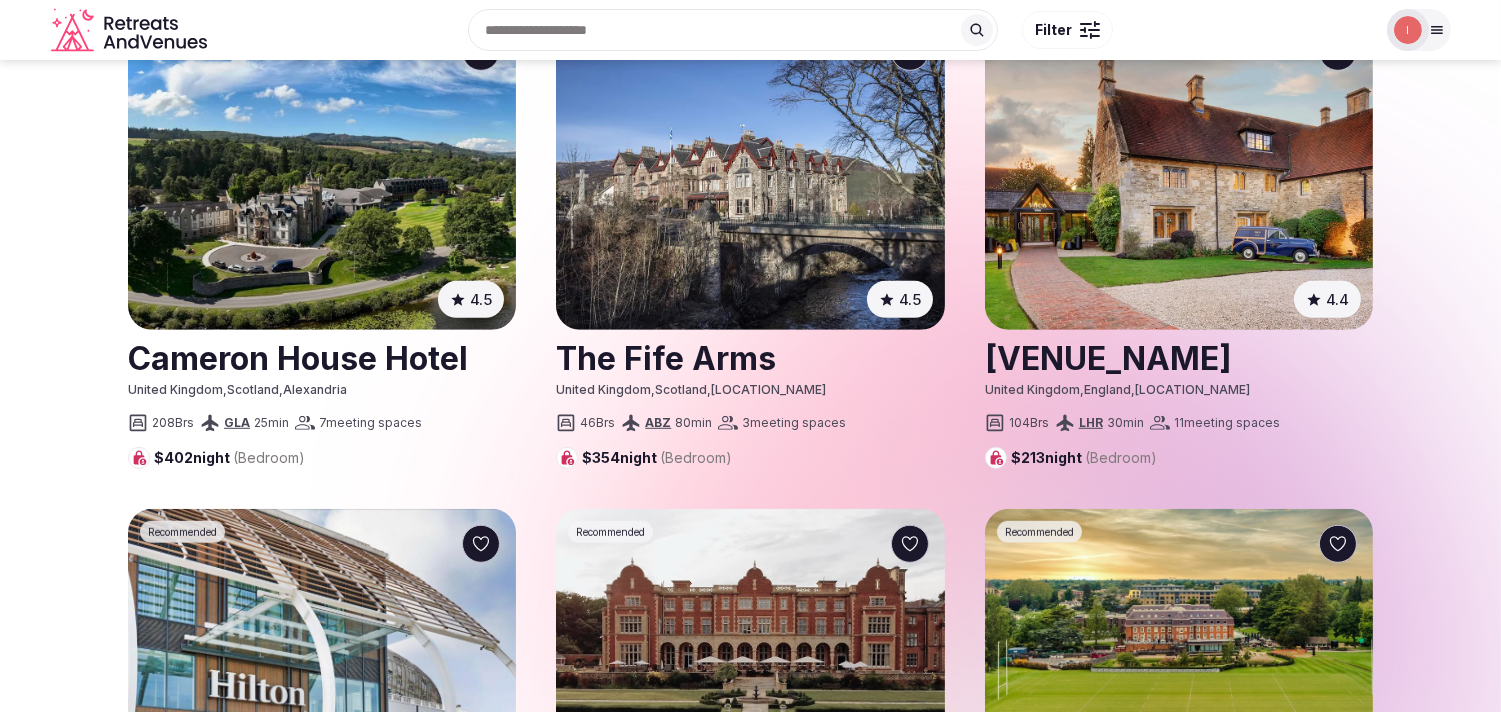 scroll, scrollTop: 2333, scrollLeft: 0, axis: vertical 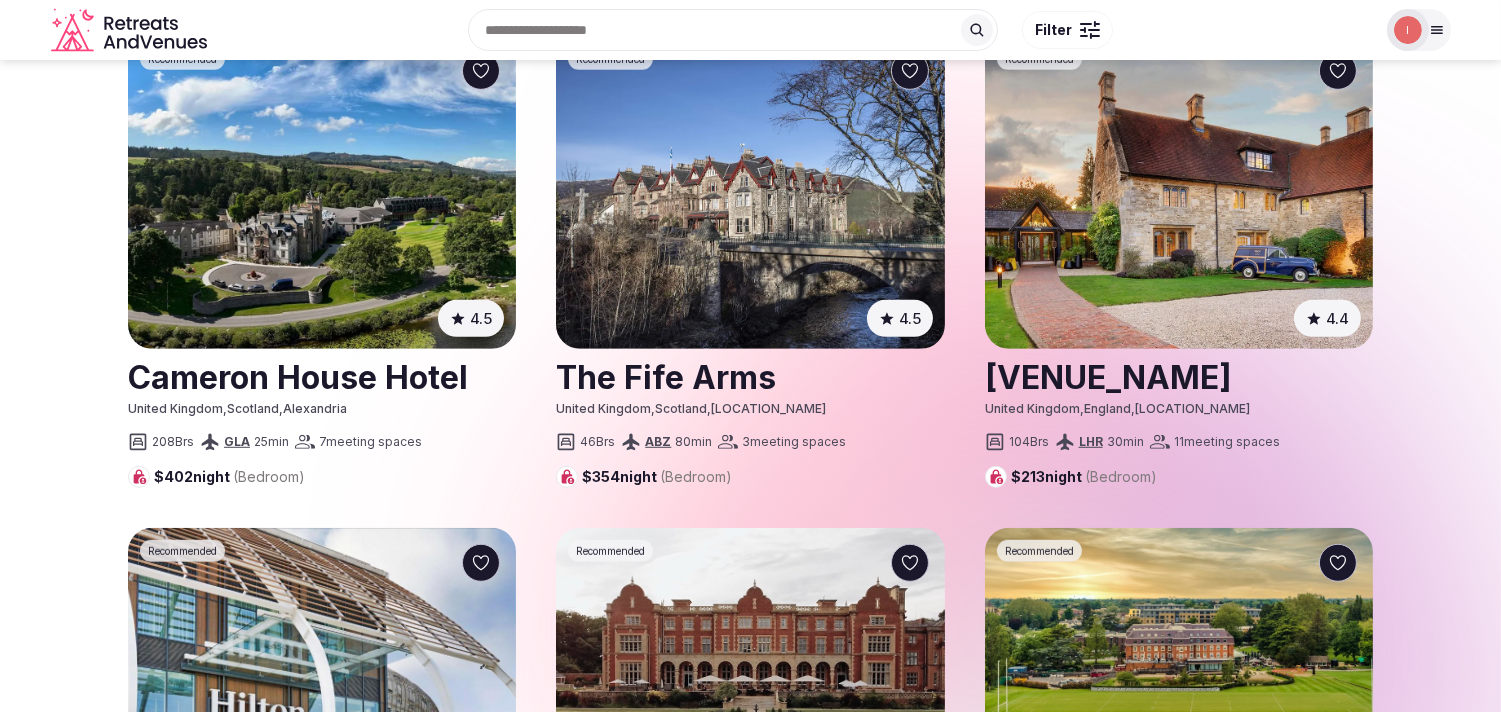 click at bounding box center [1179, 376] 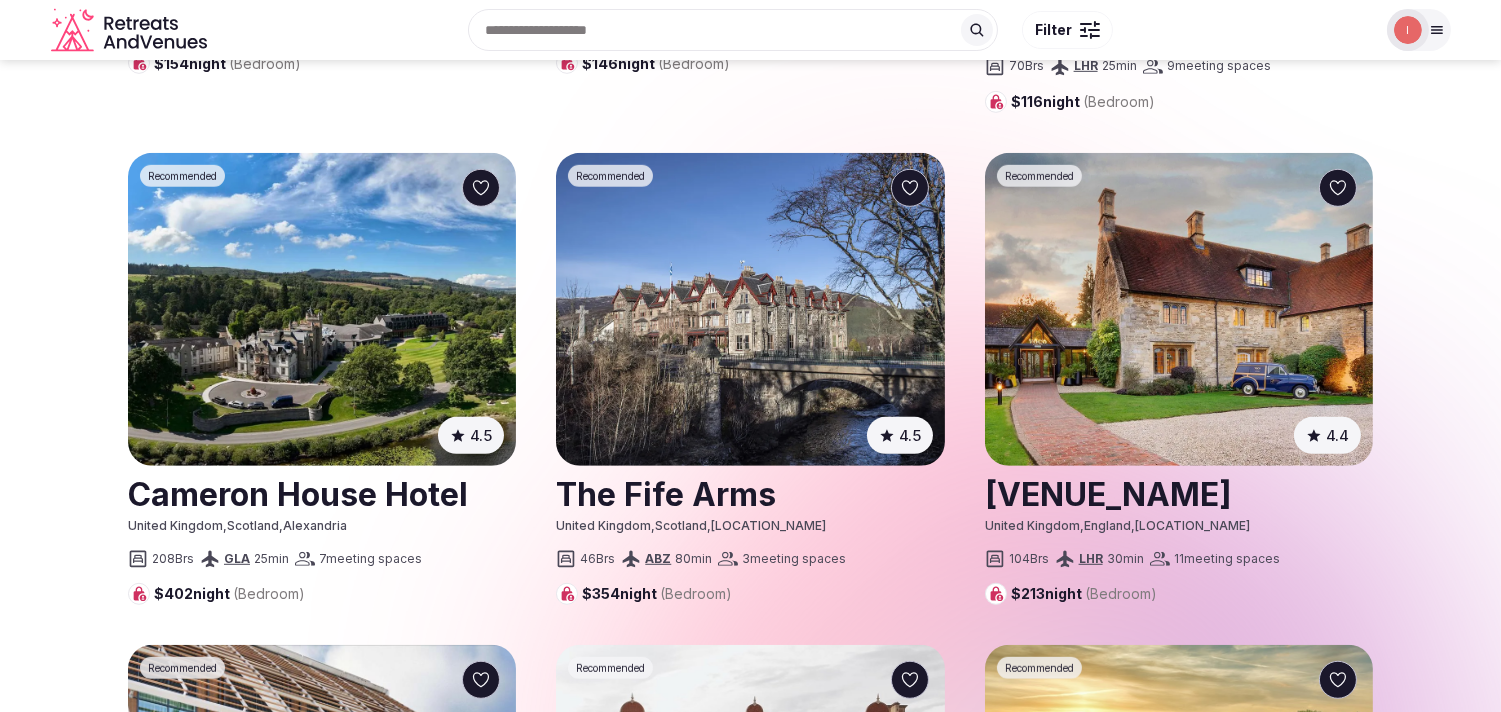 scroll, scrollTop: 2111, scrollLeft: 0, axis: vertical 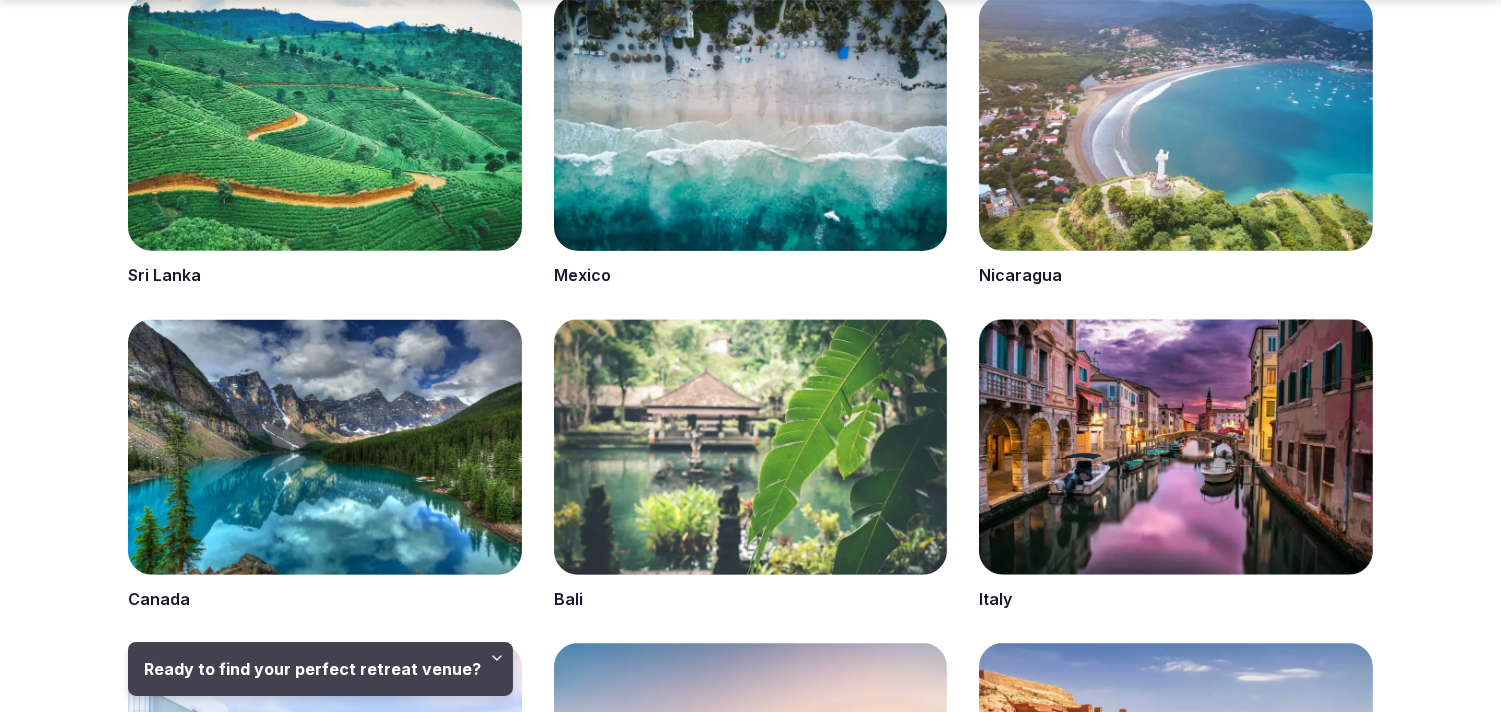 click at bounding box center (325, 465) 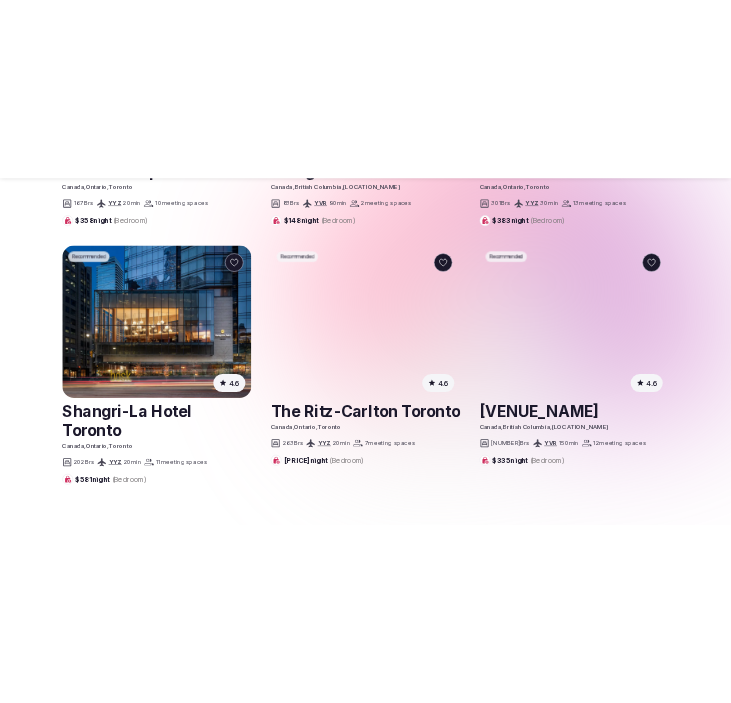 scroll, scrollTop: 2888, scrollLeft: 0, axis: vertical 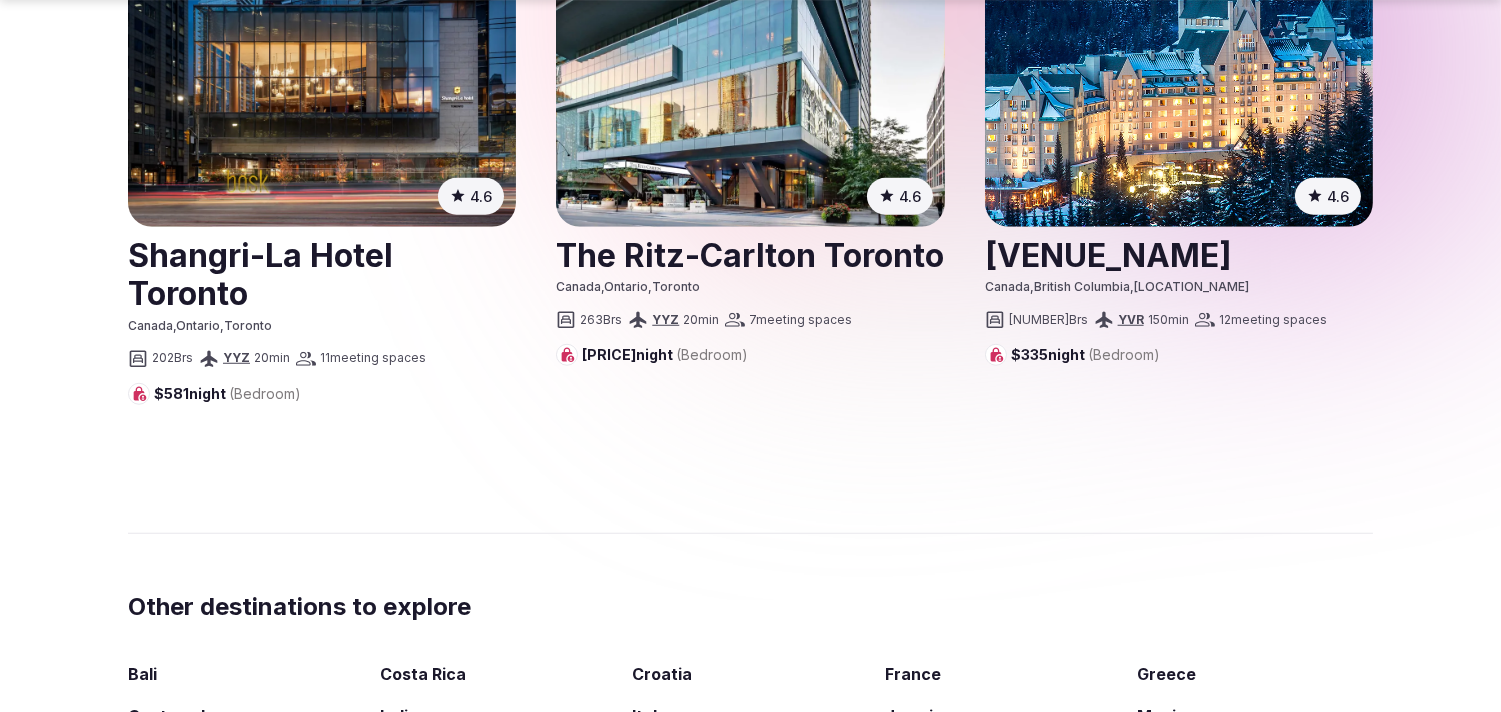 click at bounding box center (322, 273) 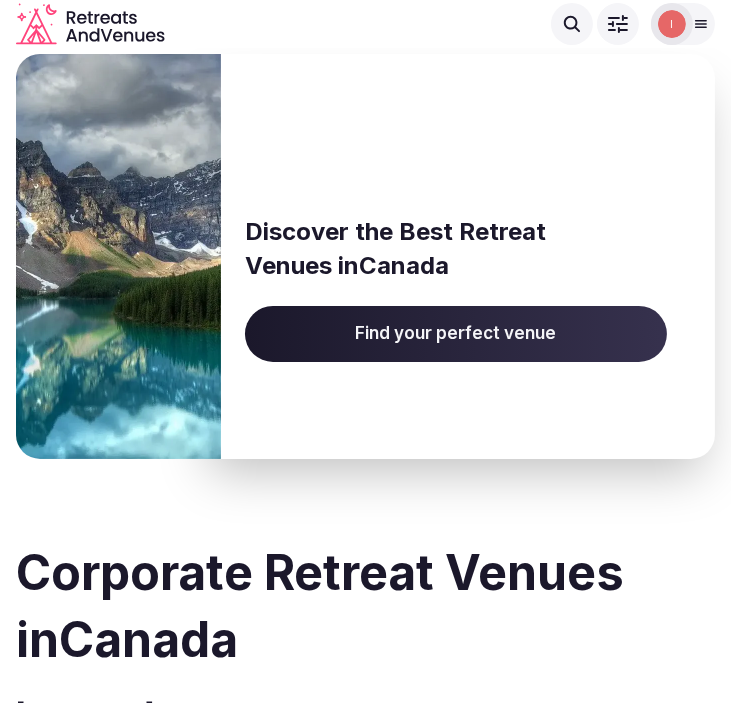 scroll, scrollTop: 0, scrollLeft: 0, axis: both 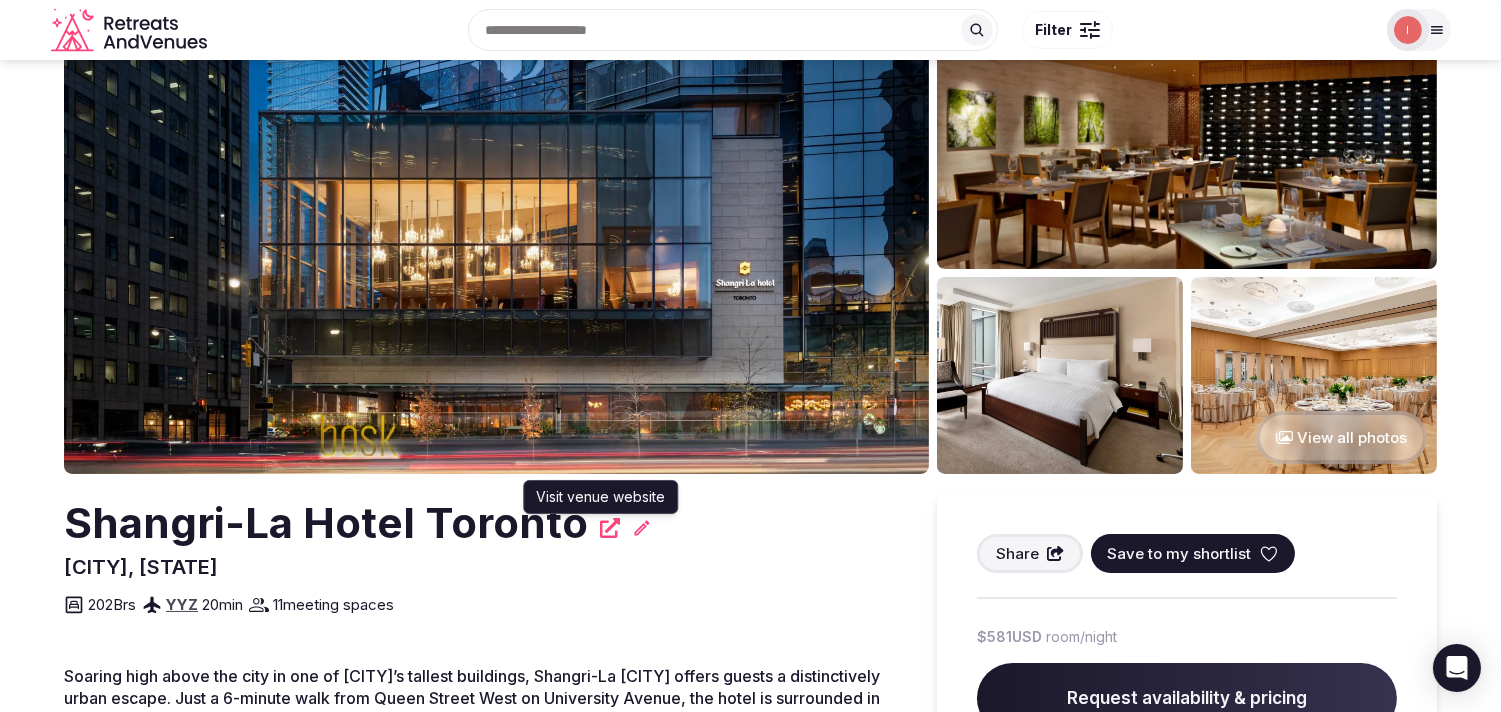 click 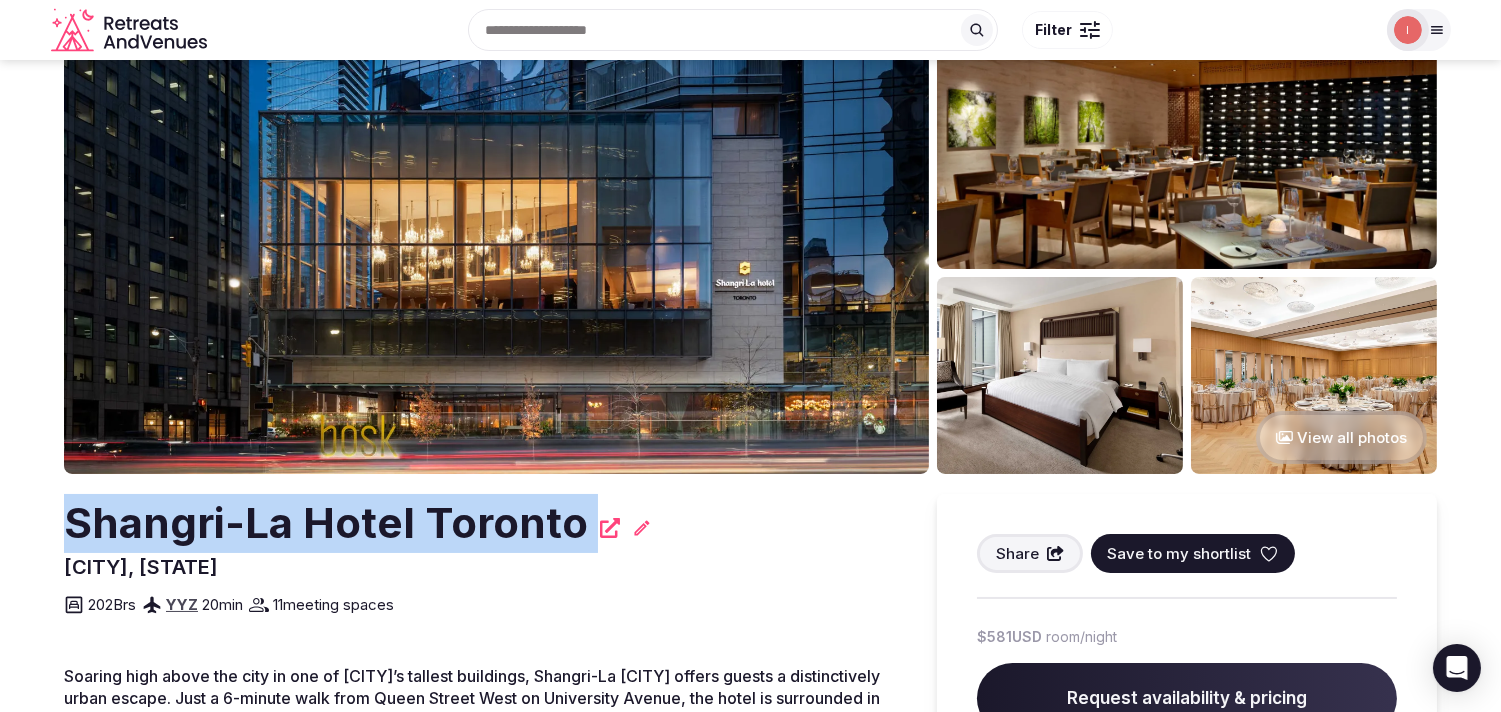 drag, startPoint x: 60, startPoint y: 526, endPoint x: 642, endPoint y: 531, distance: 582.0215 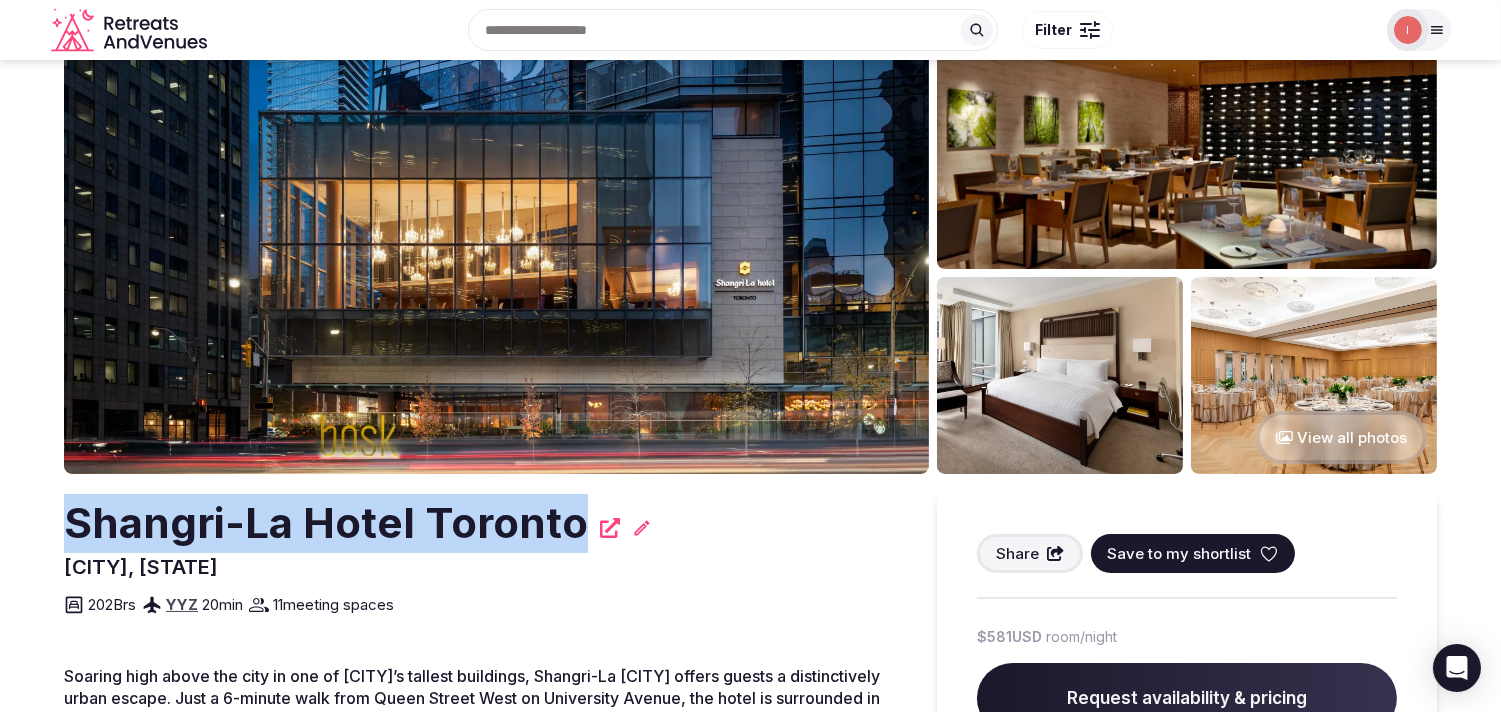 drag, startPoint x: 68, startPoint y: 533, endPoint x: 572, endPoint y: 525, distance: 504.06348 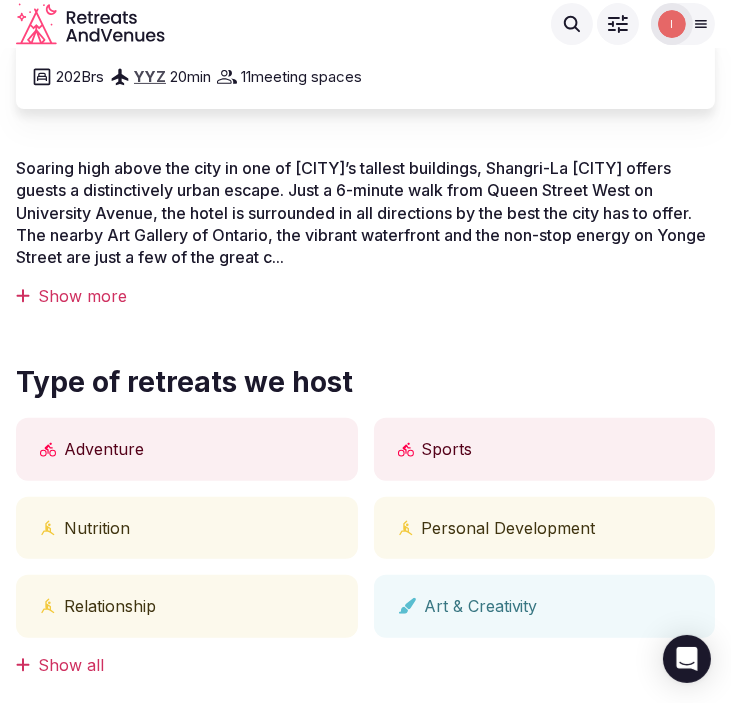 scroll, scrollTop: 333, scrollLeft: 0, axis: vertical 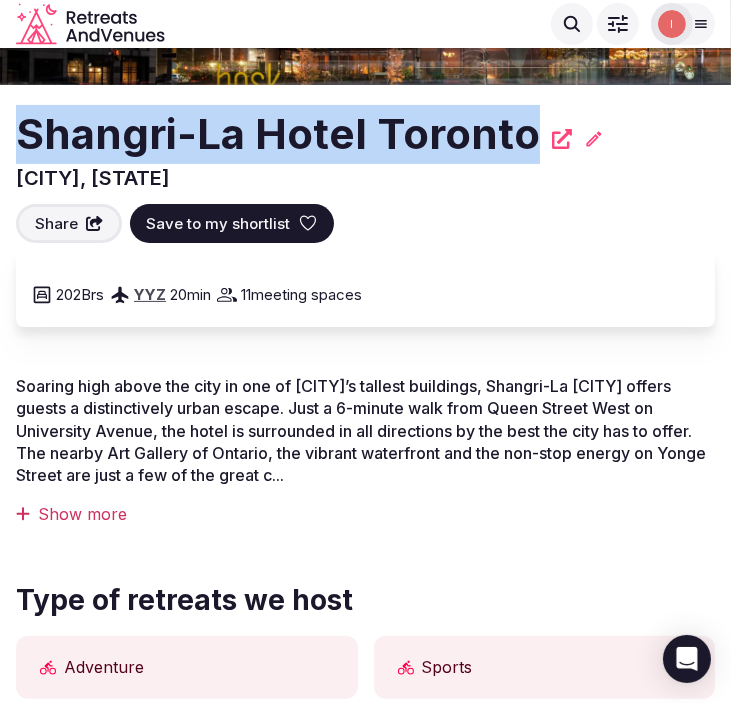 copy on "Shangri-La Hotel Toronto" 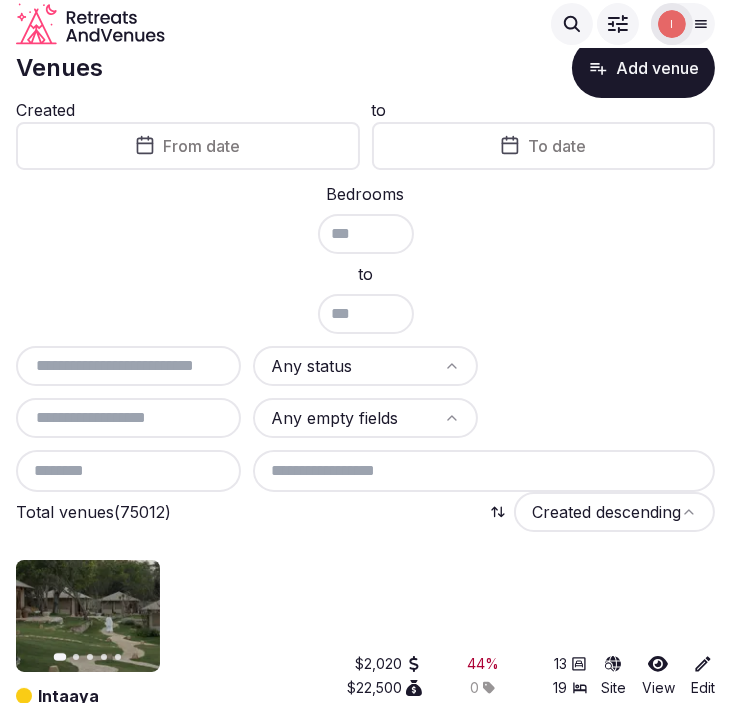 scroll, scrollTop: 0, scrollLeft: 0, axis: both 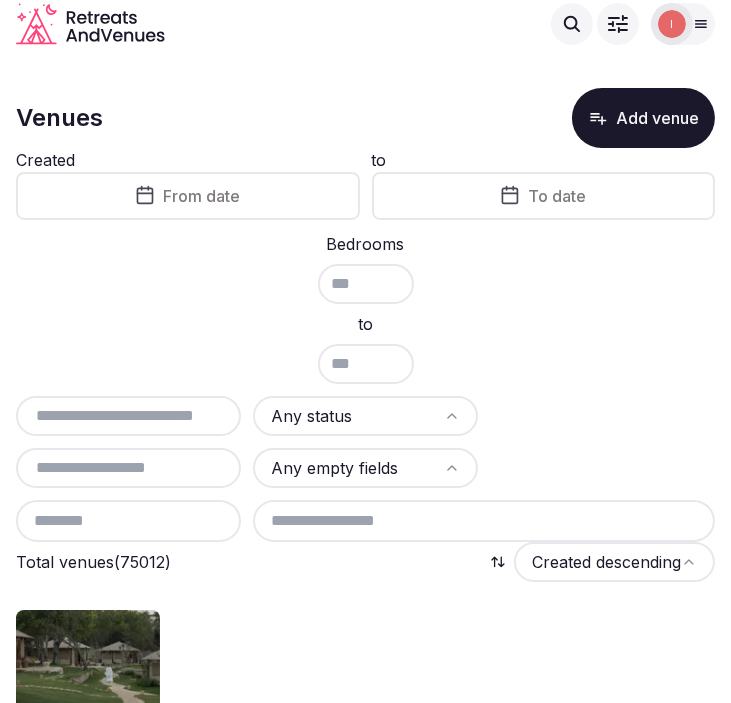 click at bounding box center (128, 416) 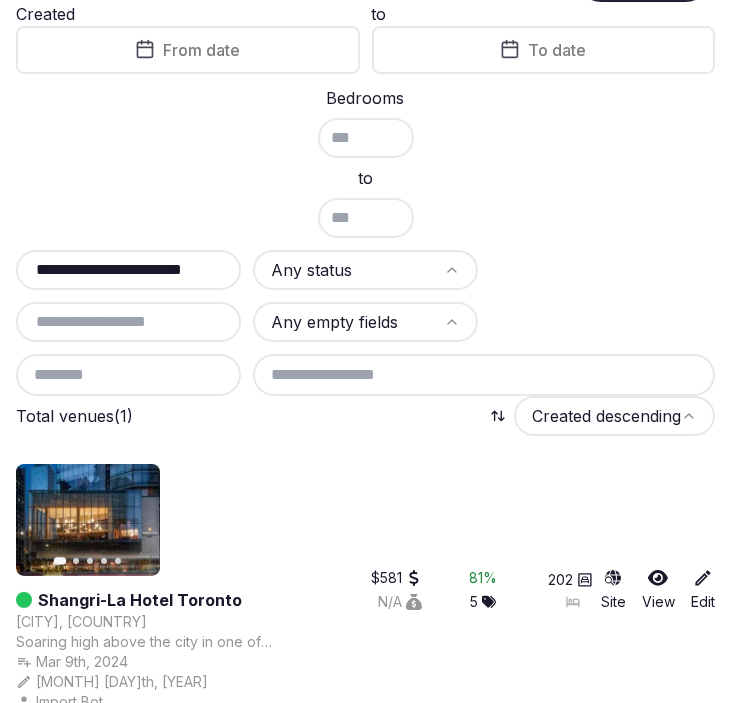scroll, scrollTop: 157, scrollLeft: 0, axis: vertical 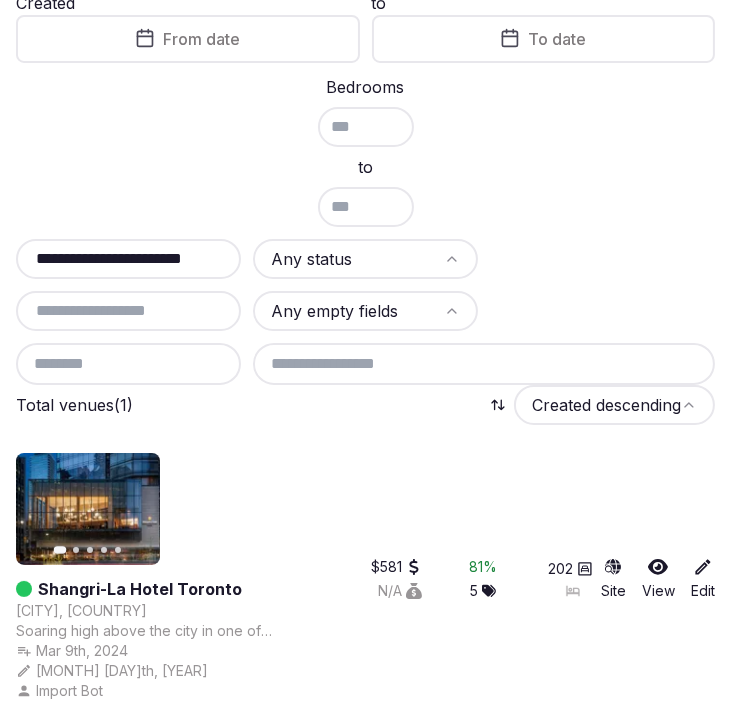 type on "**********" 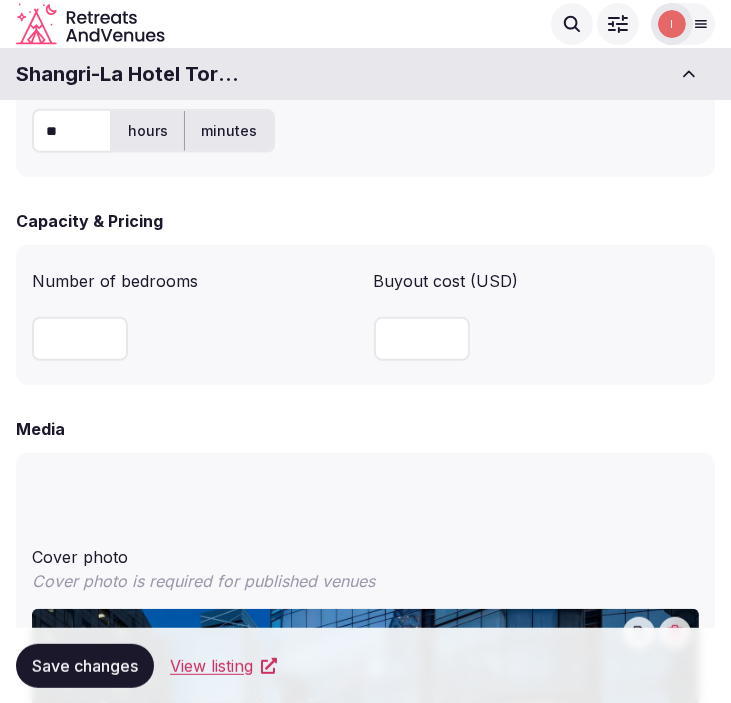 scroll, scrollTop: 777, scrollLeft: 0, axis: vertical 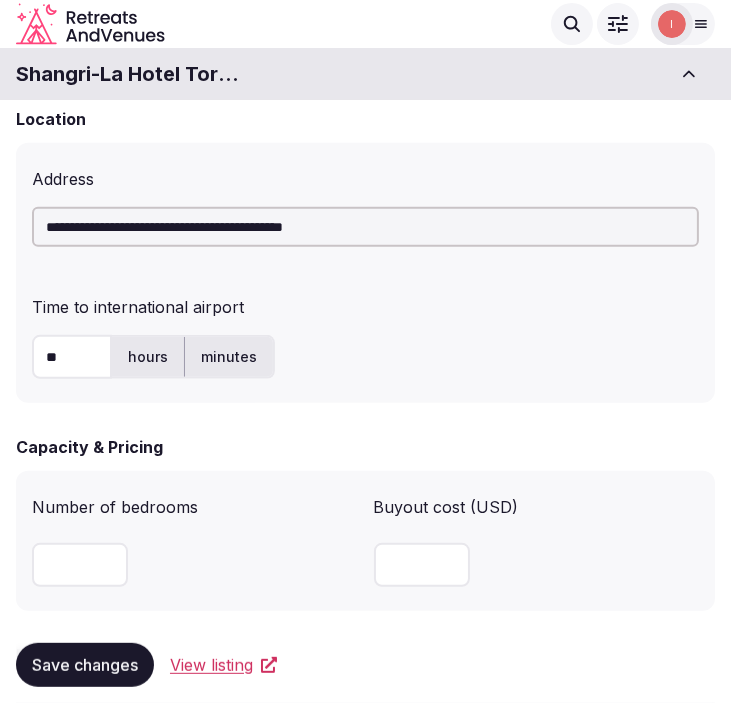 click on "Shangri-La Hotel Toronto" at bounding box center (128, 74) 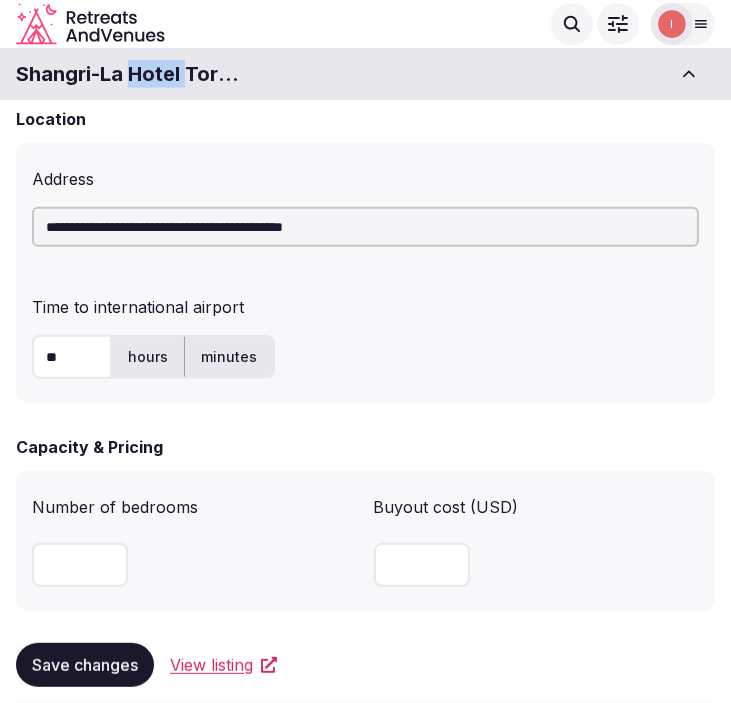 click on "Shangri-La Hotel Toronto" at bounding box center [128, 74] 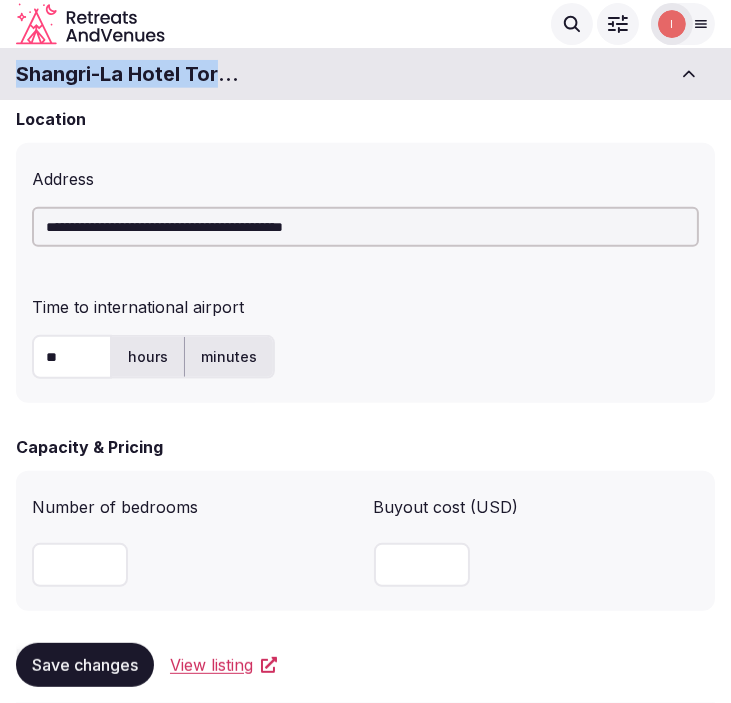click on "Shangri-La Hotel Toronto" at bounding box center [128, 74] 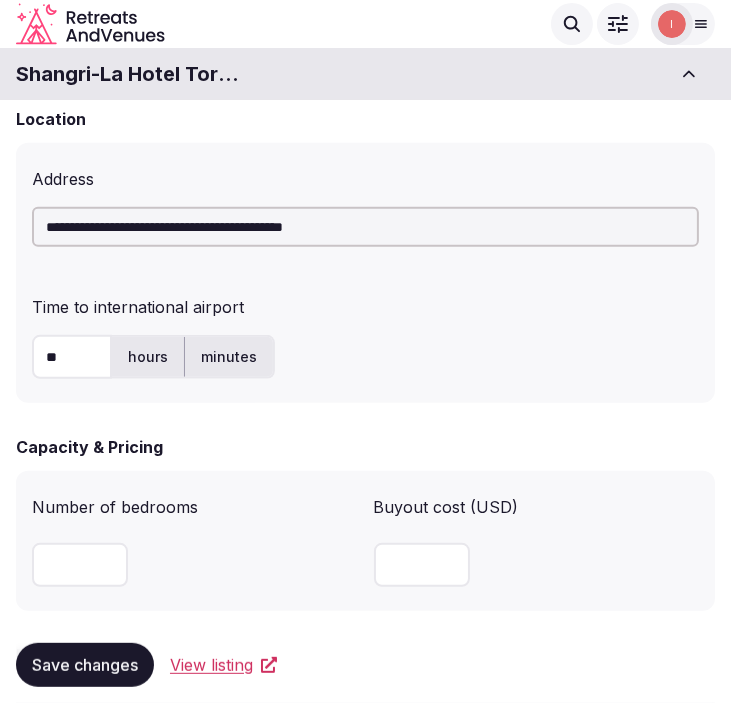 click on "Location" at bounding box center (365, 119) 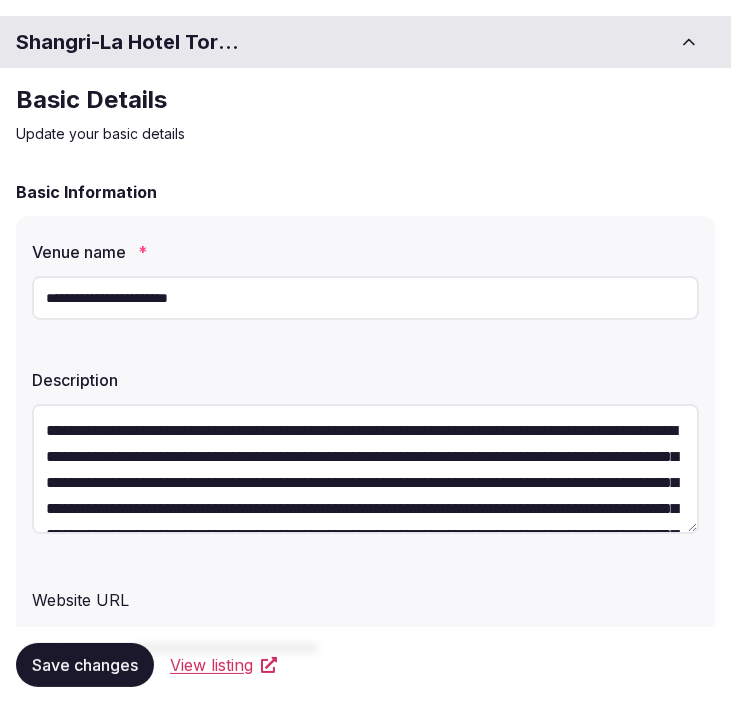 scroll, scrollTop: 143, scrollLeft: 0, axis: vertical 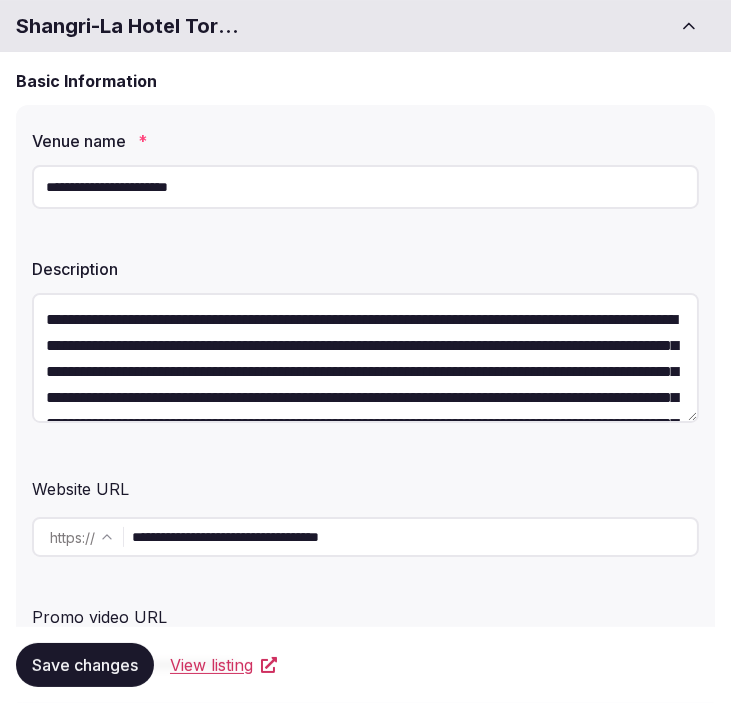 click on "**********" at bounding box center (365, 187) 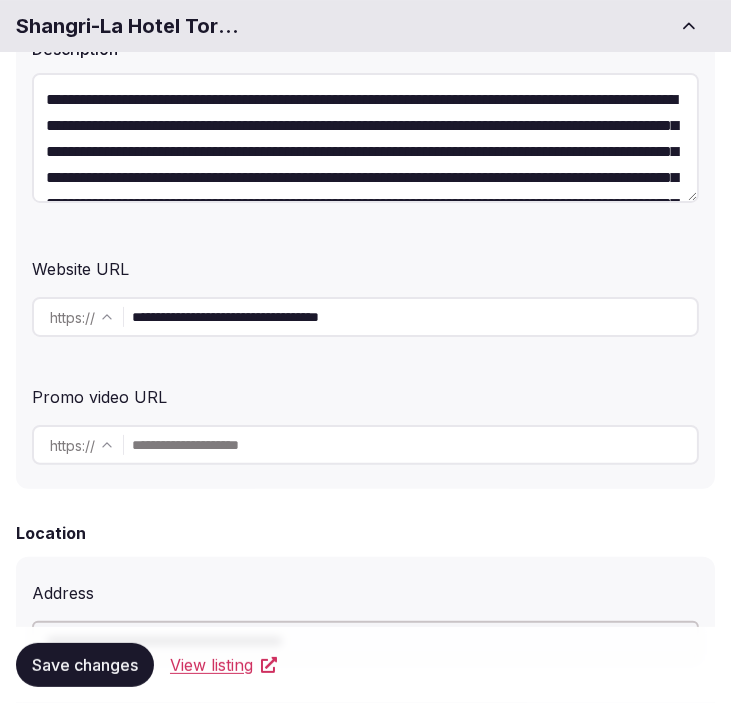 scroll, scrollTop: 365, scrollLeft: 0, axis: vertical 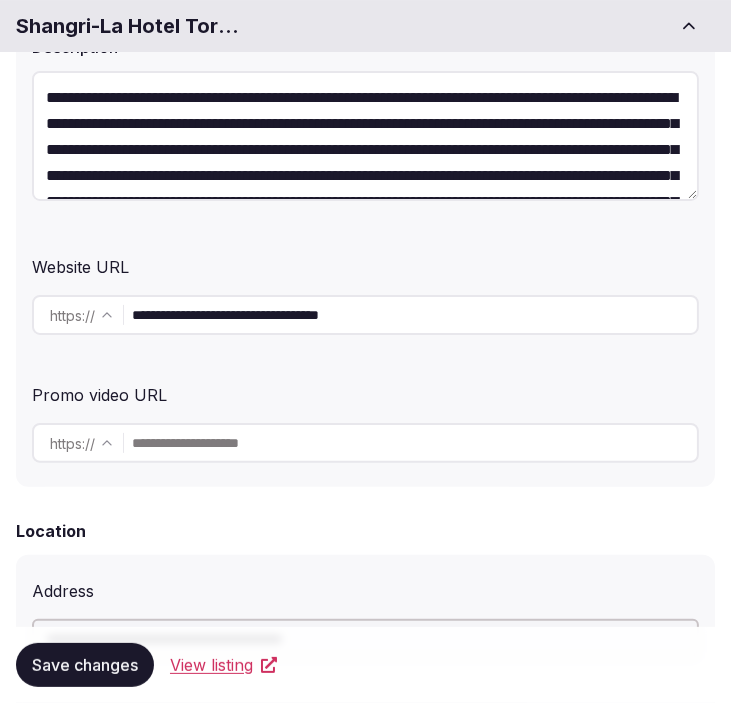 click on "**********" at bounding box center (414, 315) 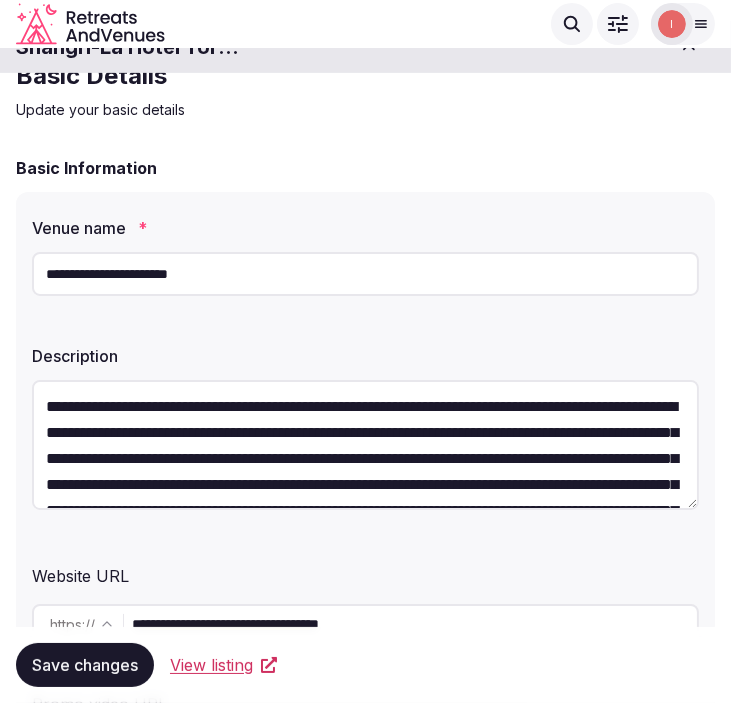 scroll, scrollTop: 0, scrollLeft: 0, axis: both 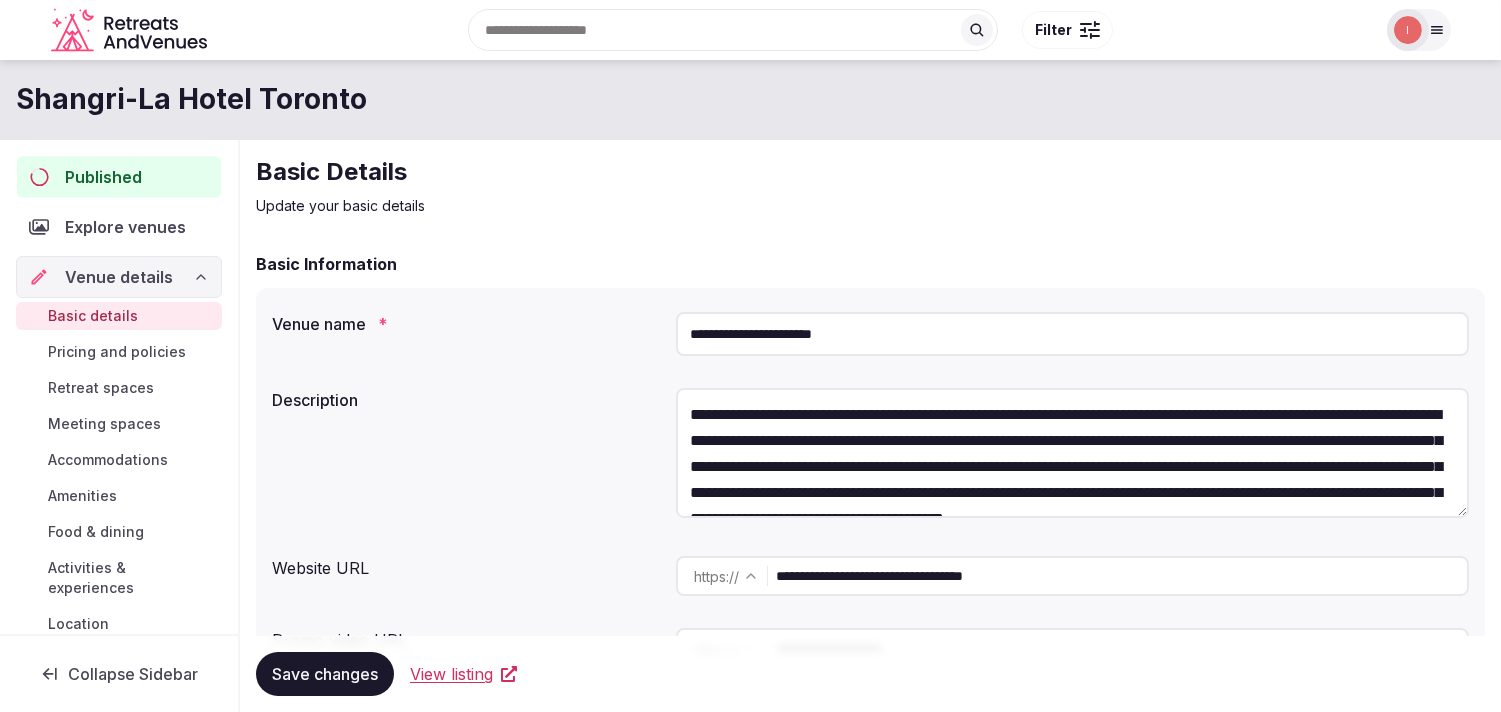 click on "Published" at bounding box center (103, 177) 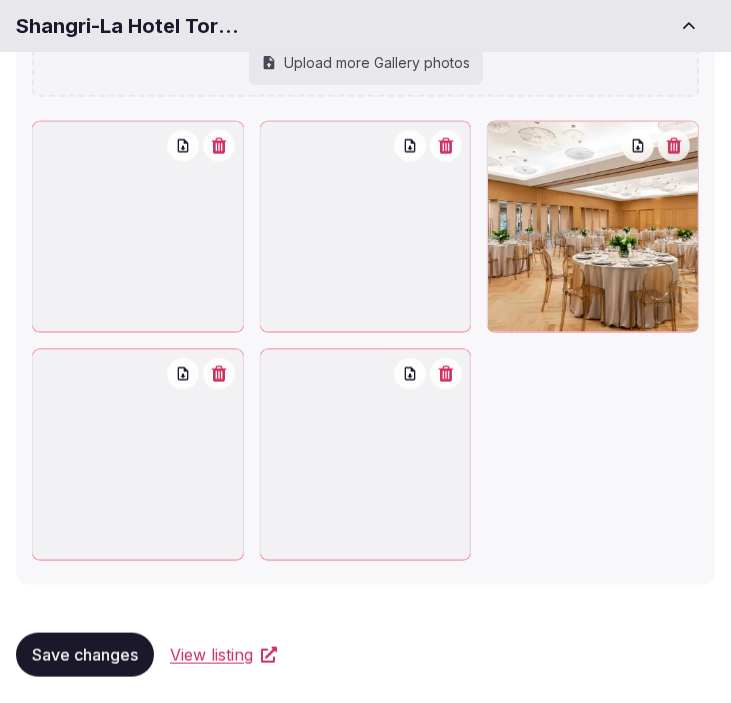scroll, scrollTop: 2143, scrollLeft: 0, axis: vertical 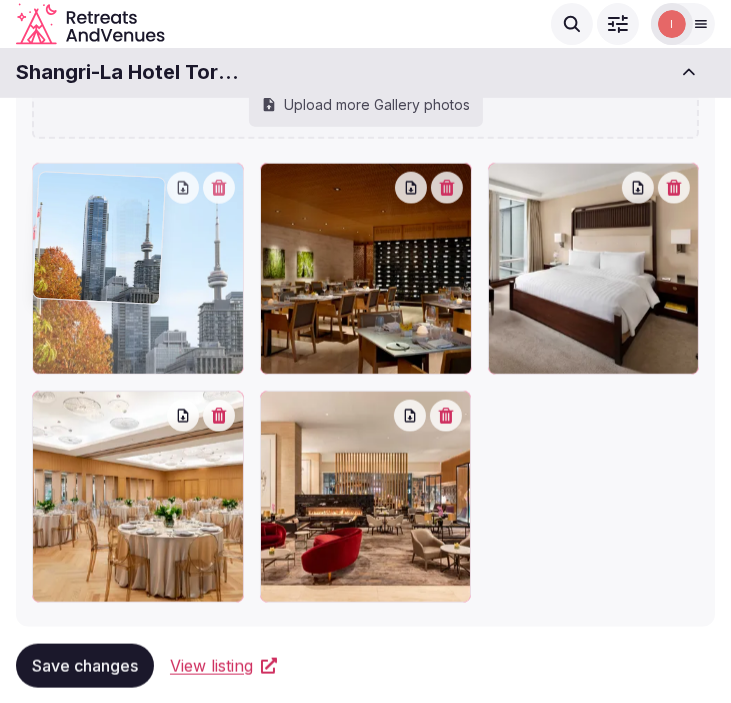 drag, startPoint x: 46, startPoint y: 362, endPoint x: 124, endPoint y: 121, distance: 253.3081 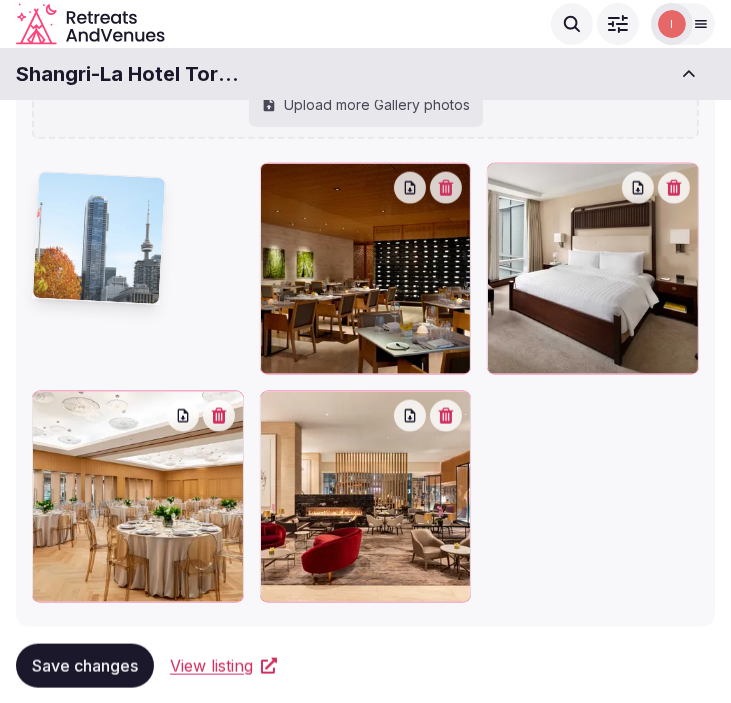 scroll, scrollTop: 2087, scrollLeft: 0, axis: vertical 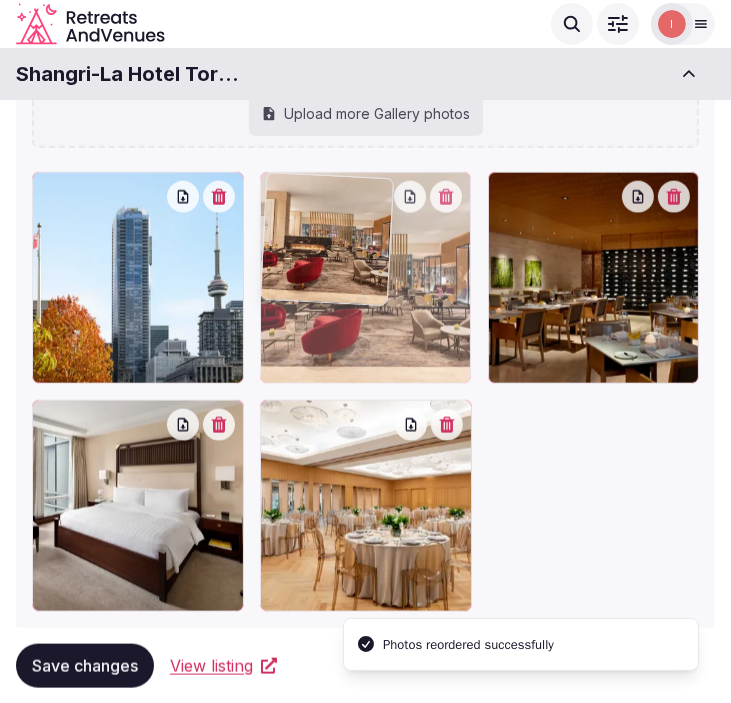 drag, startPoint x: 277, startPoint y: 418, endPoint x: 315, endPoint y: 255, distance: 167.37085 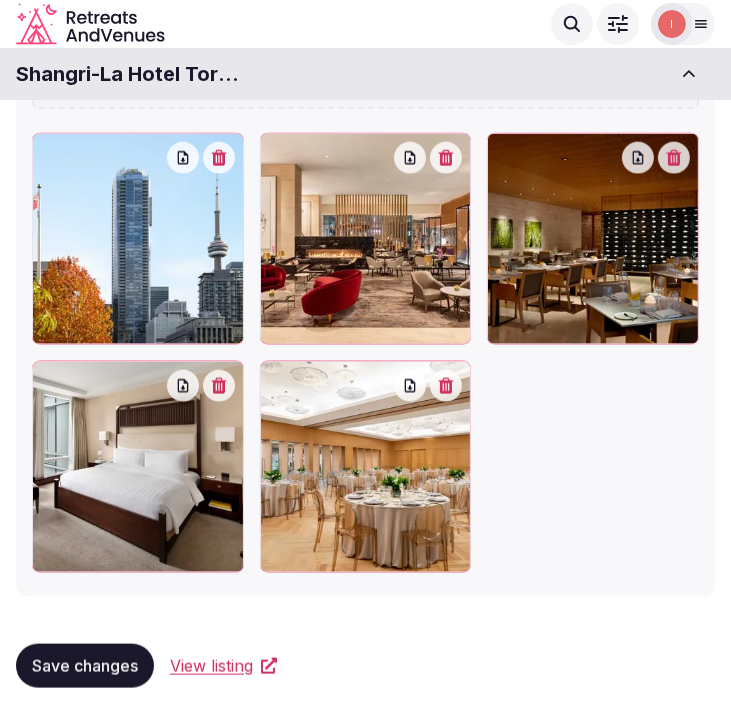 scroll, scrollTop: 2143, scrollLeft: 0, axis: vertical 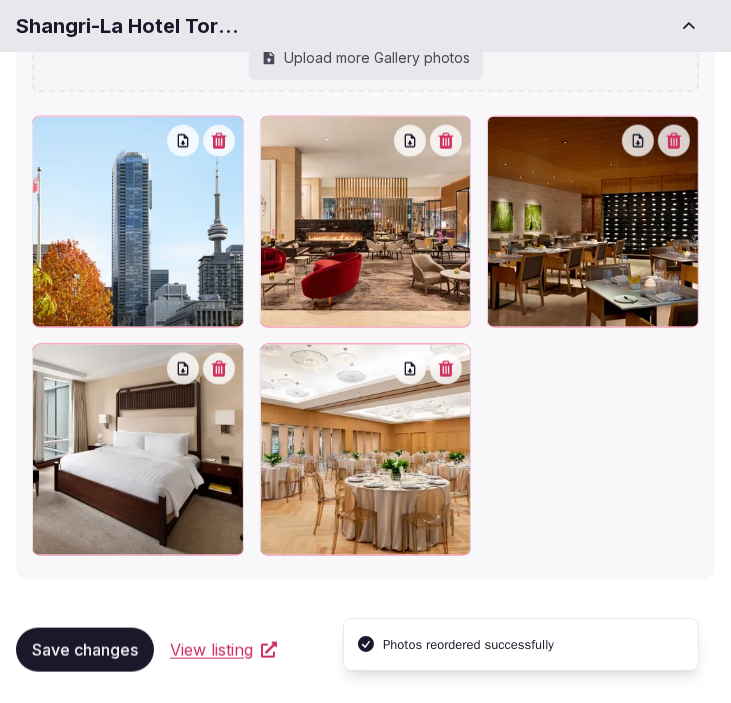 click on "View listing" at bounding box center [211, 650] 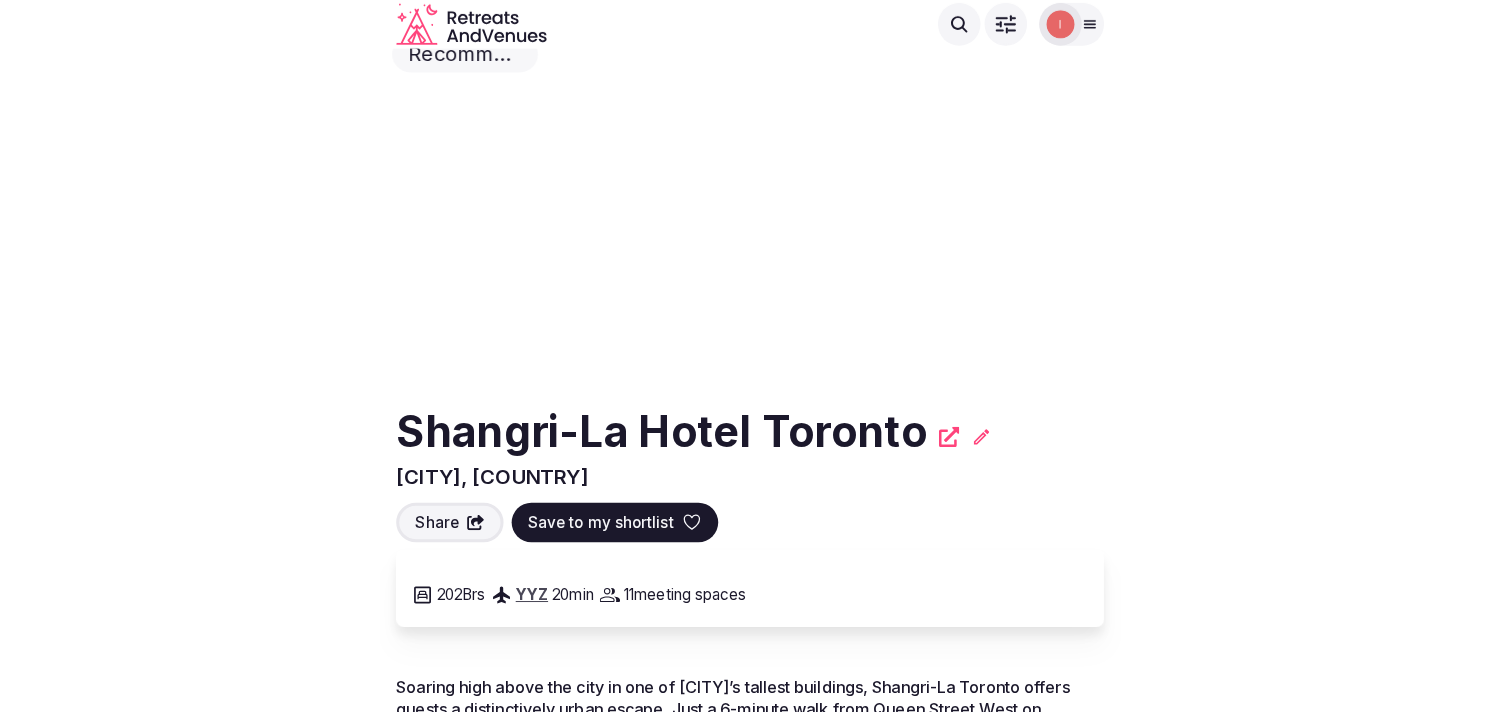 scroll, scrollTop: 0, scrollLeft: 0, axis: both 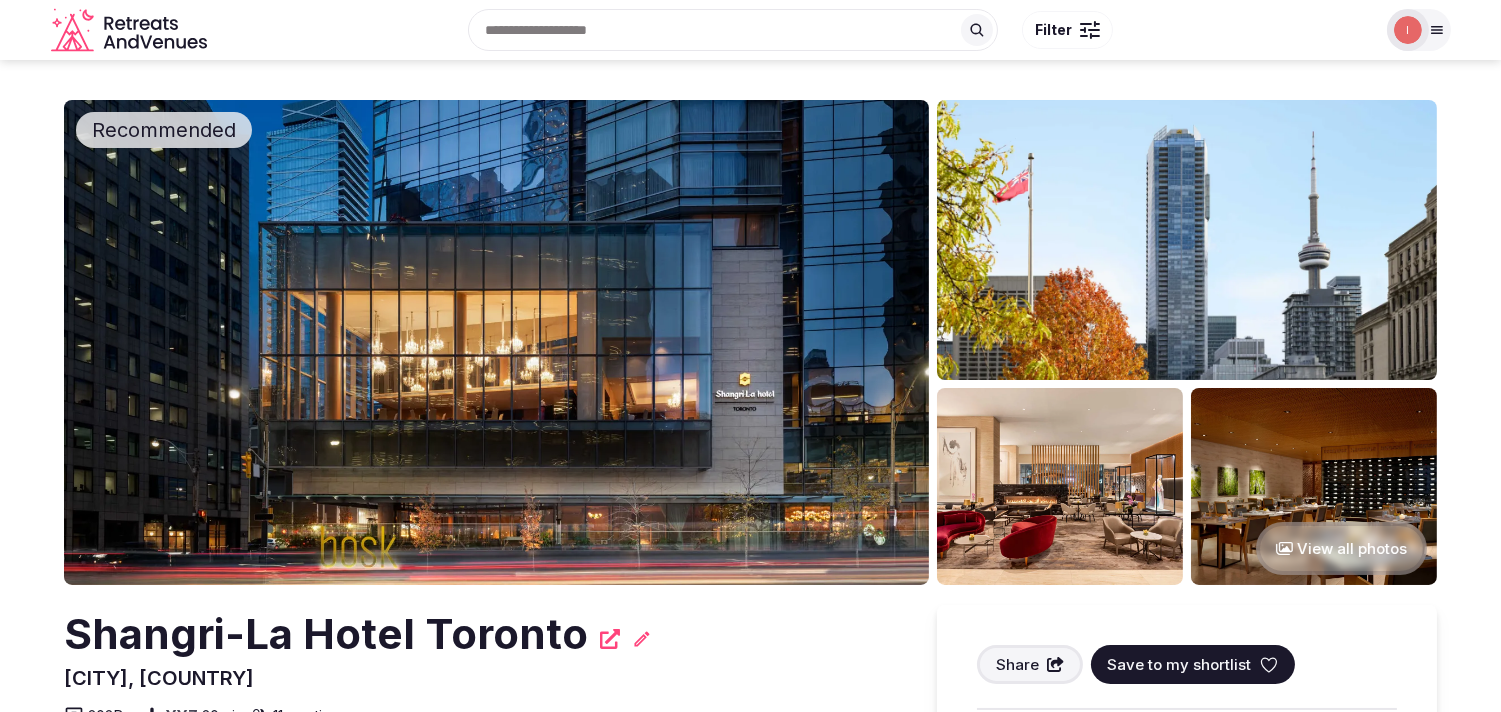 click on "View all photos" at bounding box center [1341, 548] 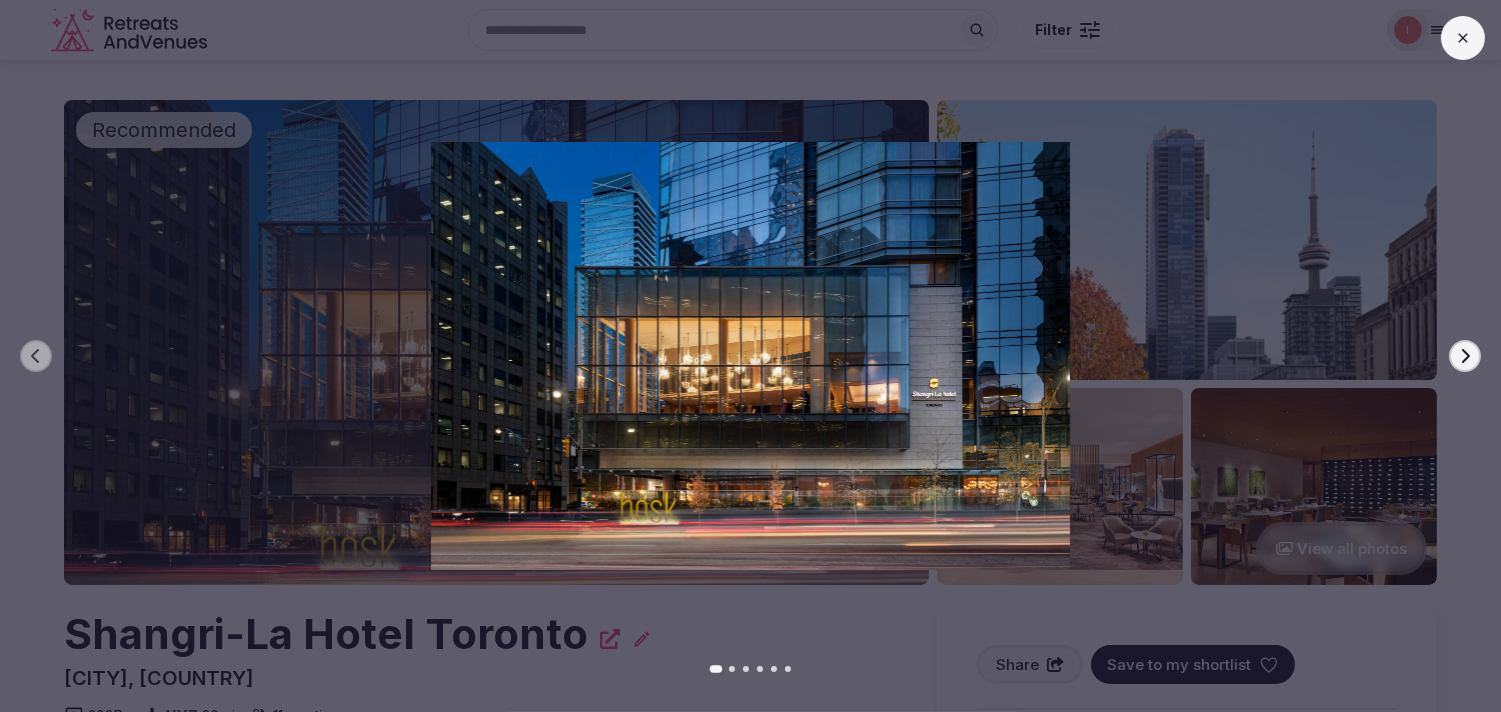 click at bounding box center (1463, 38) 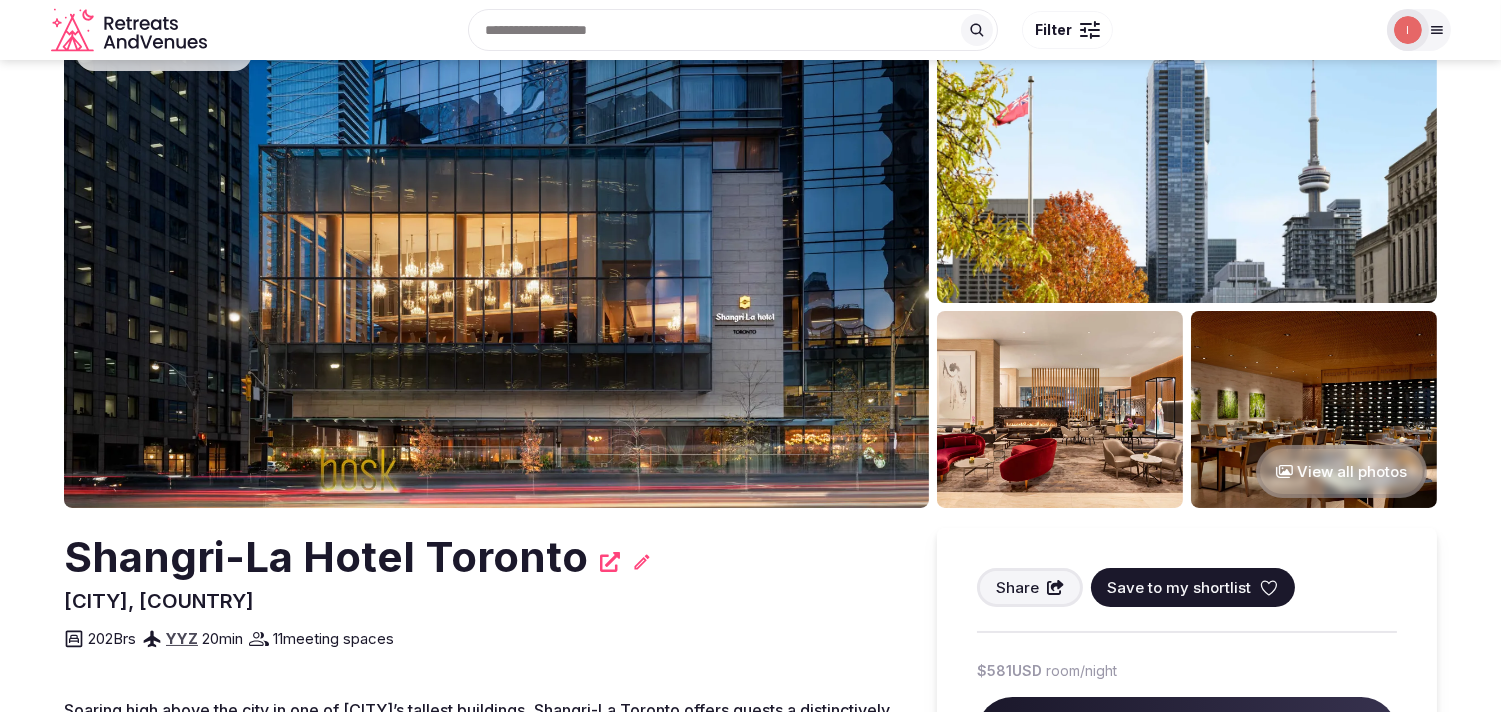 scroll, scrollTop: 0, scrollLeft: 0, axis: both 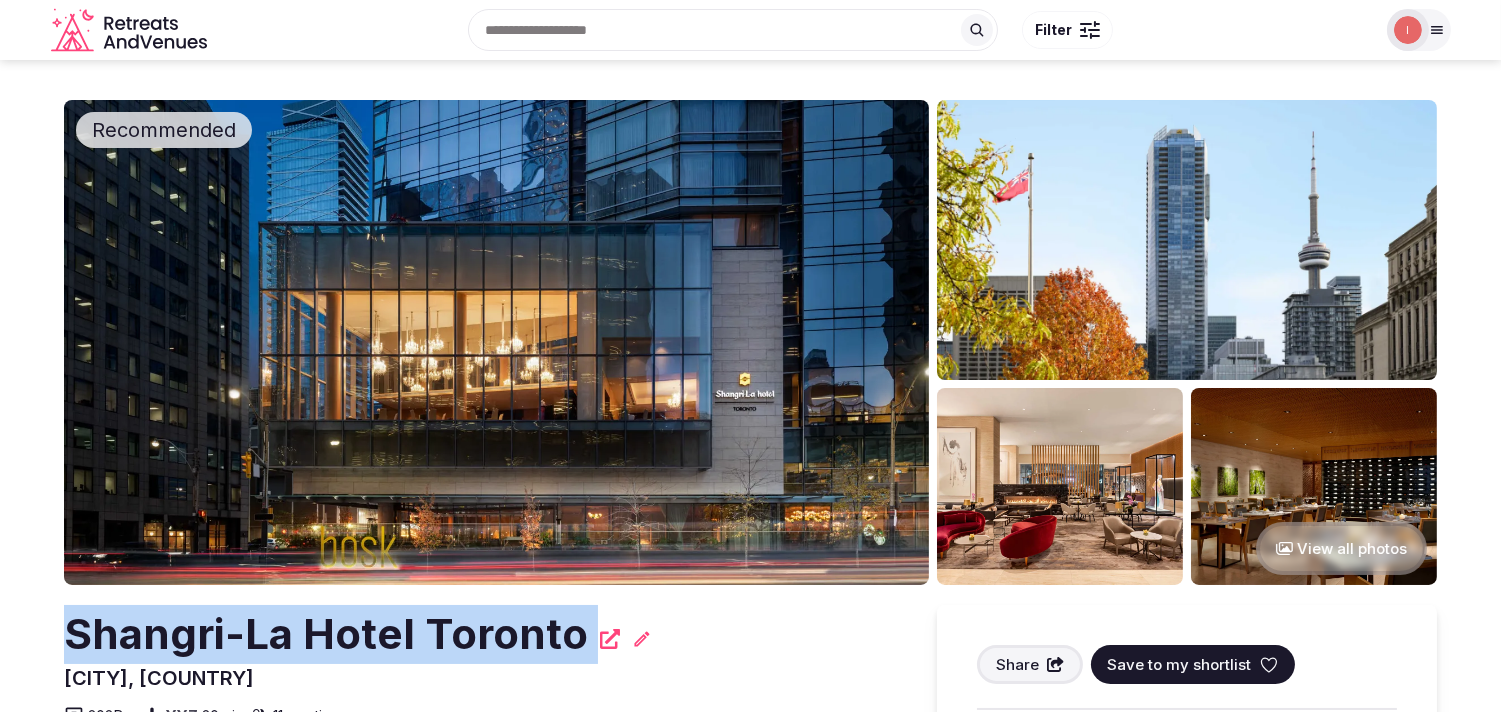 drag, startPoint x: 67, startPoint y: 640, endPoint x: 632, endPoint y: 608, distance: 565.90546 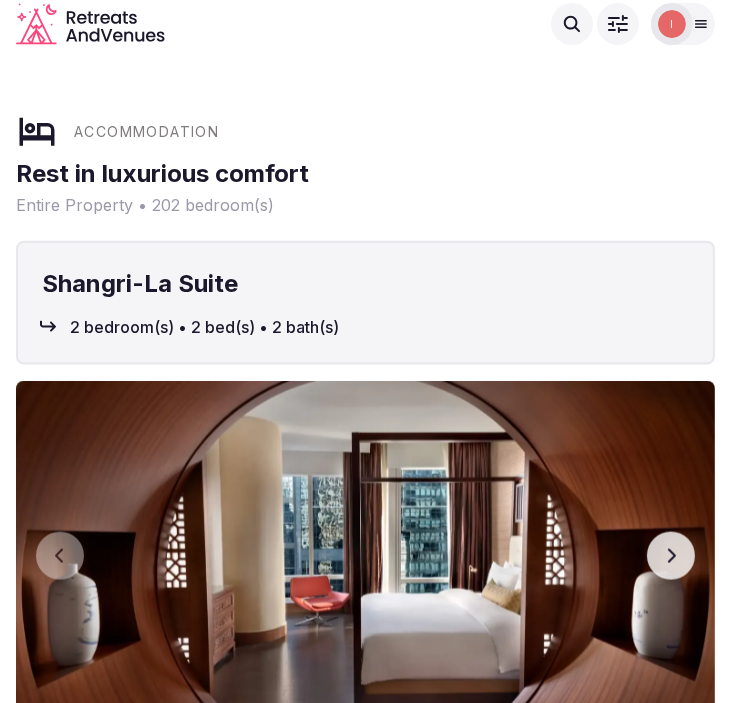 scroll, scrollTop: 2222, scrollLeft: 0, axis: vertical 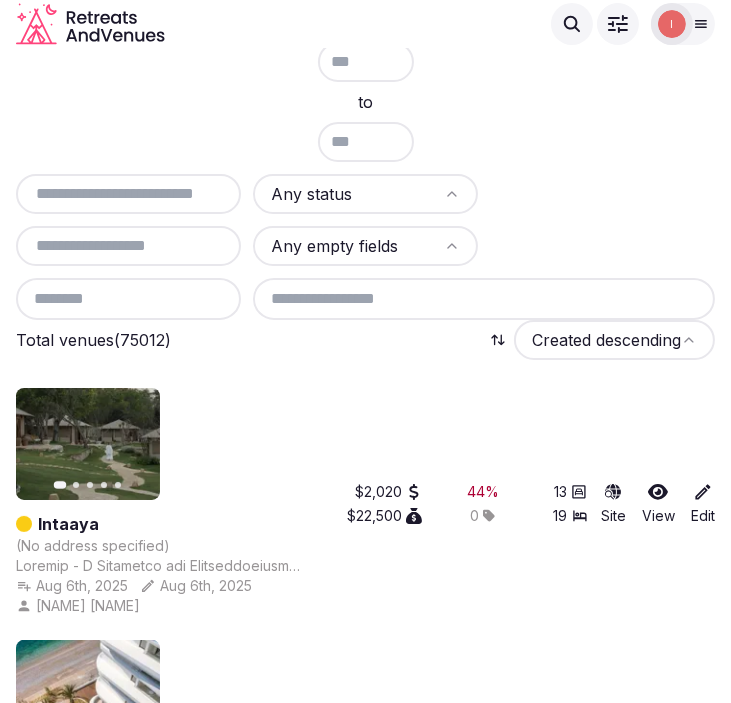 click at bounding box center [128, 194] 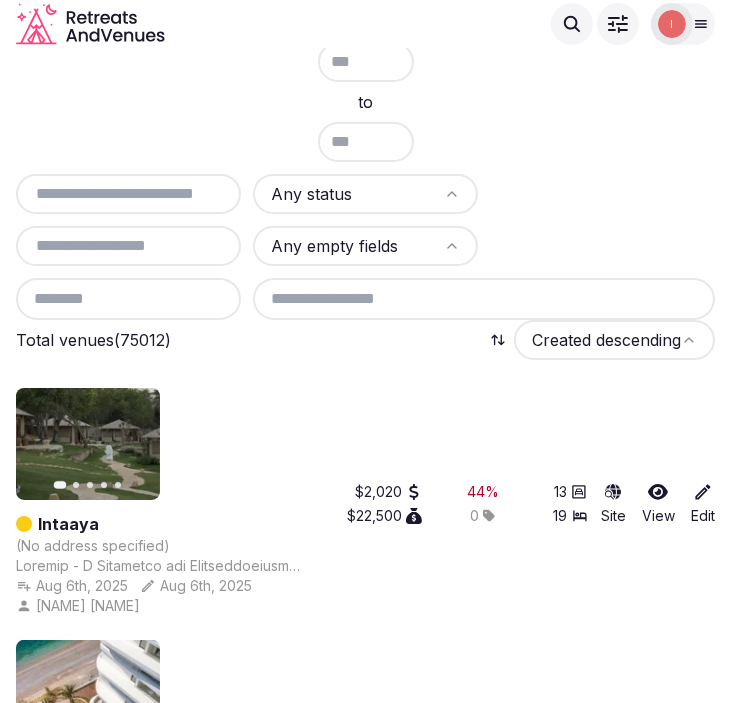 paste on "**********" 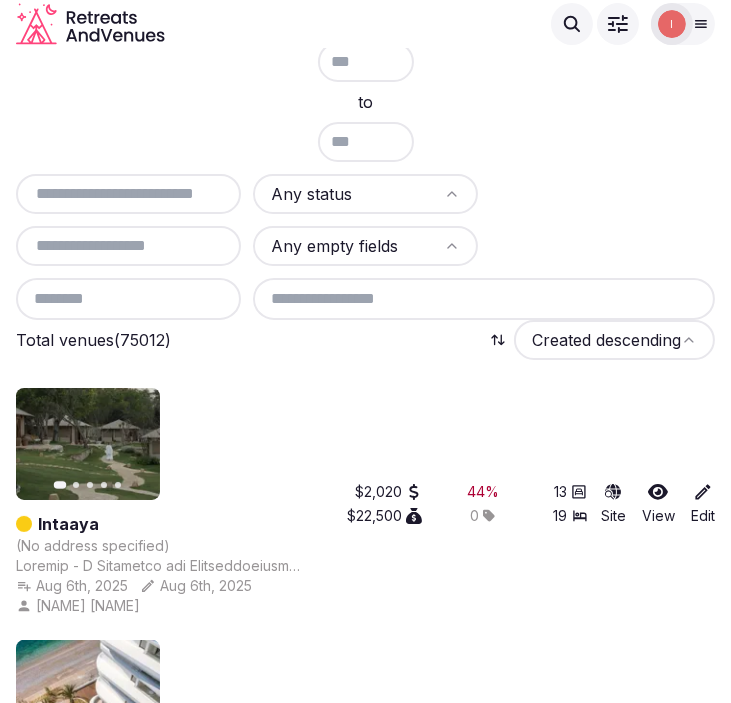 type on "**********" 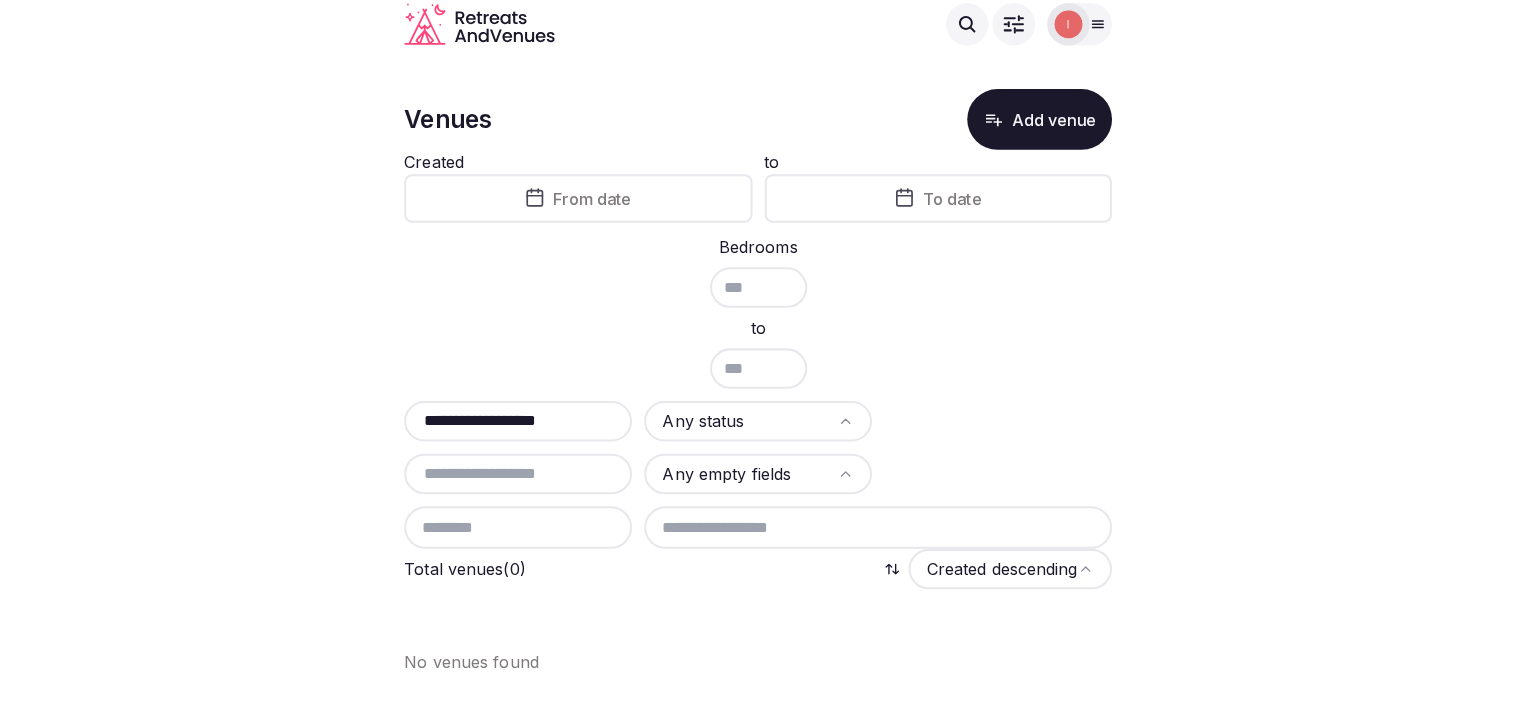 scroll, scrollTop: 0, scrollLeft: 0, axis: both 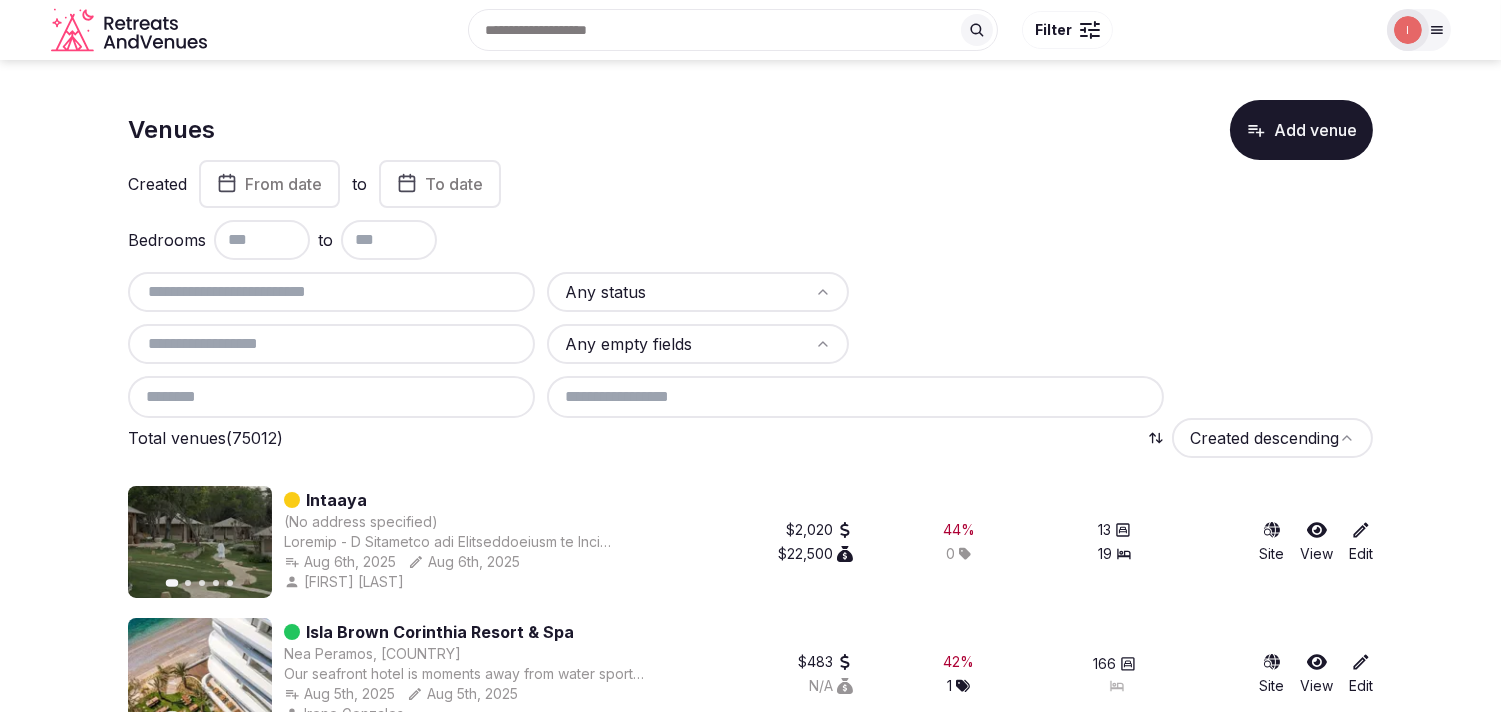 click at bounding box center [331, 292] 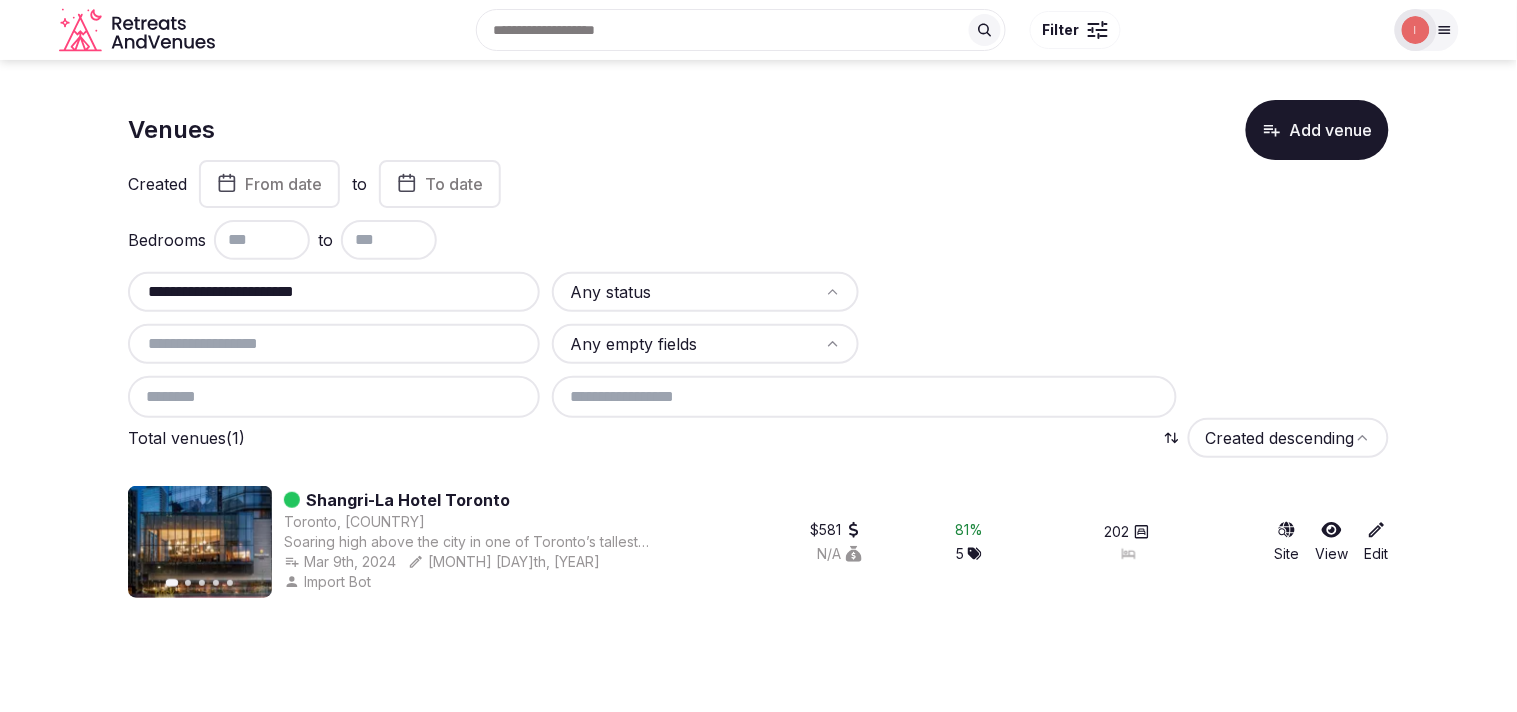 type on "**********" 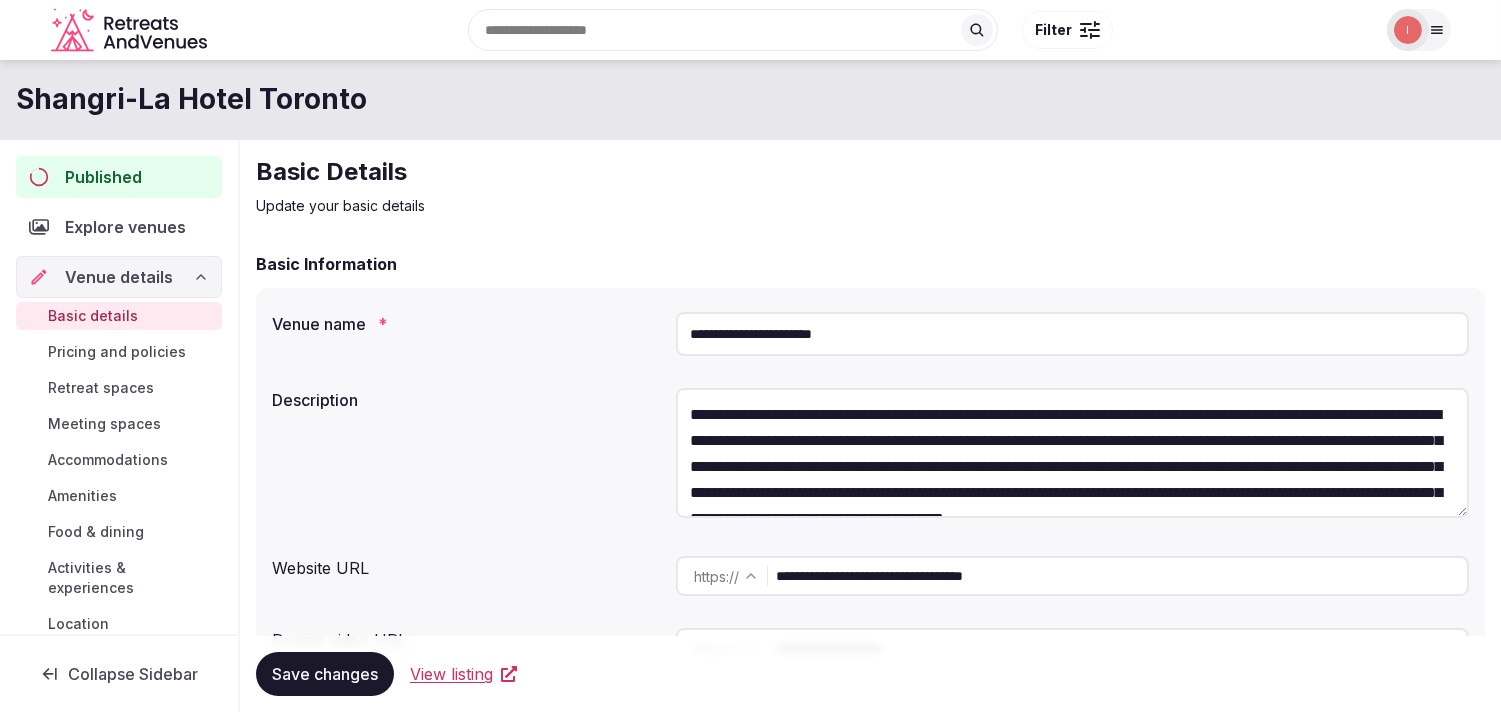 drag, startPoint x: 700, startPoint y: 165, endPoint x: 726, endPoint y: 204, distance: 46.872166 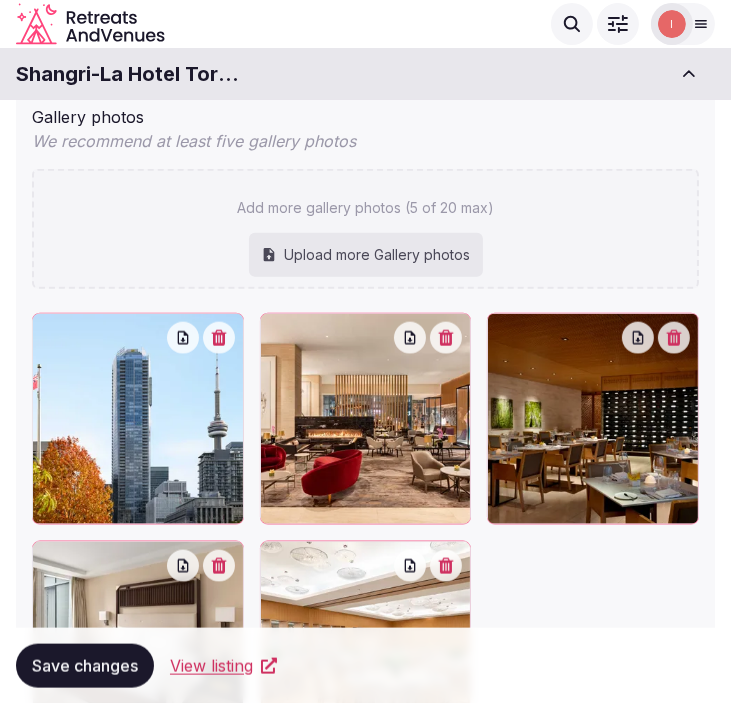 scroll, scrollTop: 1921, scrollLeft: 0, axis: vertical 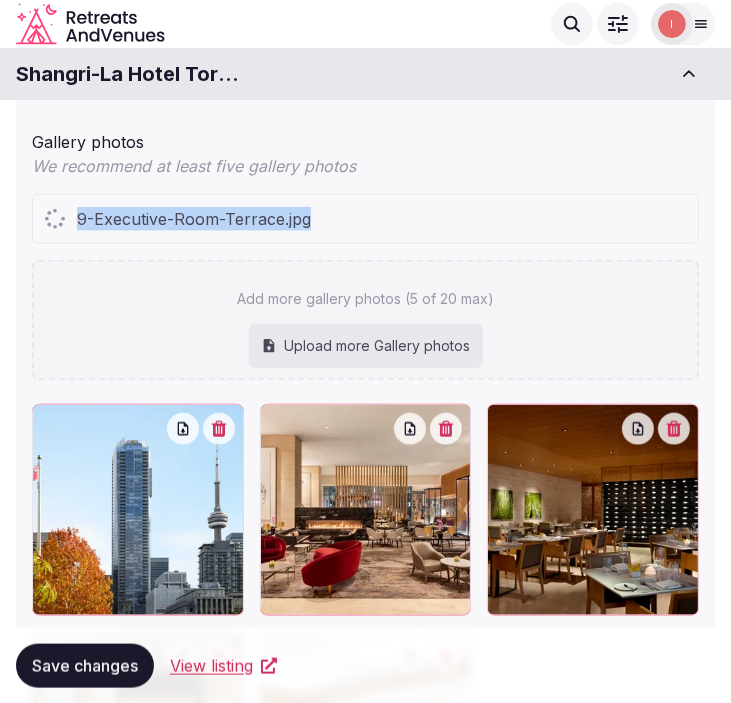 drag, startPoint x: 743, startPoint y: 246, endPoint x: 514, endPoint y: 180, distance: 238.32121 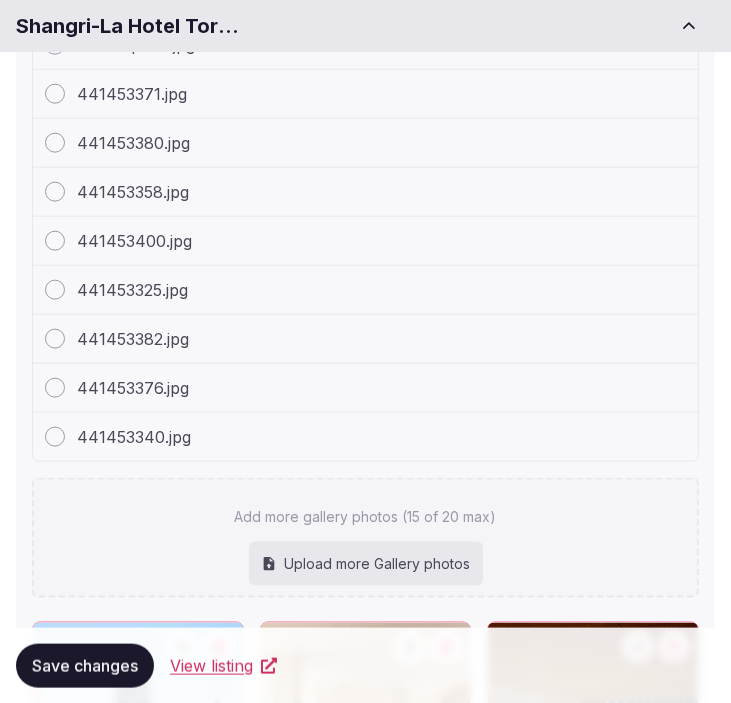 scroll, scrollTop: 2423, scrollLeft: 0, axis: vertical 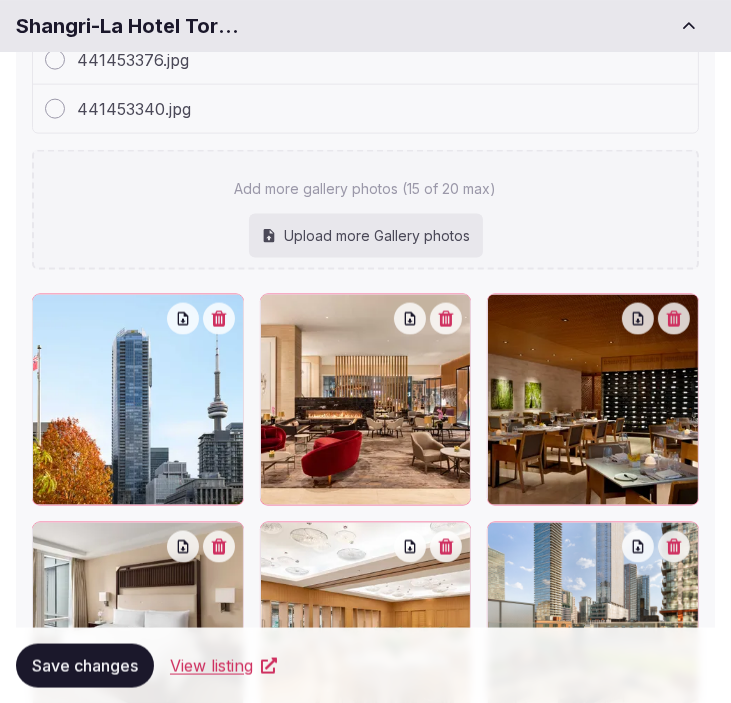 click on "Save changes" at bounding box center [85, 665] 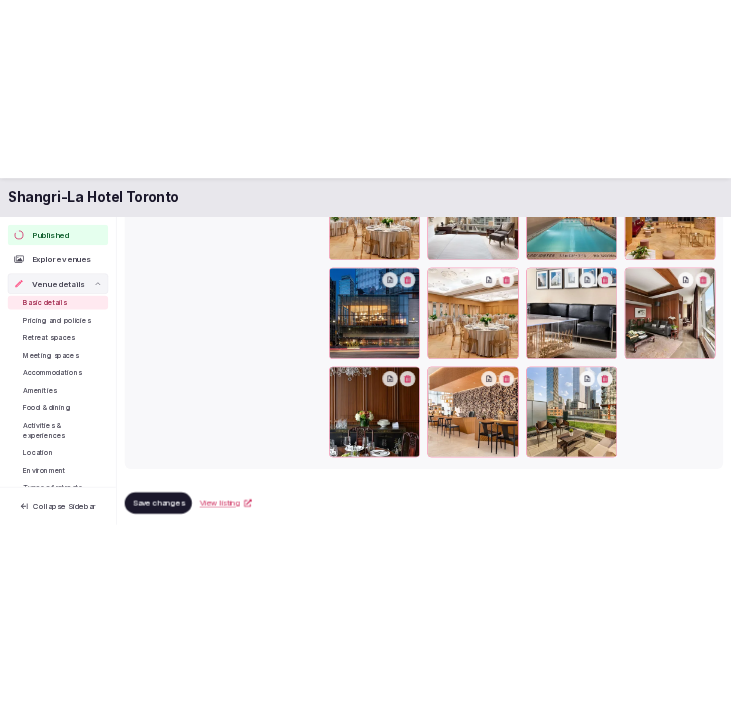 scroll, scrollTop: 2527, scrollLeft: 0, axis: vertical 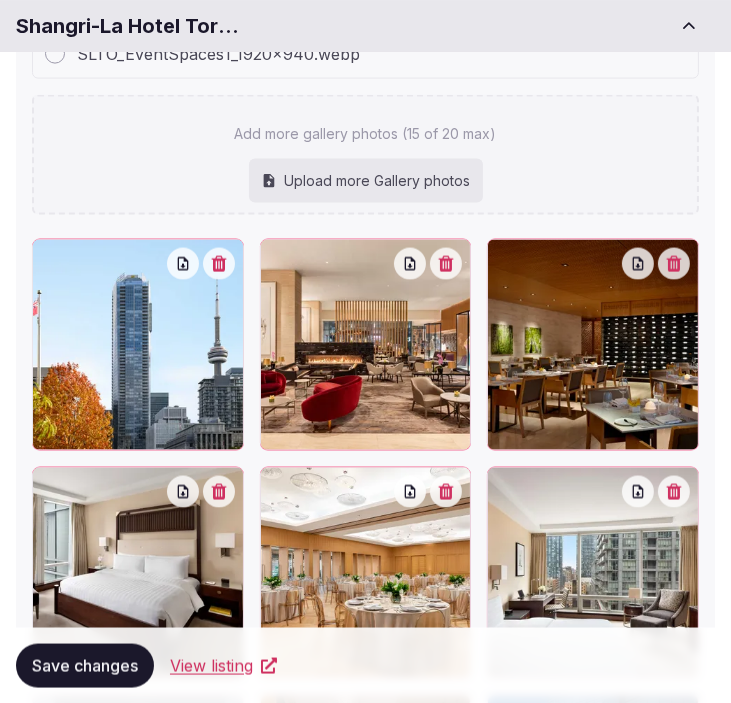 click on "Add more gallery photos (15 of 20 max) Upload more Gallery photos" at bounding box center [365, 155] 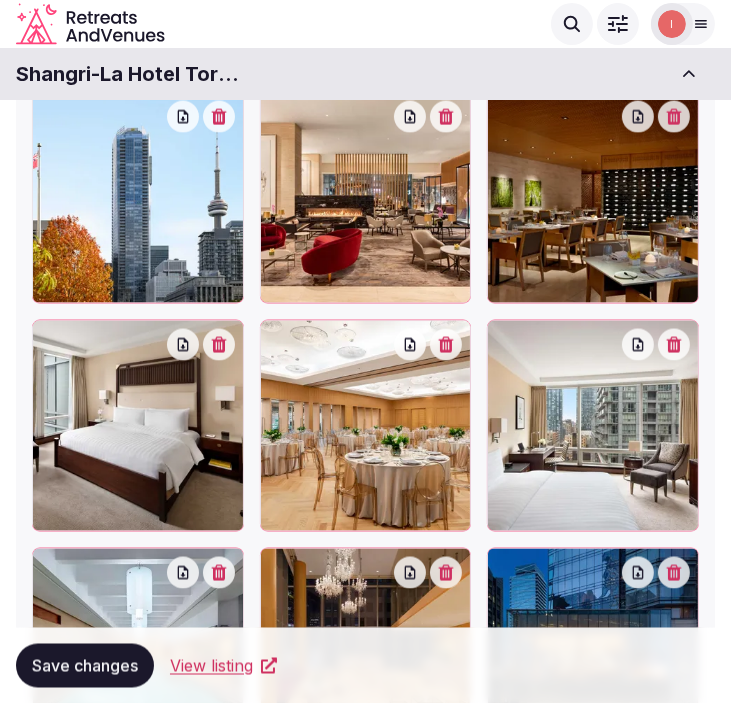 scroll, scrollTop: 2638, scrollLeft: 0, axis: vertical 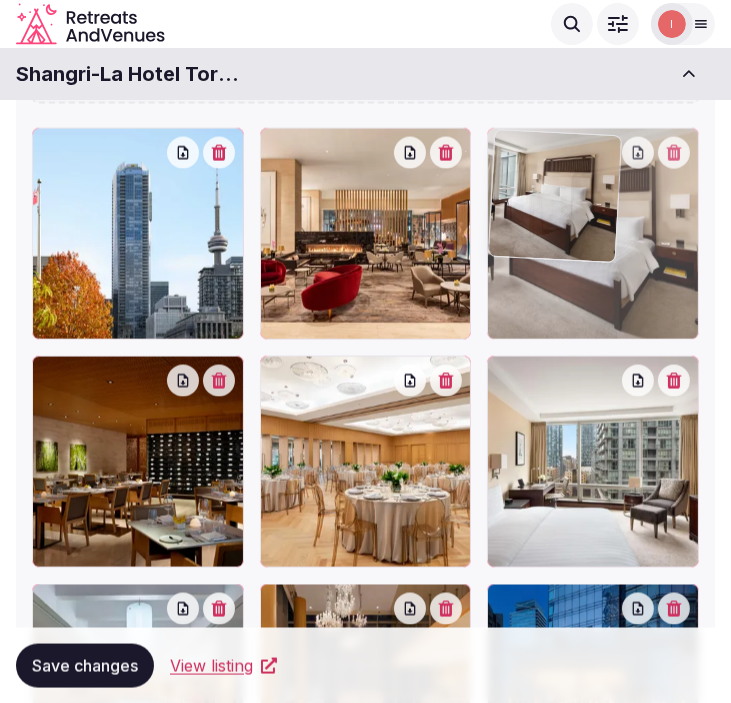 drag, startPoint x: 57, startPoint y: 377, endPoint x: 534, endPoint y: 235, distance: 497.68765 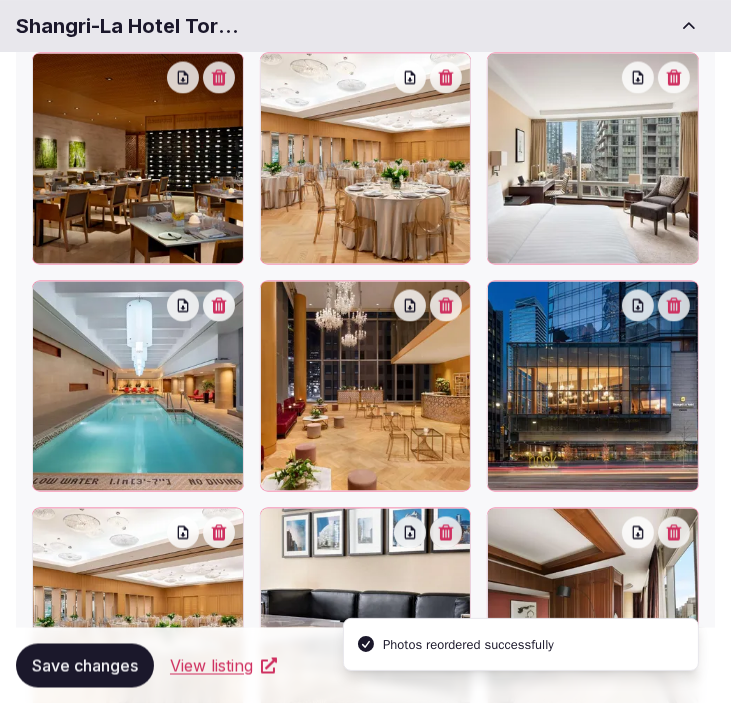 scroll, scrollTop: 2972, scrollLeft: 0, axis: vertical 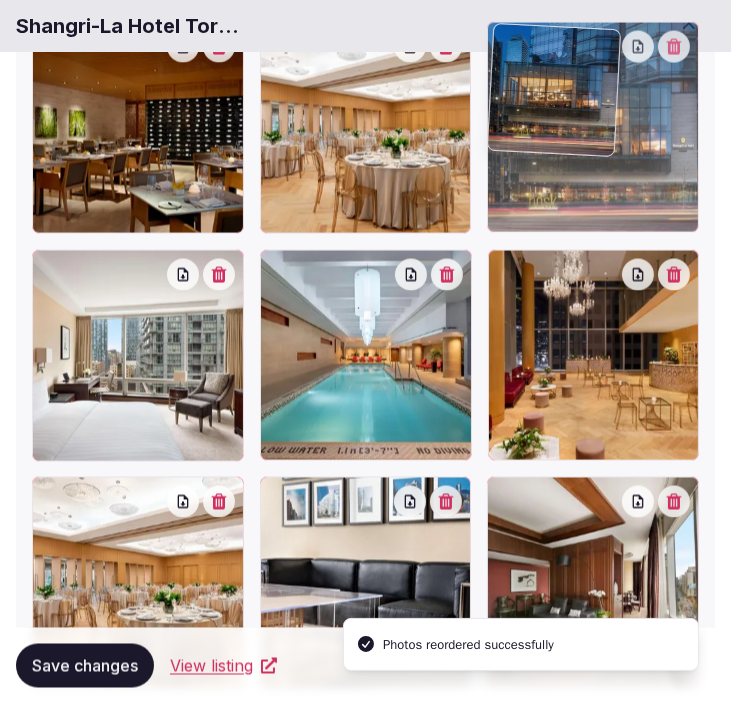 drag, startPoint x: 511, startPoint y: 268, endPoint x: 515, endPoint y: 147, distance: 121.0661 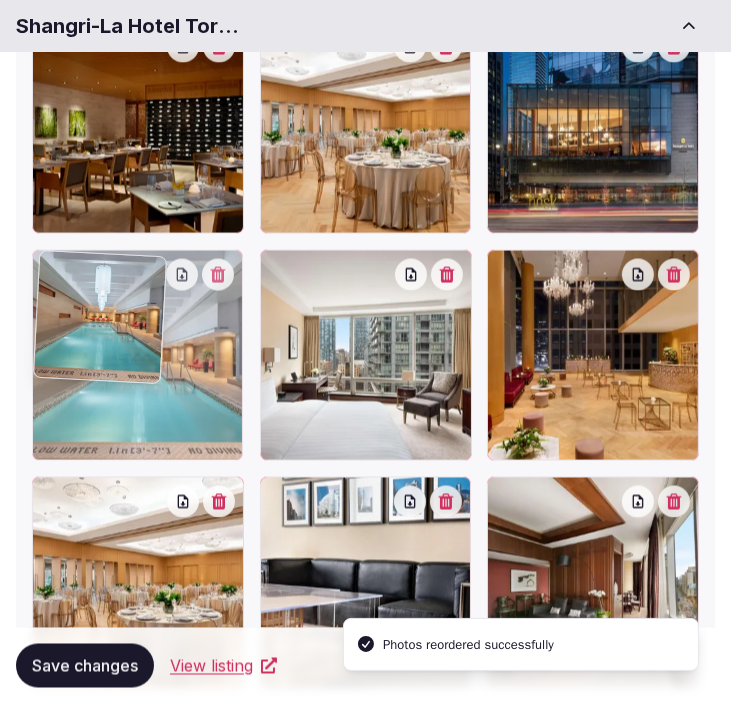 drag, startPoint x: 268, startPoint y: 273, endPoint x: 127, endPoint y: 304, distance: 144.36758 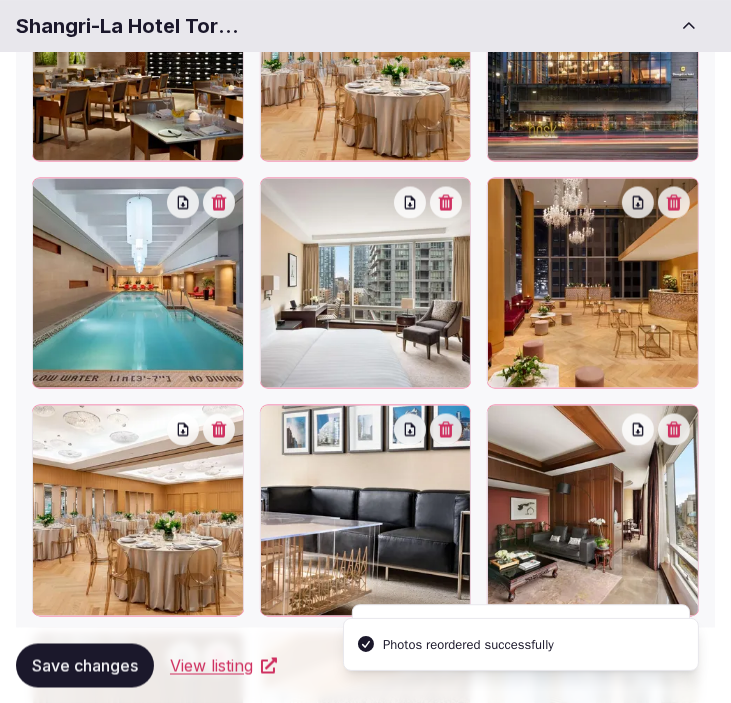 scroll, scrollTop: 3083, scrollLeft: 0, axis: vertical 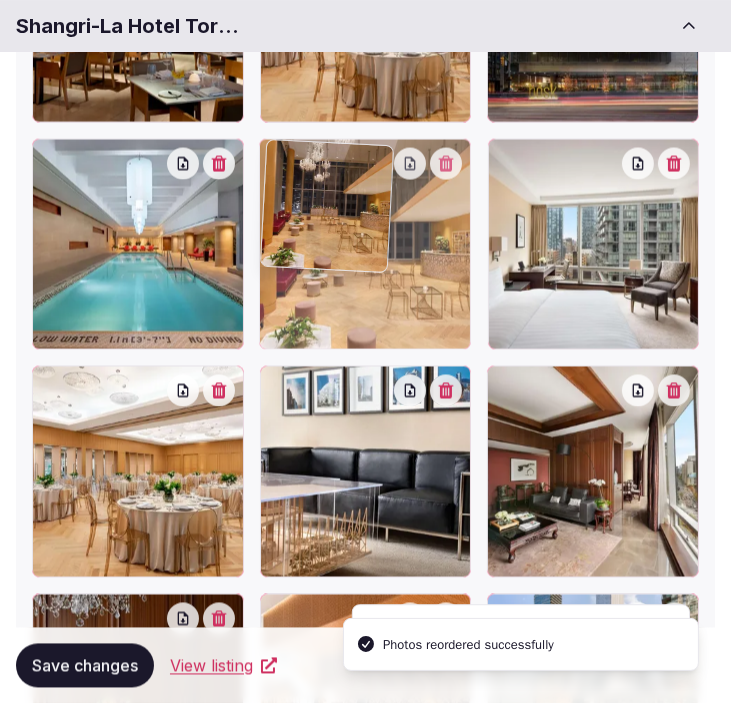 drag, startPoint x: 514, startPoint y: 157, endPoint x: 385, endPoint y: 166, distance: 129.31357 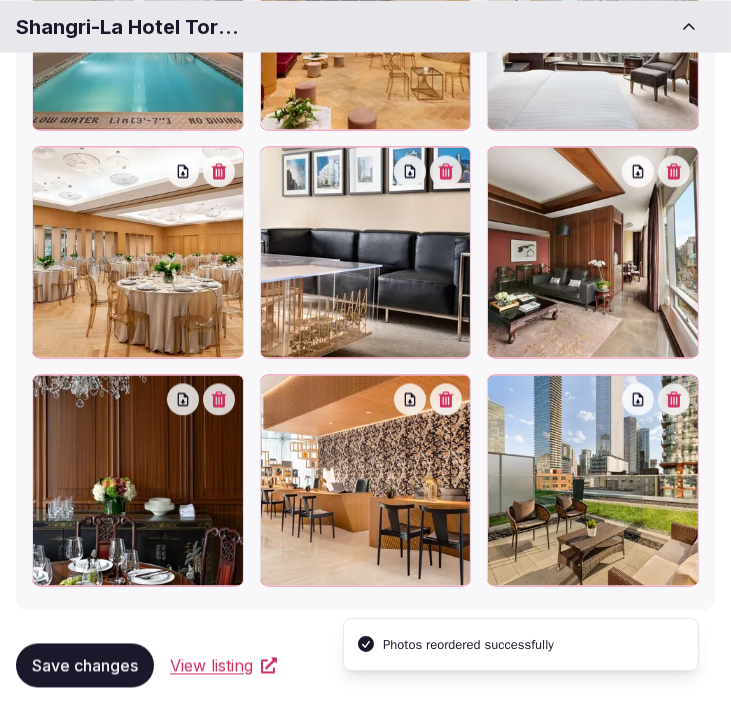 scroll, scrollTop: 3305, scrollLeft: 0, axis: vertical 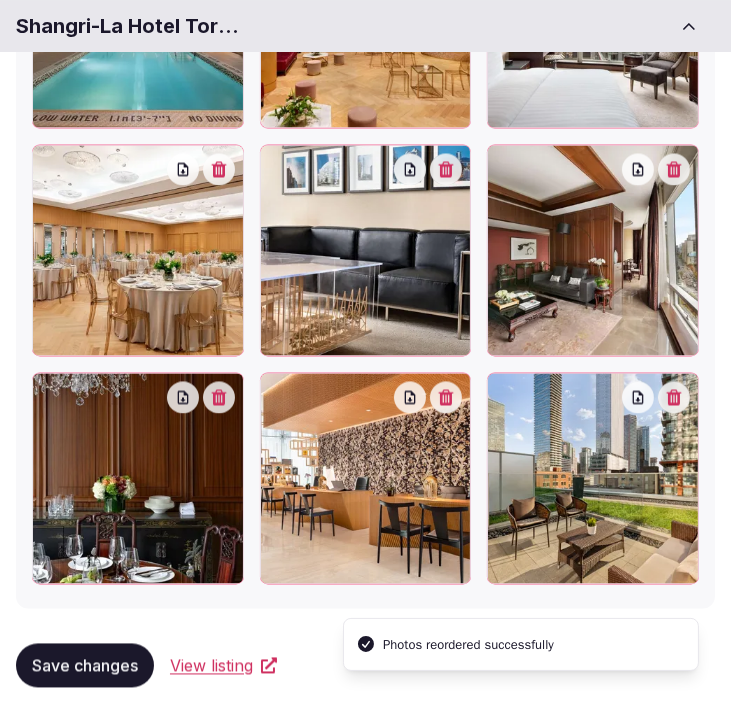 click at bounding box center [201, 169] 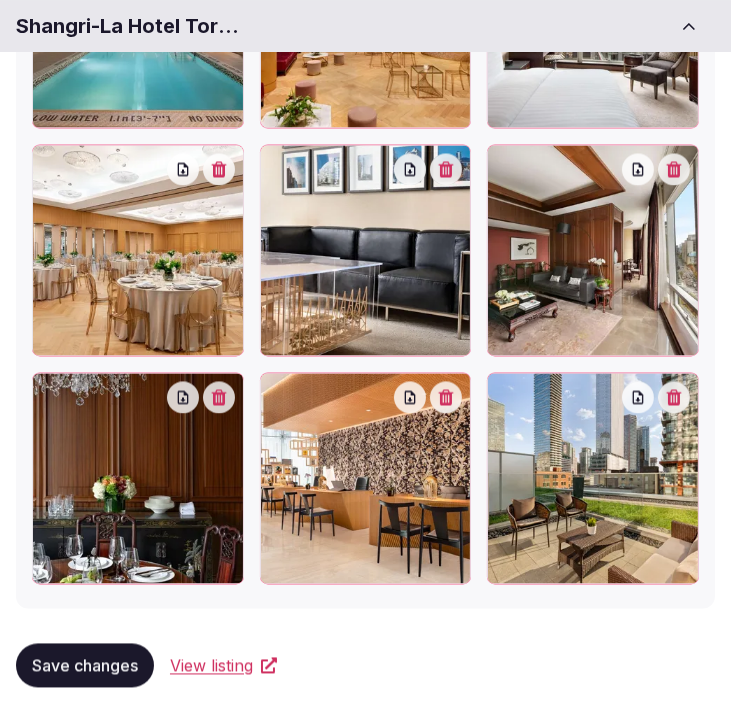 click 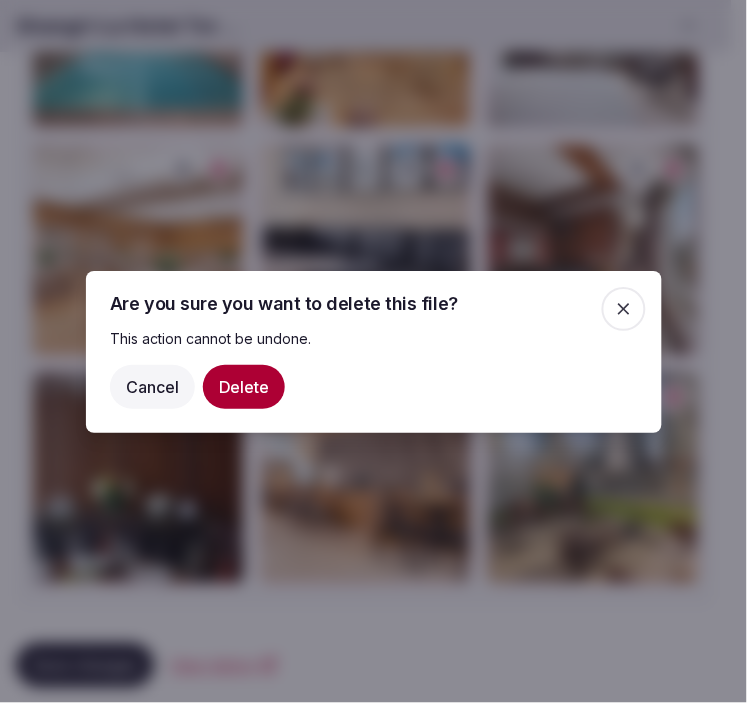 click on "Delete" at bounding box center (244, 386) 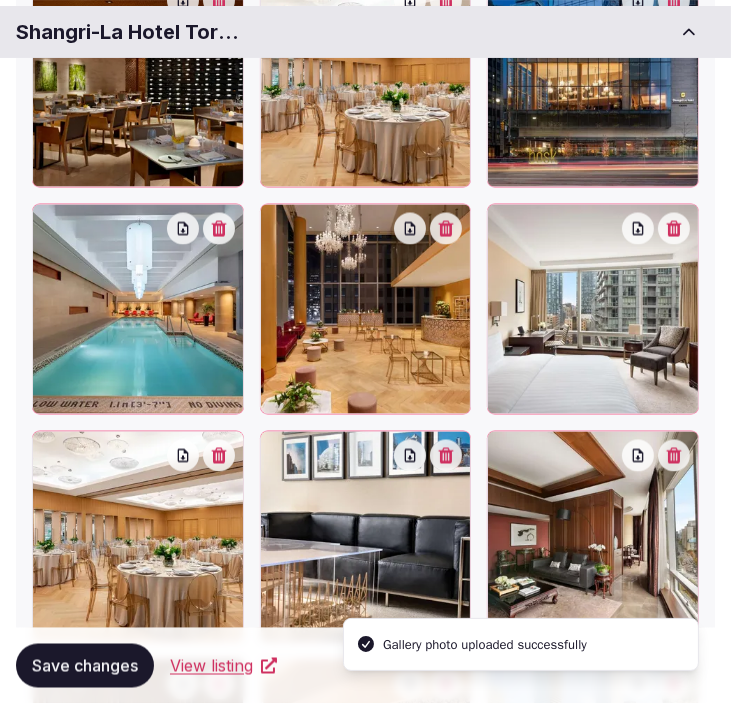 scroll, scrollTop: 3256, scrollLeft: 0, axis: vertical 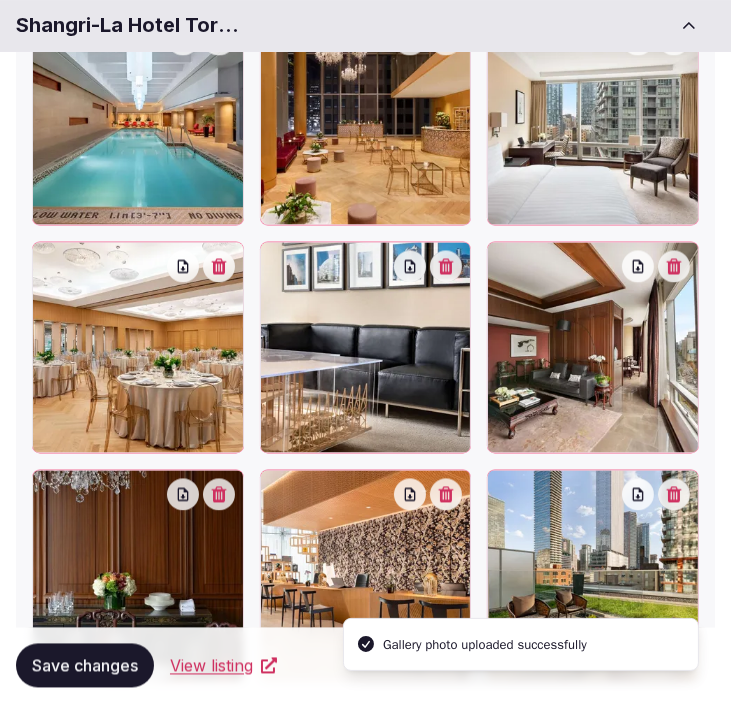 click at bounding box center (201, 267) 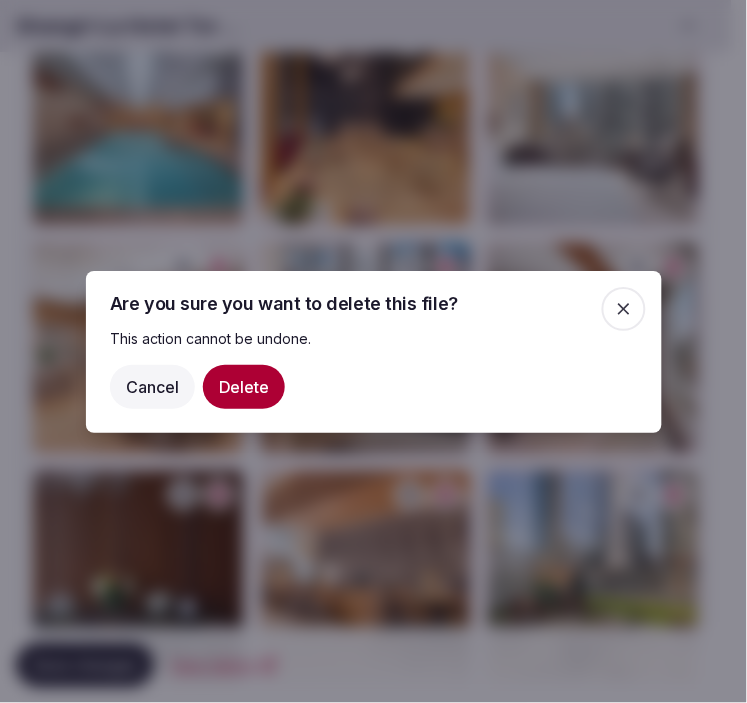 click on "Delete" at bounding box center [244, 386] 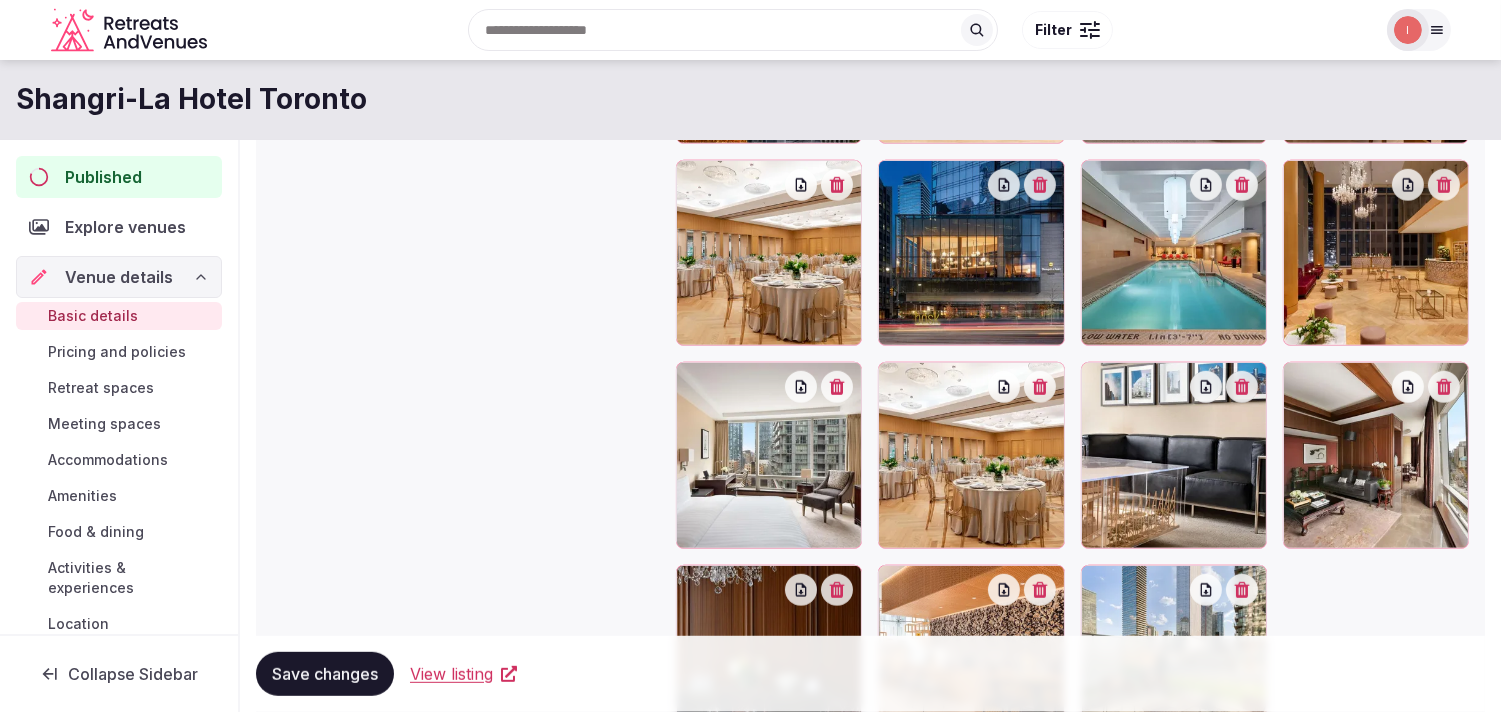 scroll, scrollTop: 2452, scrollLeft: 0, axis: vertical 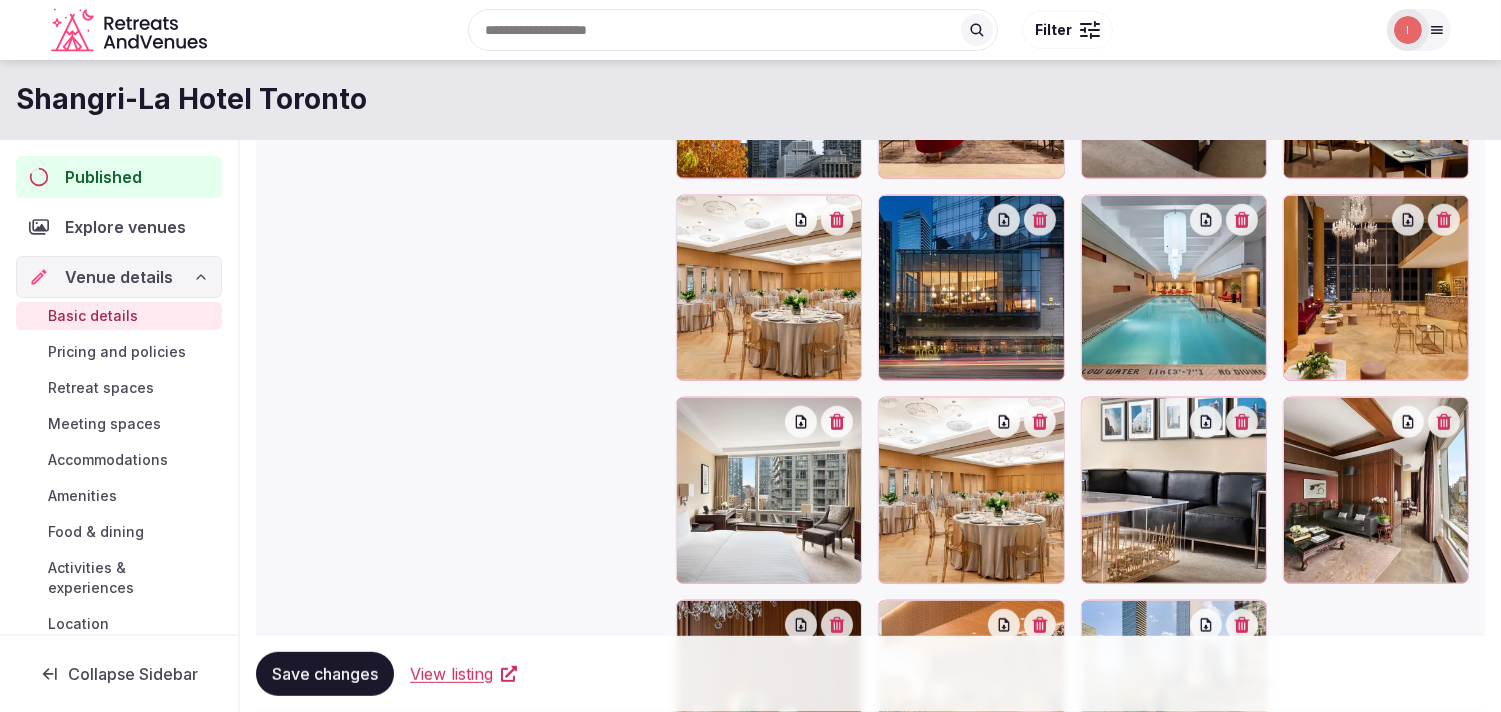click 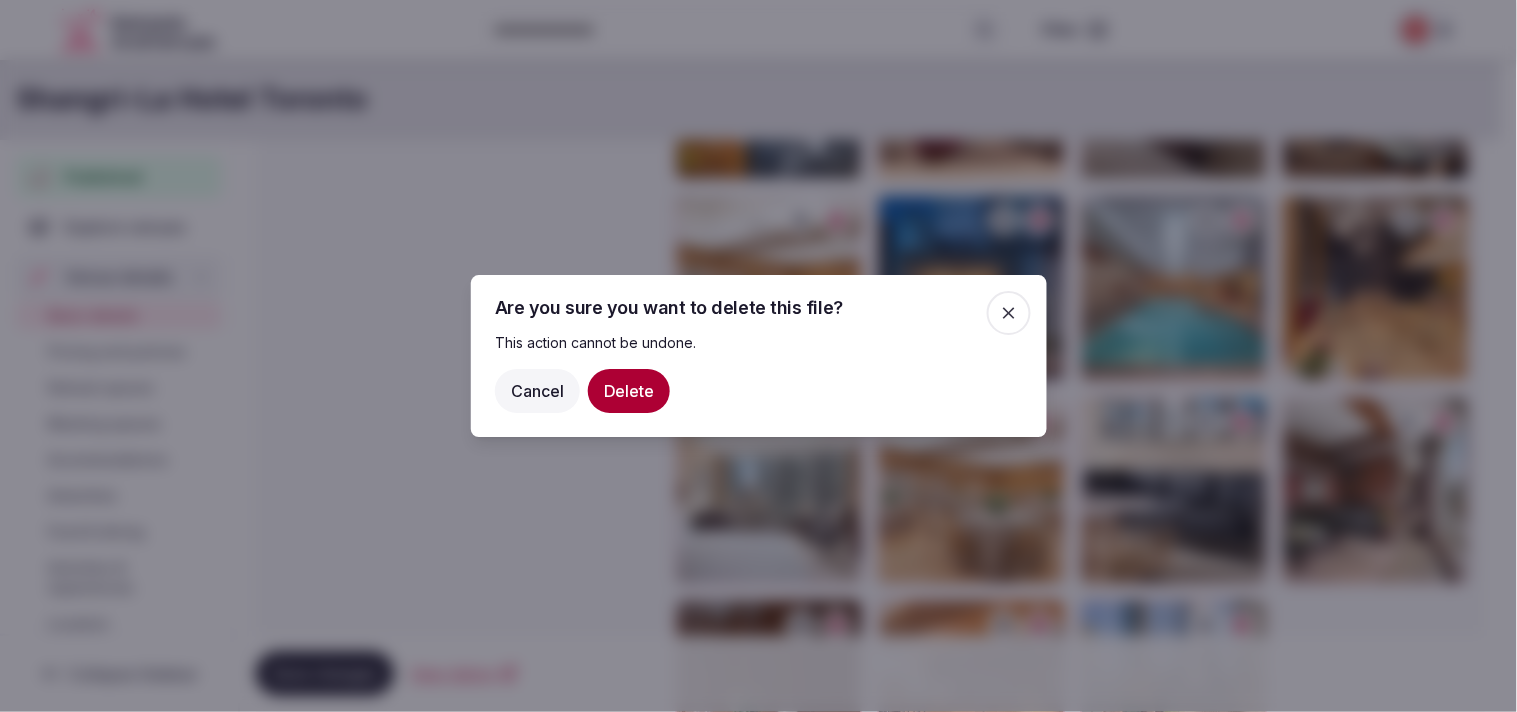 click on "Delete" at bounding box center (629, 391) 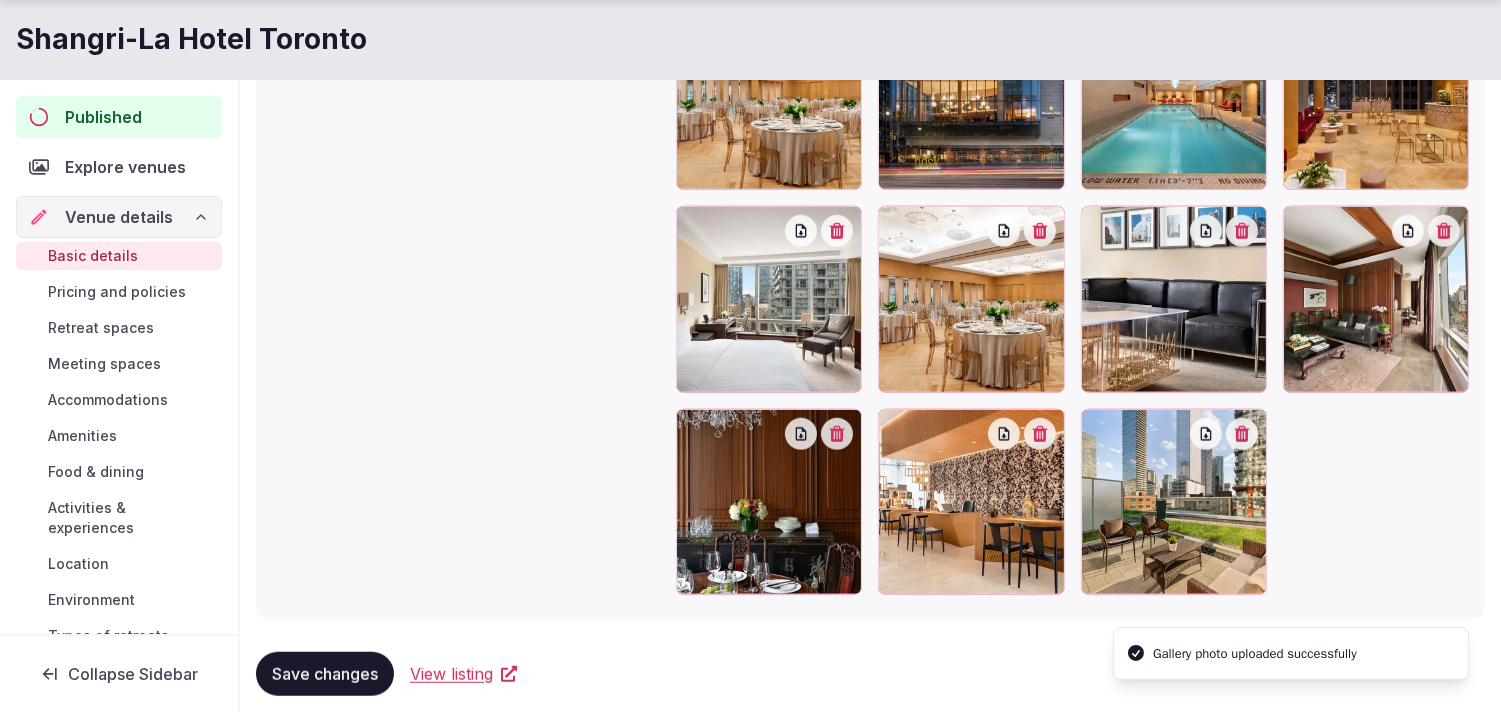 scroll, scrollTop: 2772, scrollLeft: 0, axis: vertical 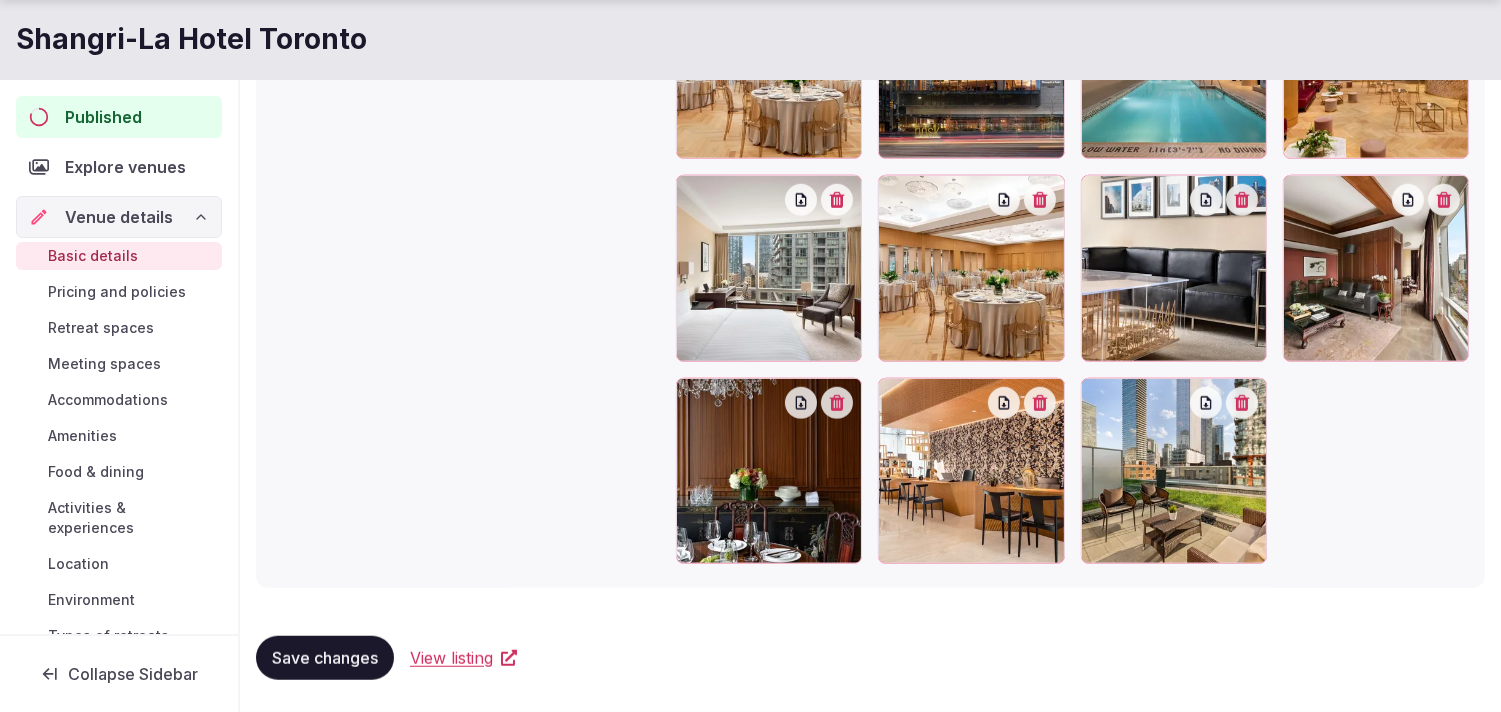 click on "Save changes" at bounding box center [325, 658] 